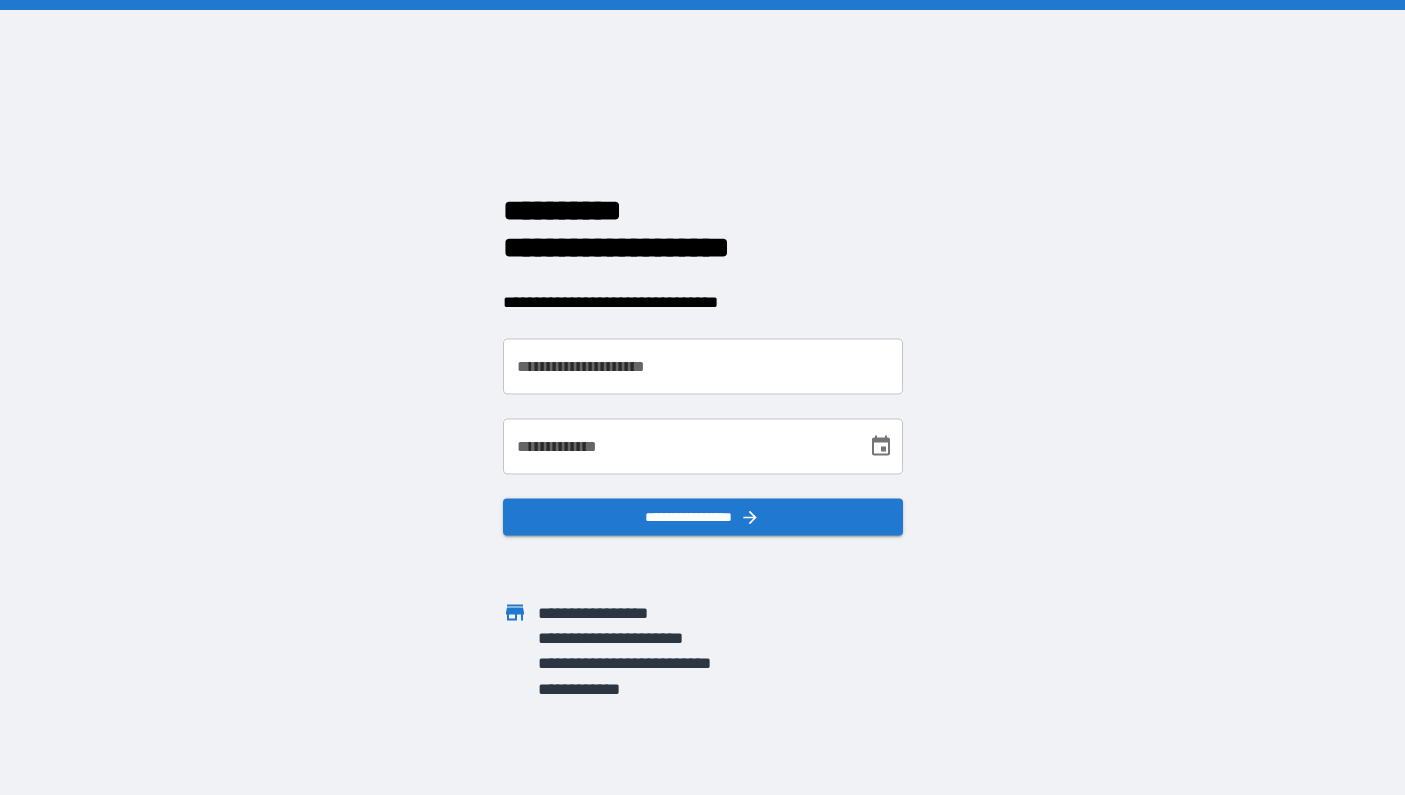 scroll, scrollTop: 0, scrollLeft: 0, axis: both 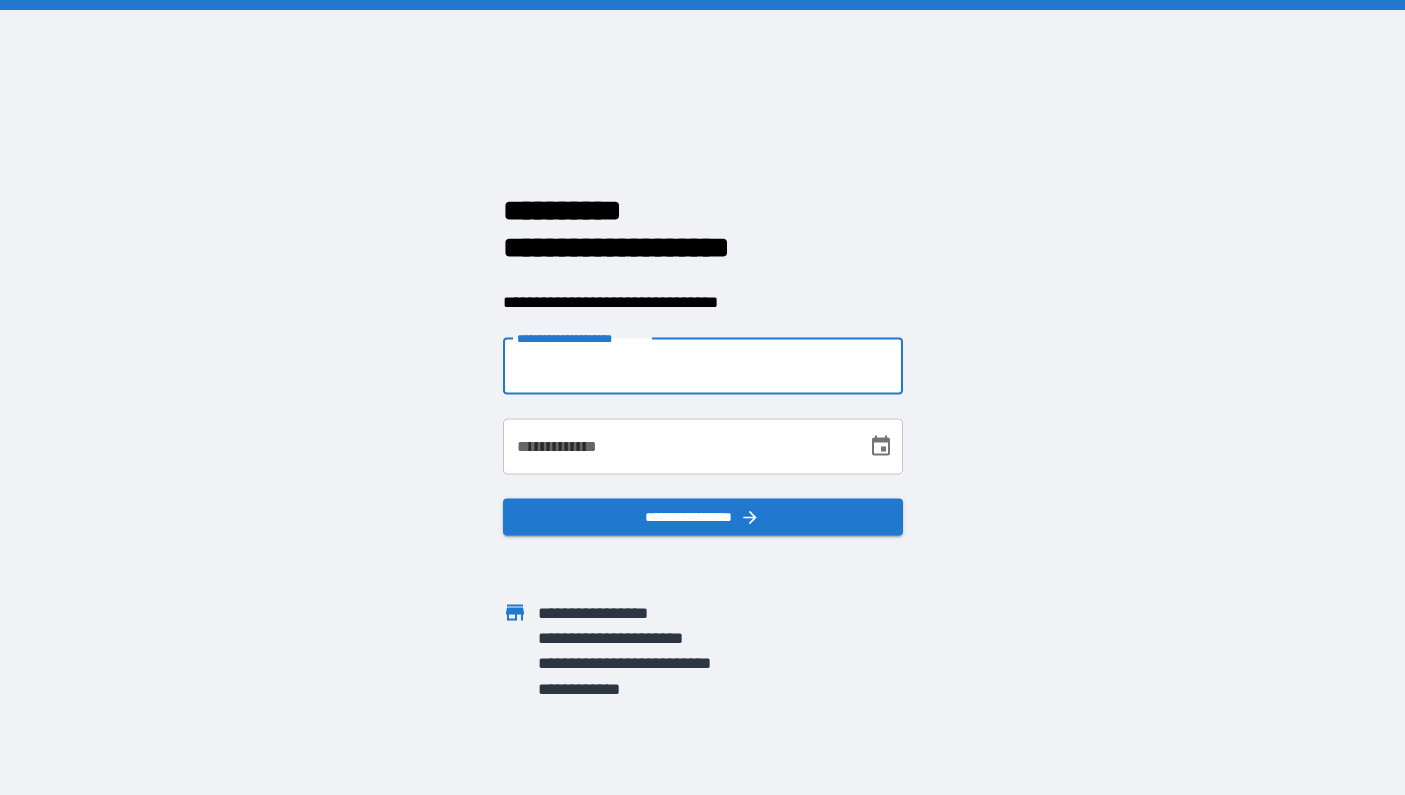 type on "**********" 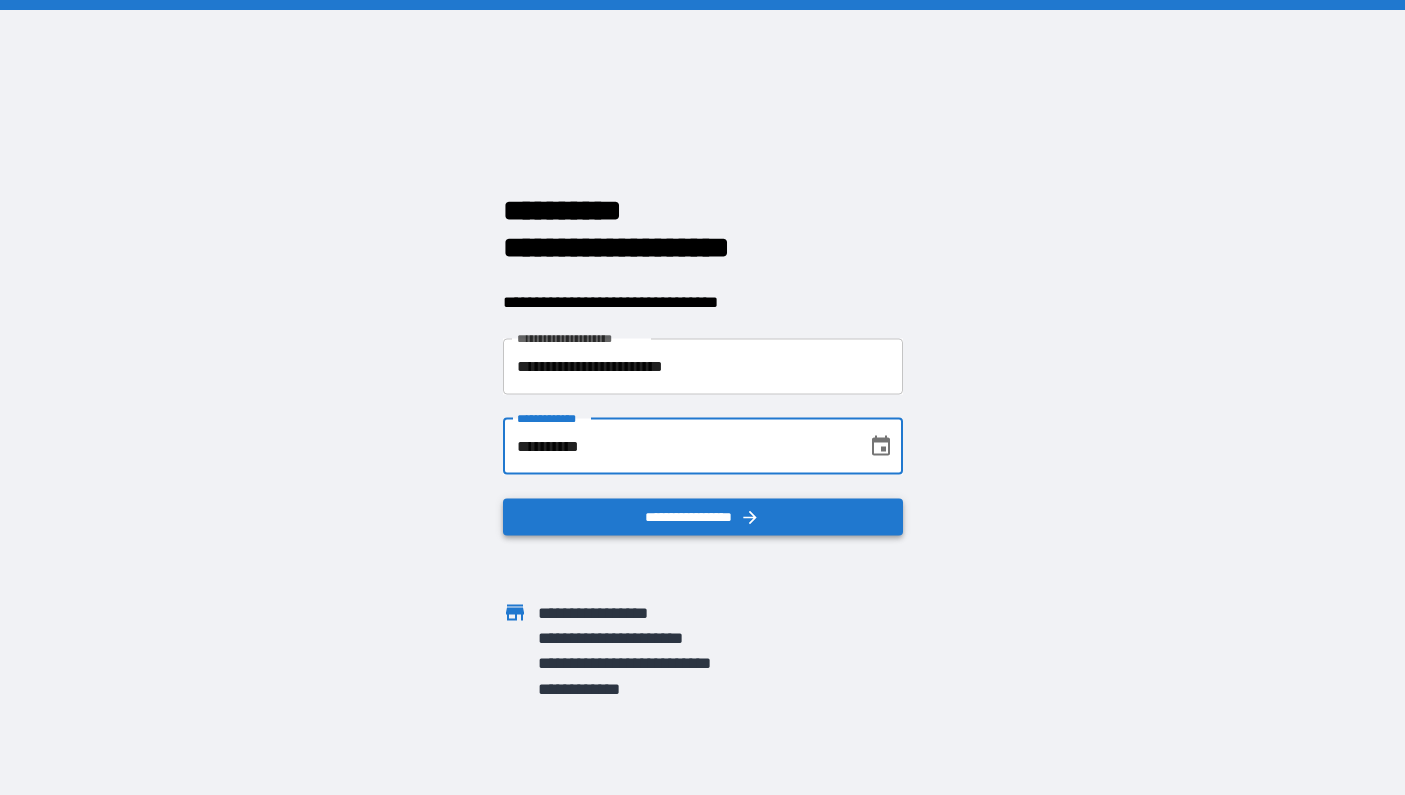 type on "**********" 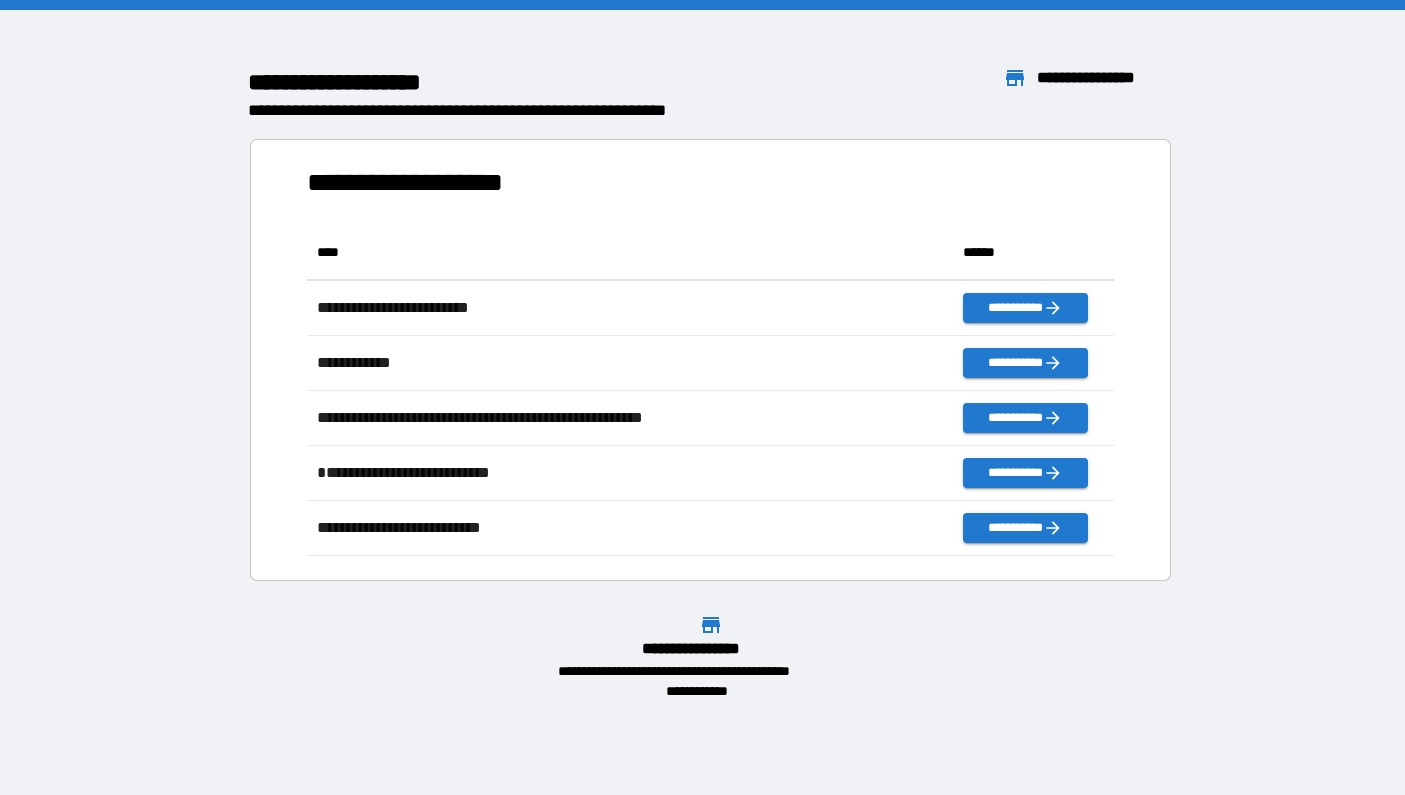 scroll, scrollTop: 1, scrollLeft: 1, axis: both 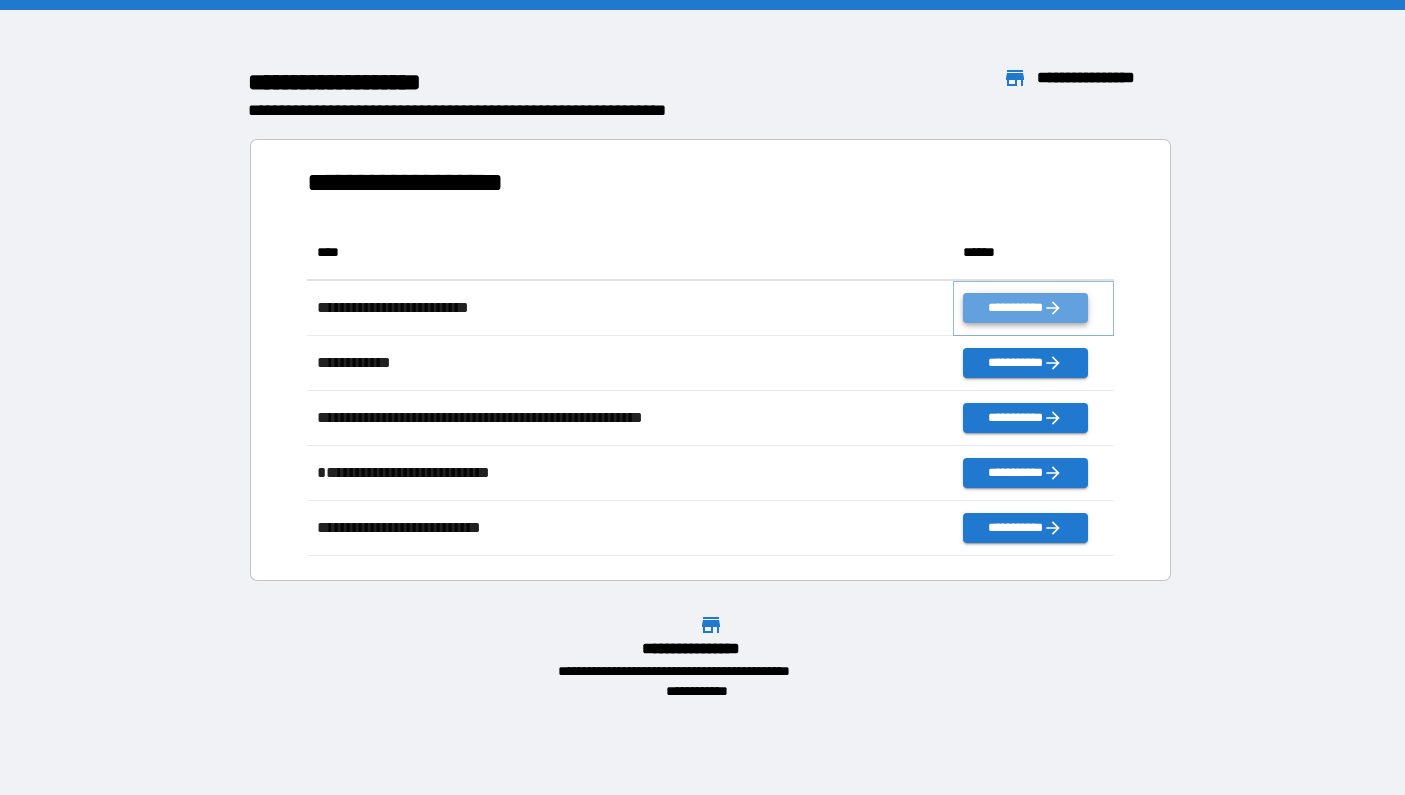 click on "**********" at bounding box center (1025, 308) 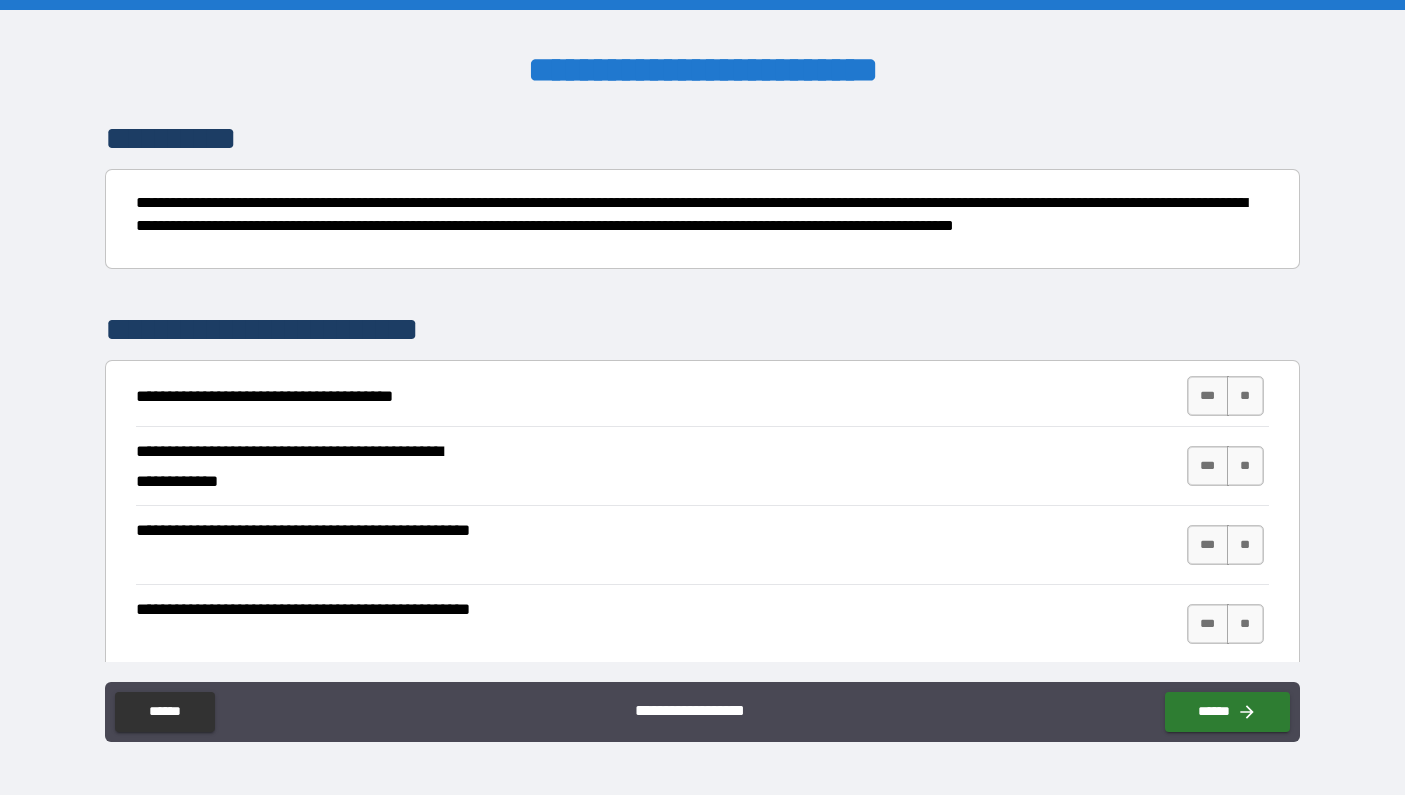 scroll, scrollTop: 156, scrollLeft: 0, axis: vertical 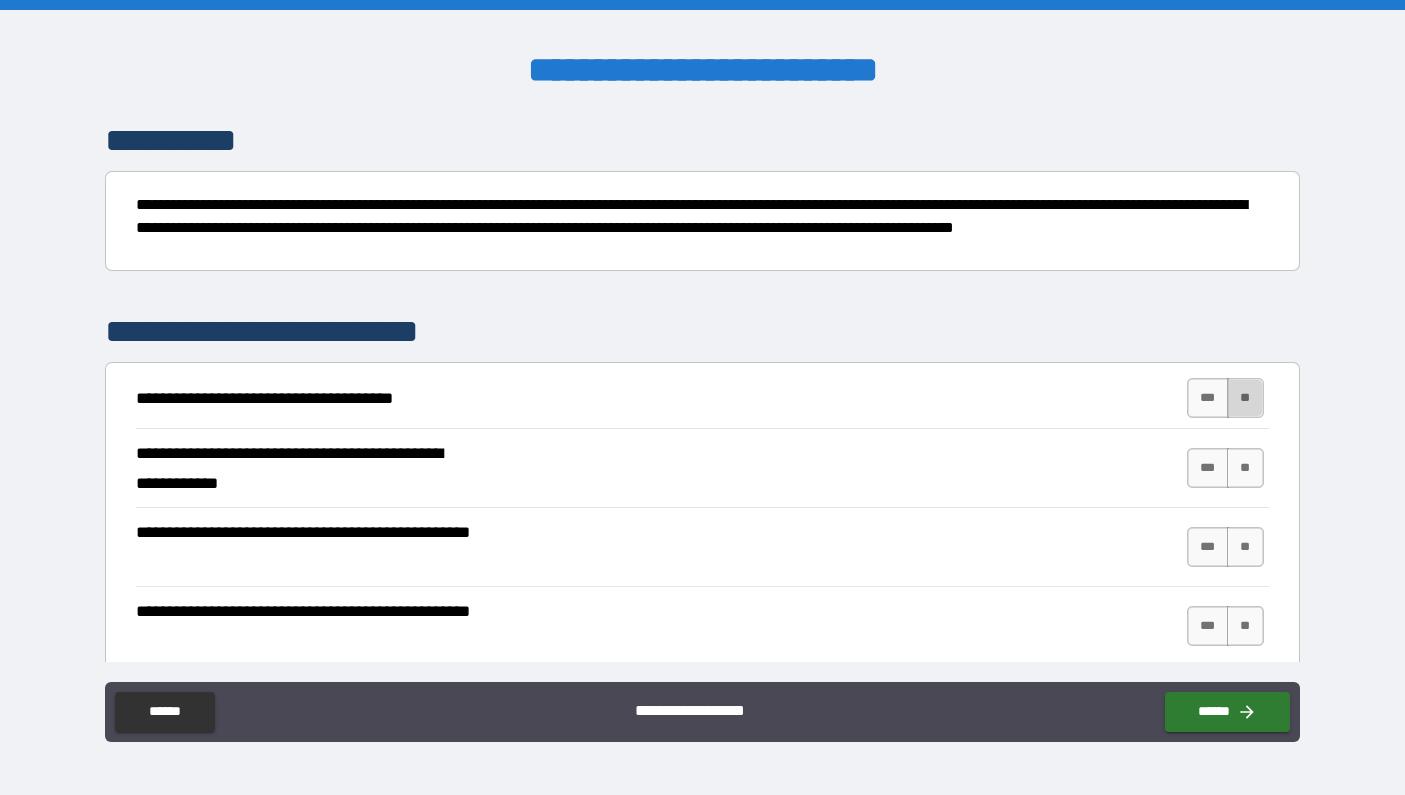 click on "**" at bounding box center [1245, 398] 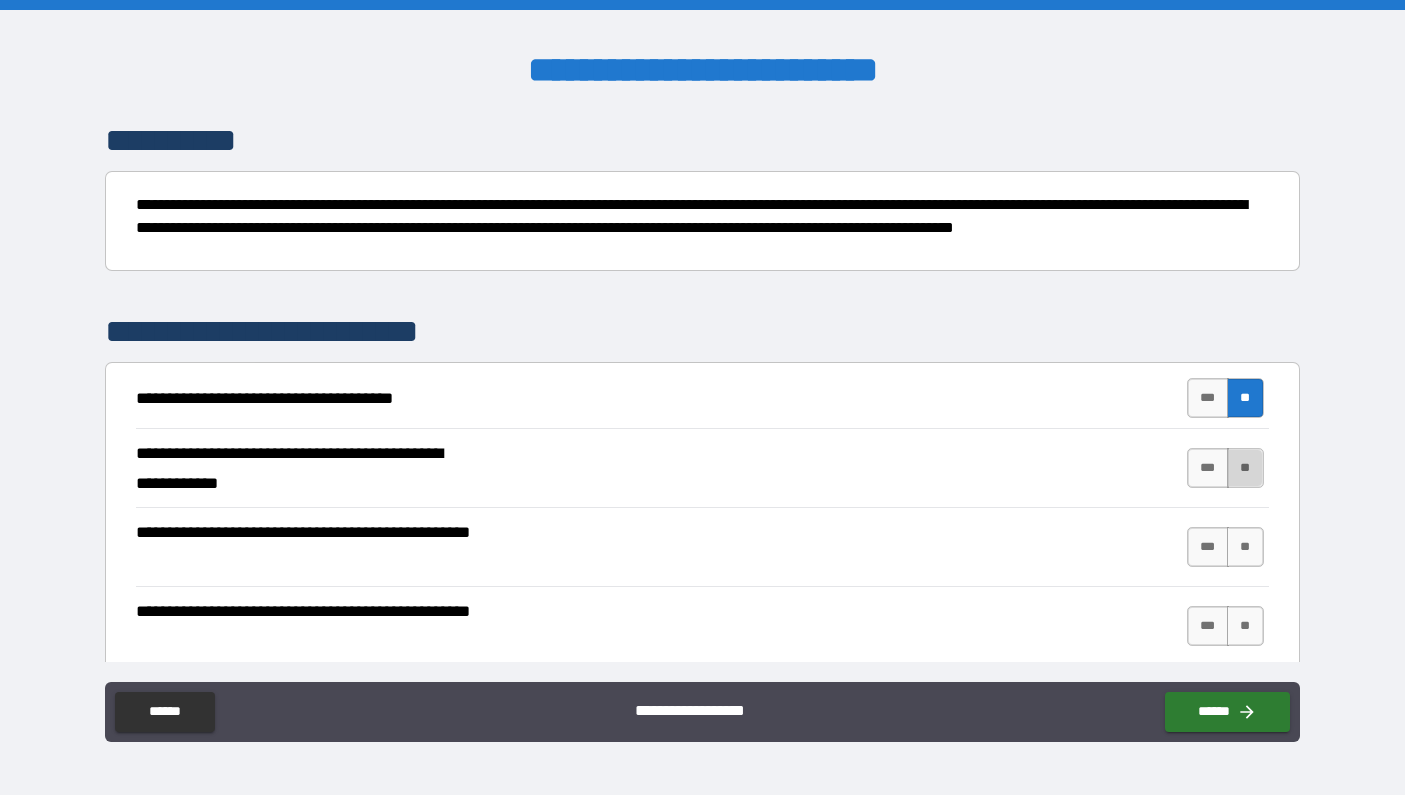click on "**" at bounding box center [1245, 468] 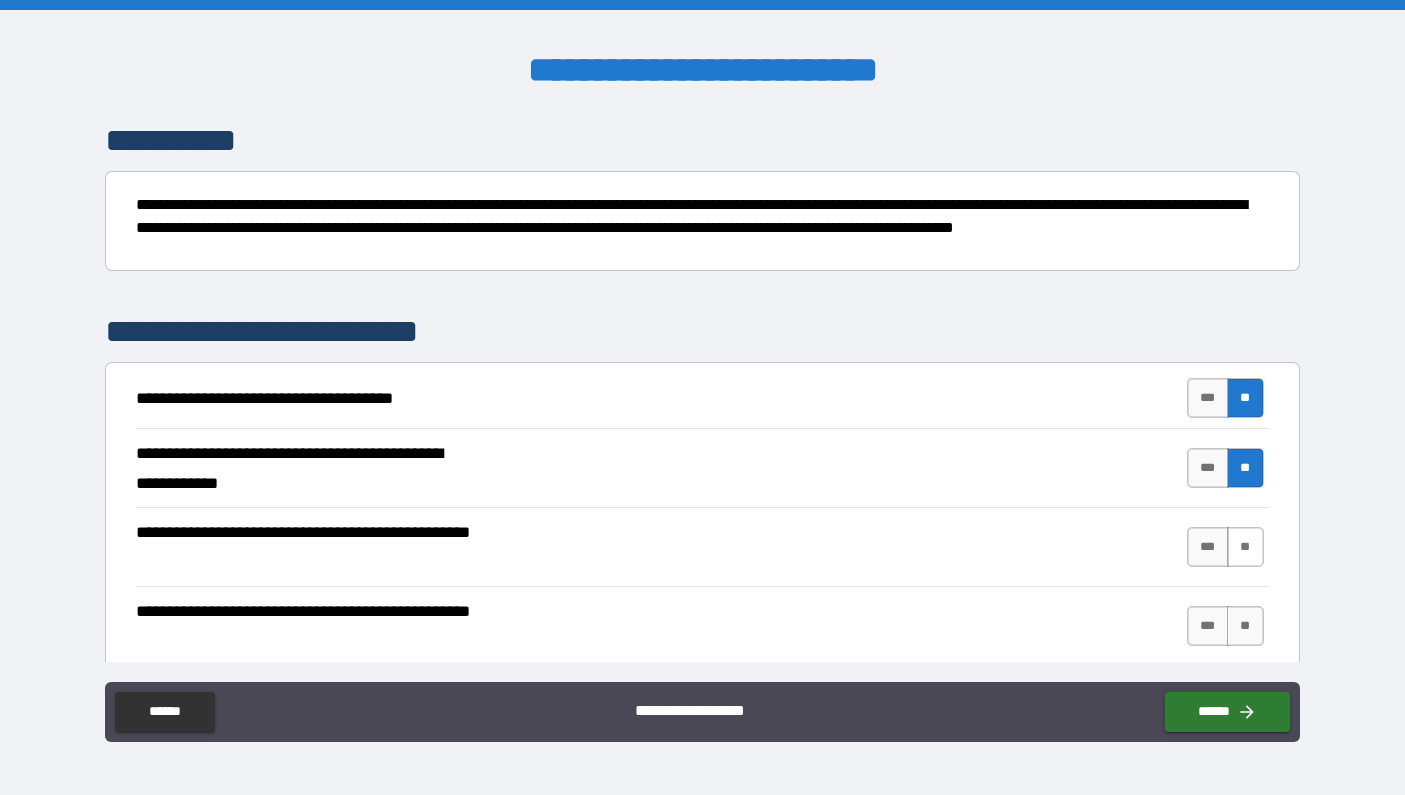 click on "**" at bounding box center [1245, 547] 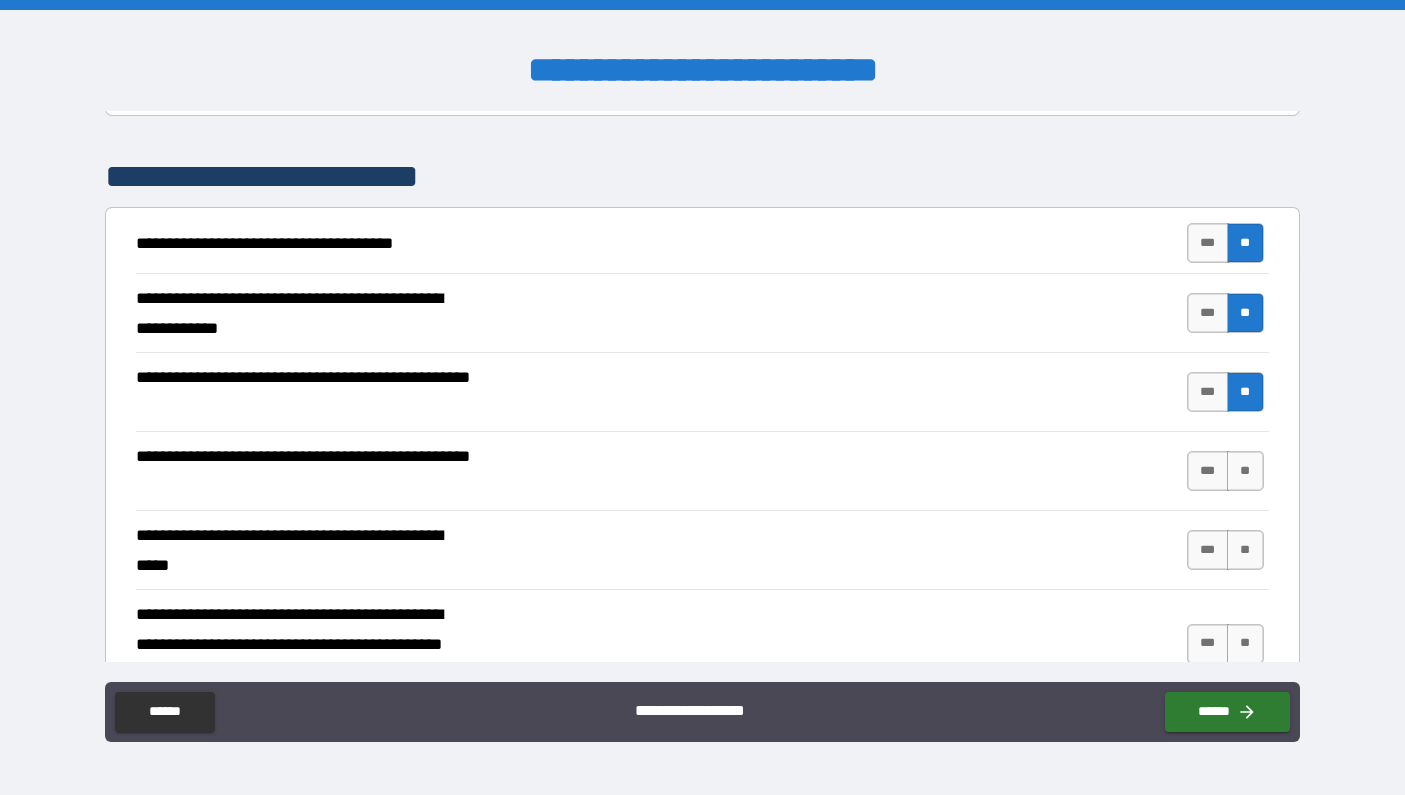 scroll, scrollTop: 312, scrollLeft: 0, axis: vertical 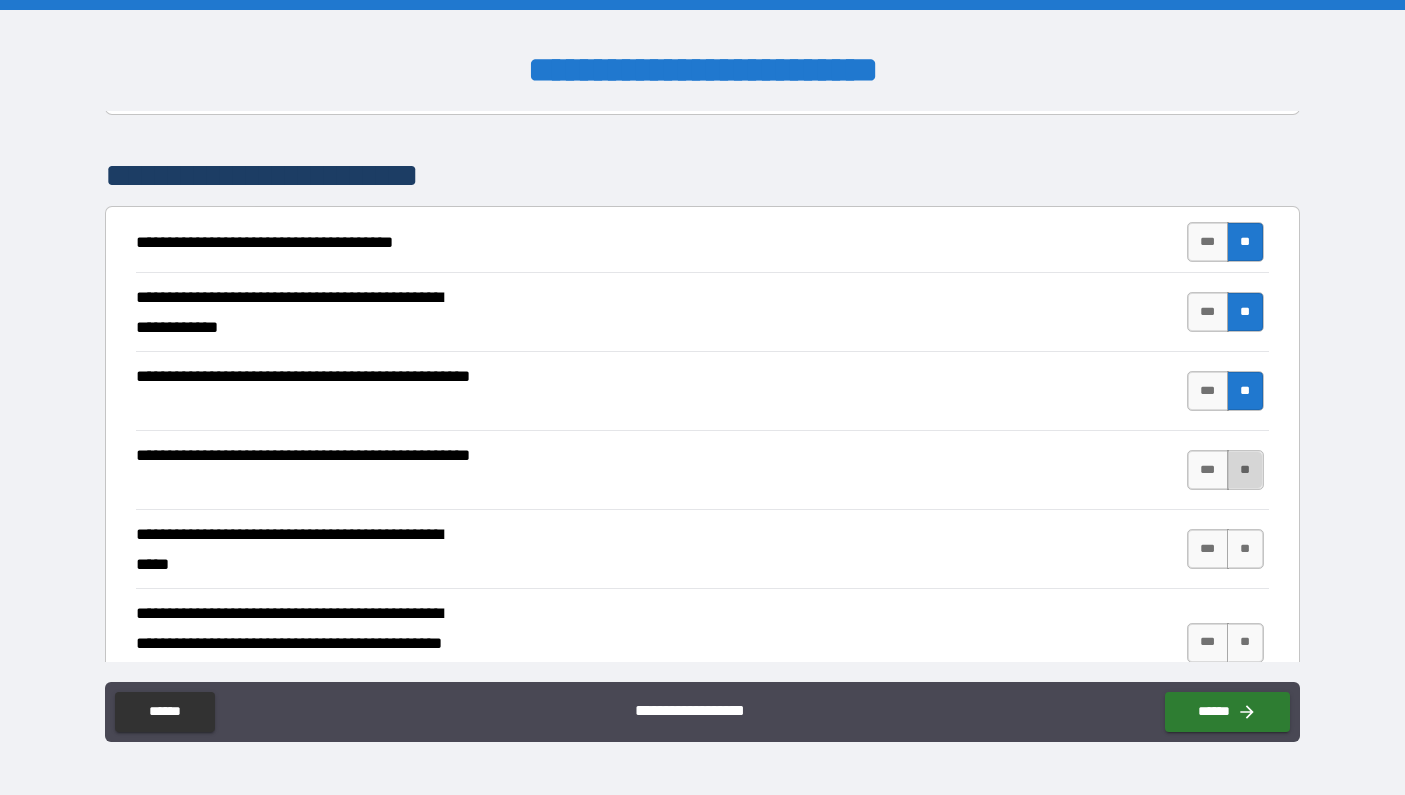 click on "**" at bounding box center [1245, 470] 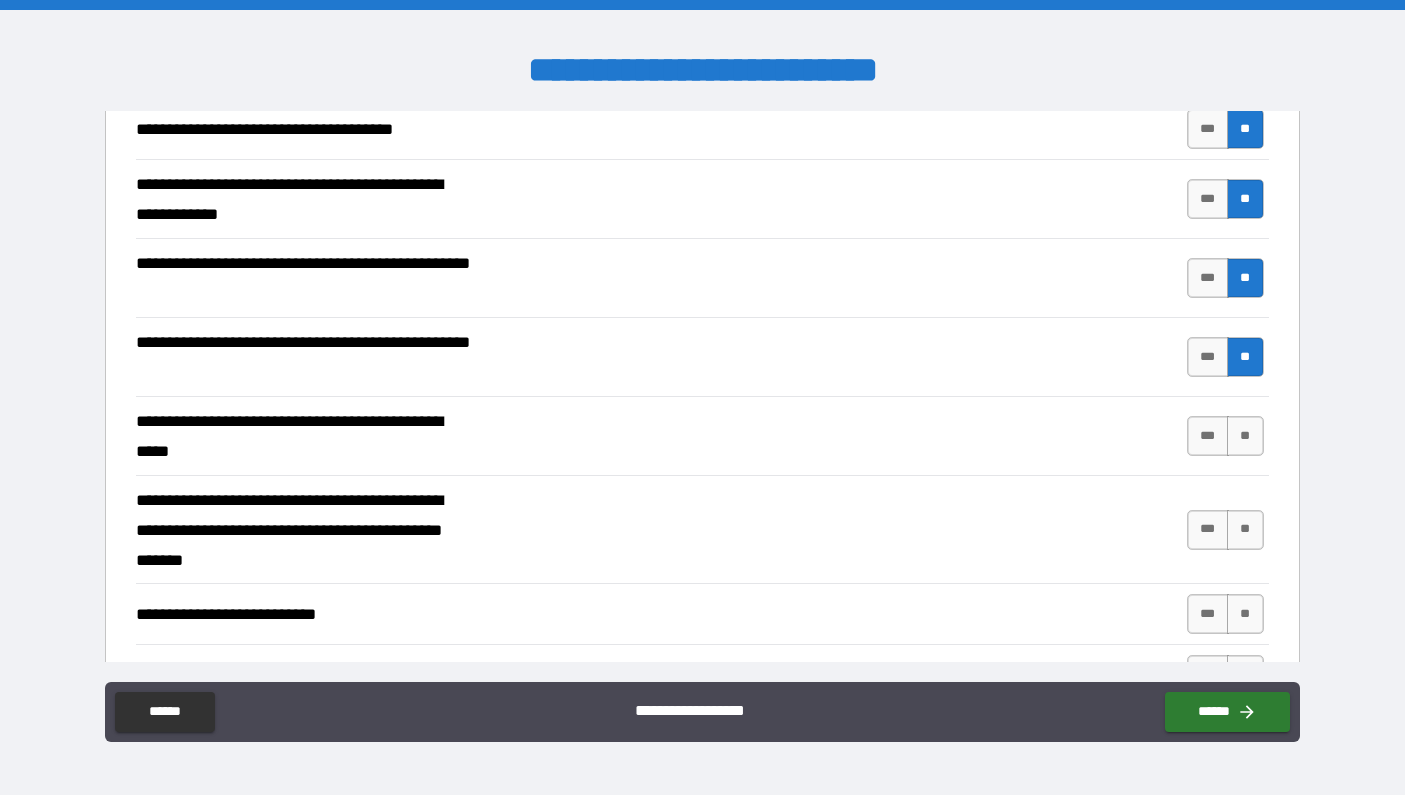 scroll, scrollTop: 426, scrollLeft: 0, axis: vertical 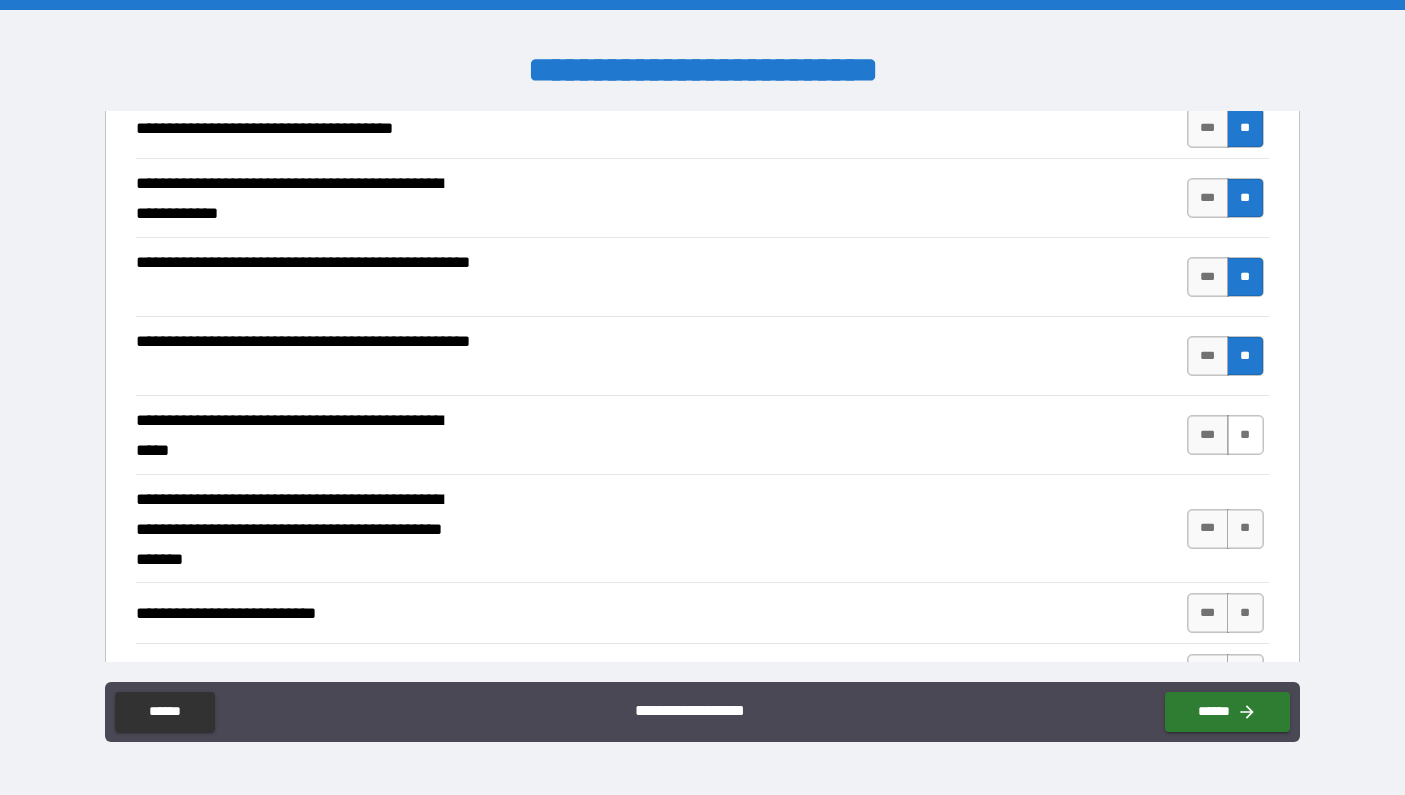 click on "**" at bounding box center (1245, 435) 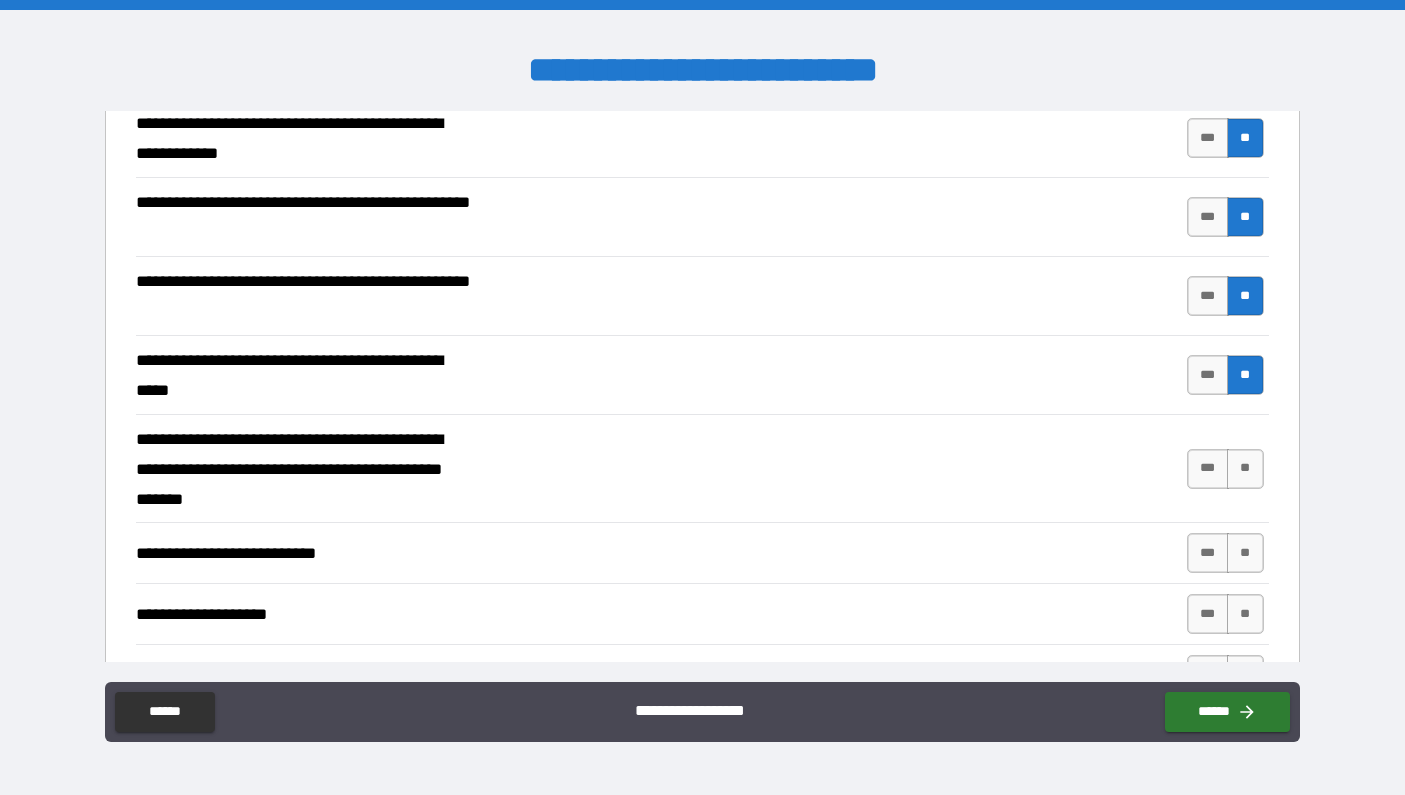 scroll, scrollTop: 487, scrollLeft: 0, axis: vertical 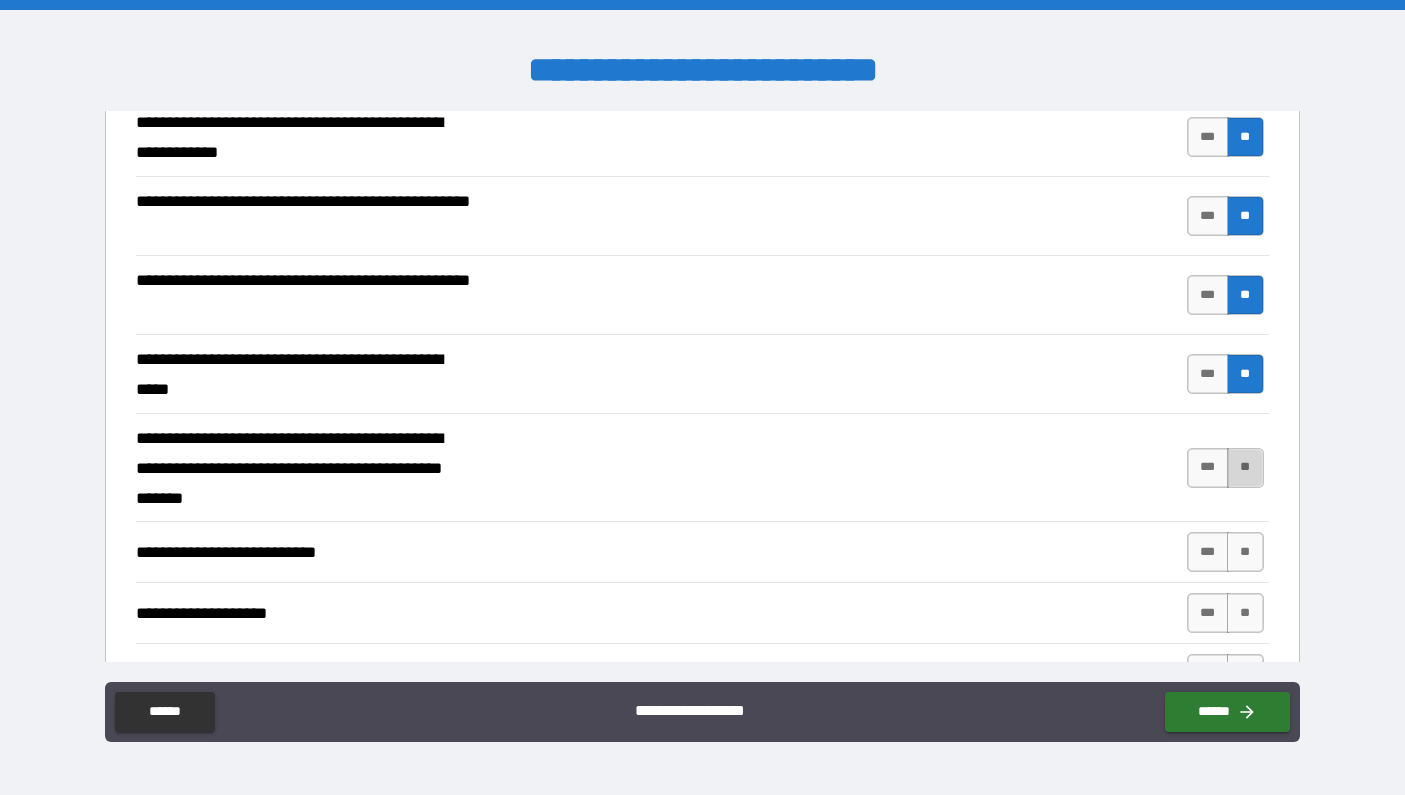 click on "**" at bounding box center [1245, 468] 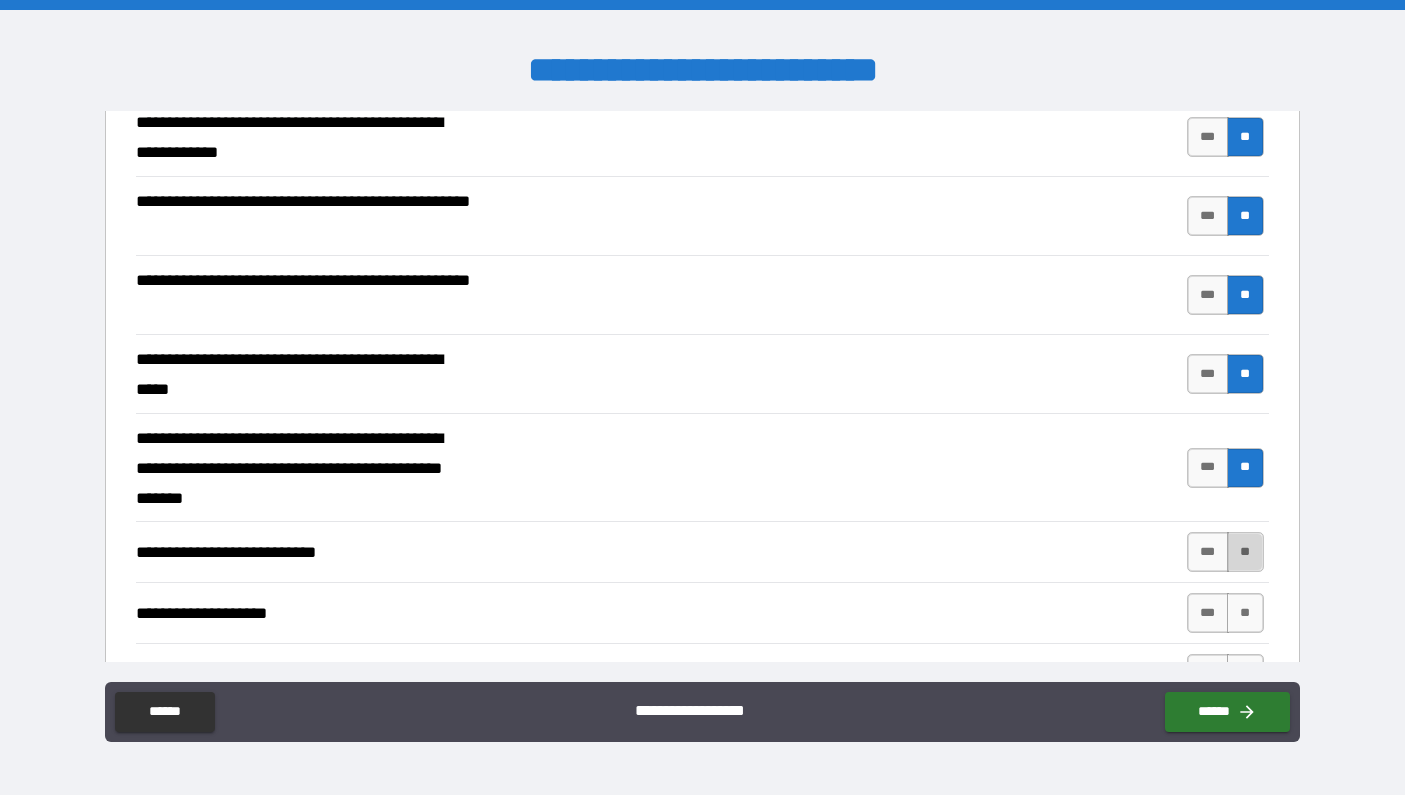 click on "**" at bounding box center [1245, 552] 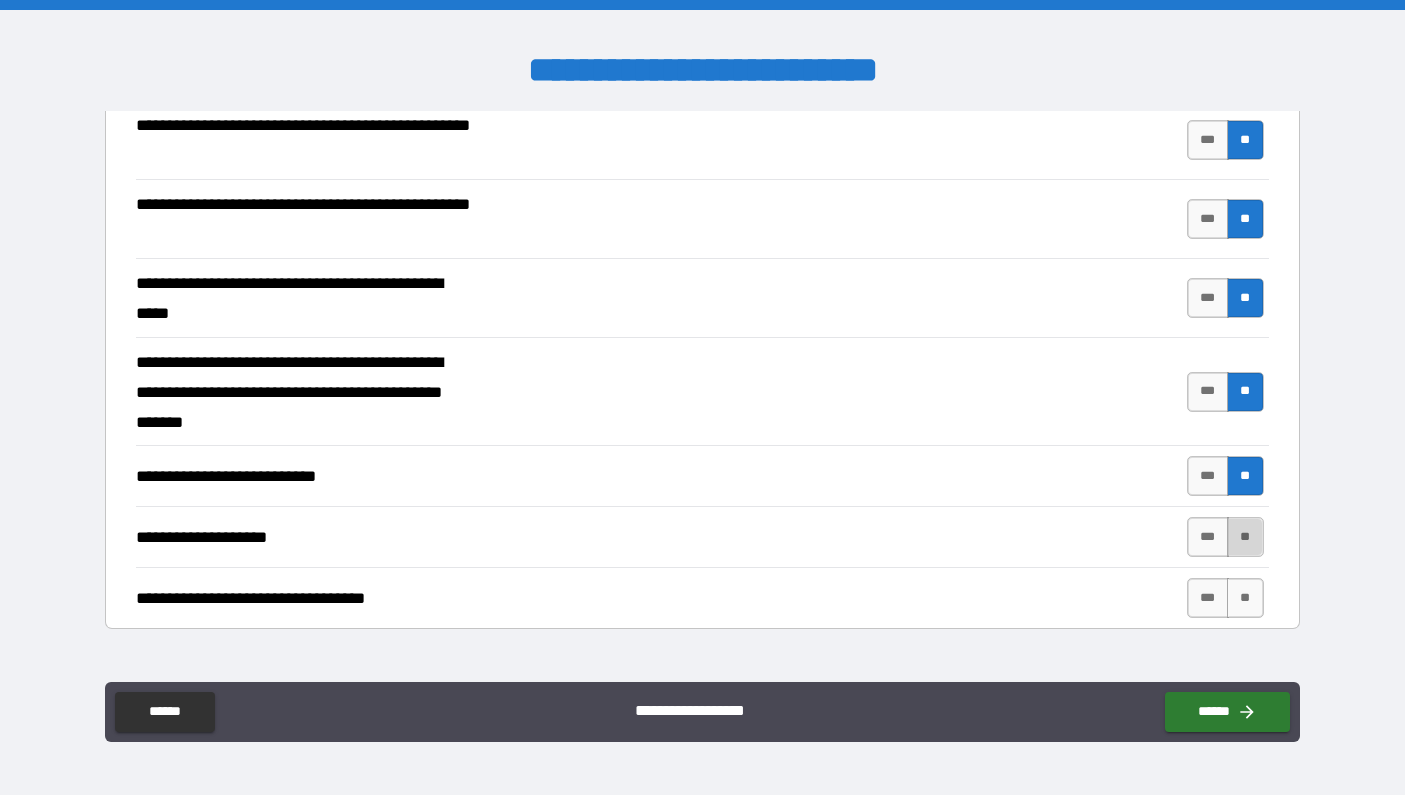 click on "**" at bounding box center [1245, 537] 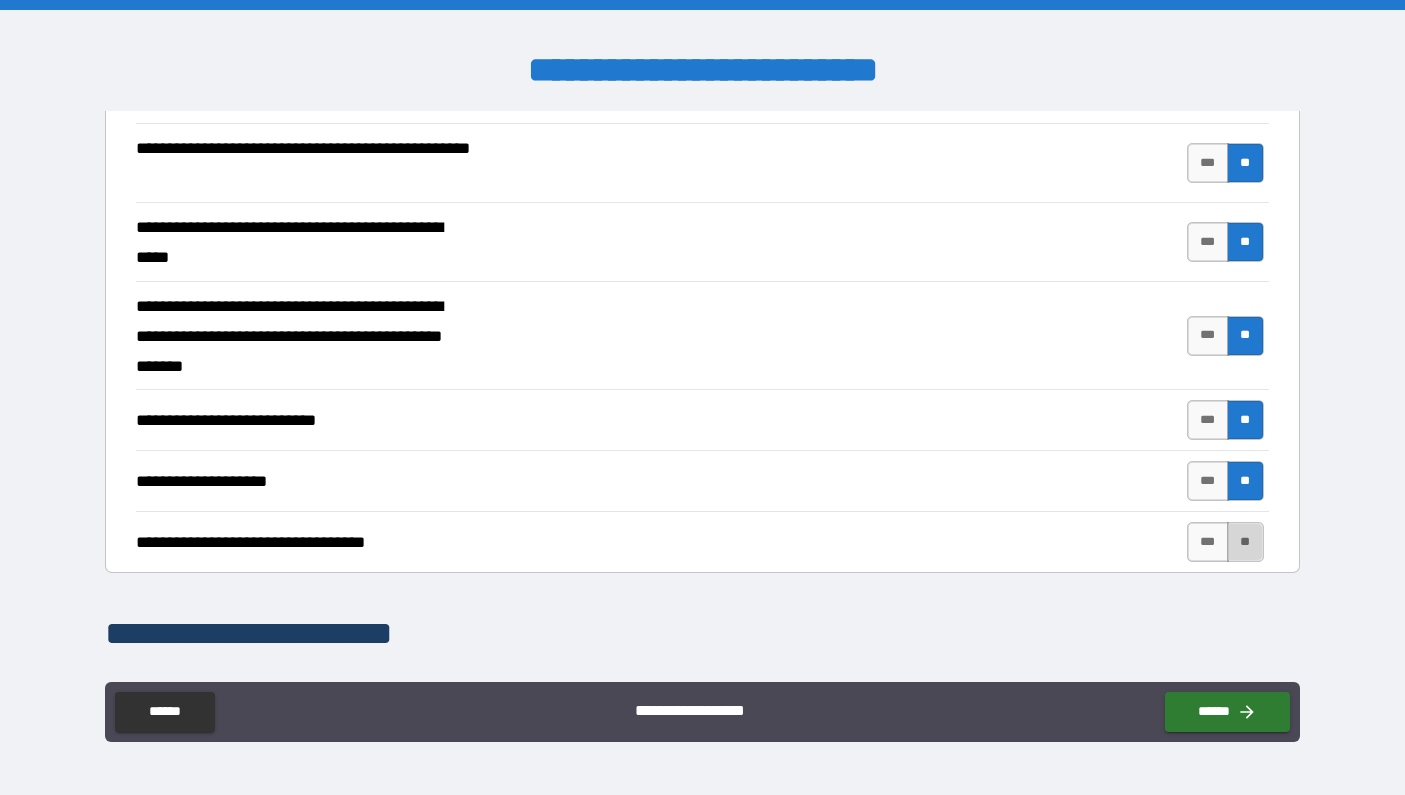 click on "**" at bounding box center [1245, 542] 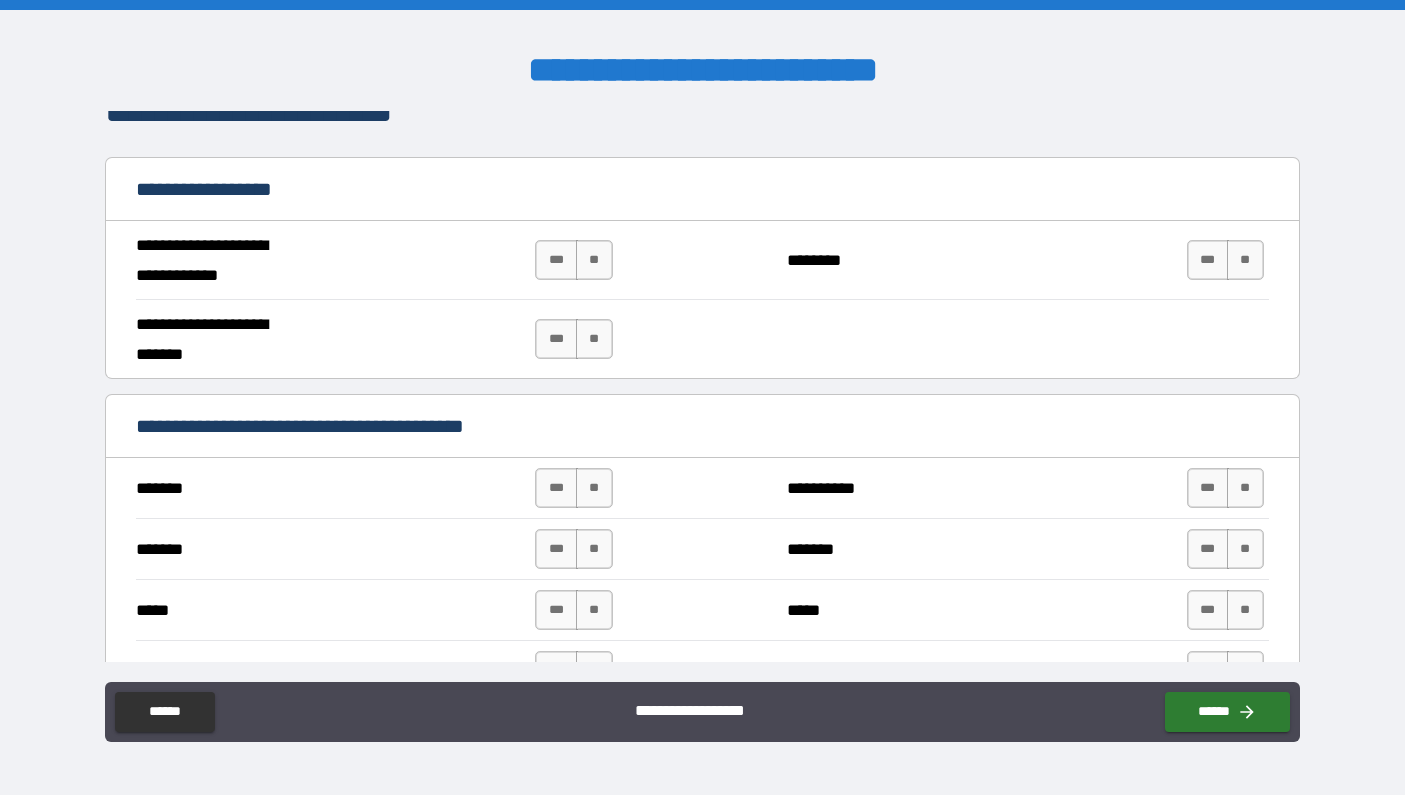 scroll, scrollTop: 1172, scrollLeft: 0, axis: vertical 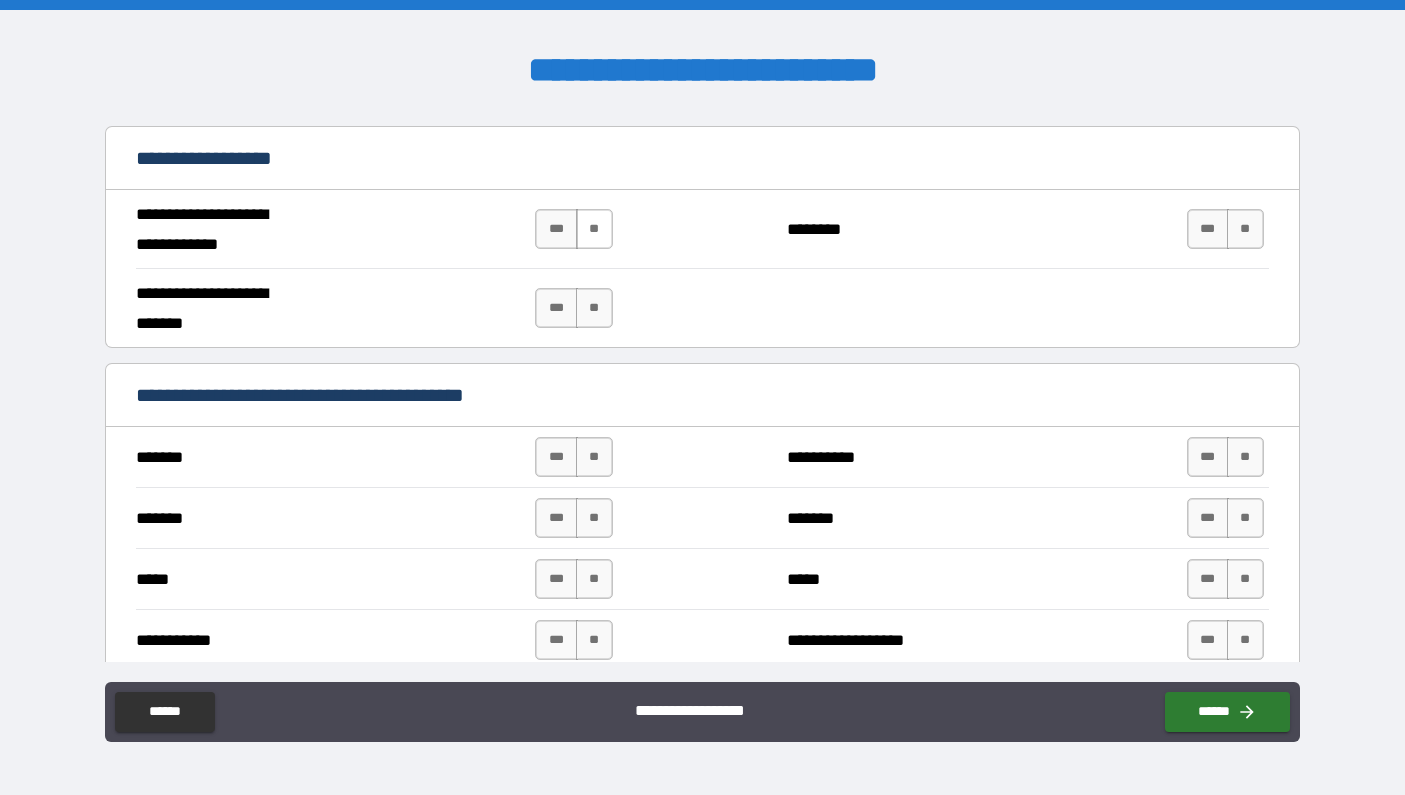 click on "**" at bounding box center [594, 229] 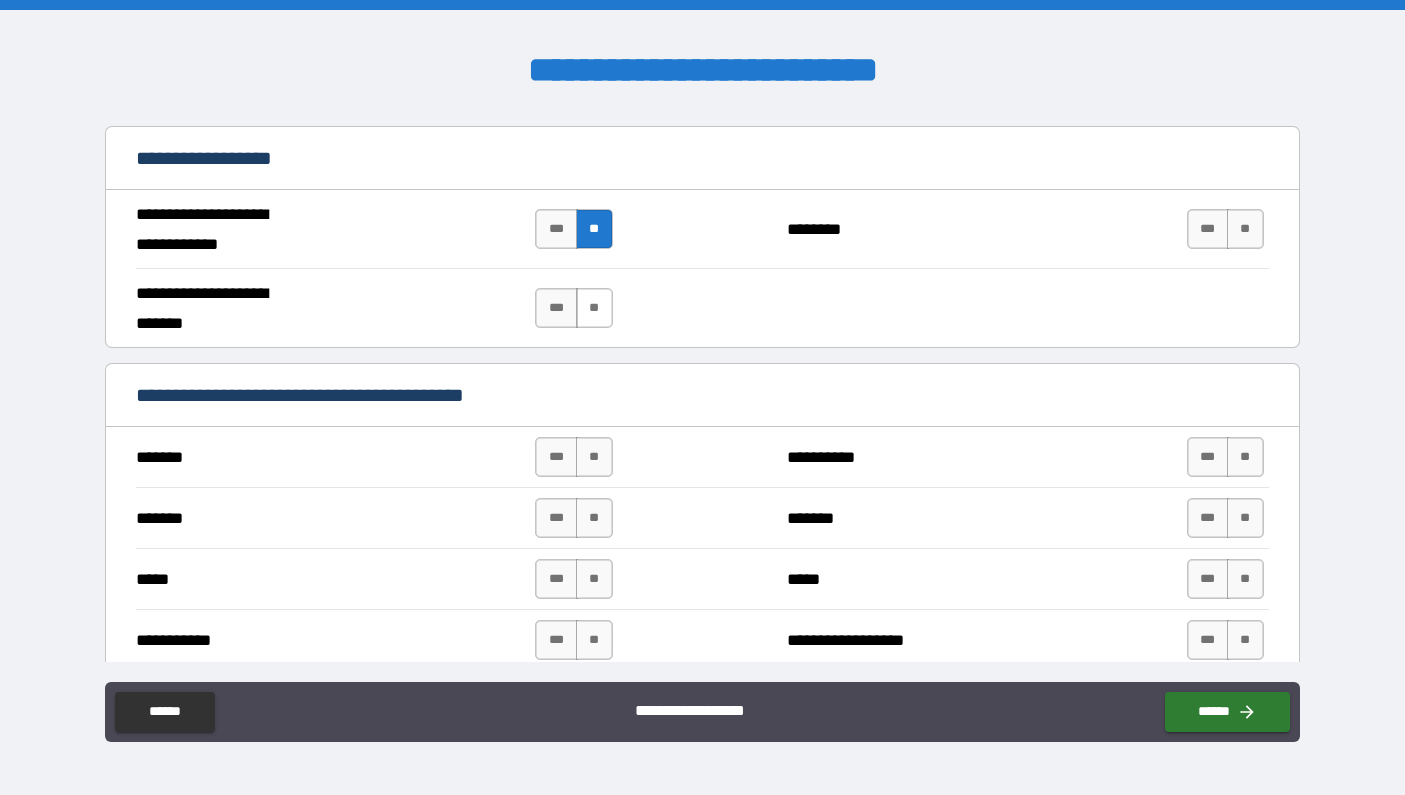 click on "**" at bounding box center (594, 308) 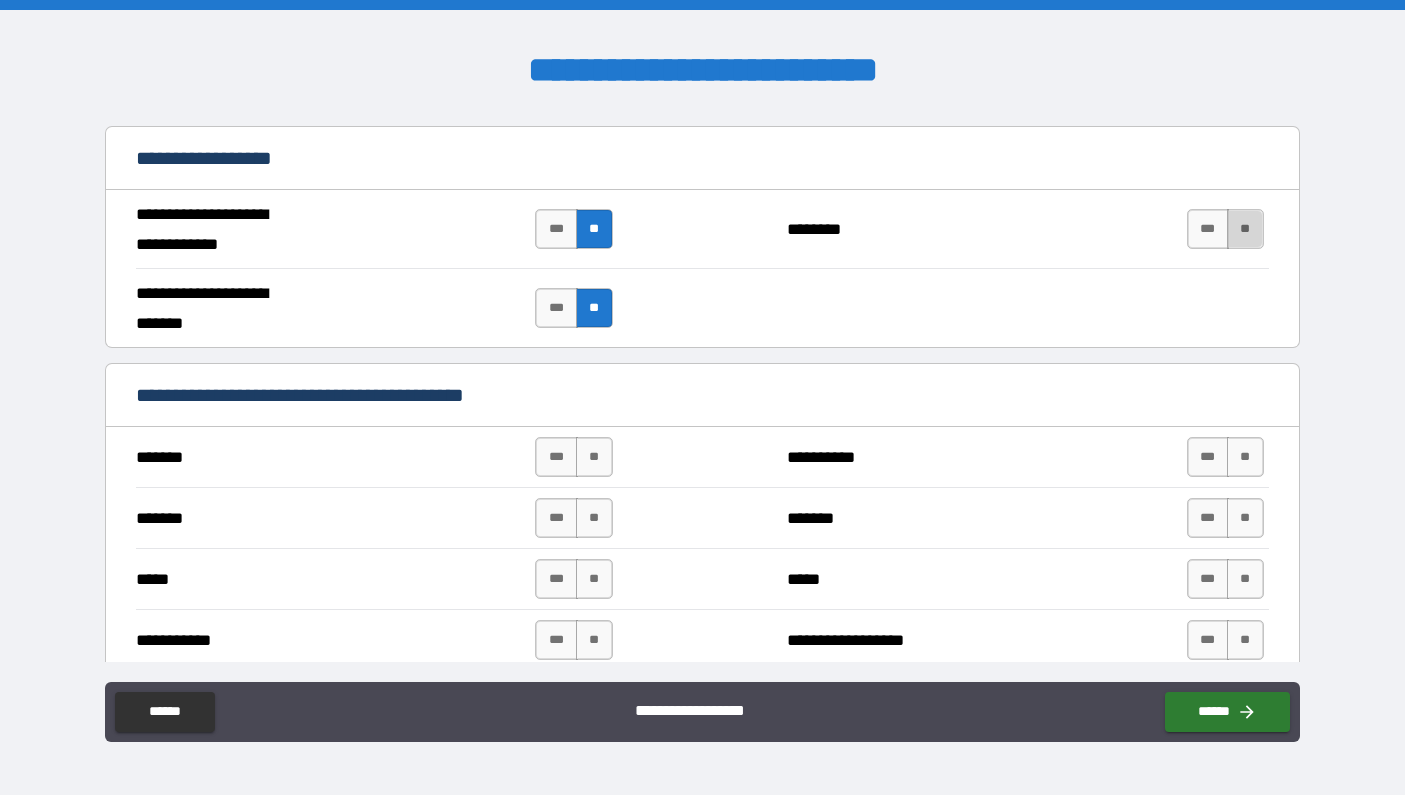 click on "**" at bounding box center (1245, 229) 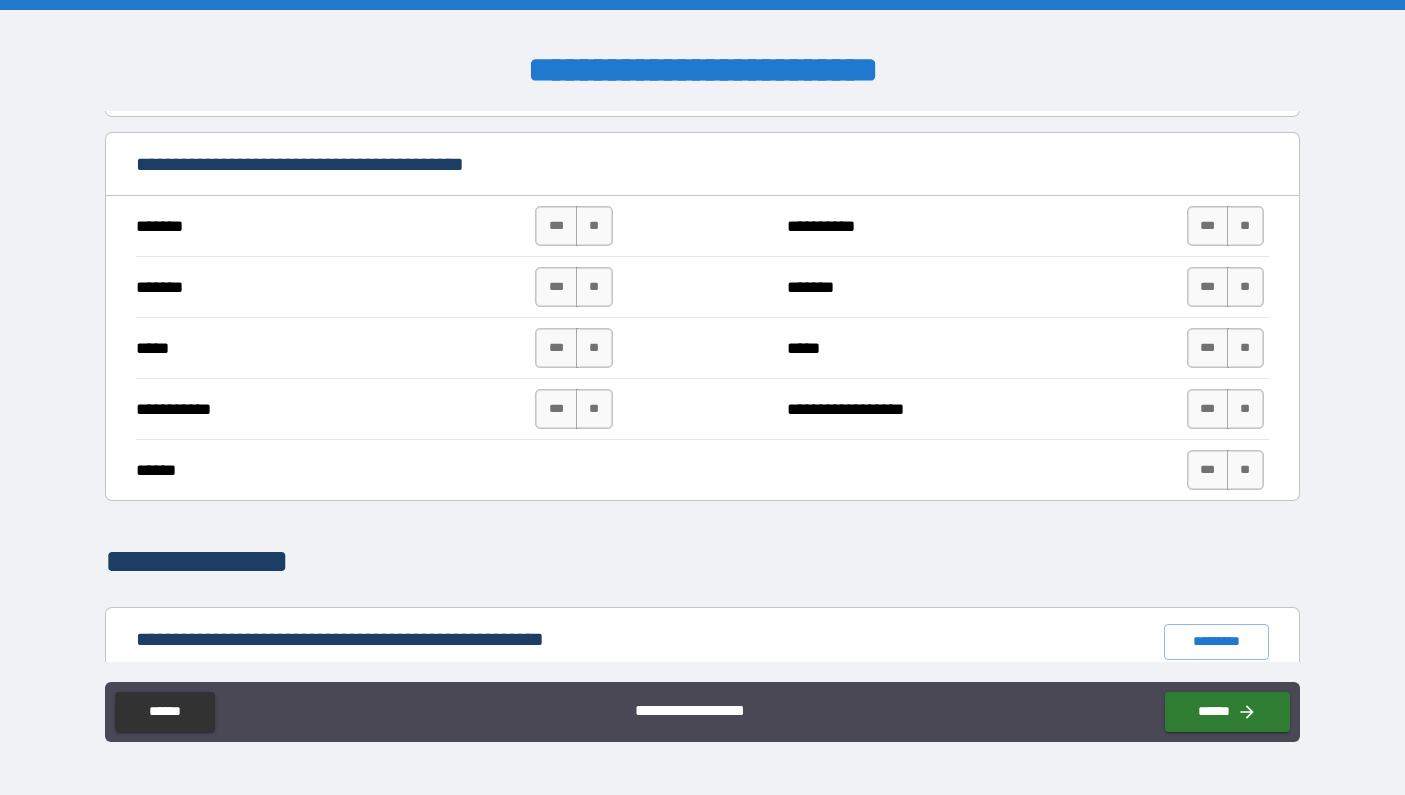 scroll, scrollTop: 1455, scrollLeft: 0, axis: vertical 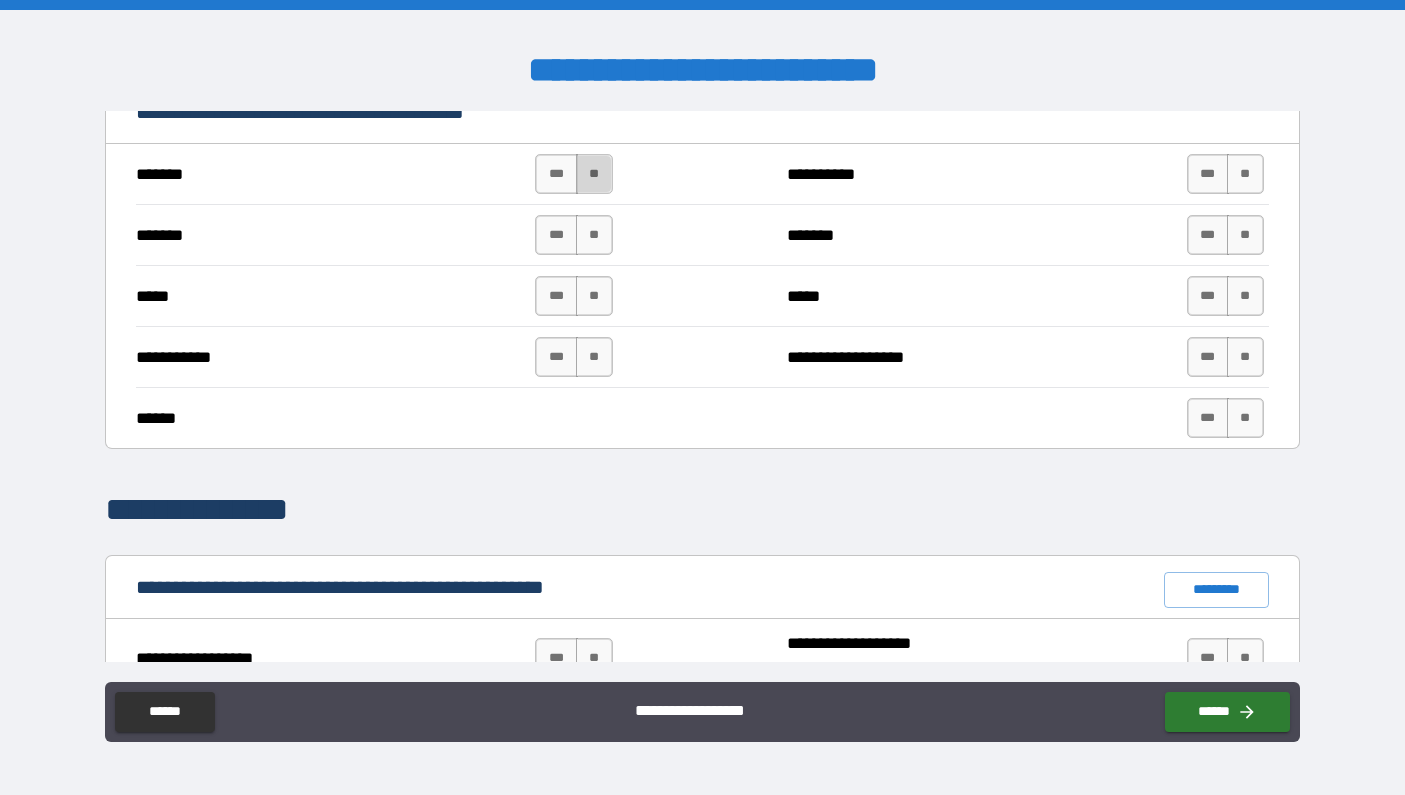 click on "**" at bounding box center (594, 174) 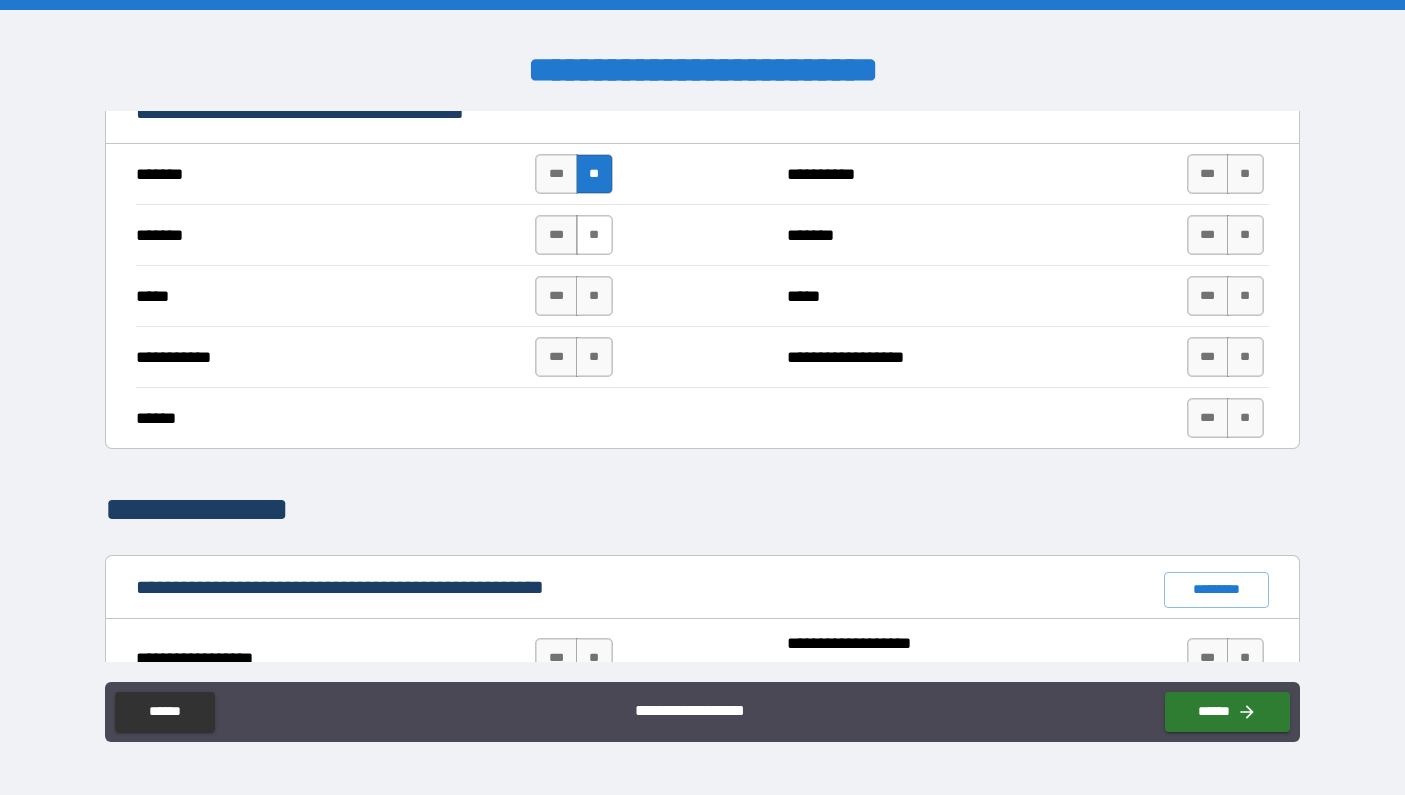 click on "**" at bounding box center (594, 235) 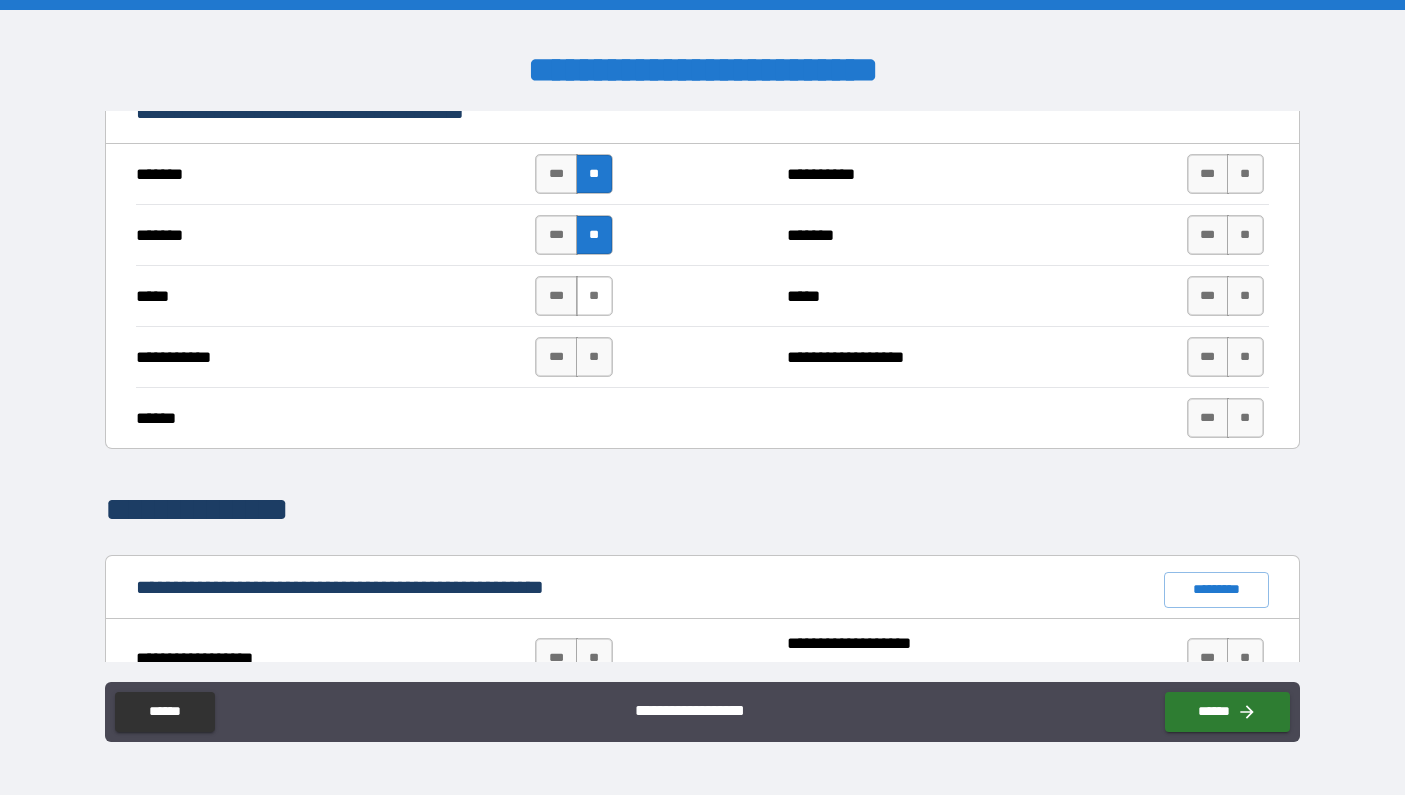 click on "**" at bounding box center (594, 296) 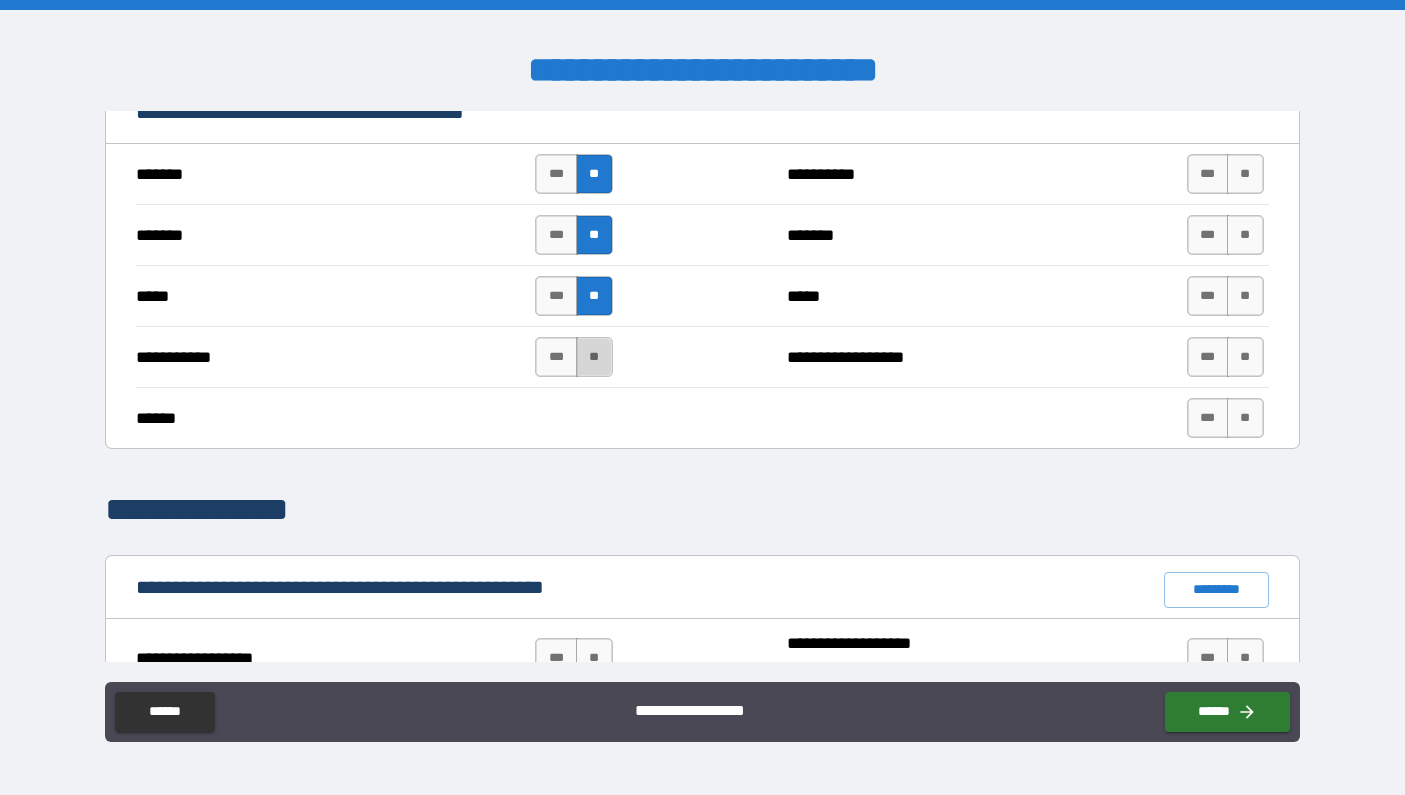 click on "**" at bounding box center (594, 357) 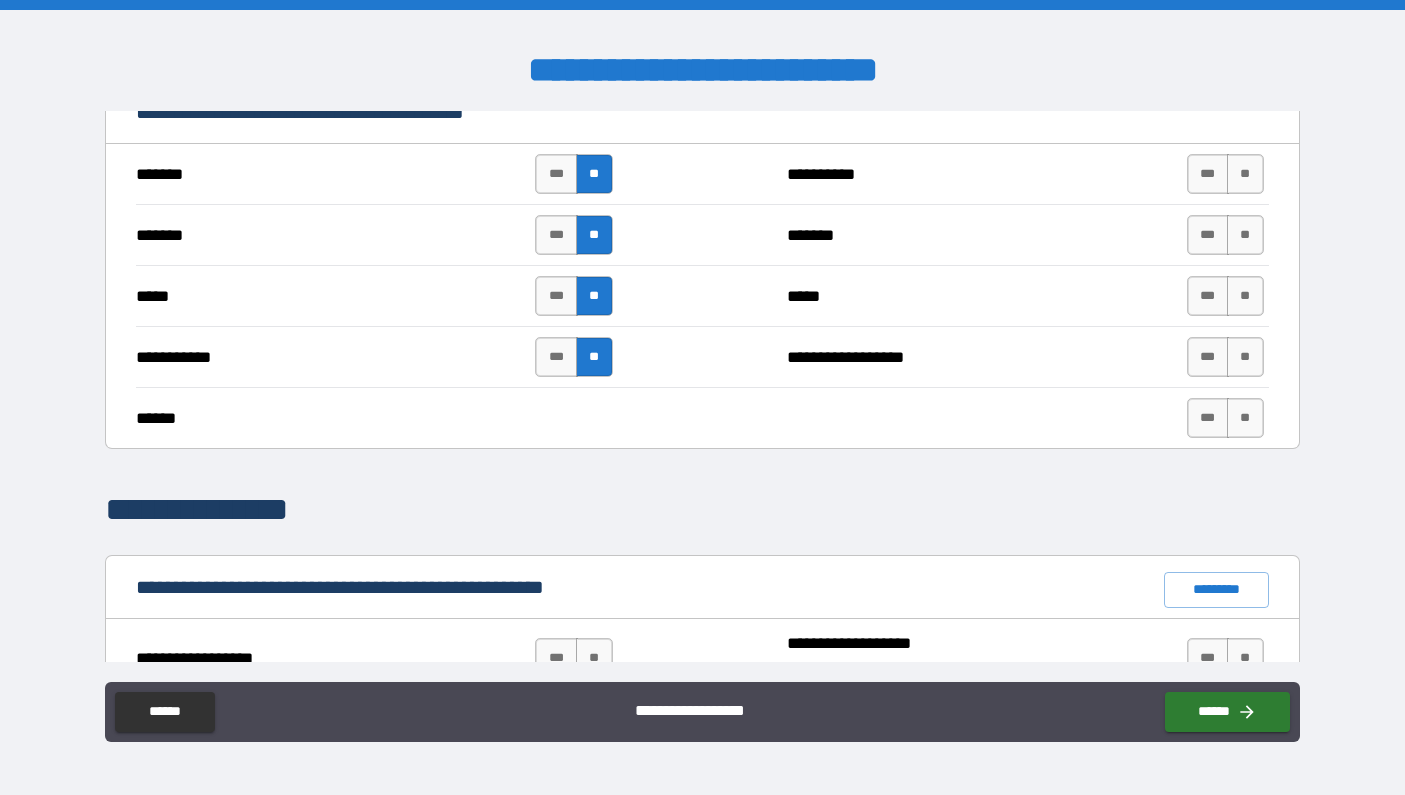click on "*** **" at bounding box center (1228, 174) 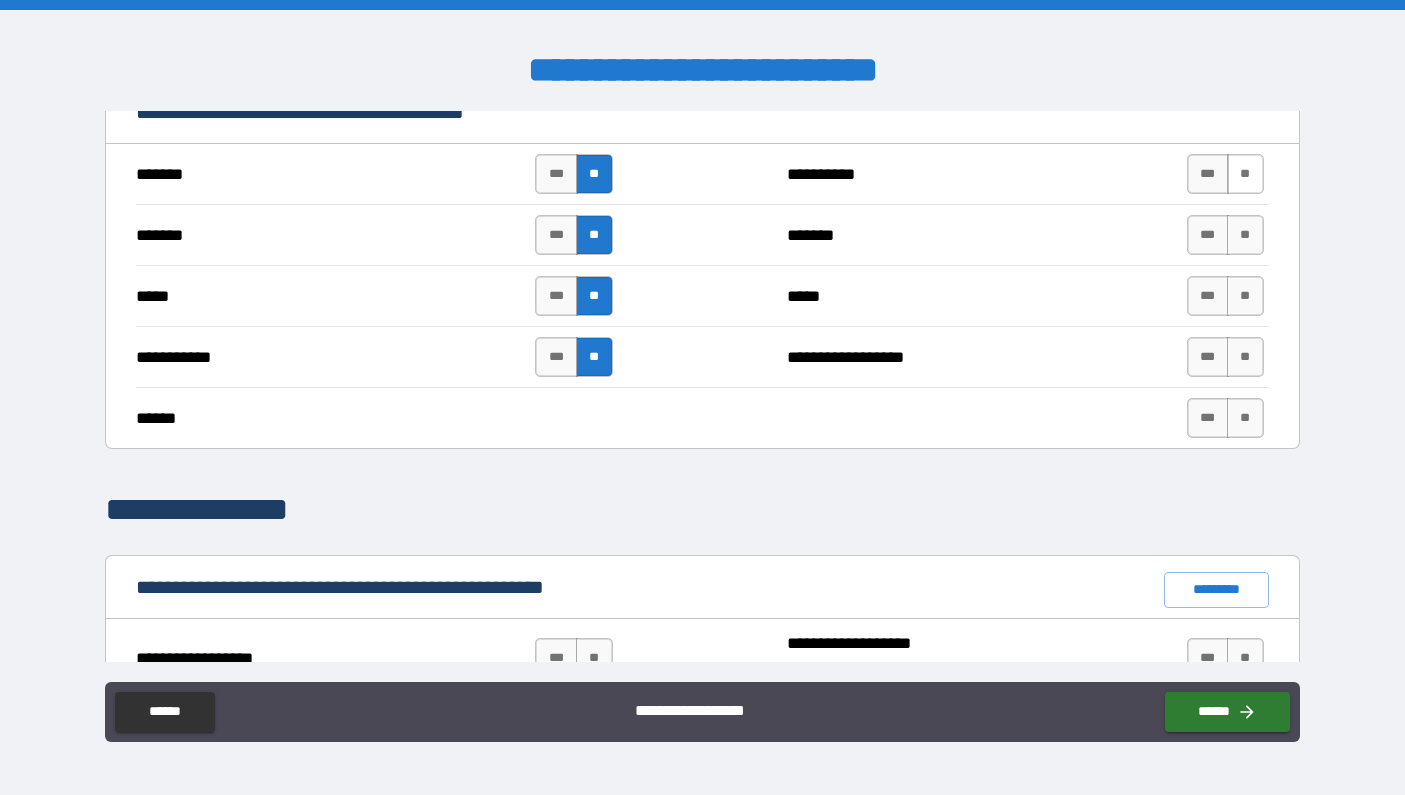 click on "**" at bounding box center [1245, 174] 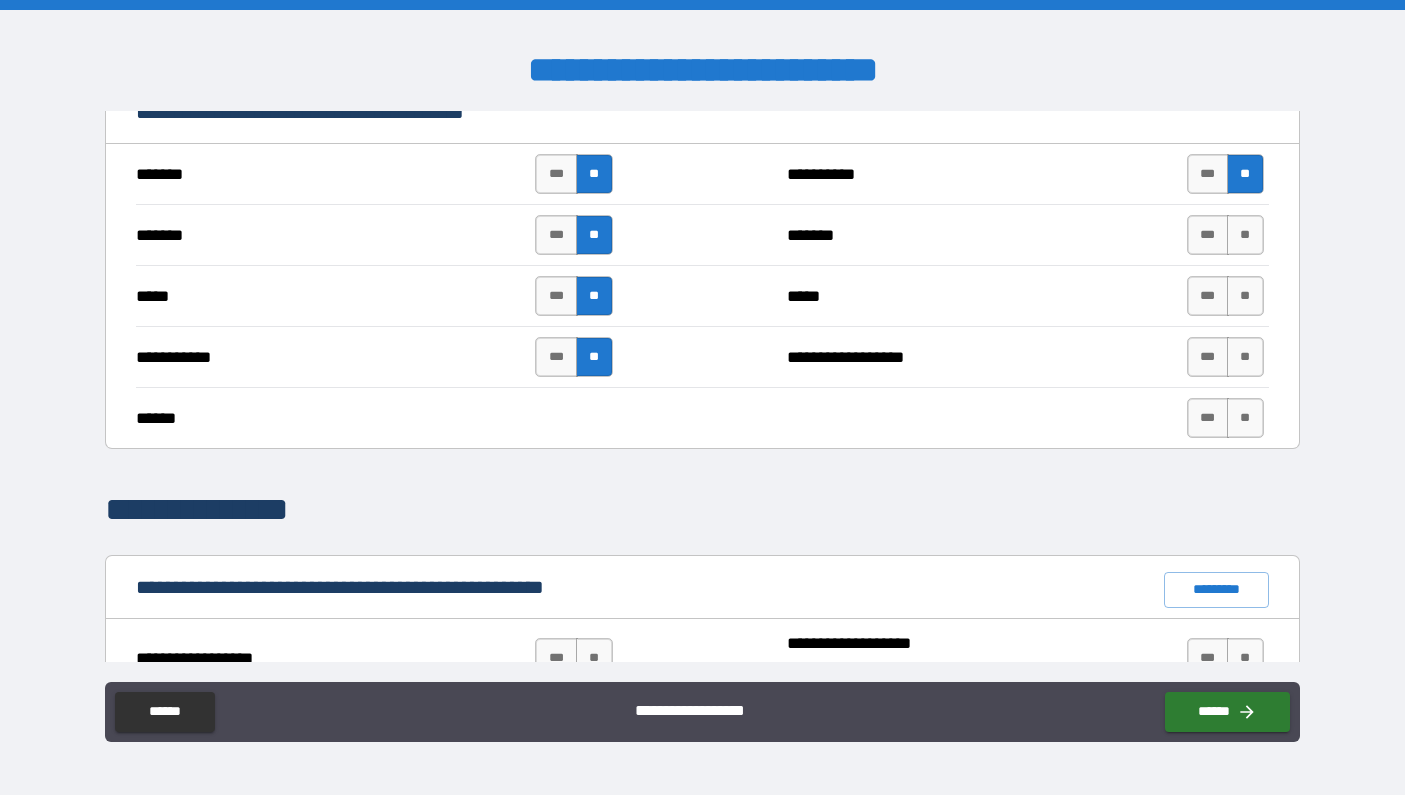 click on "**********" at bounding box center (702, 179) 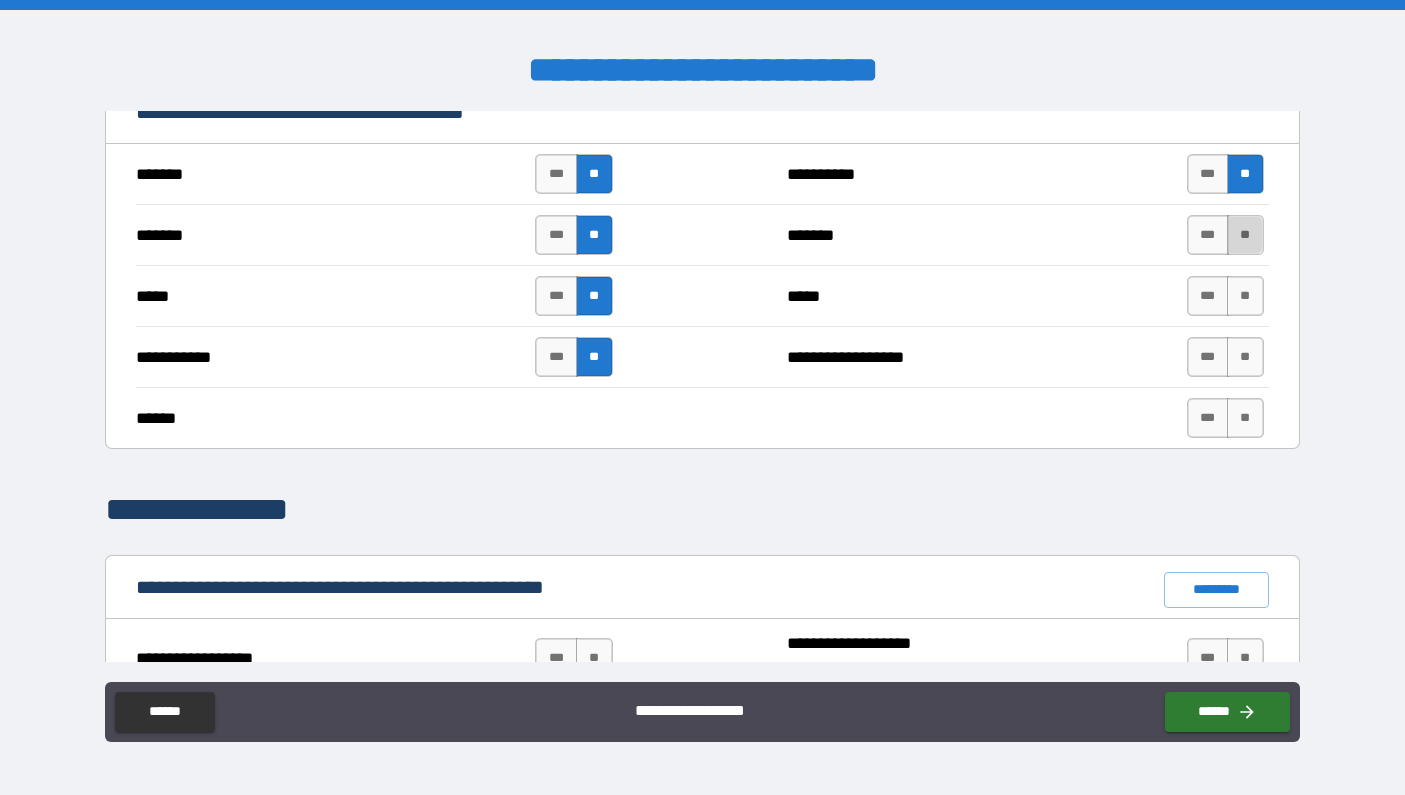 click on "**" at bounding box center (1245, 235) 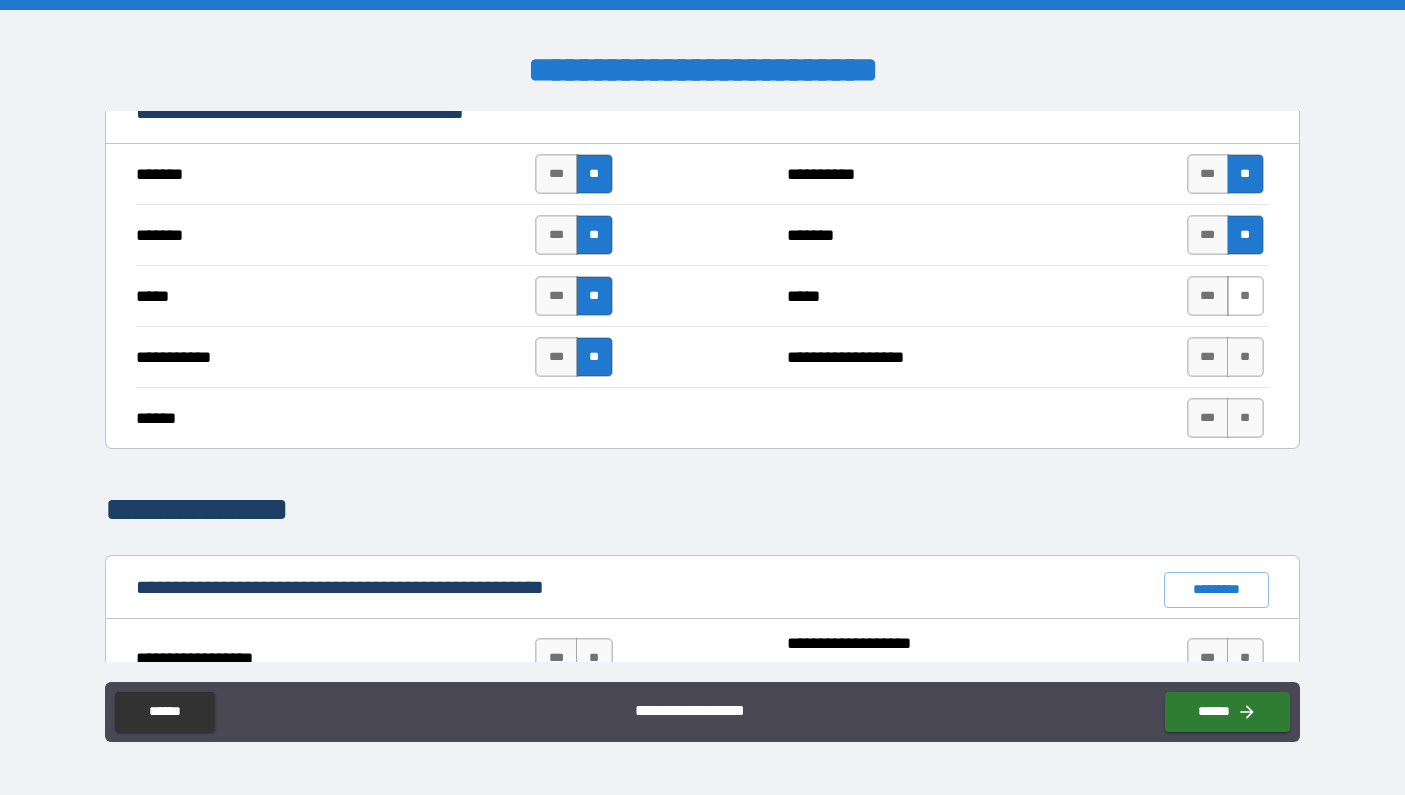 click on "**" at bounding box center [1245, 296] 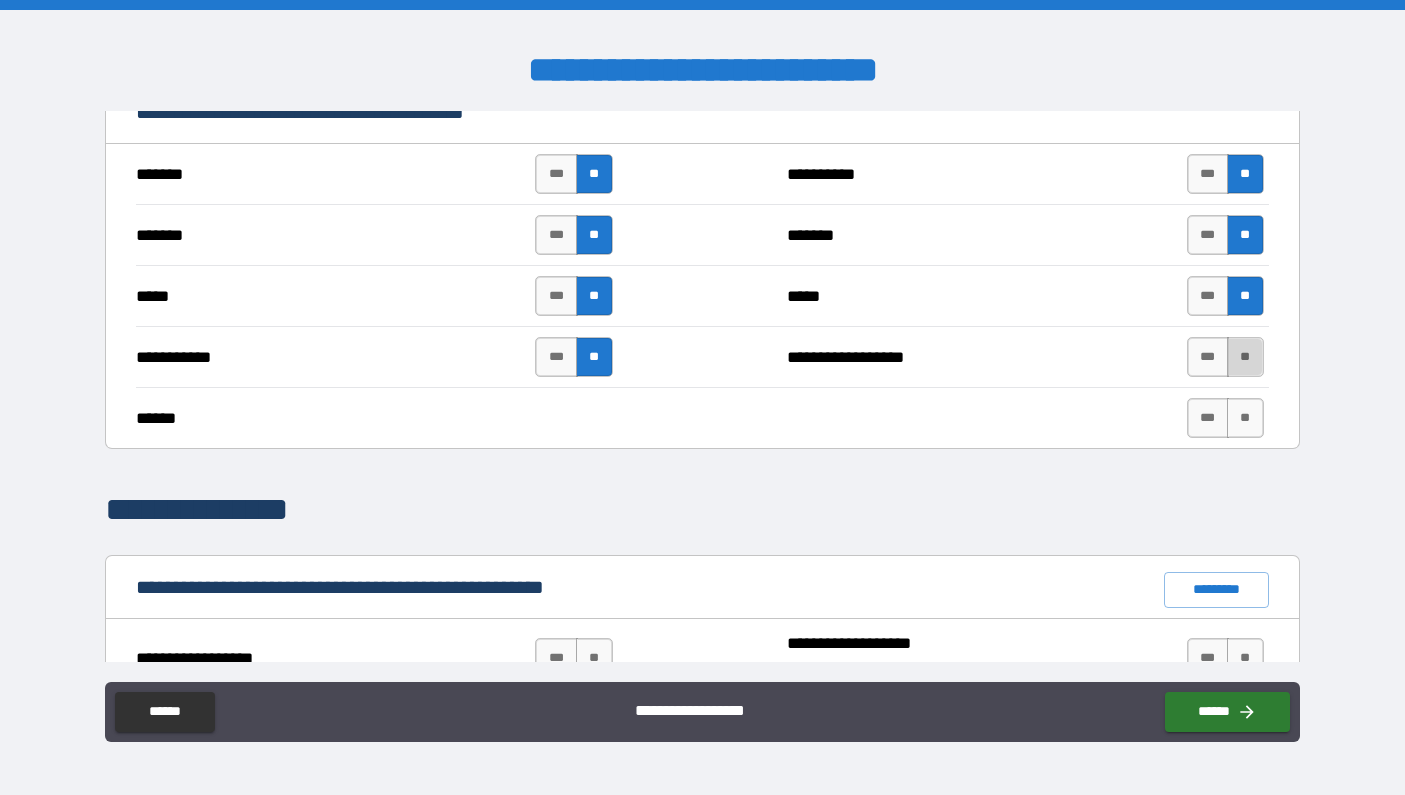 click on "**" at bounding box center (1245, 357) 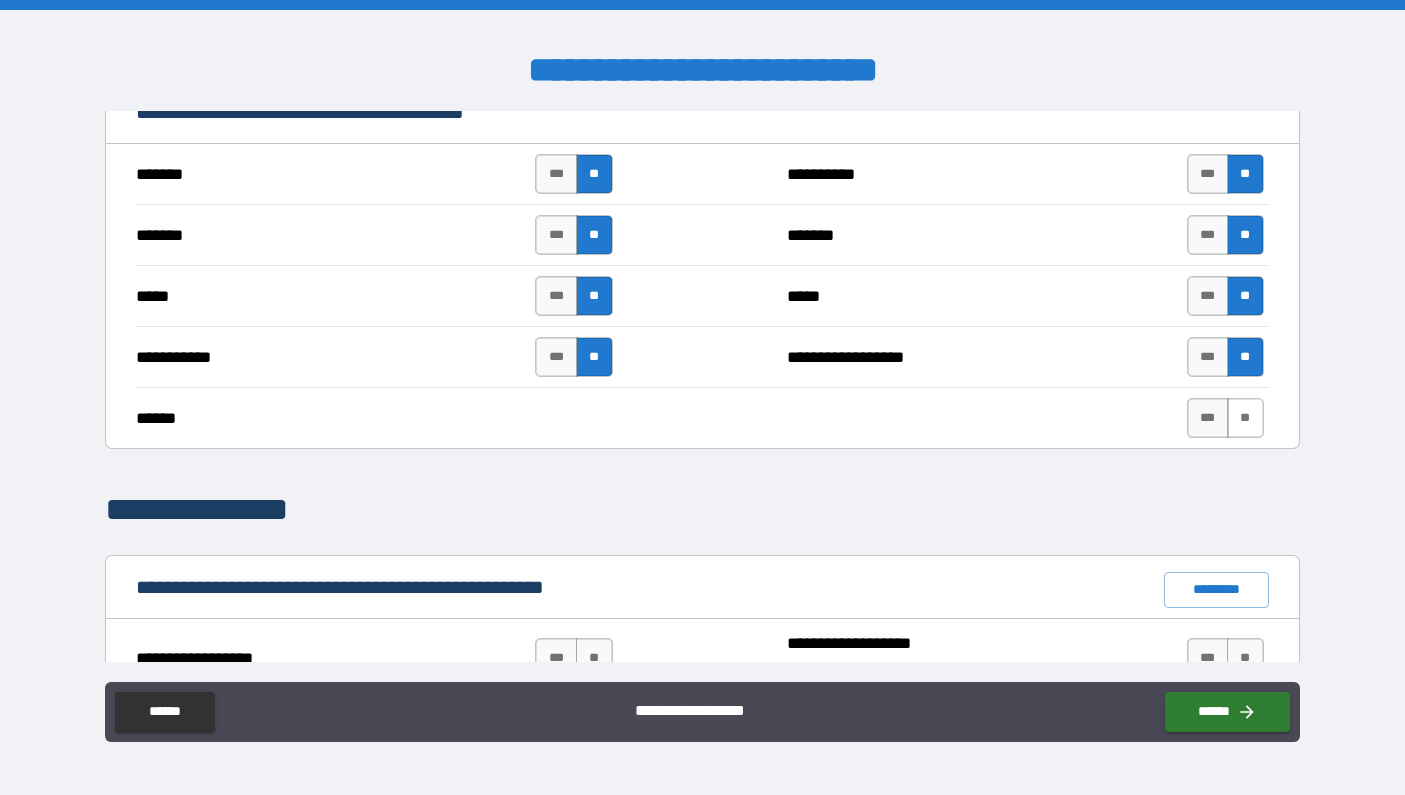 click on "**" at bounding box center (1245, 418) 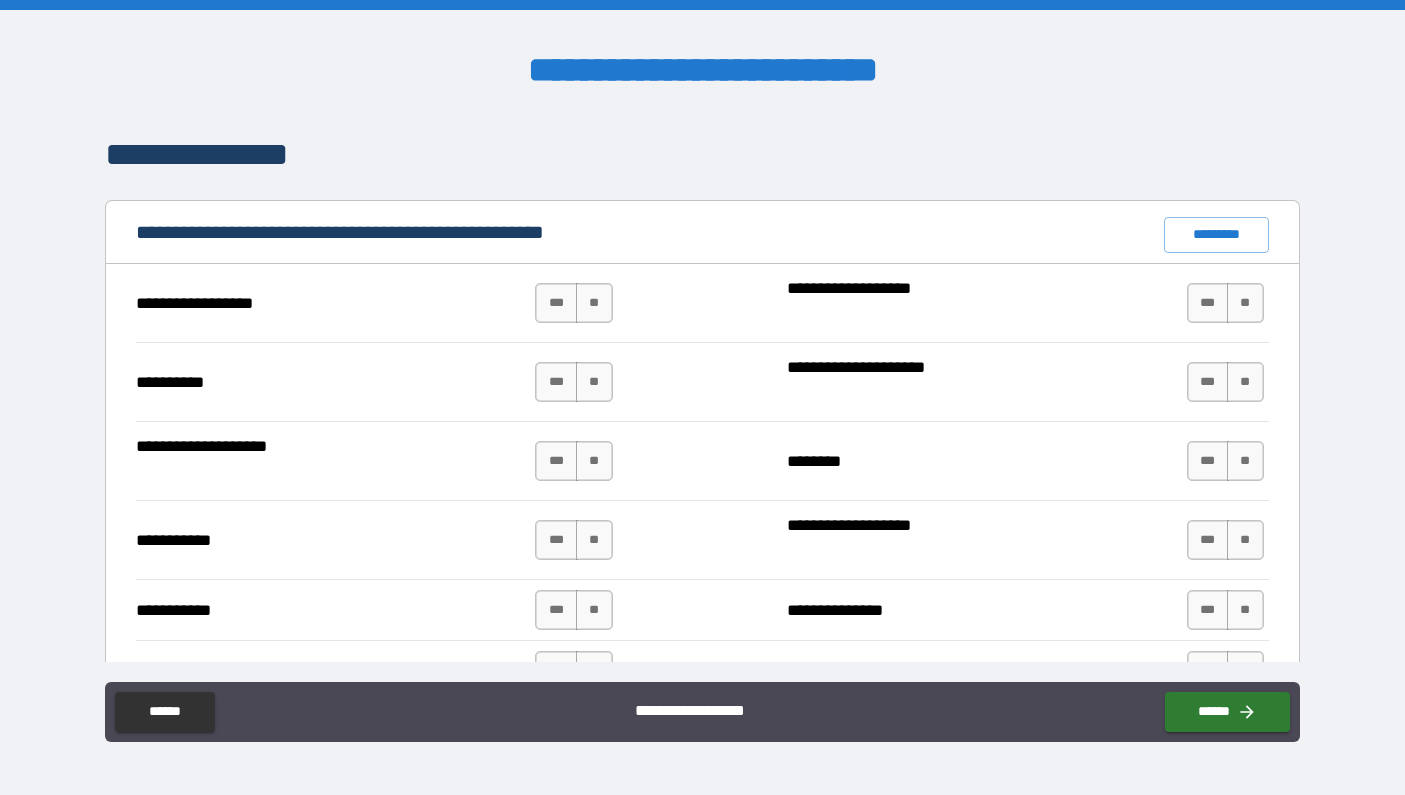 scroll, scrollTop: 1822, scrollLeft: 0, axis: vertical 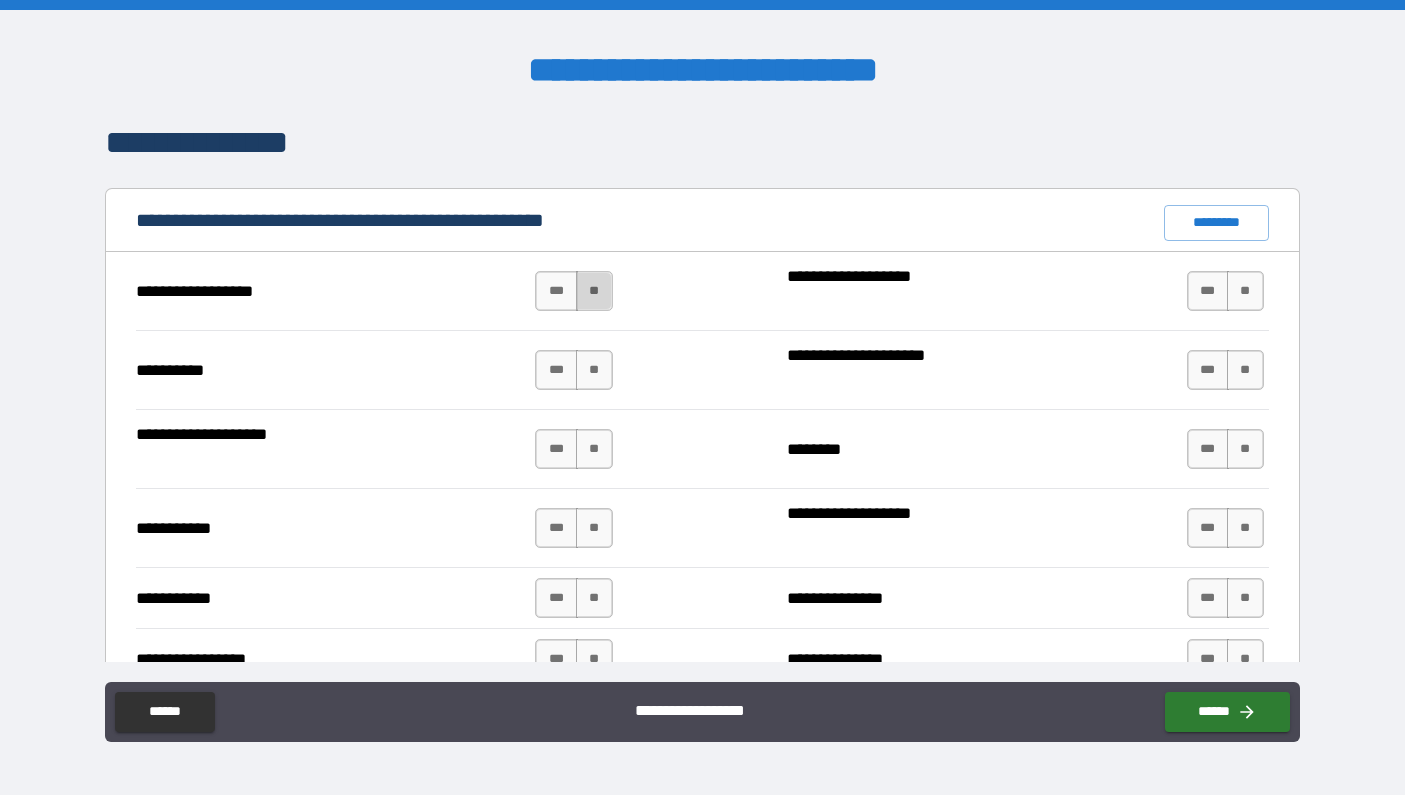 click on "**" at bounding box center (594, 291) 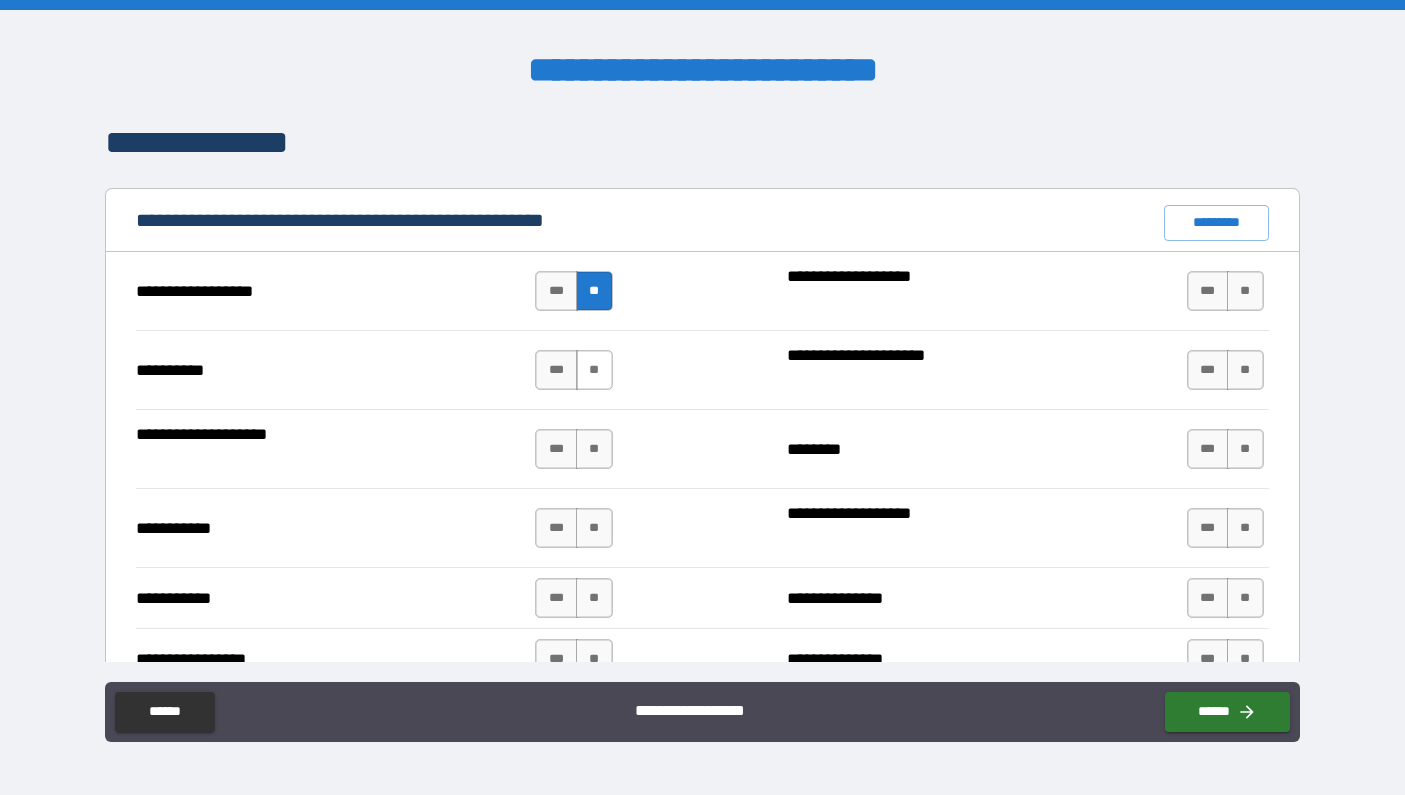 click on "**" at bounding box center (594, 370) 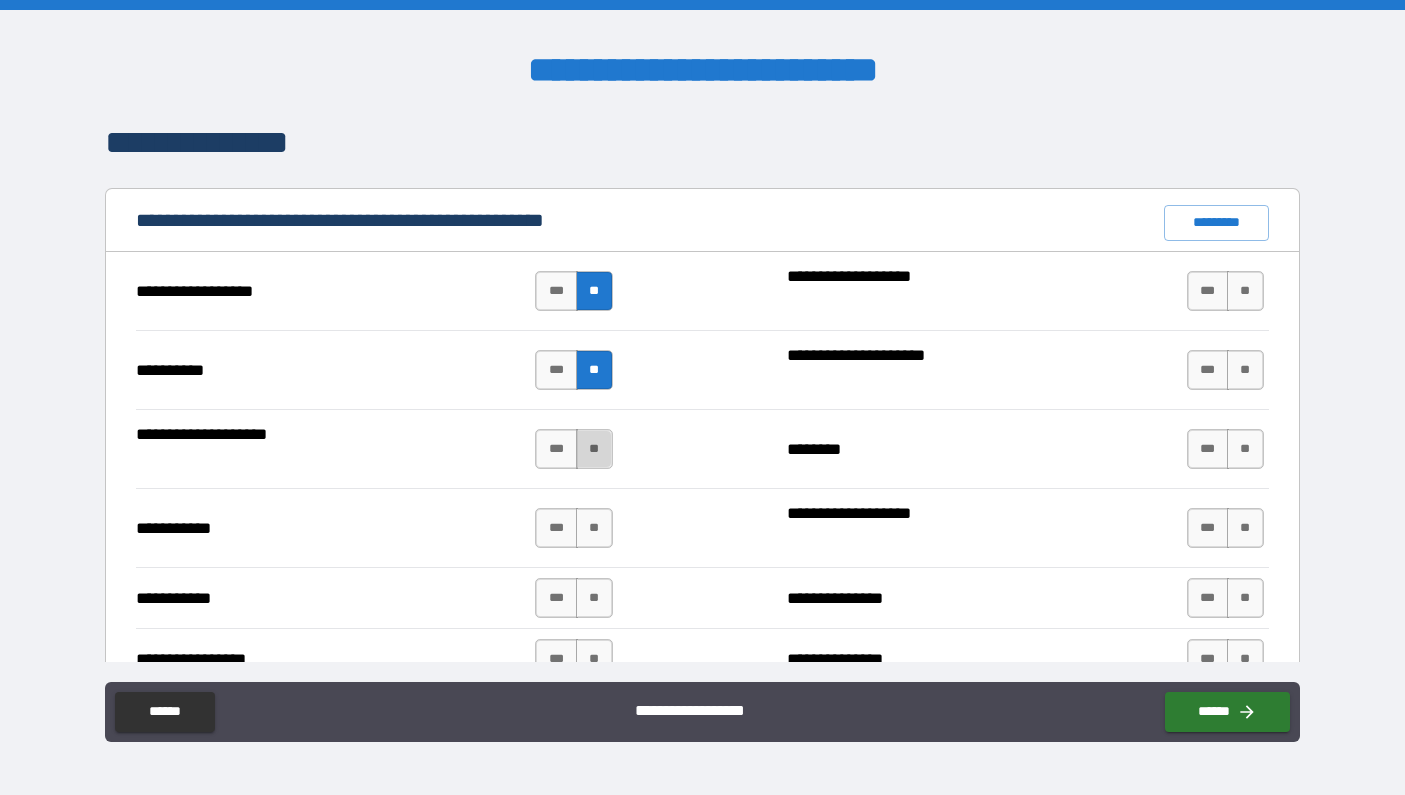 click on "**" at bounding box center [594, 449] 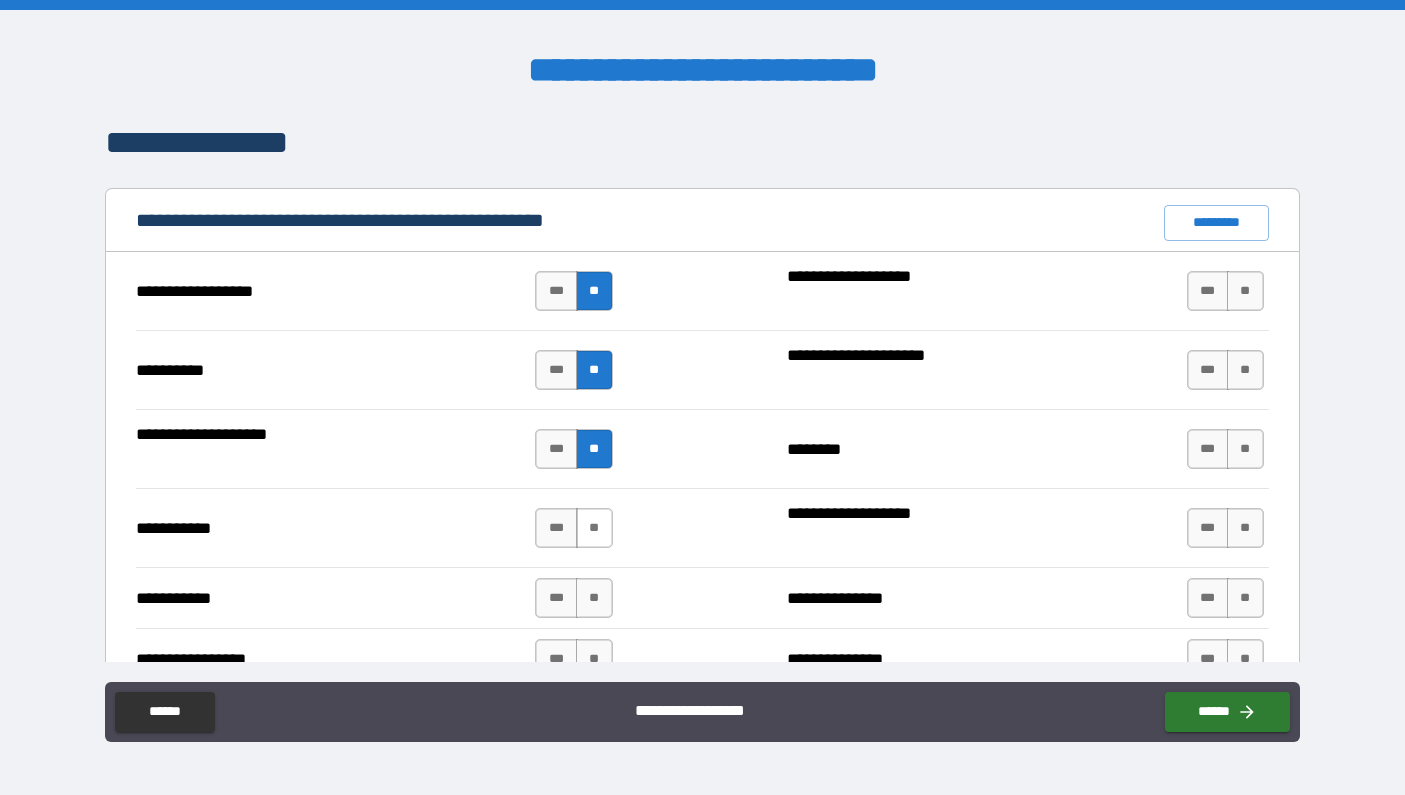 click on "**" at bounding box center (594, 528) 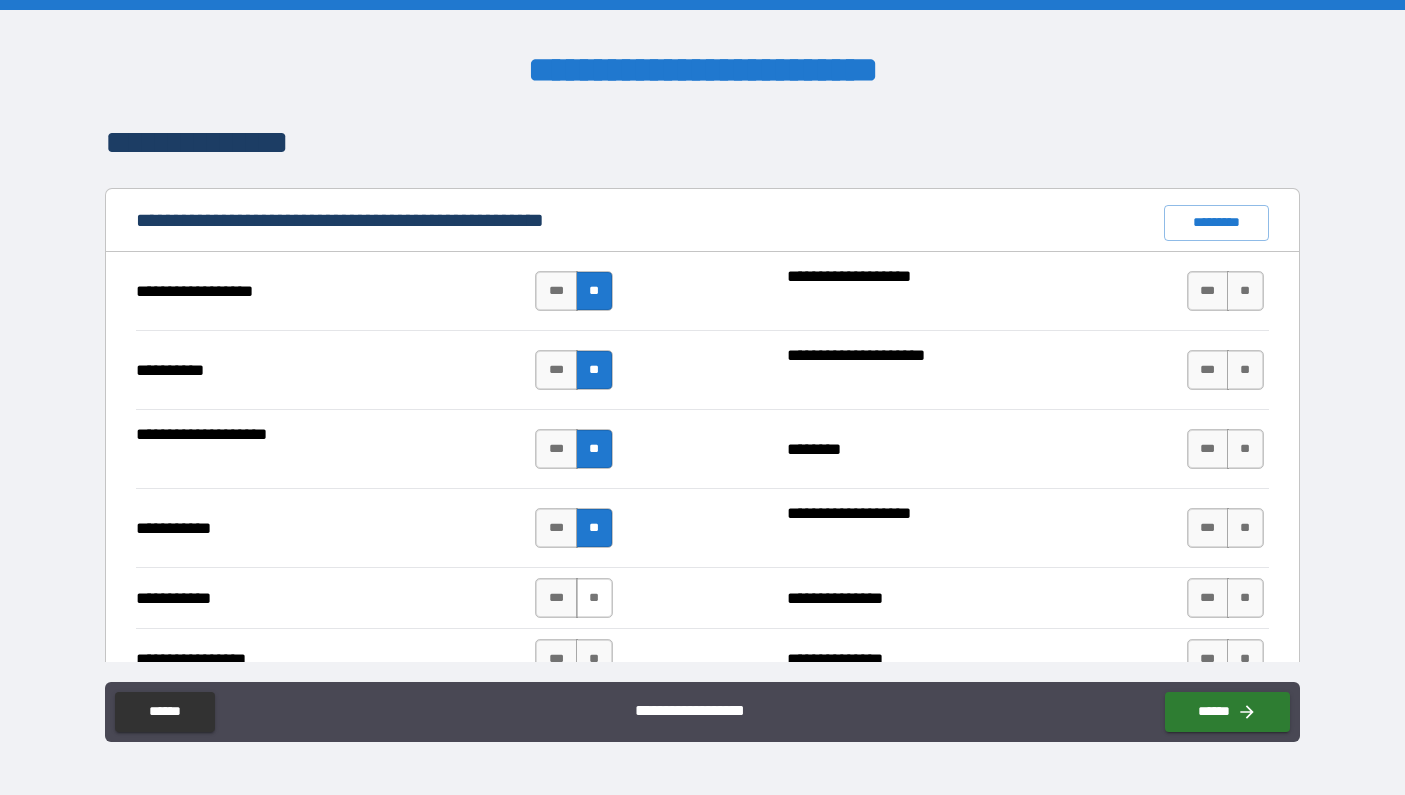 click on "**" at bounding box center (594, 598) 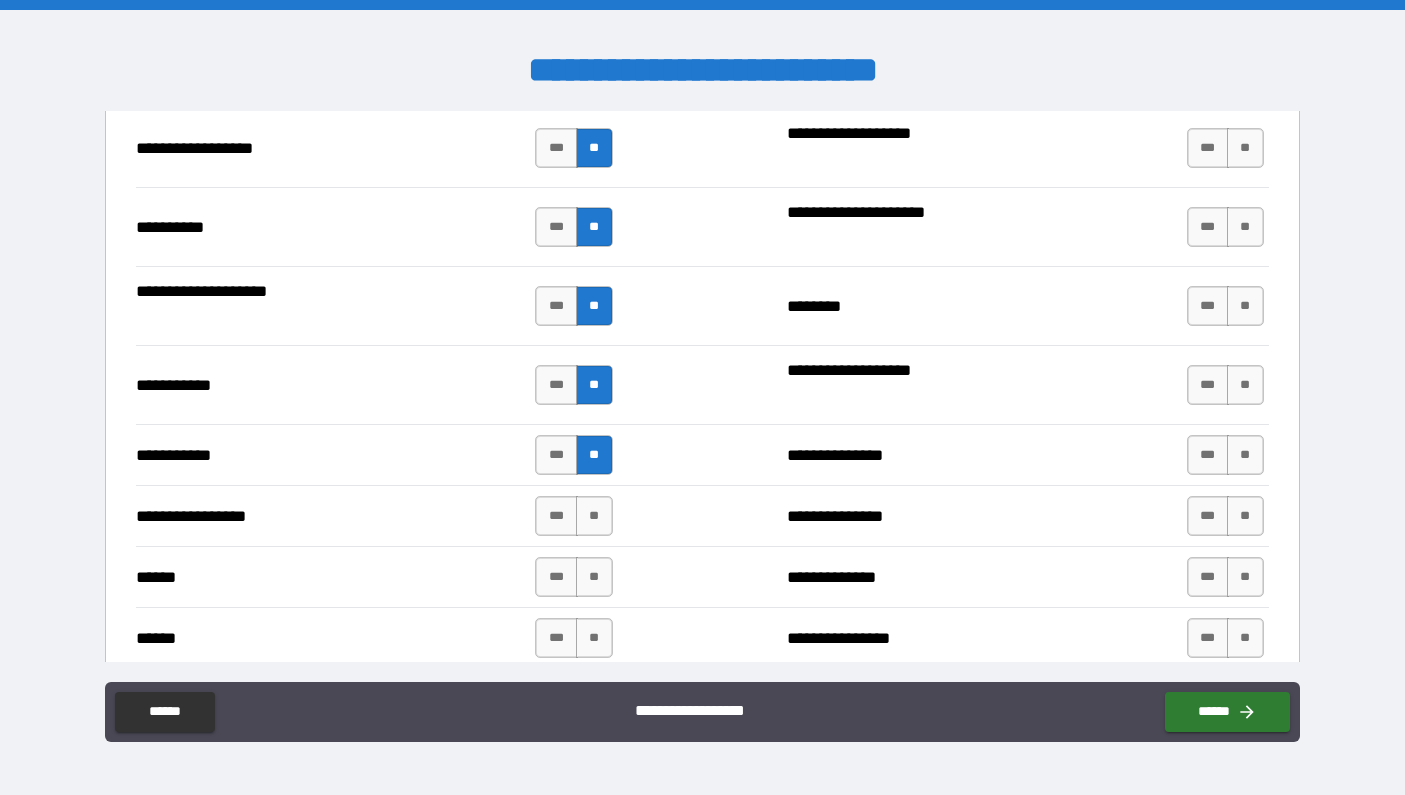 scroll, scrollTop: 1974, scrollLeft: 0, axis: vertical 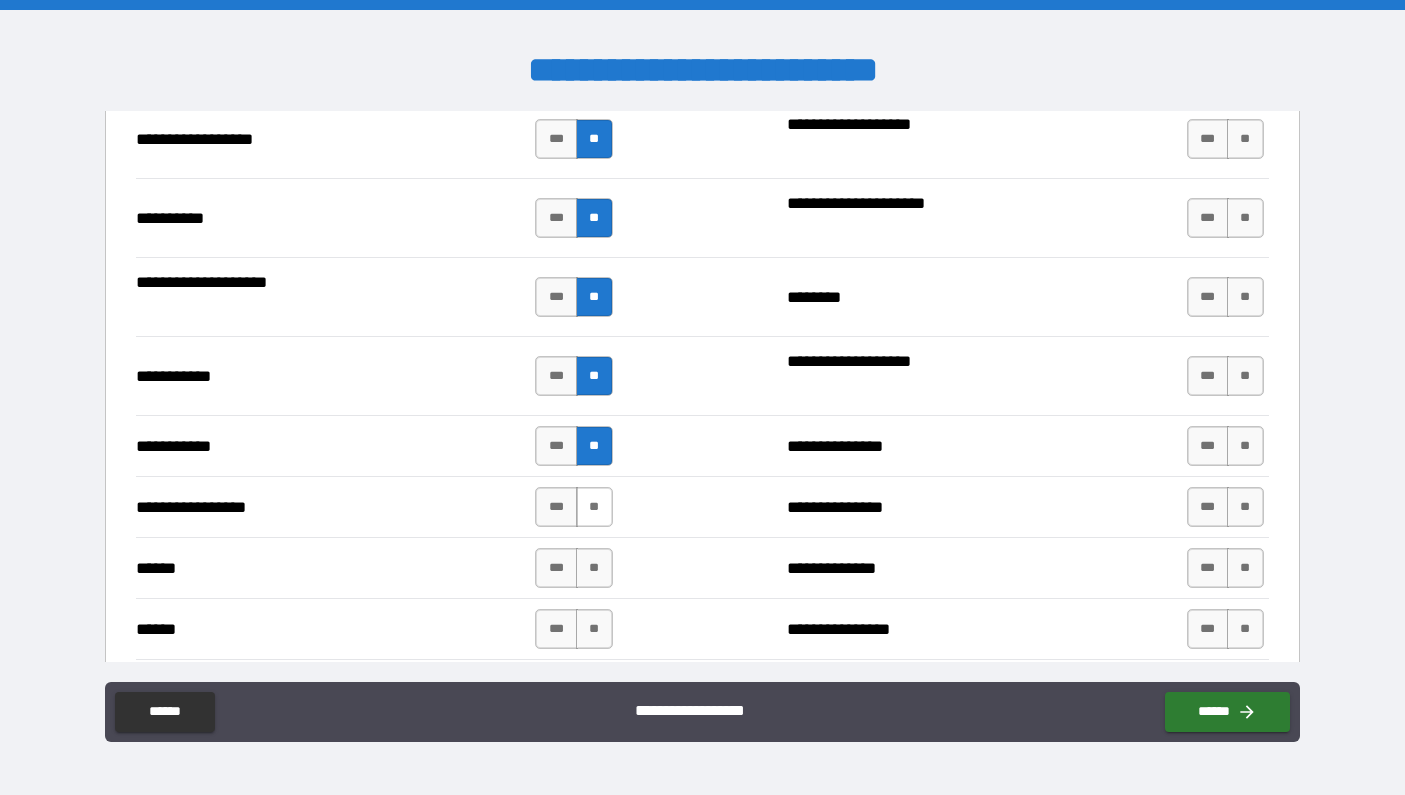 click on "**" at bounding box center (594, 507) 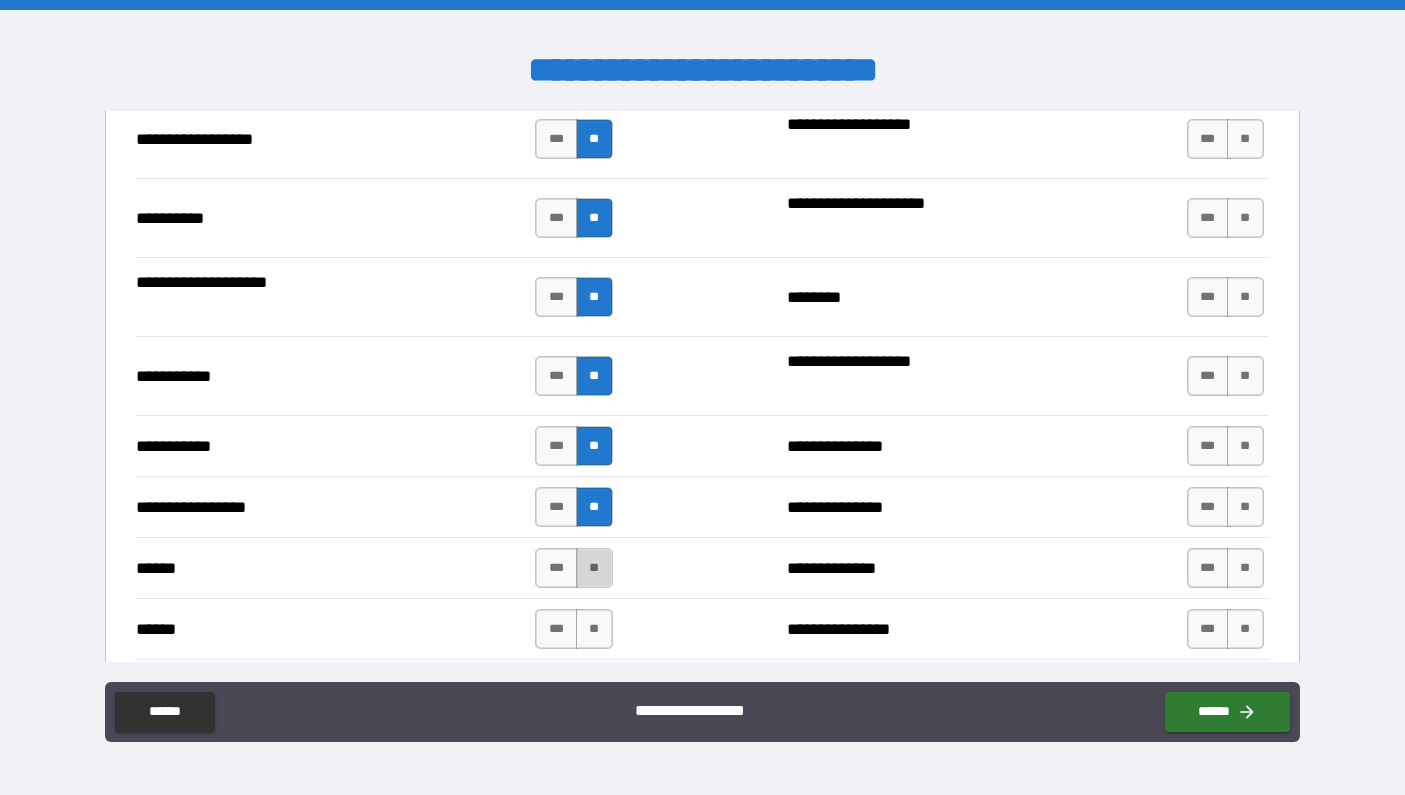 click on "**" at bounding box center (594, 568) 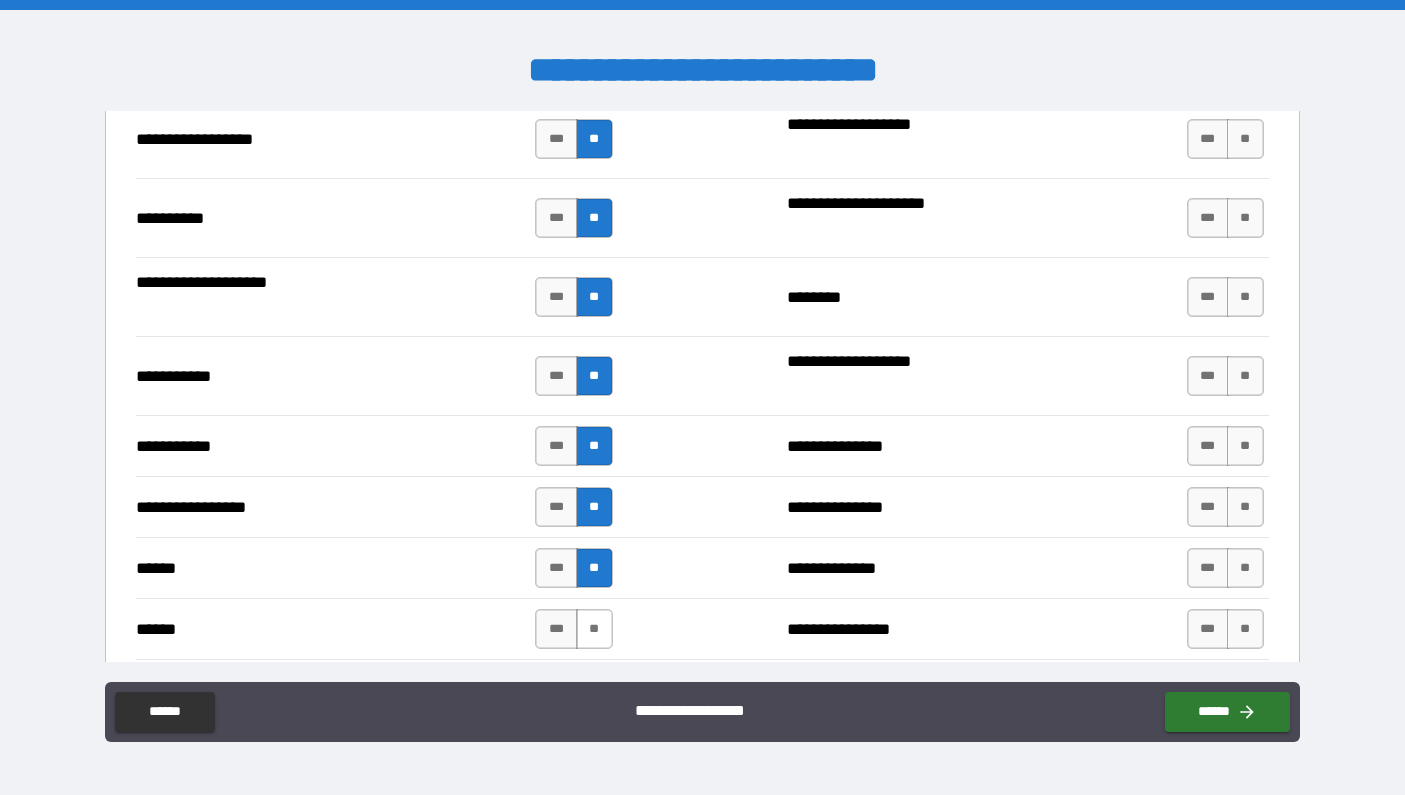 click on "**" at bounding box center (594, 629) 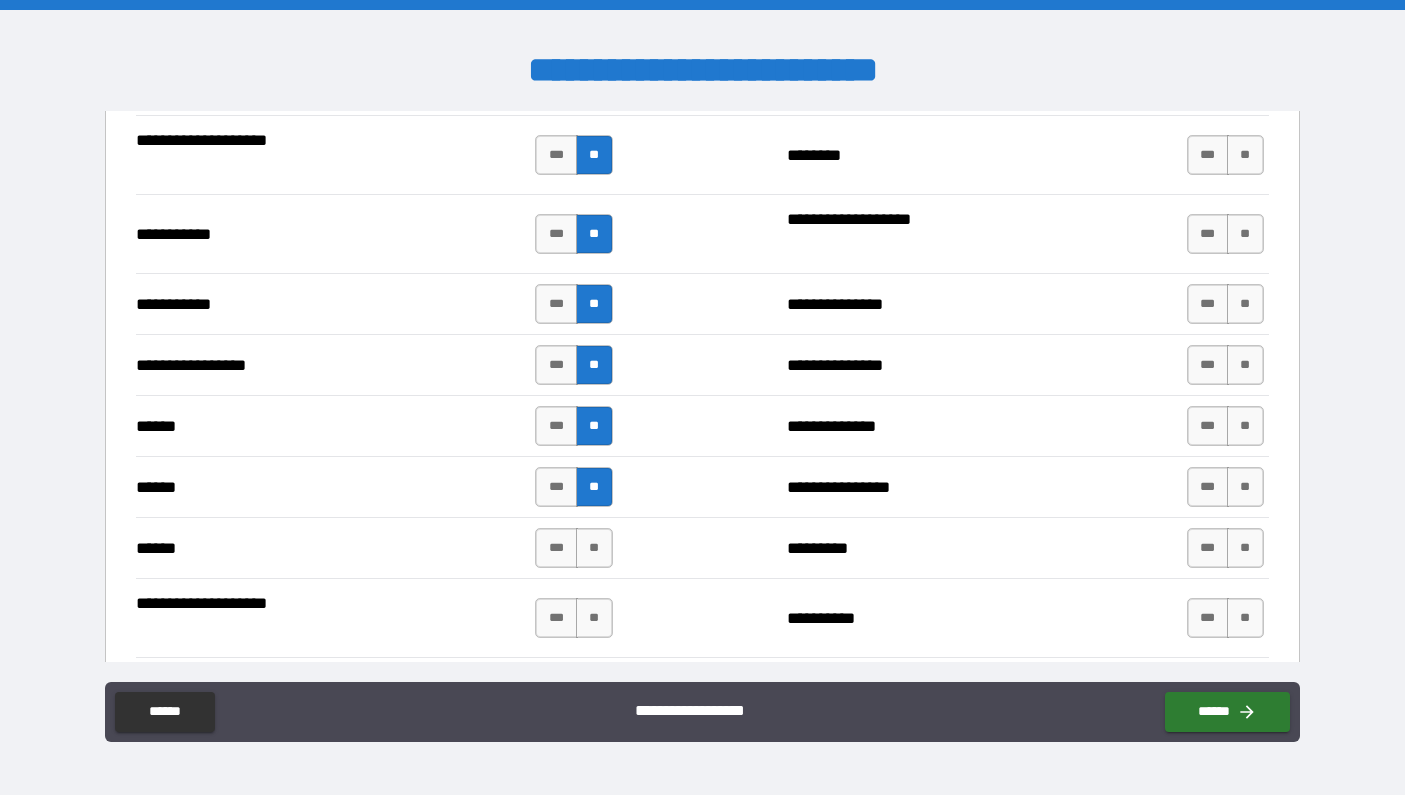 scroll, scrollTop: 2136, scrollLeft: 0, axis: vertical 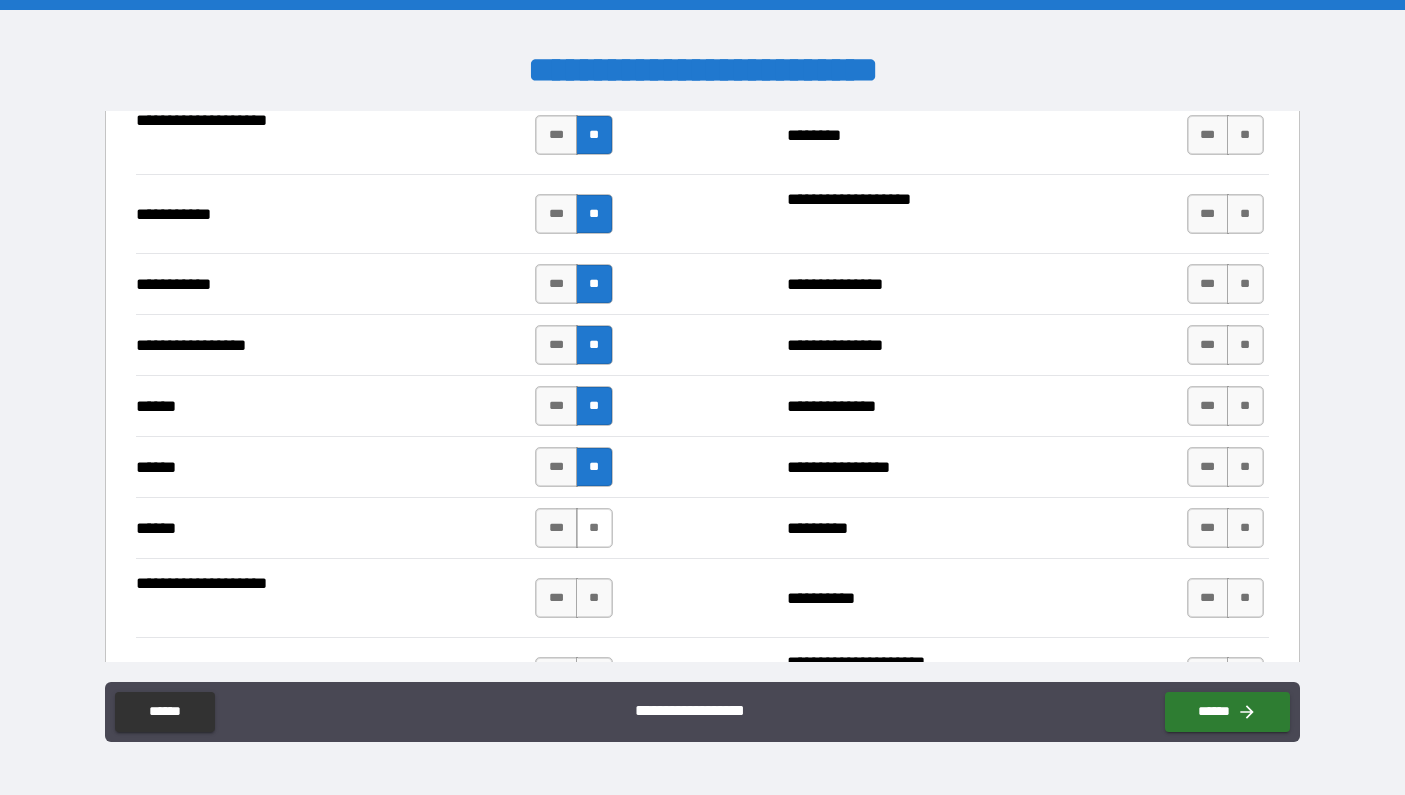 click on "**" at bounding box center [594, 528] 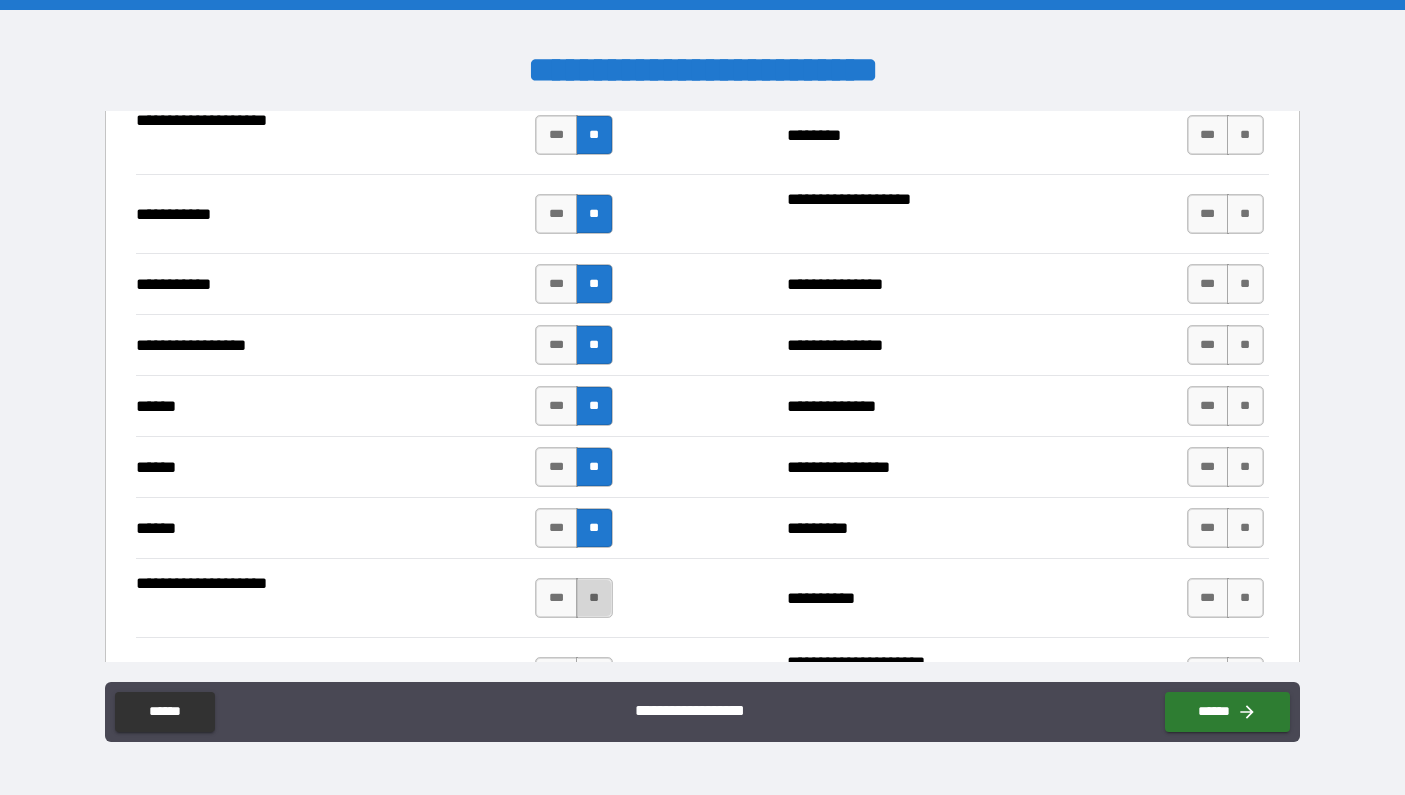 click on "**" at bounding box center [594, 598] 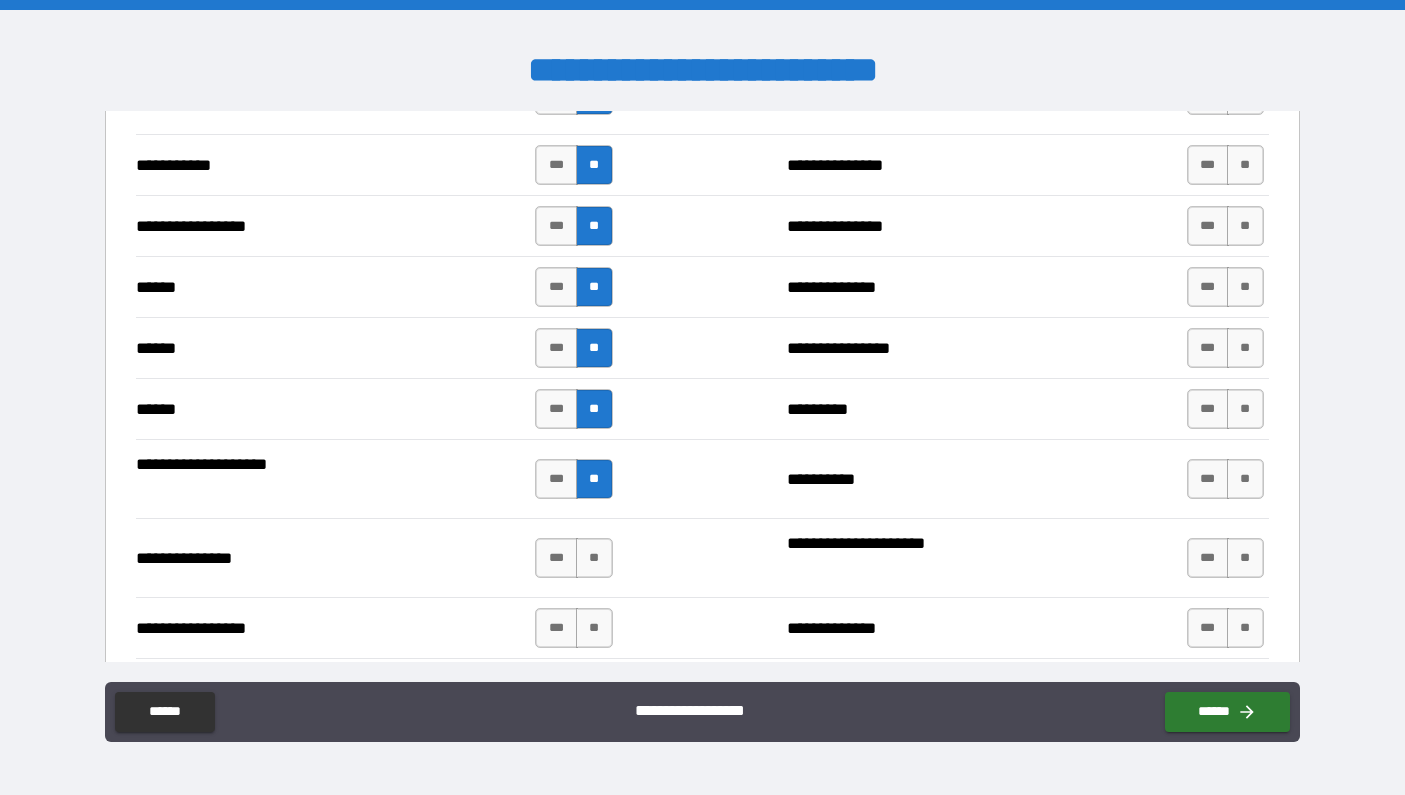 scroll, scrollTop: 2258, scrollLeft: 0, axis: vertical 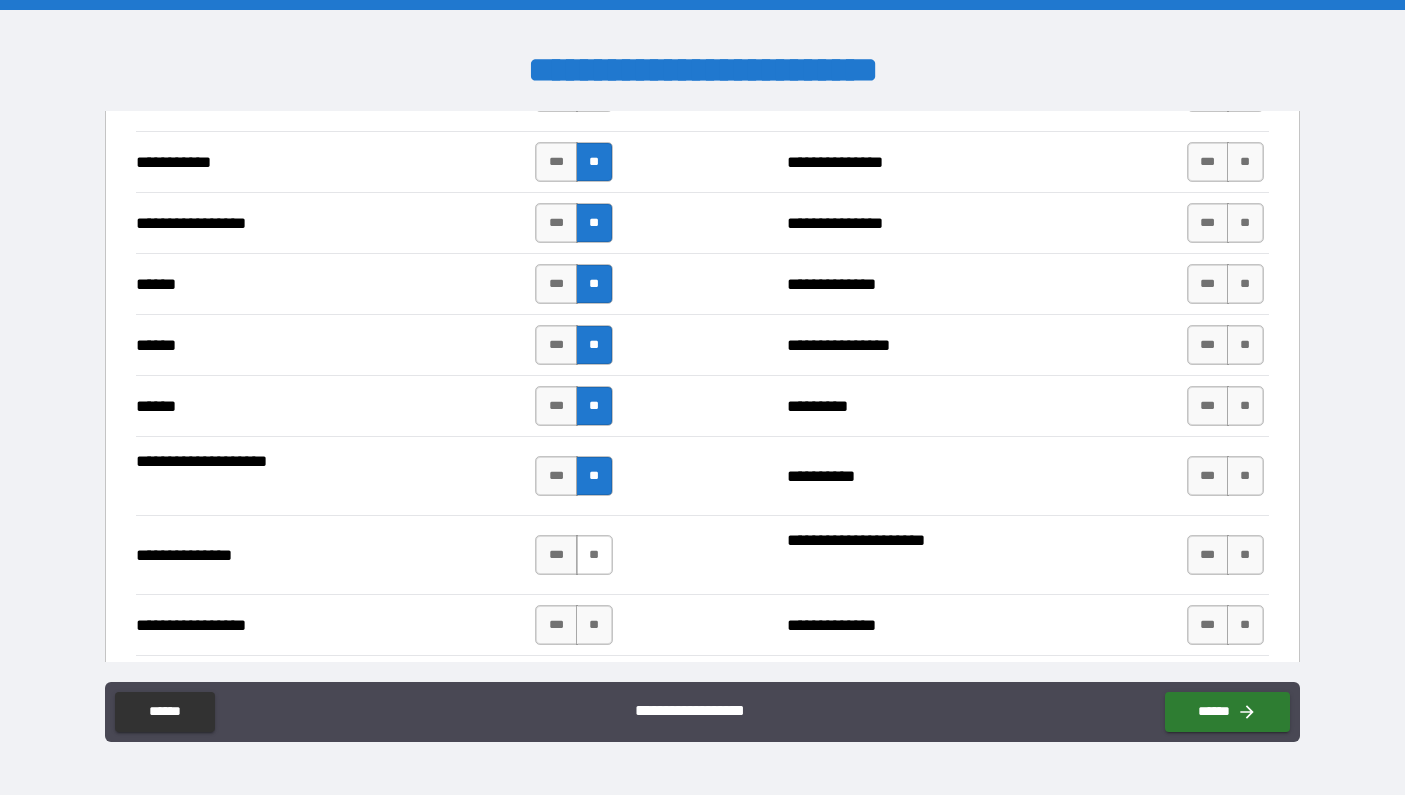 click on "**" at bounding box center (594, 555) 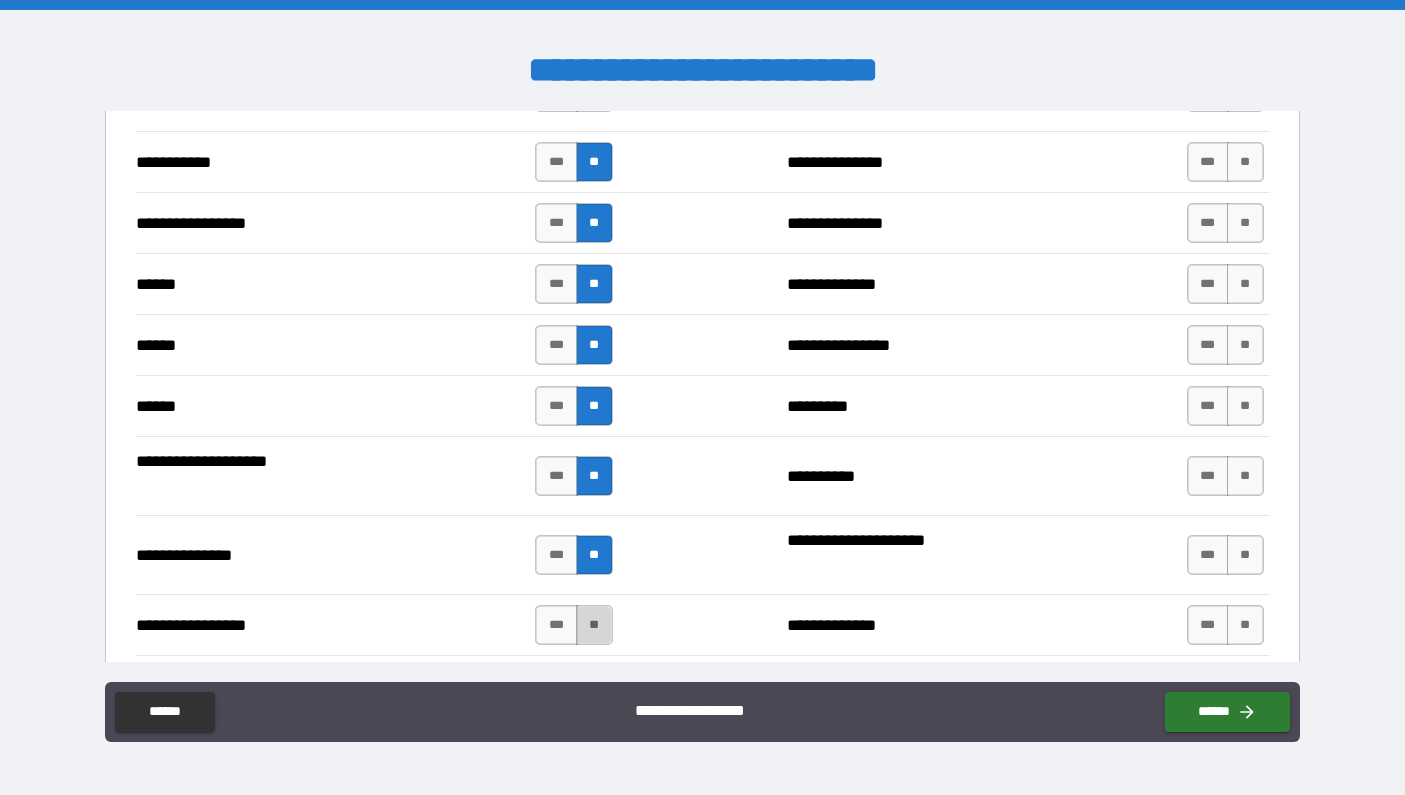 click on "**" at bounding box center (594, 625) 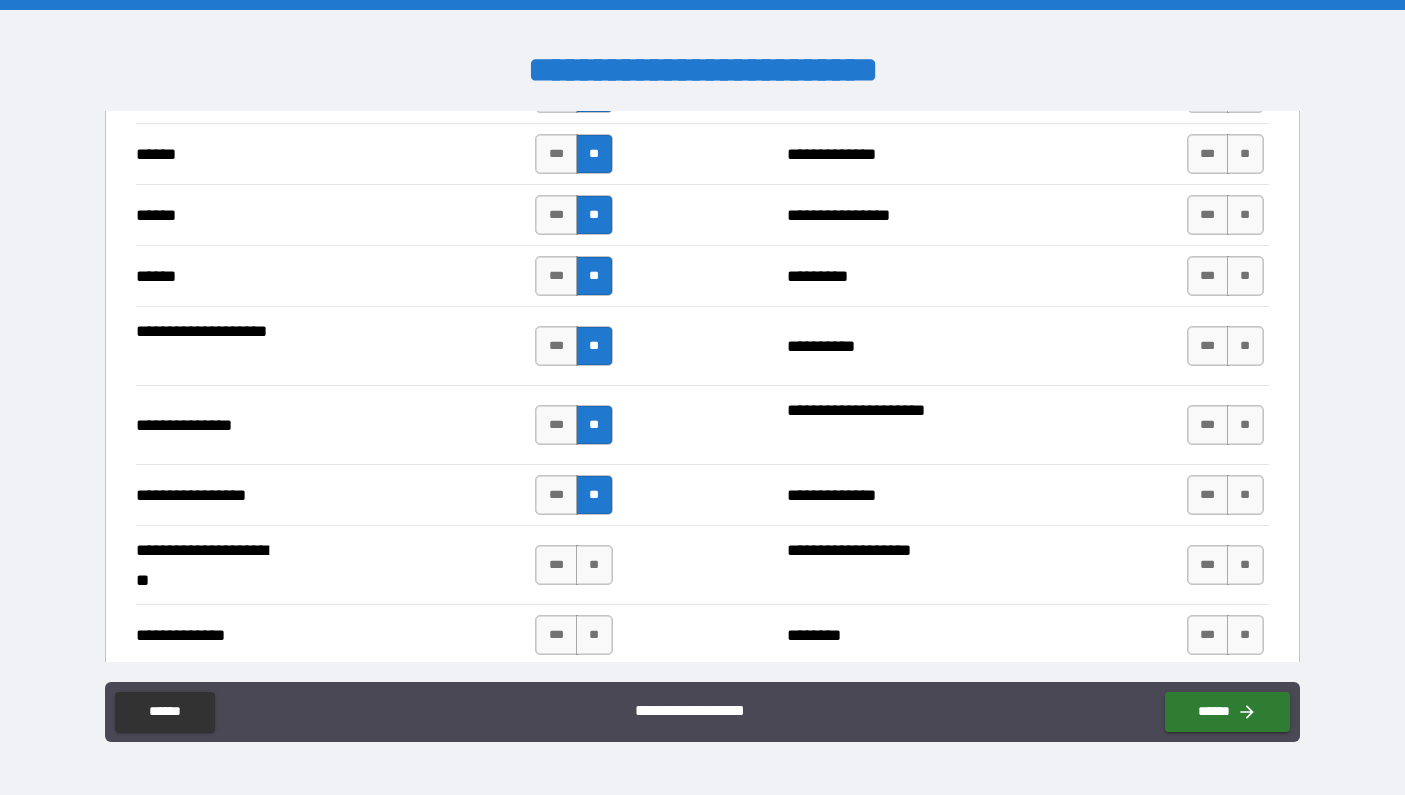 scroll, scrollTop: 2402, scrollLeft: 0, axis: vertical 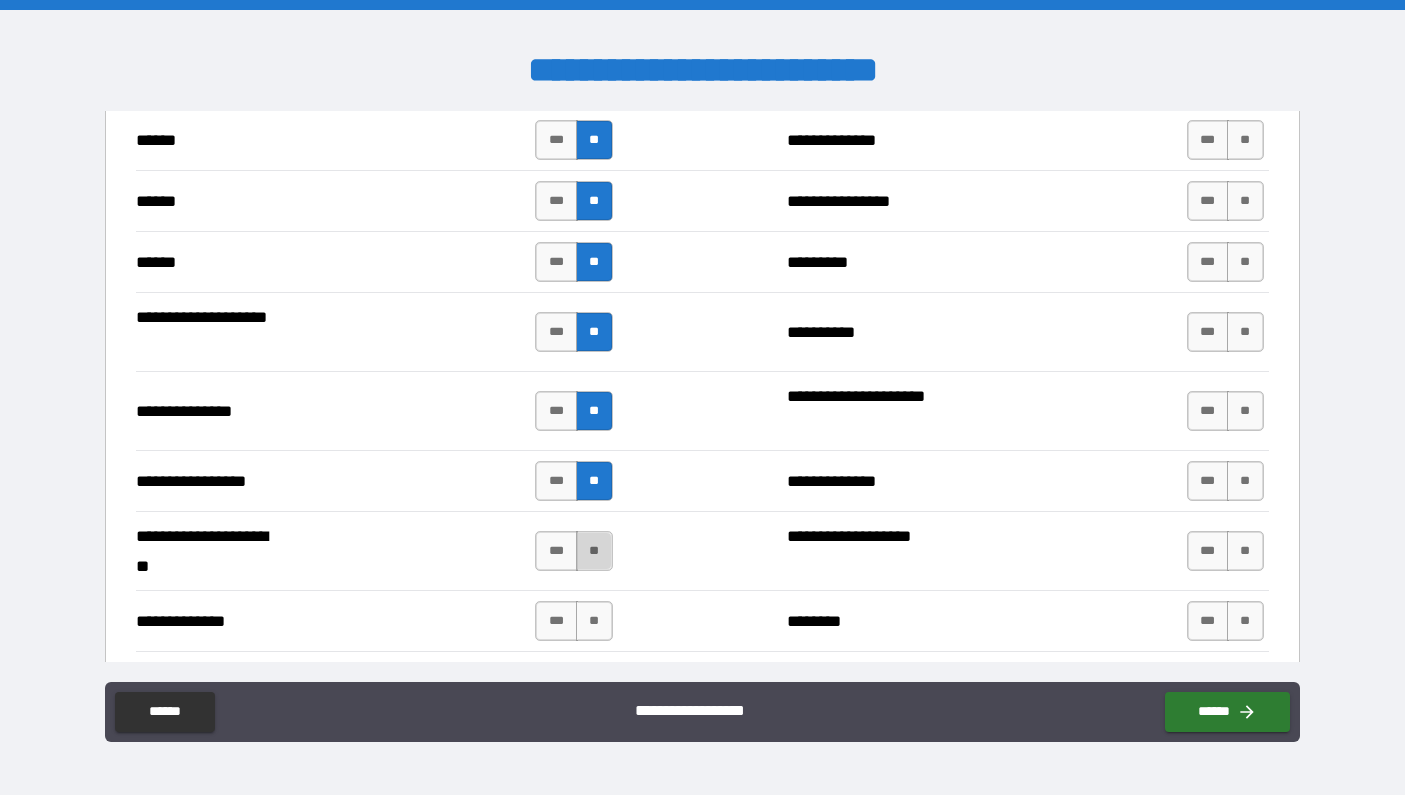 click on "**" at bounding box center (594, 551) 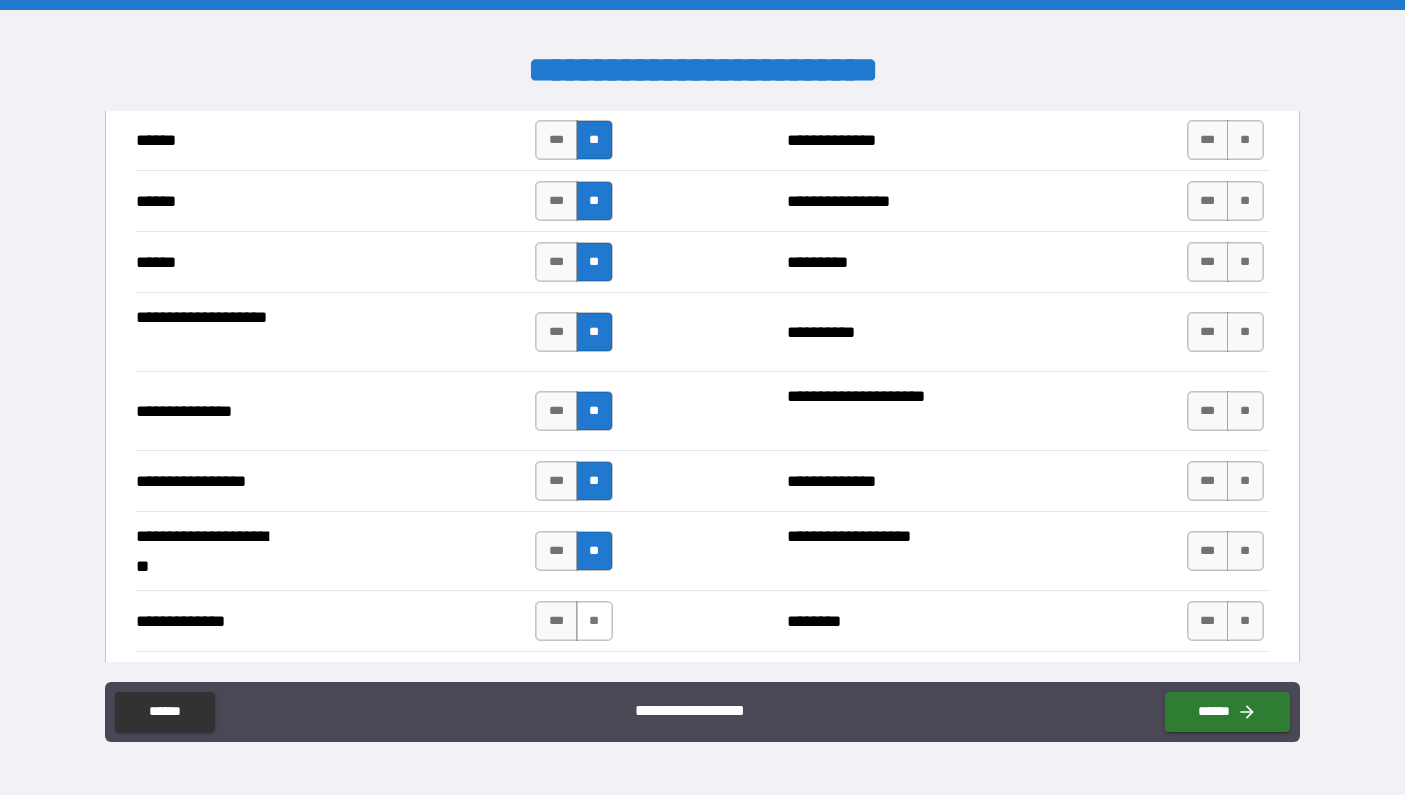 click on "**" at bounding box center (594, 621) 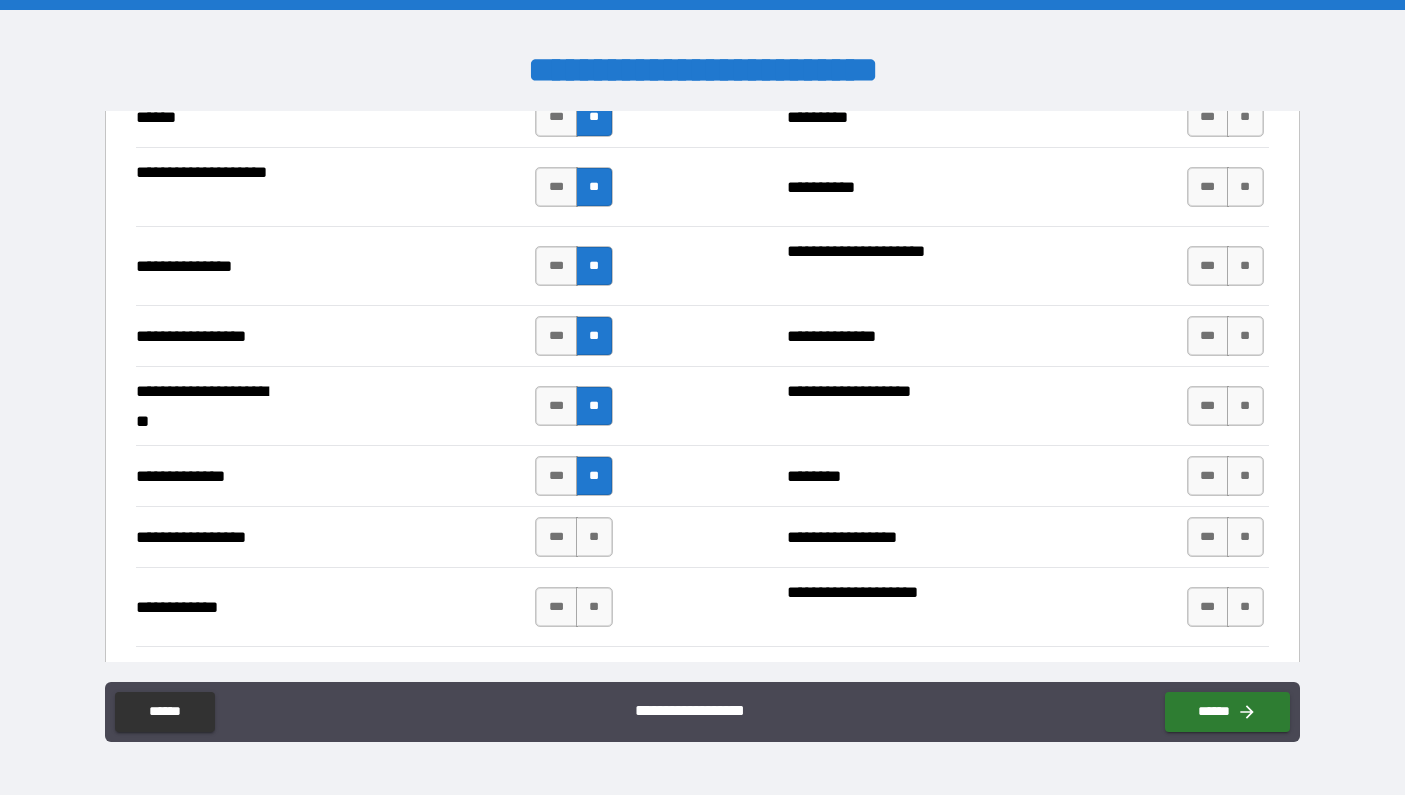 scroll, scrollTop: 2543, scrollLeft: 0, axis: vertical 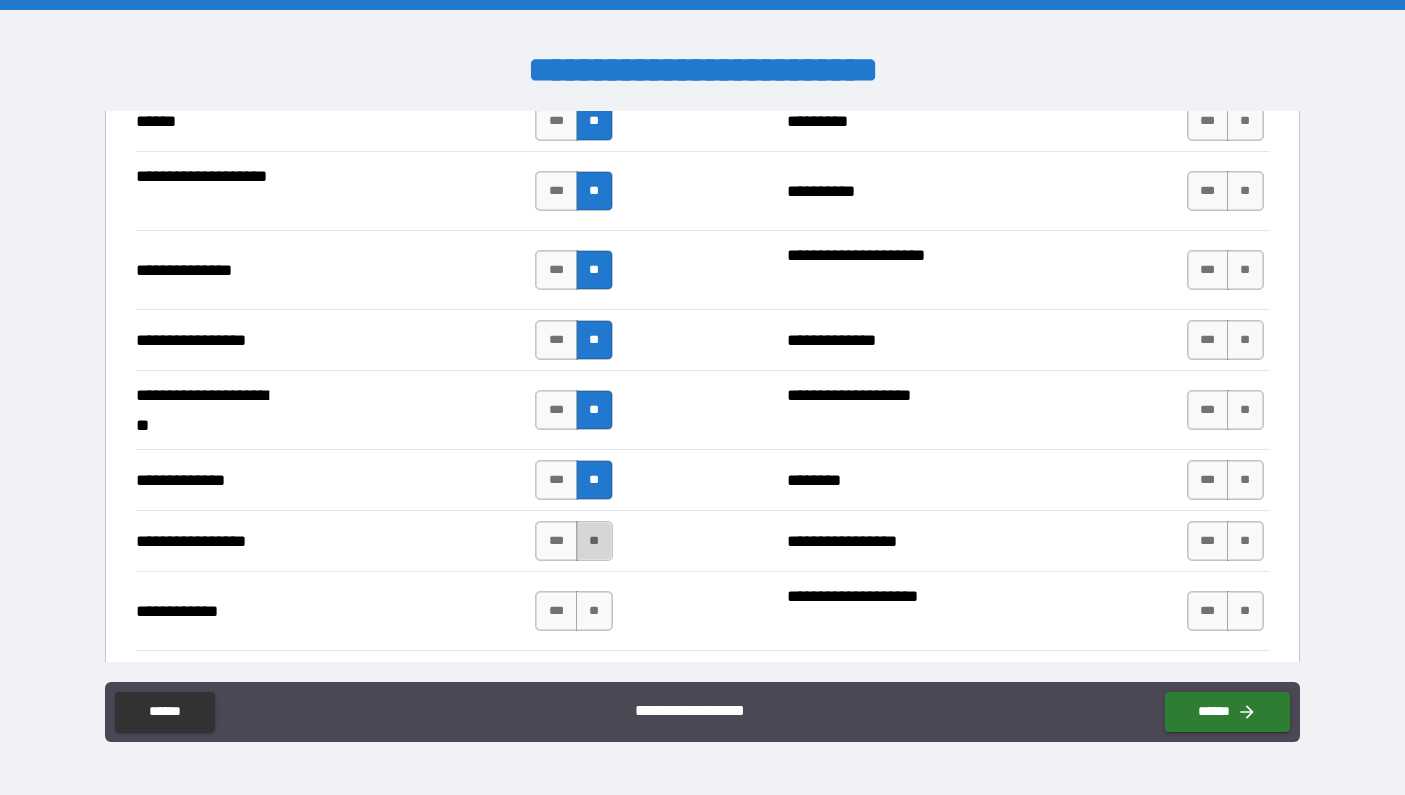 click on "**" at bounding box center [594, 541] 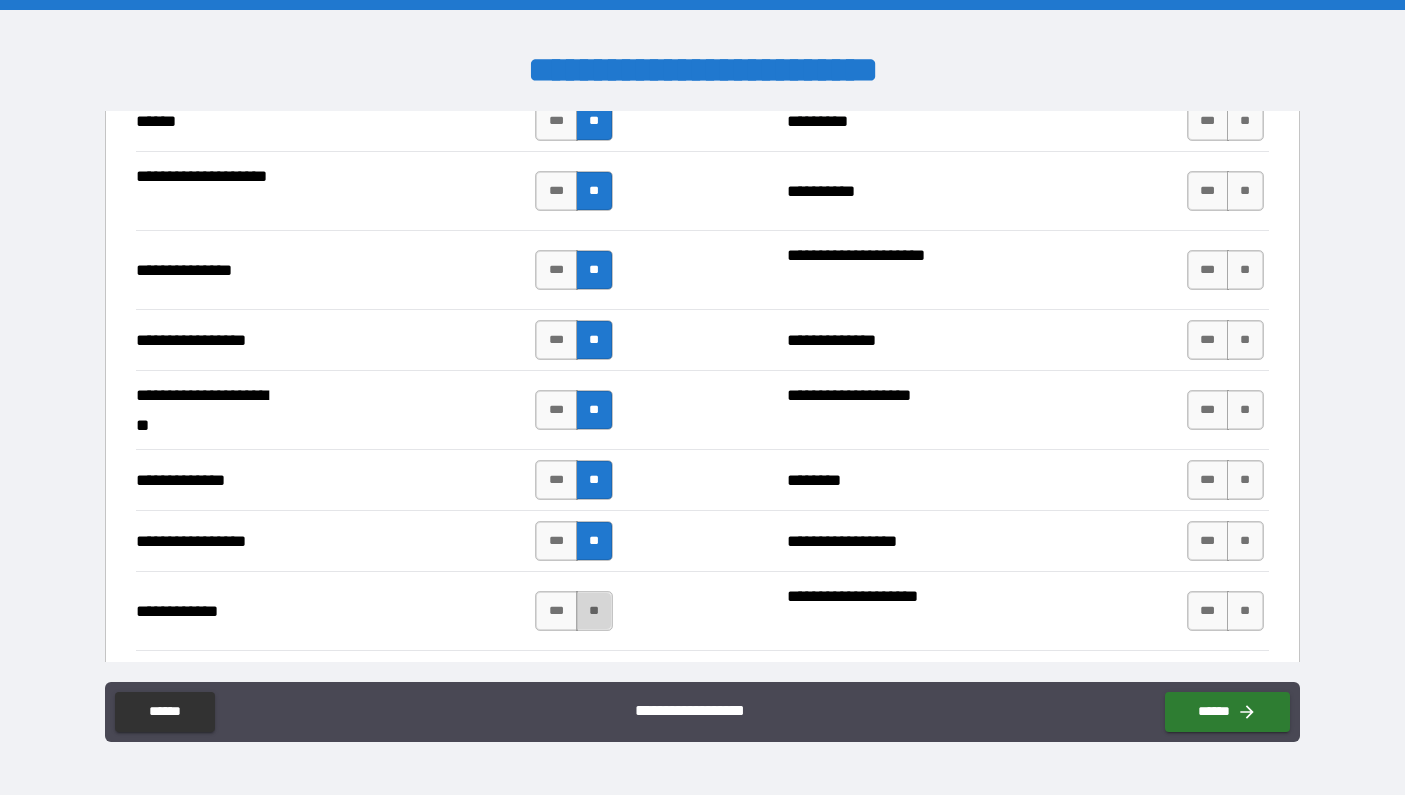 click on "**" at bounding box center [594, 611] 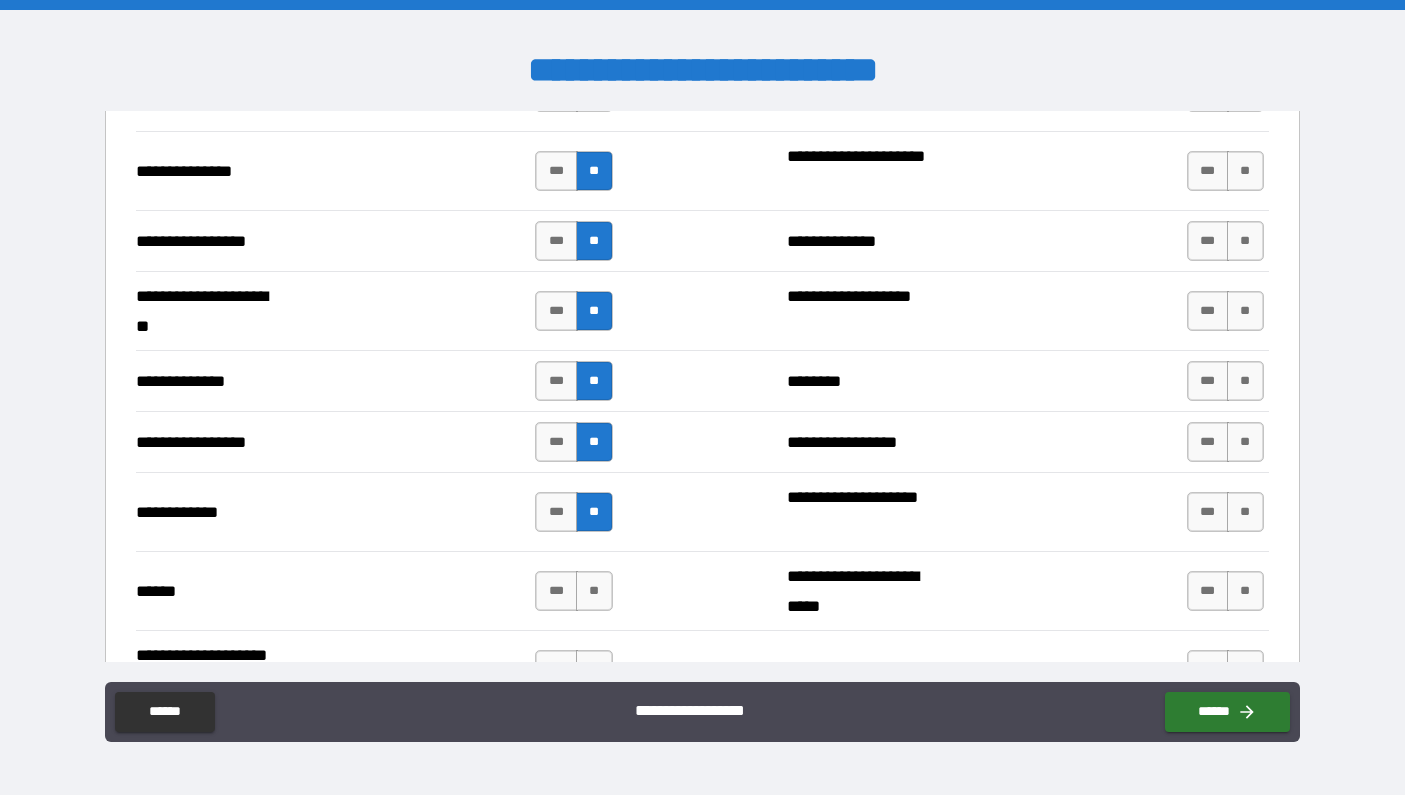 scroll, scrollTop: 2654, scrollLeft: 0, axis: vertical 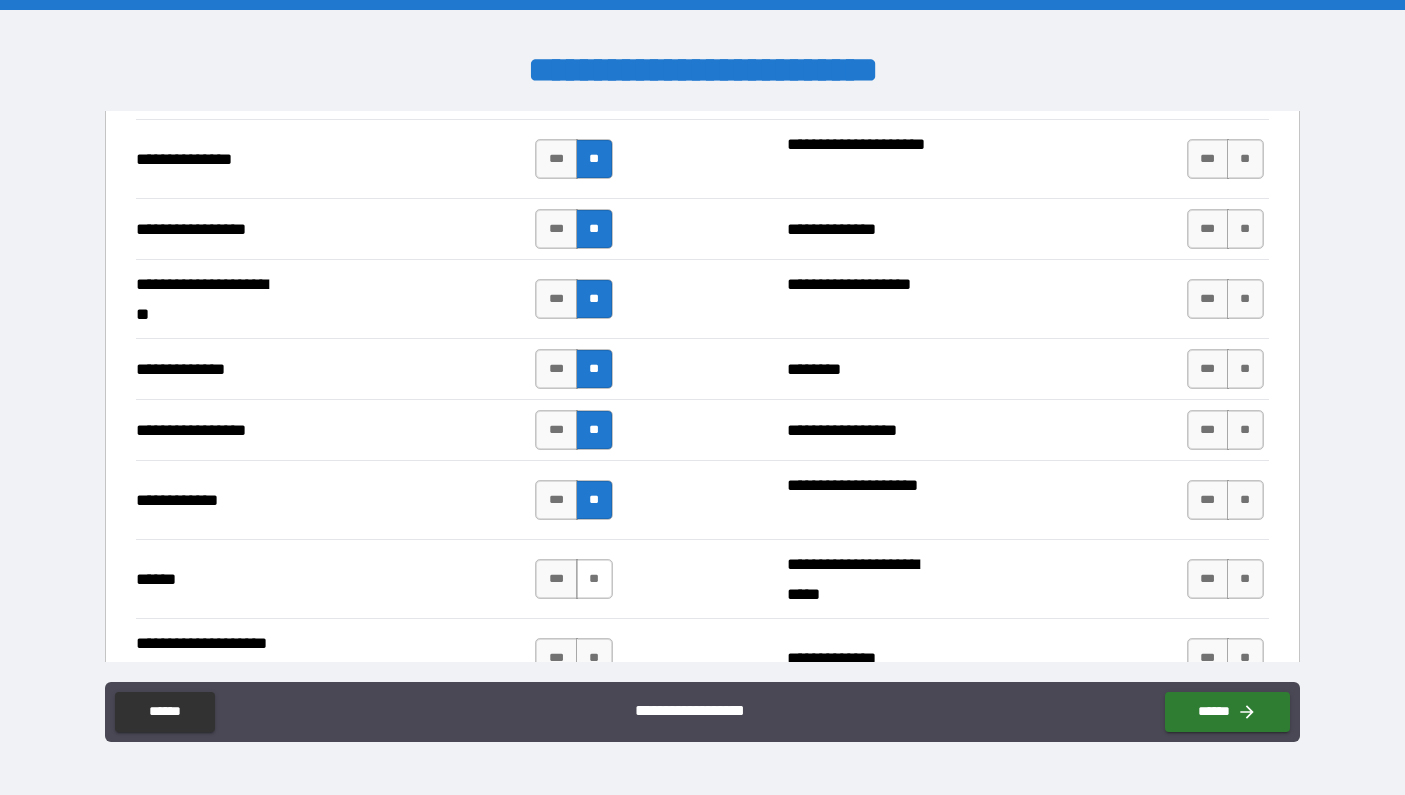 click on "**" at bounding box center [594, 579] 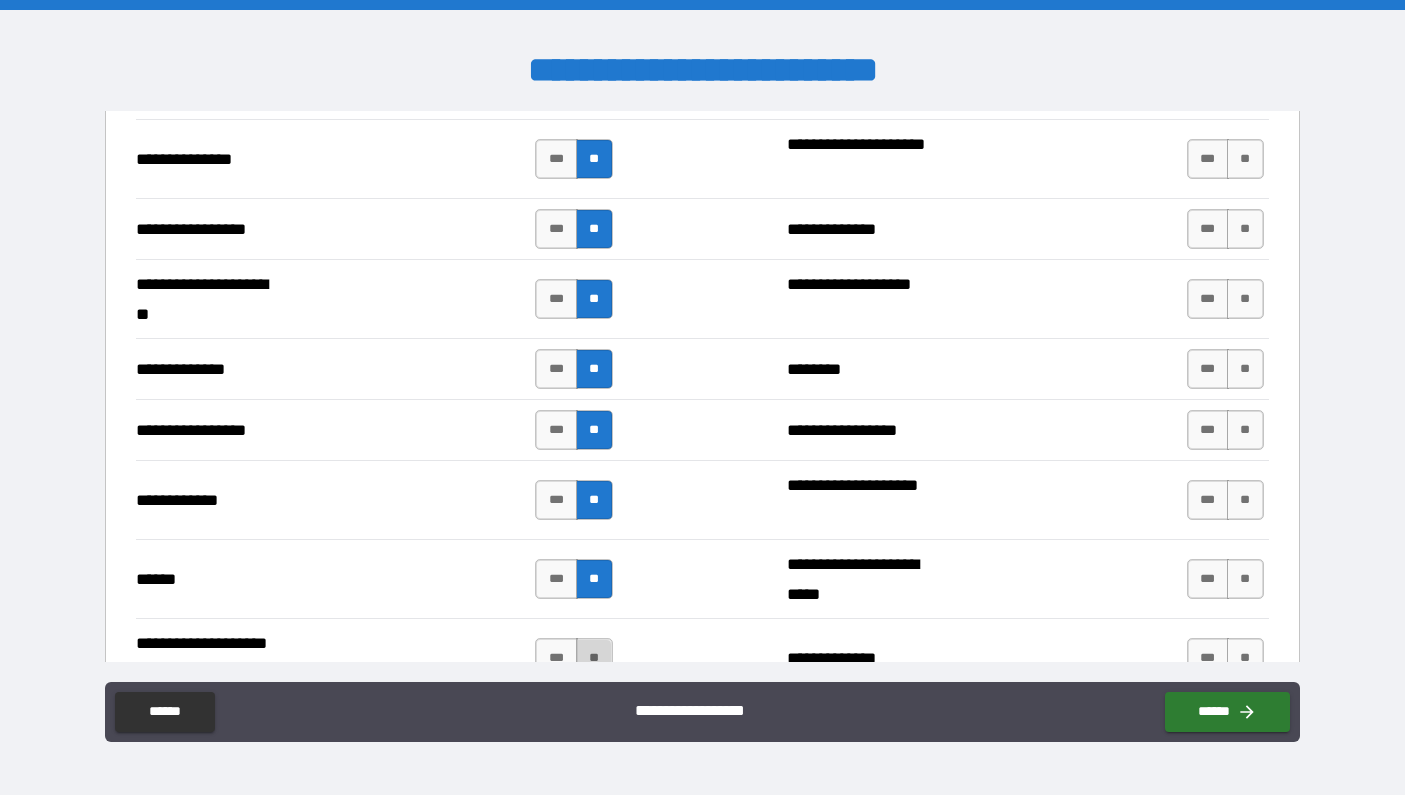 click on "**" at bounding box center [594, 658] 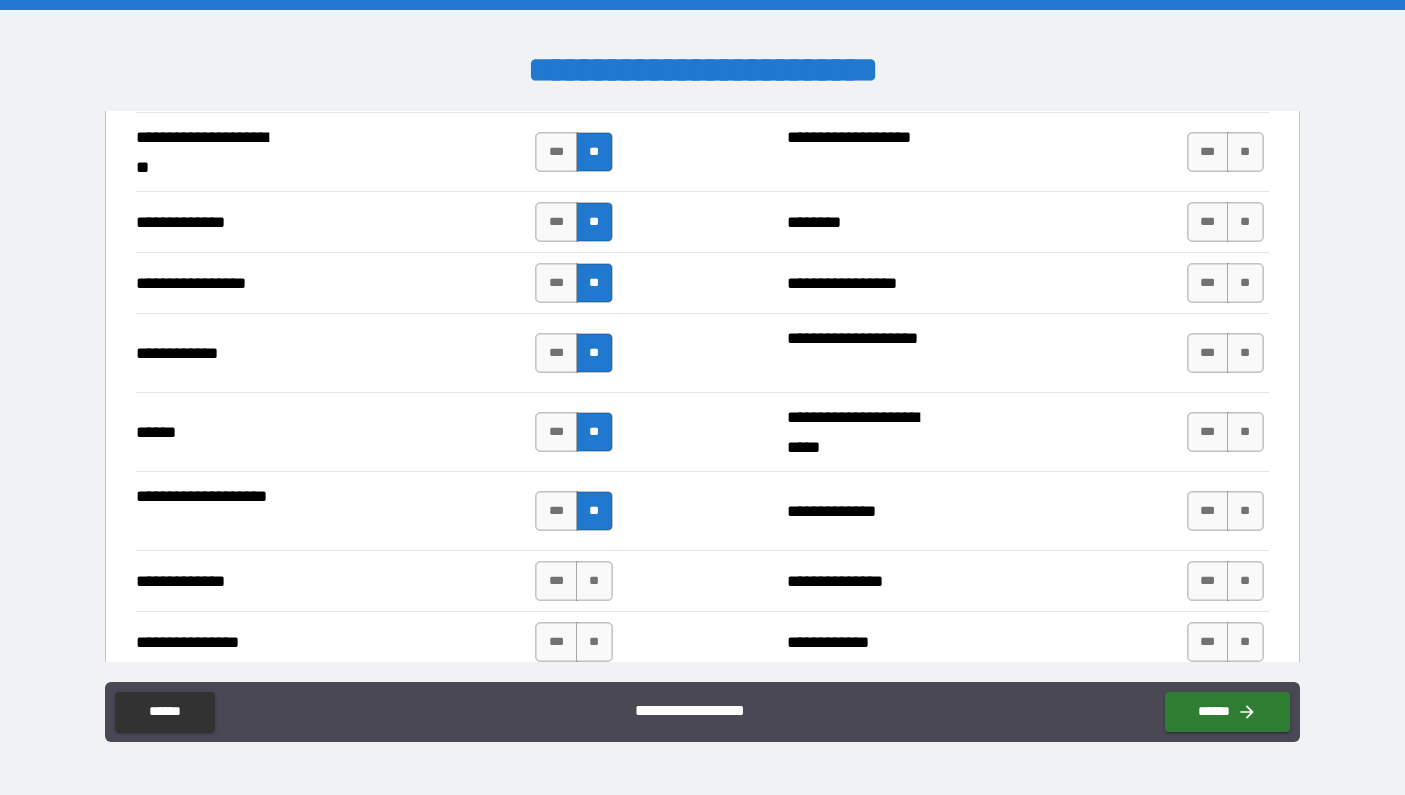 scroll, scrollTop: 2814, scrollLeft: 0, axis: vertical 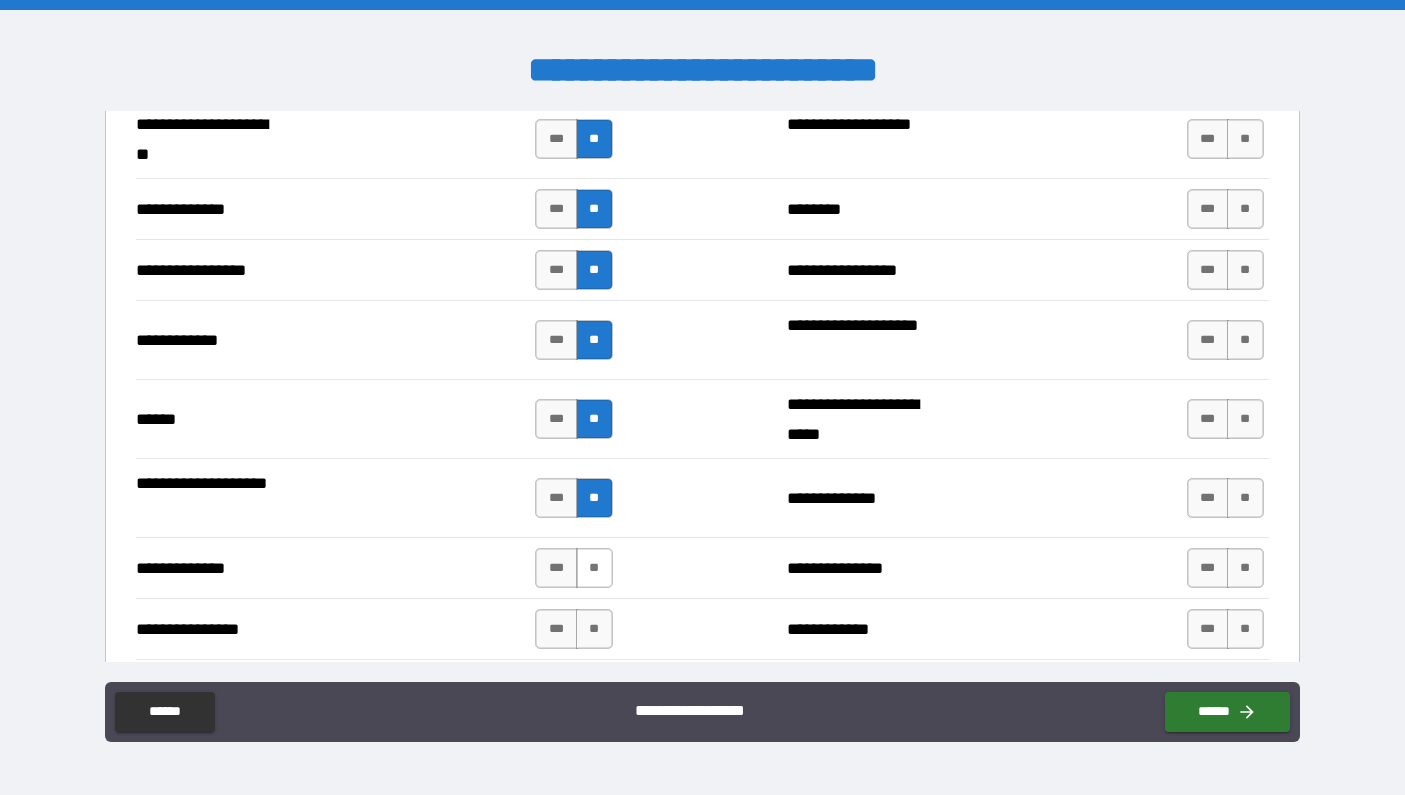 click on "**" at bounding box center [594, 568] 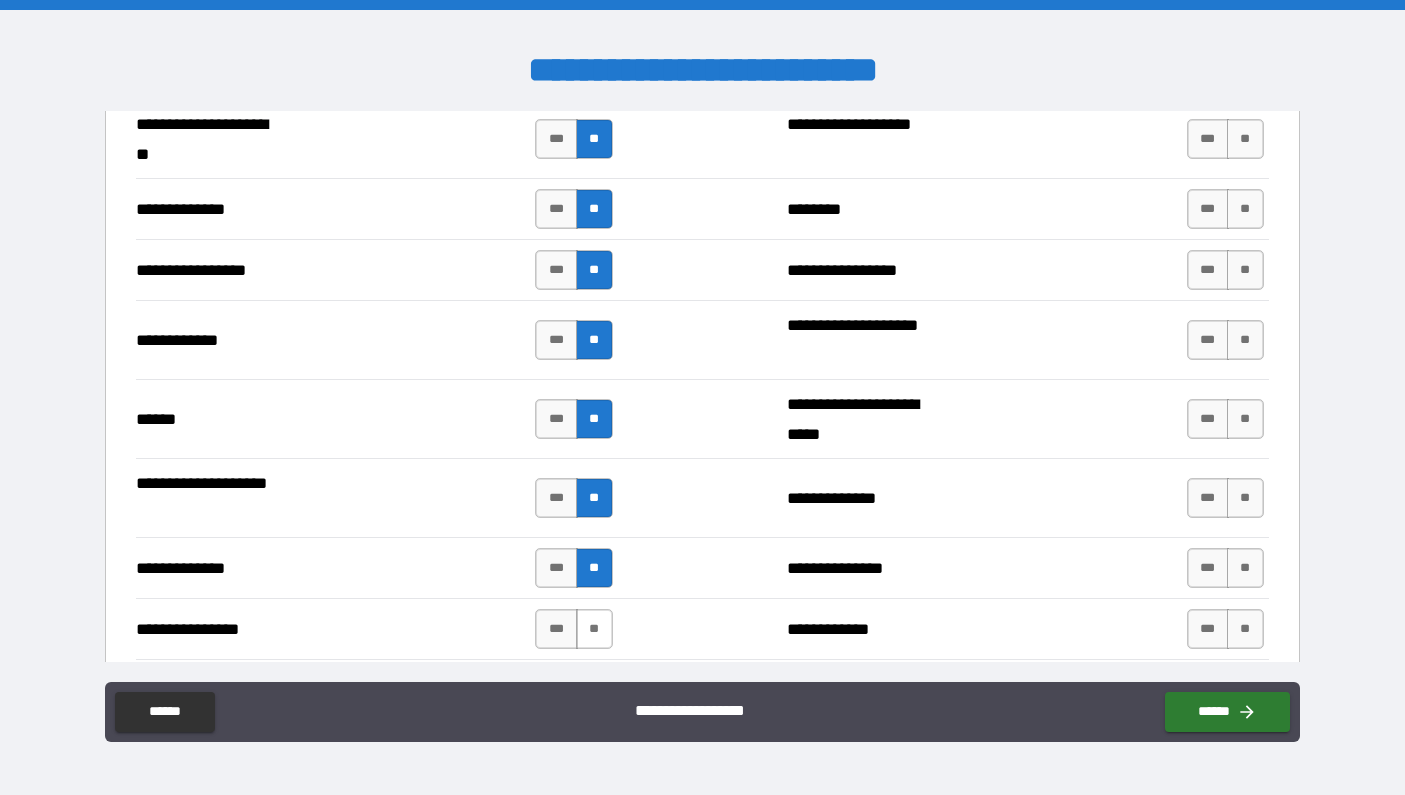 click on "**" at bounding box center [594, 629] 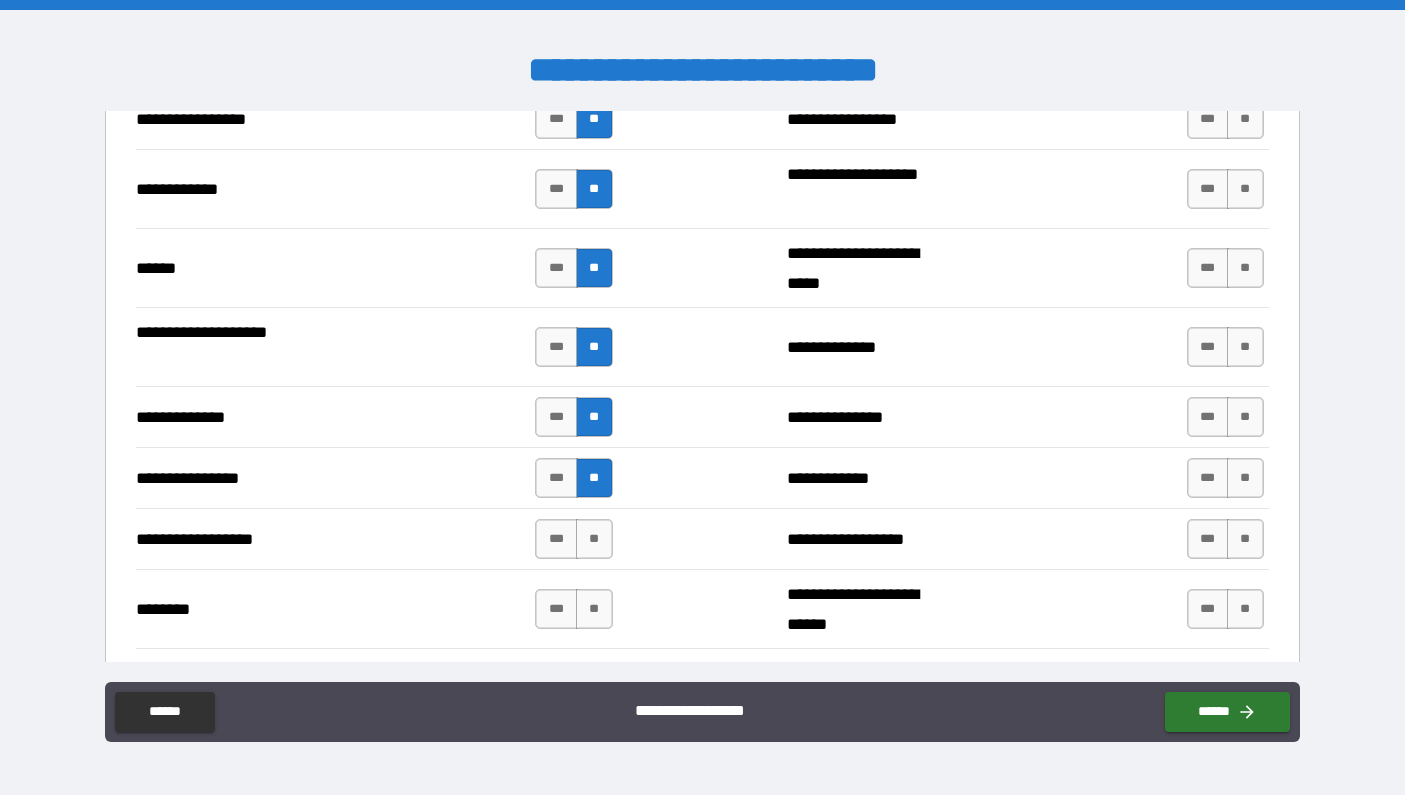 scroll, scrollTop: 2967, scrollLeft: 0, axis: vertical 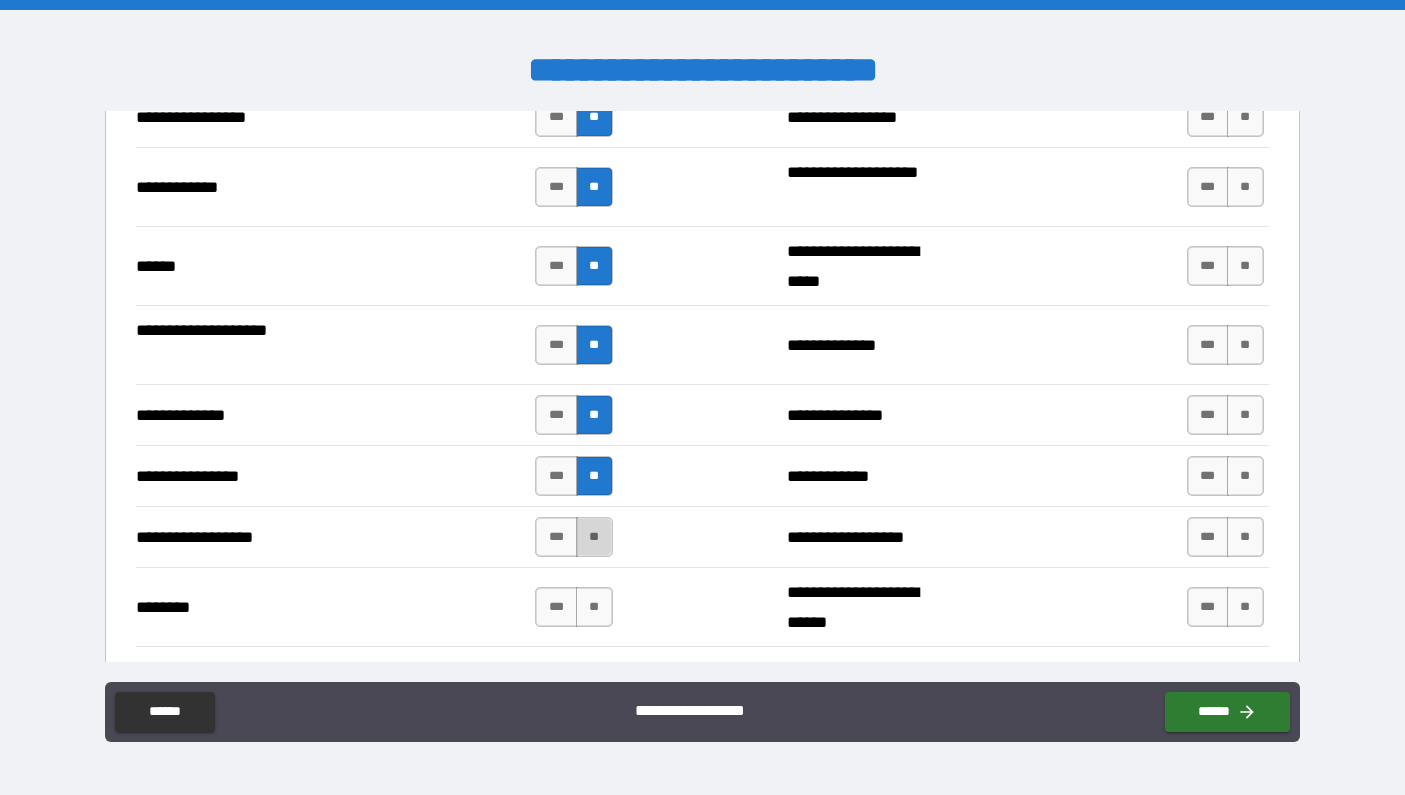 click on "**" at bounding box center (594, 537) 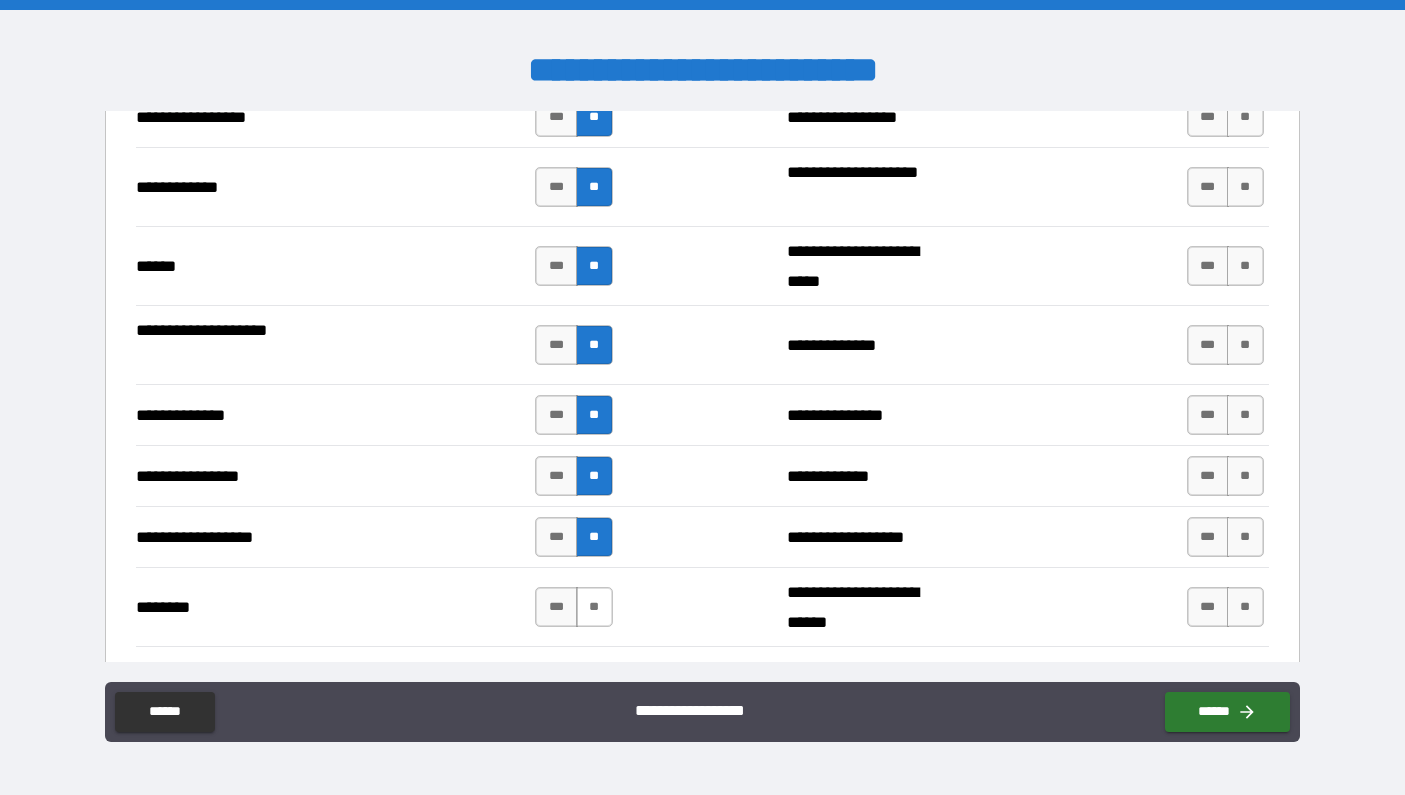 click on "**" at bounding box center [594, 607] 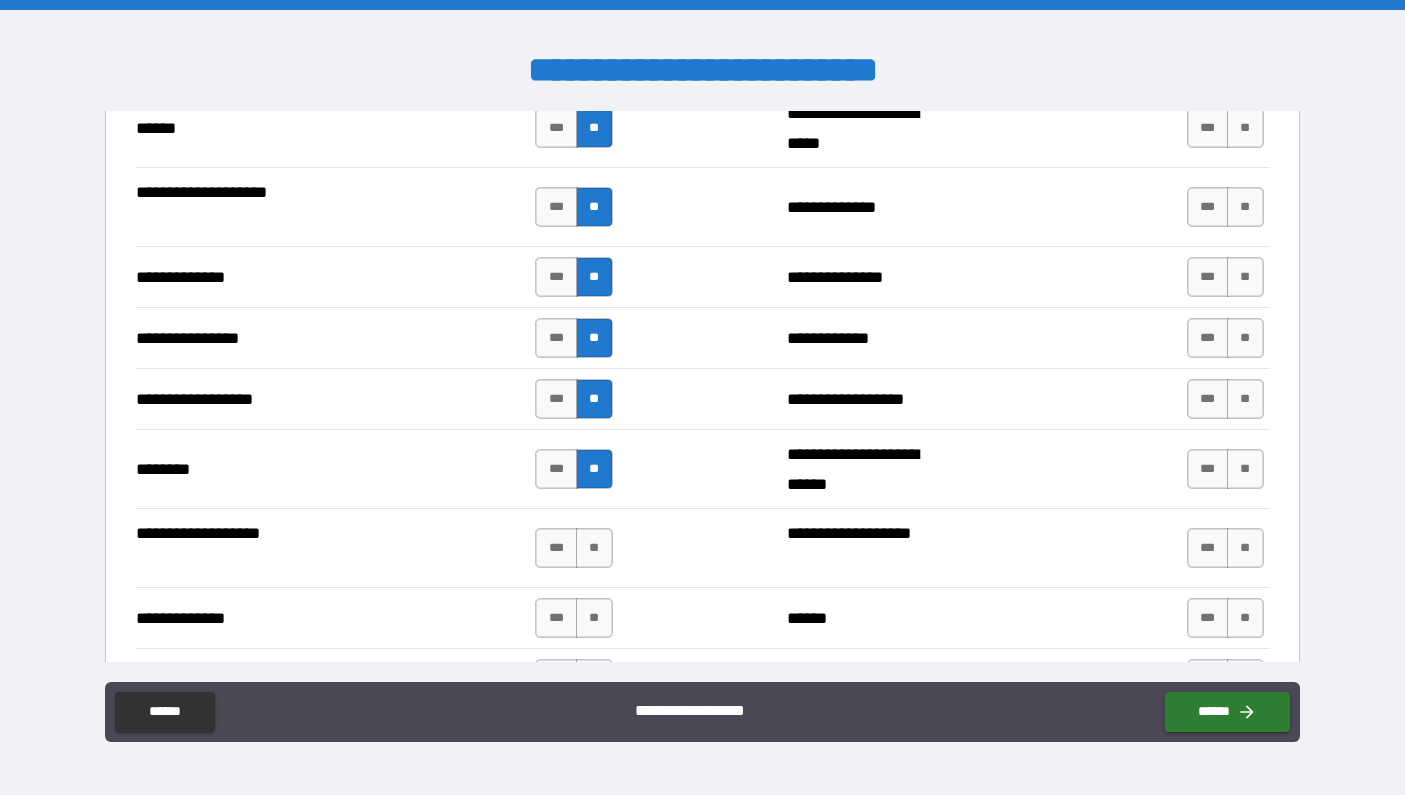 scroll, scrollTop: 3106, scrollLeft: 0, axis: vertical 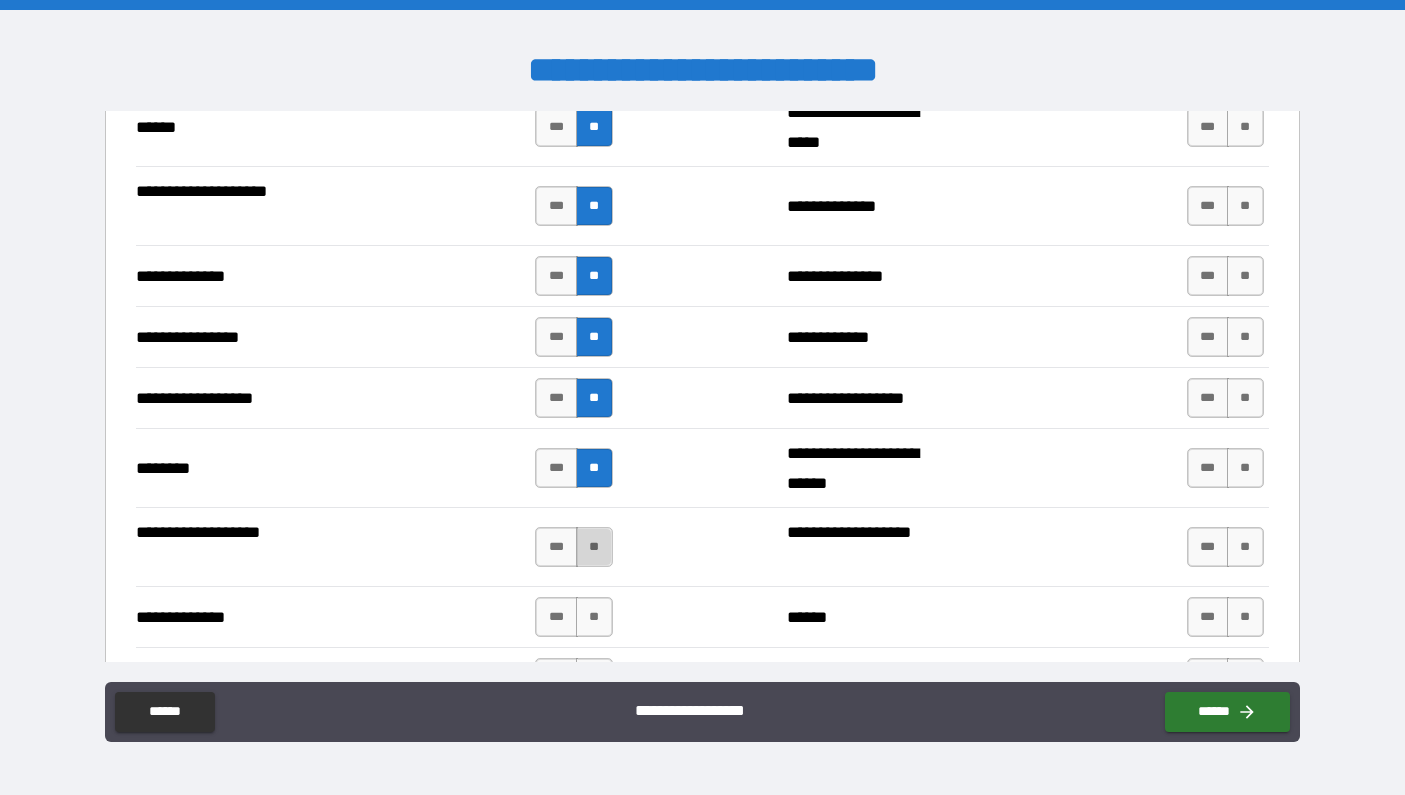 click on "**" at bounding box center (594, 547) 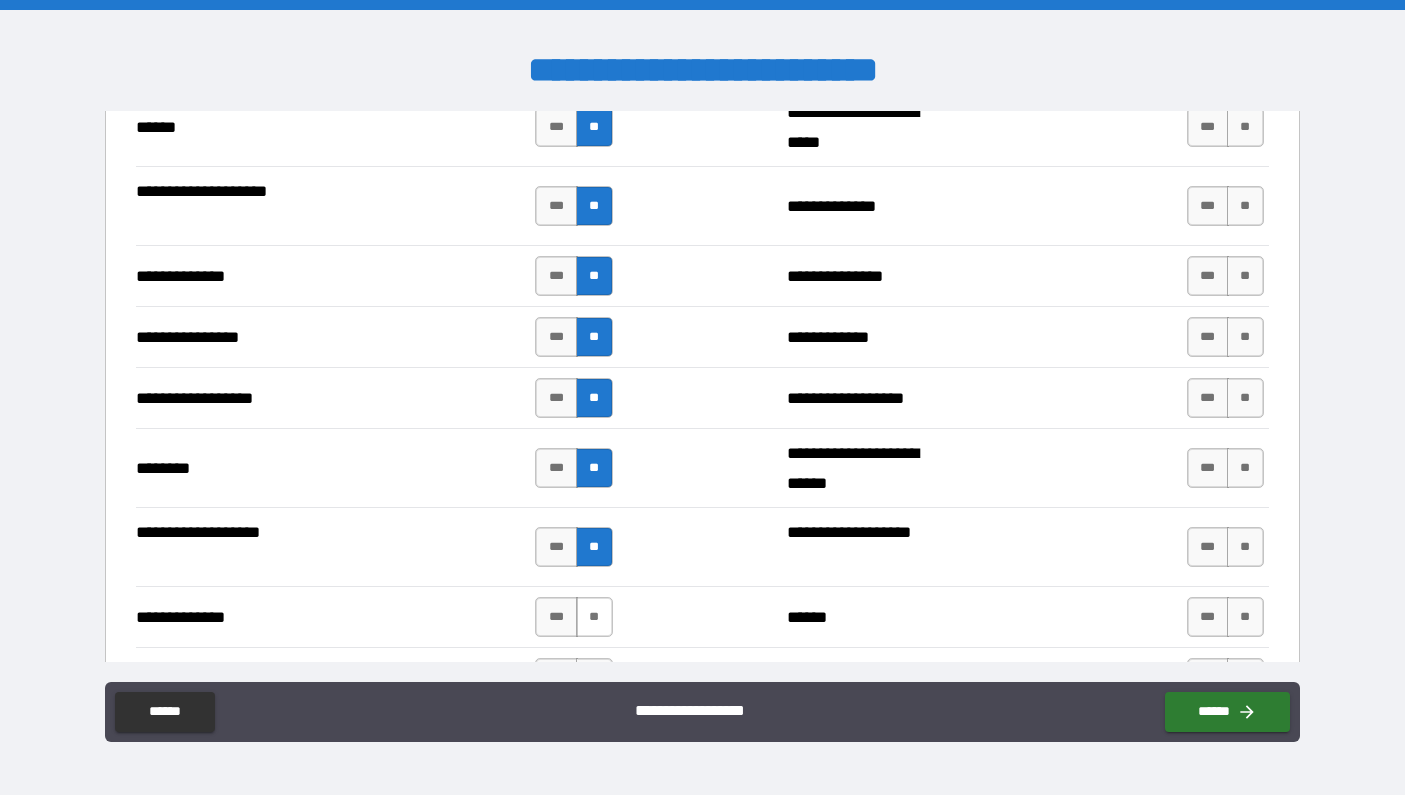 click on "**" at bounding box center (594, 617) 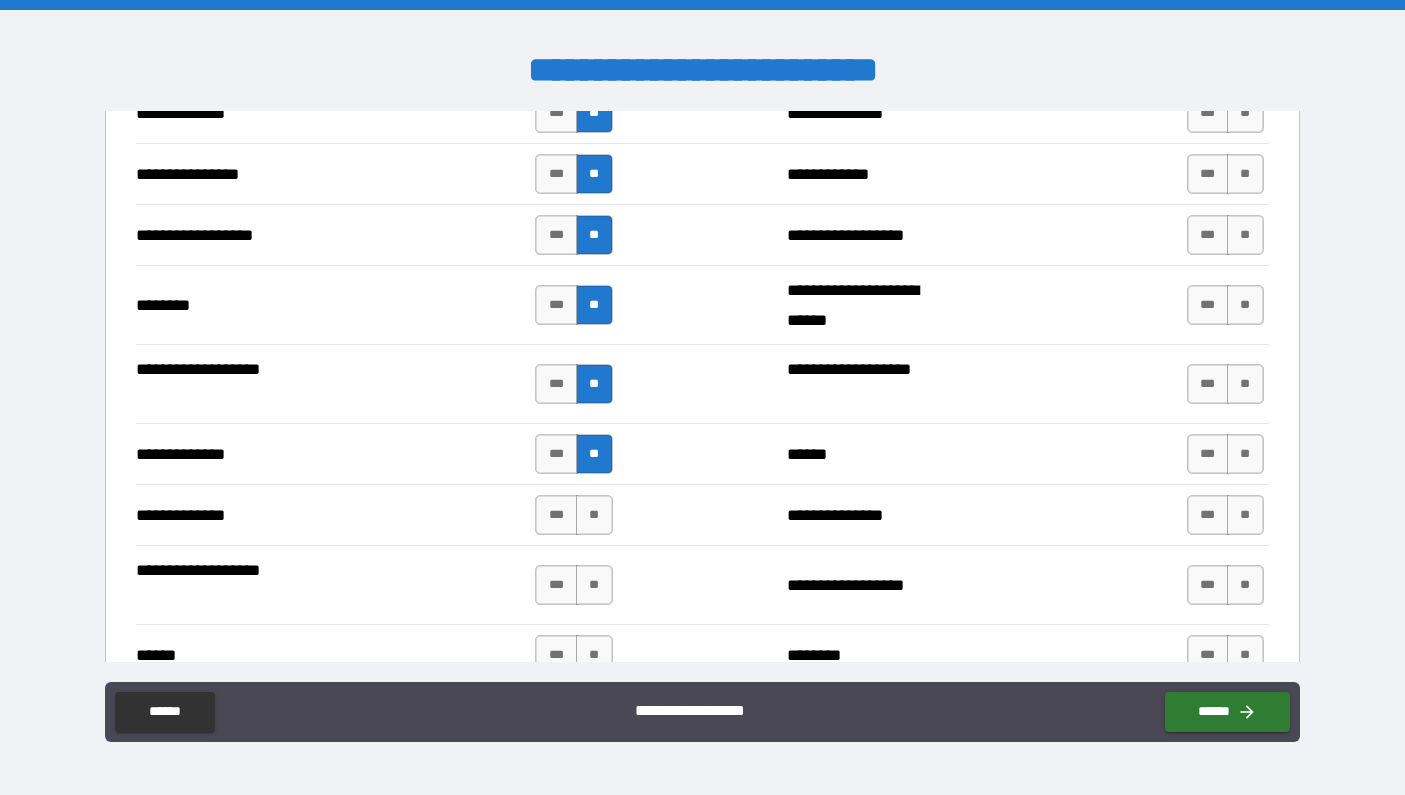 scroll, scrollTop: 3284, scrollLeft: 0, axis: vertical 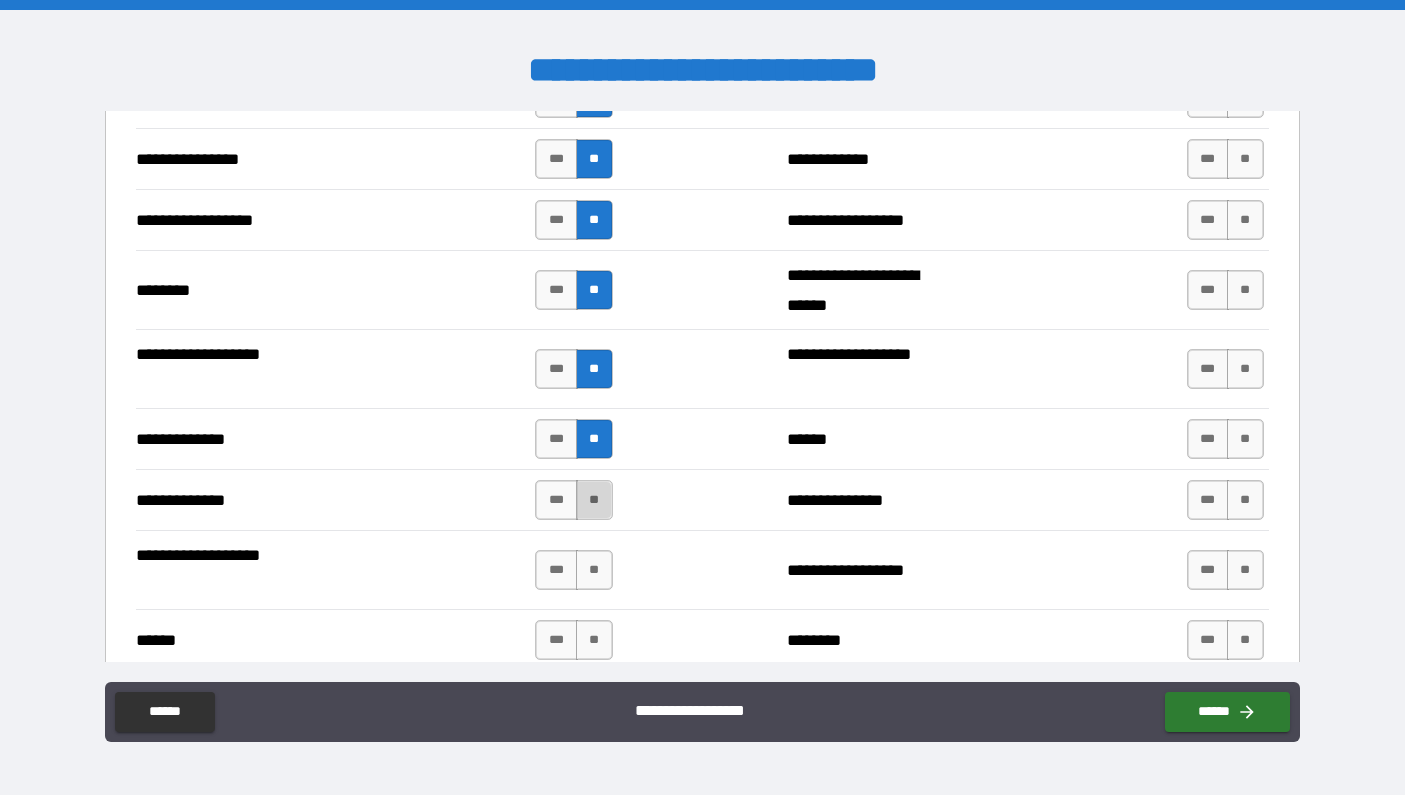 click on "**" at bounding box center (594, 500) 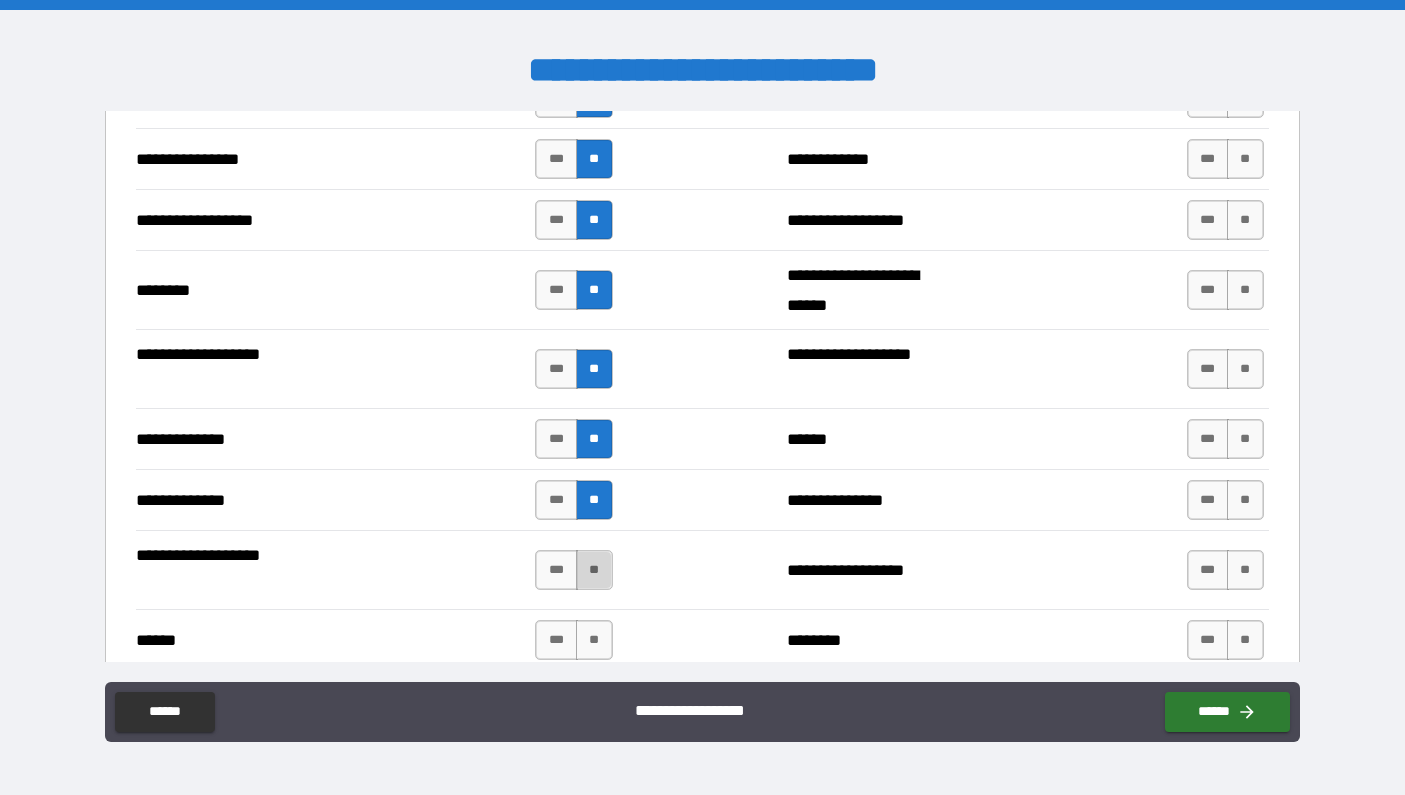 click on "**" at bounding box center (594, 570) 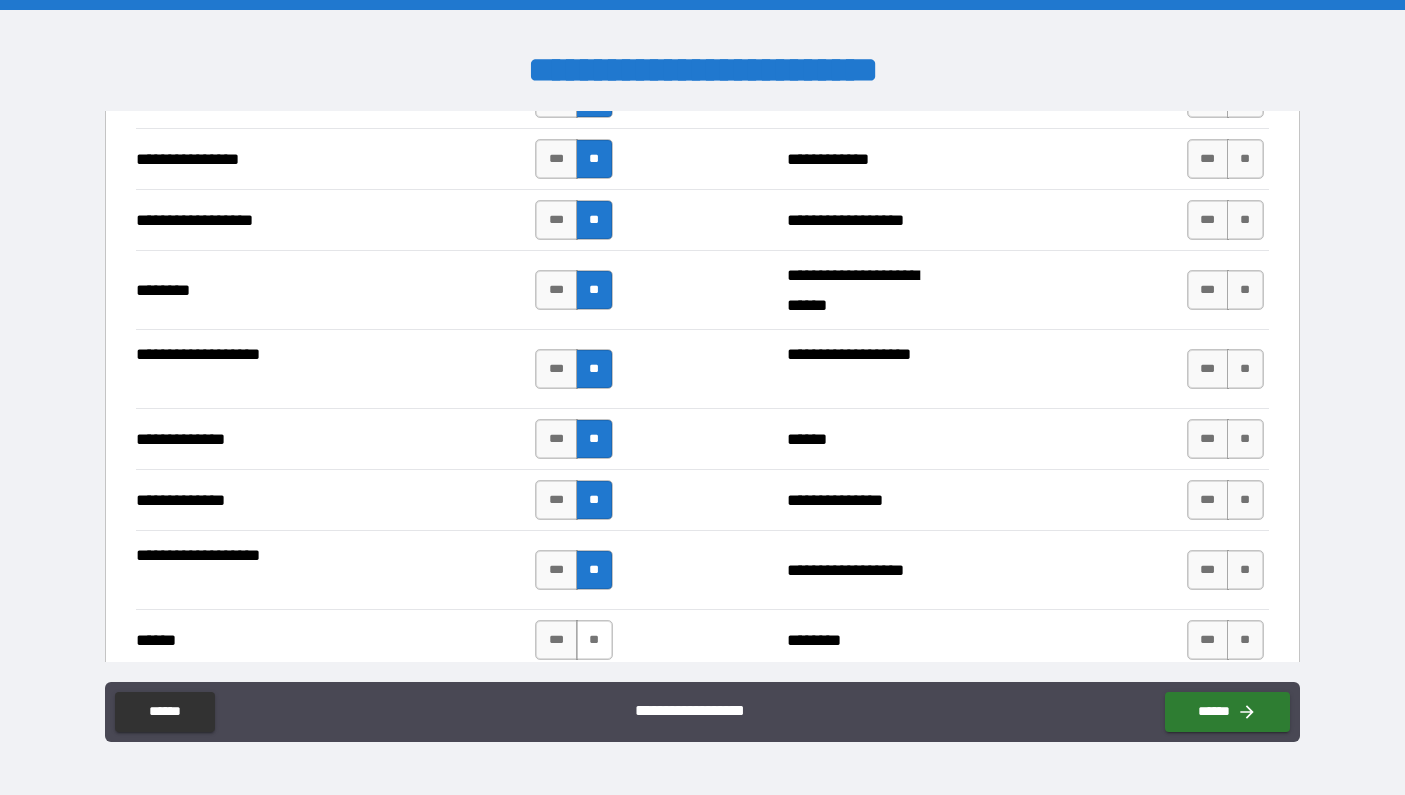 click on "**" at bounding box center (594, 640) 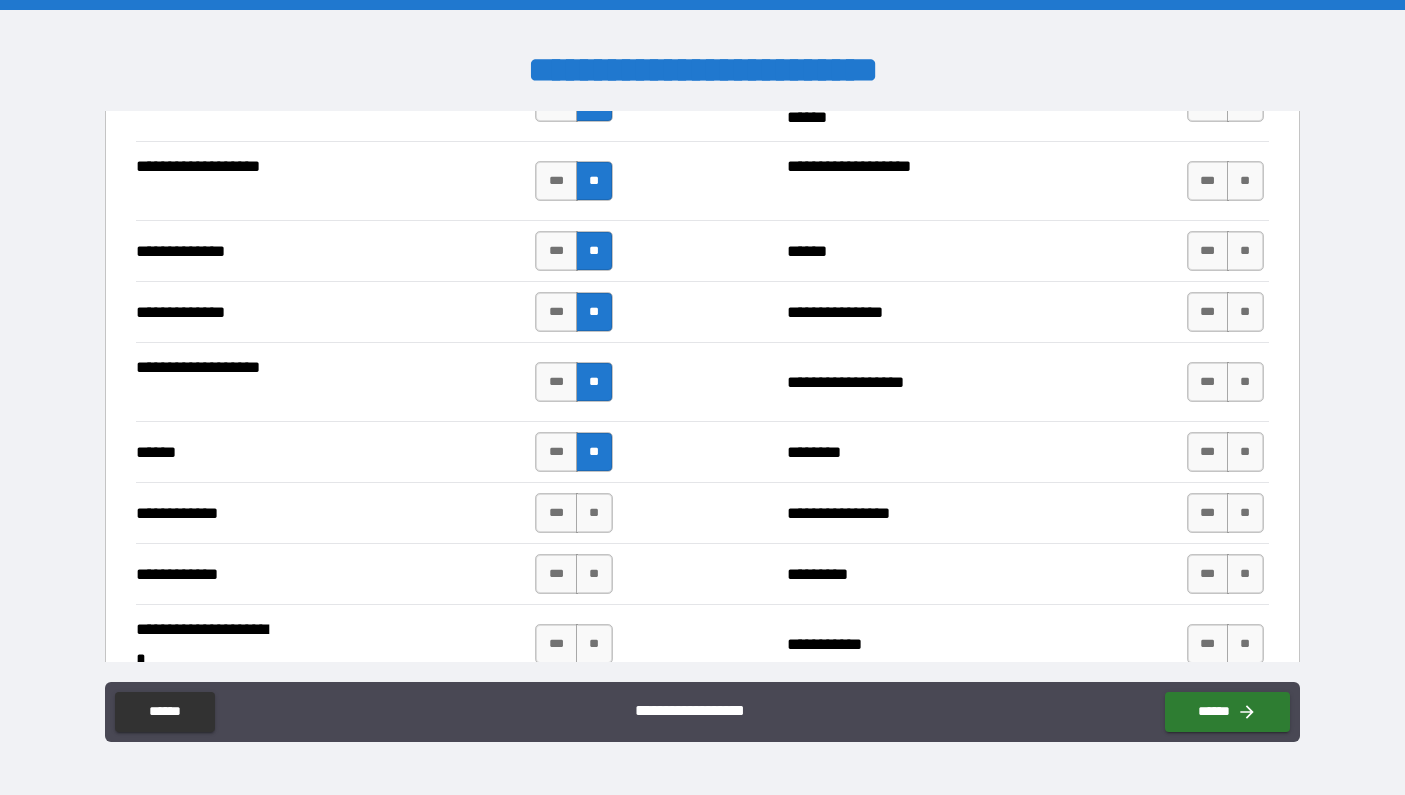 scroll, scrollTop: 3484, scrollLeft: 0, axis: vertical 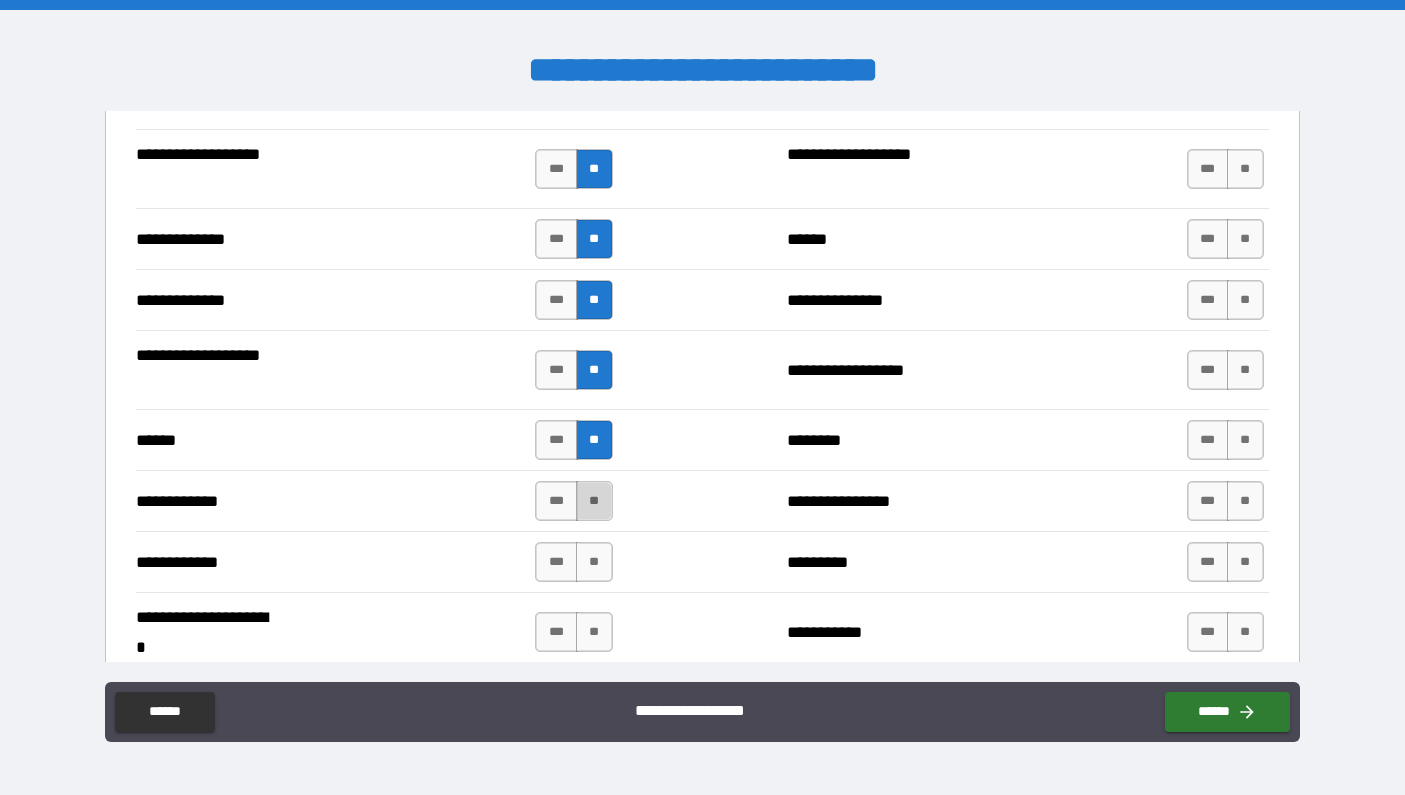 click on "**" at bounding box center (594, 501) 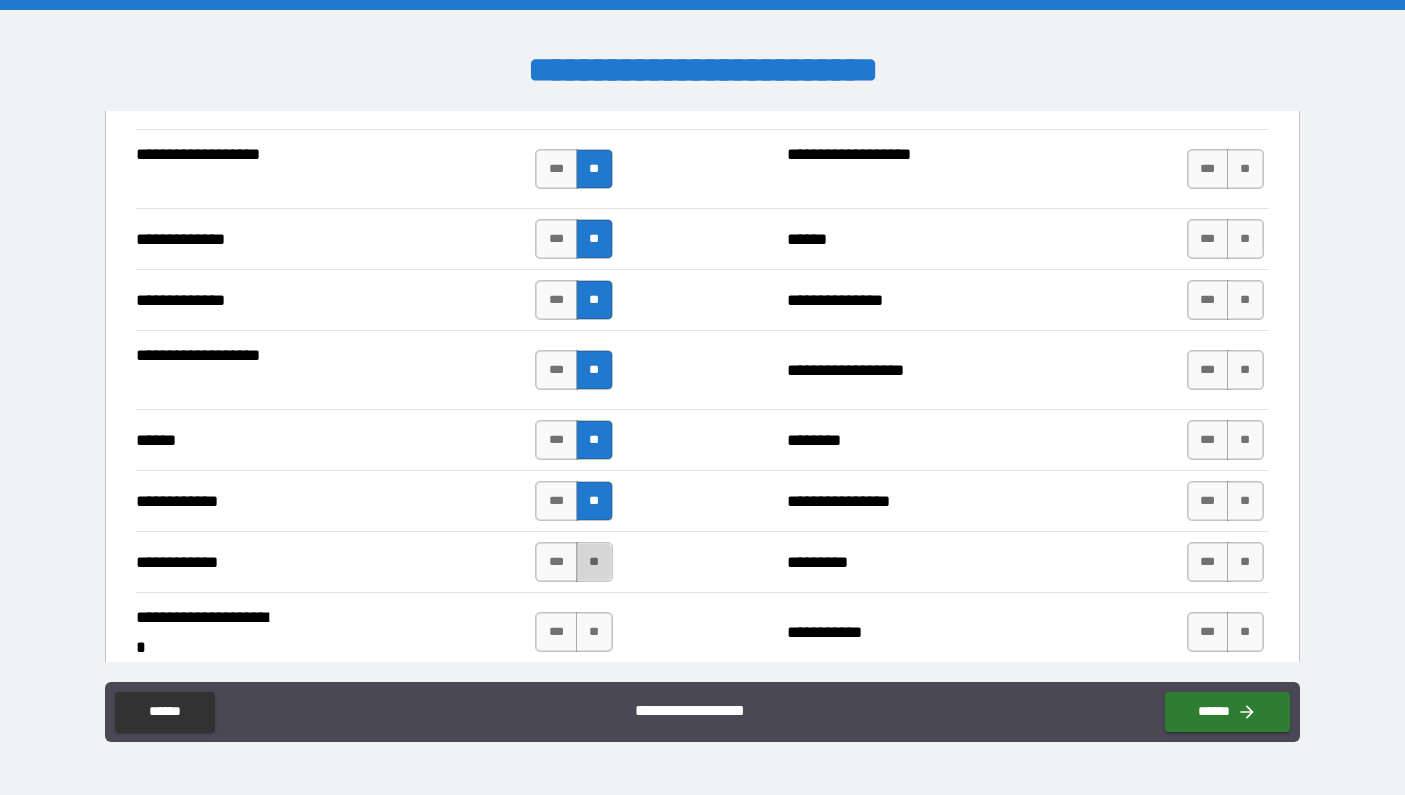 click on "**" at bounding box center (594, 562) 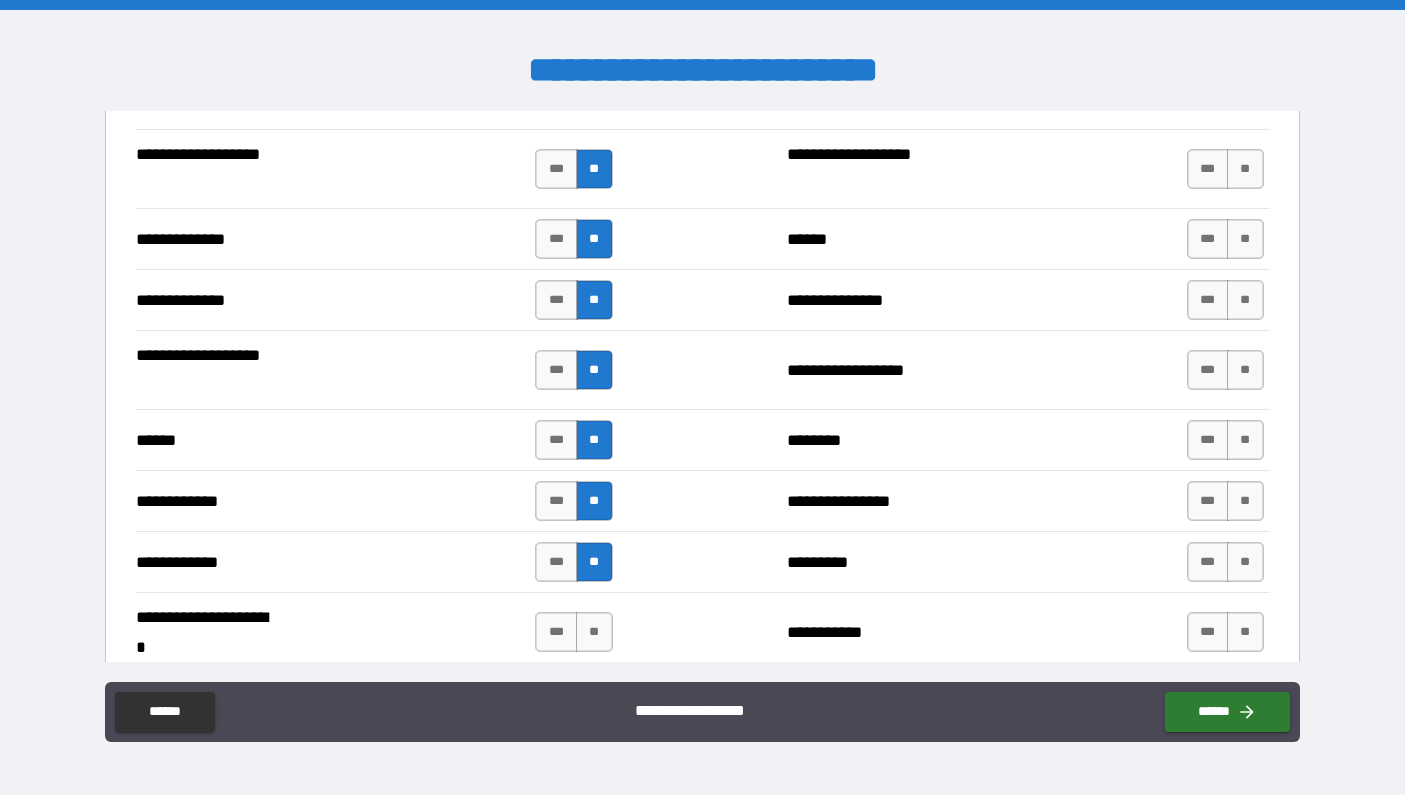 click on "*** **" at bounding box center [573, 632] 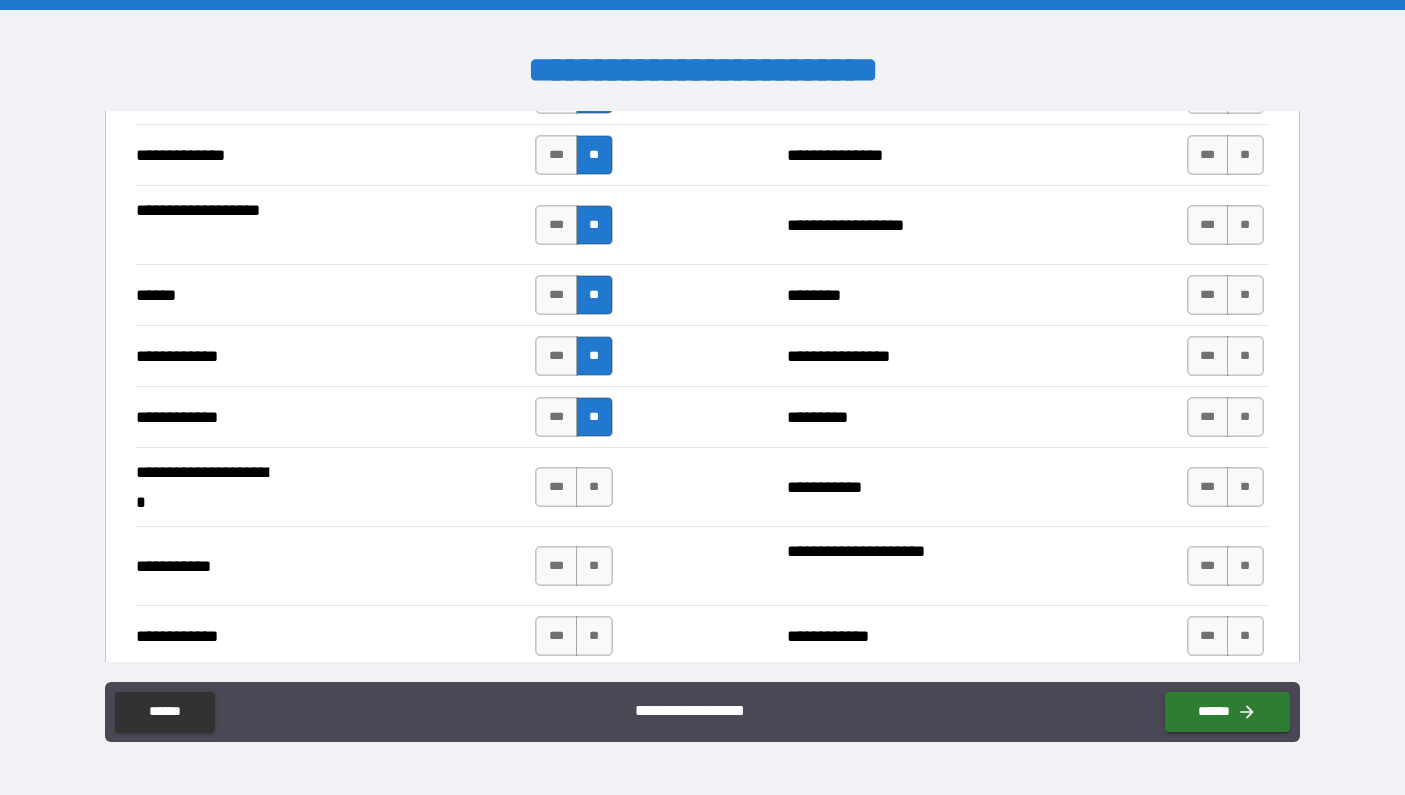 scroll, scrollTop: 3644, scrollLeft: 0, axis: vertical 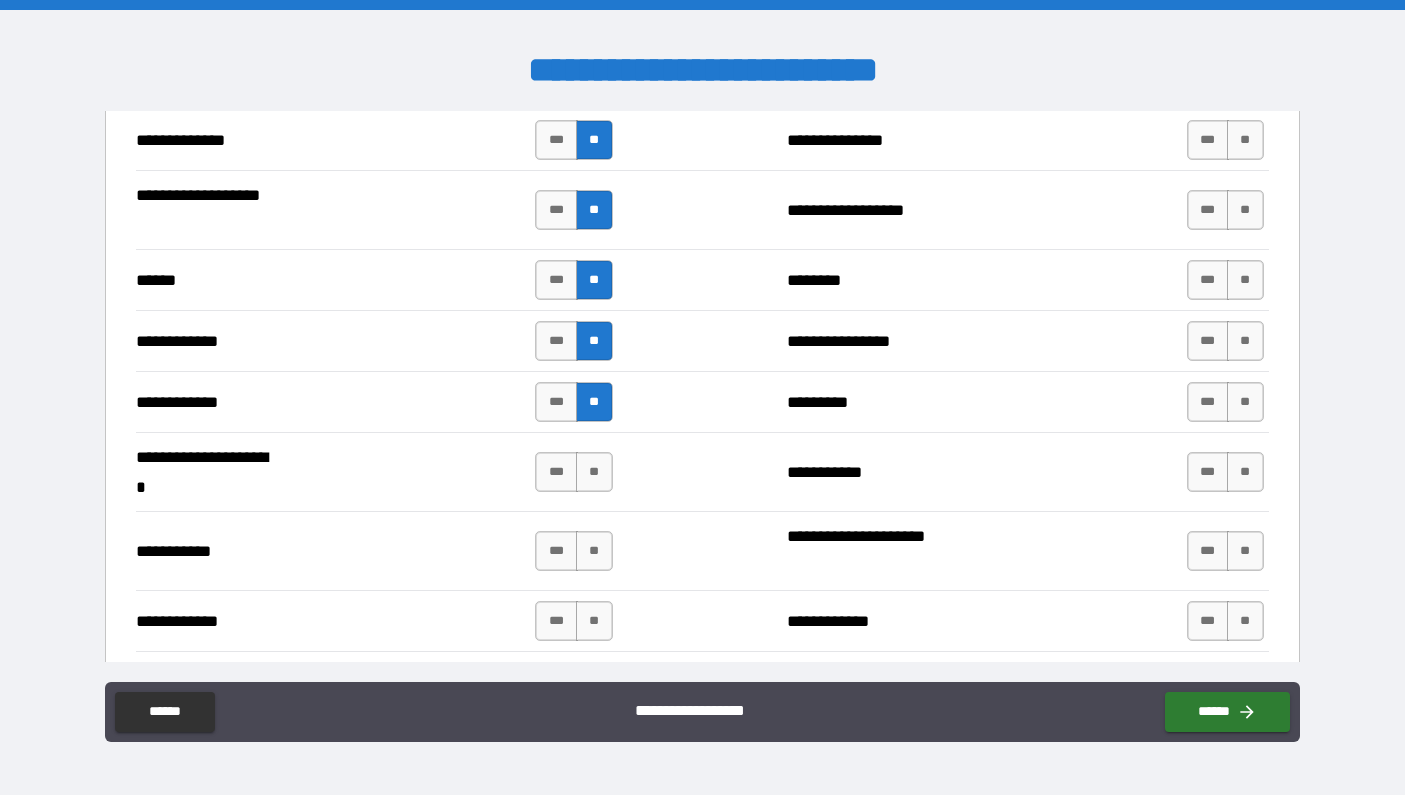 click on "**********" at bounding box center (702, 471) 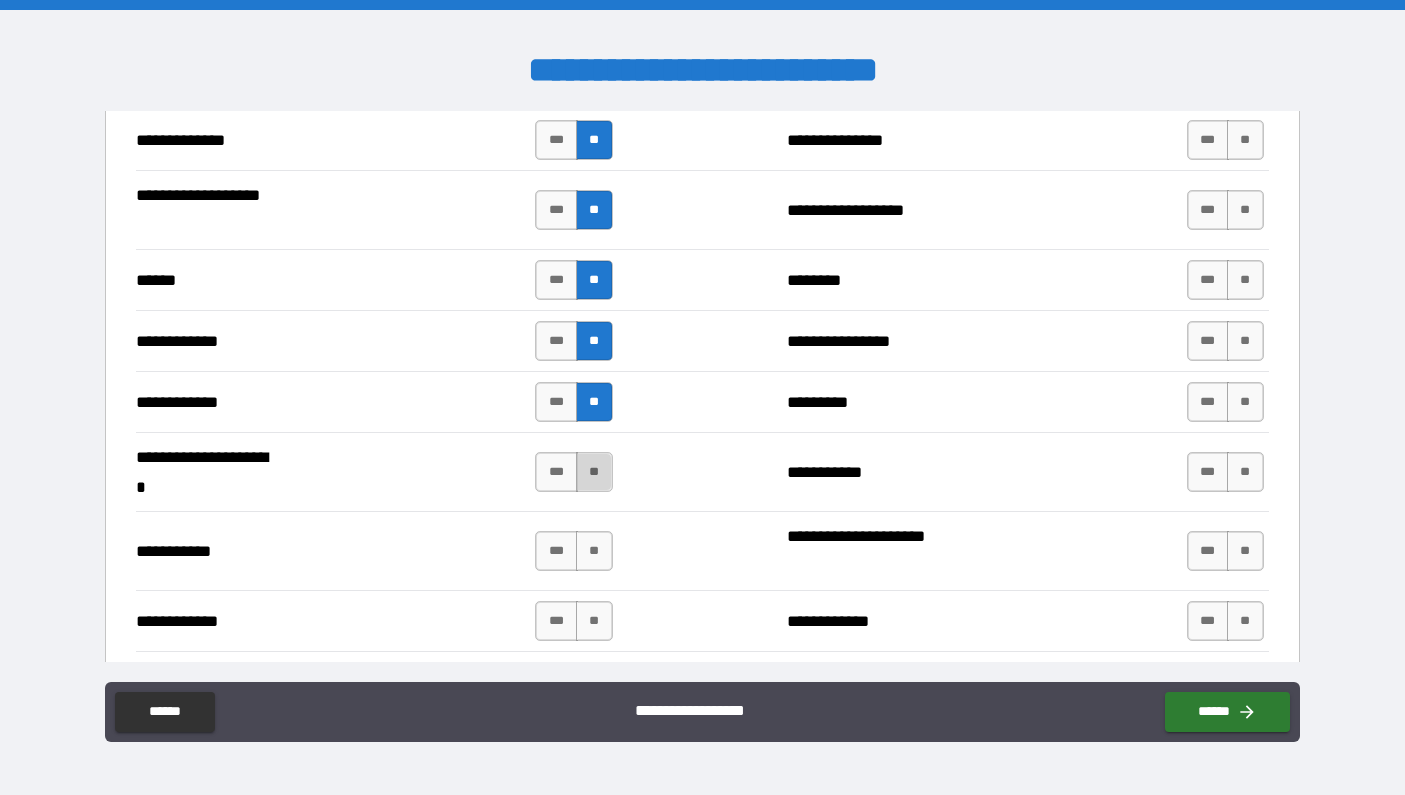 click on "**" at bounding box center [594, 472] 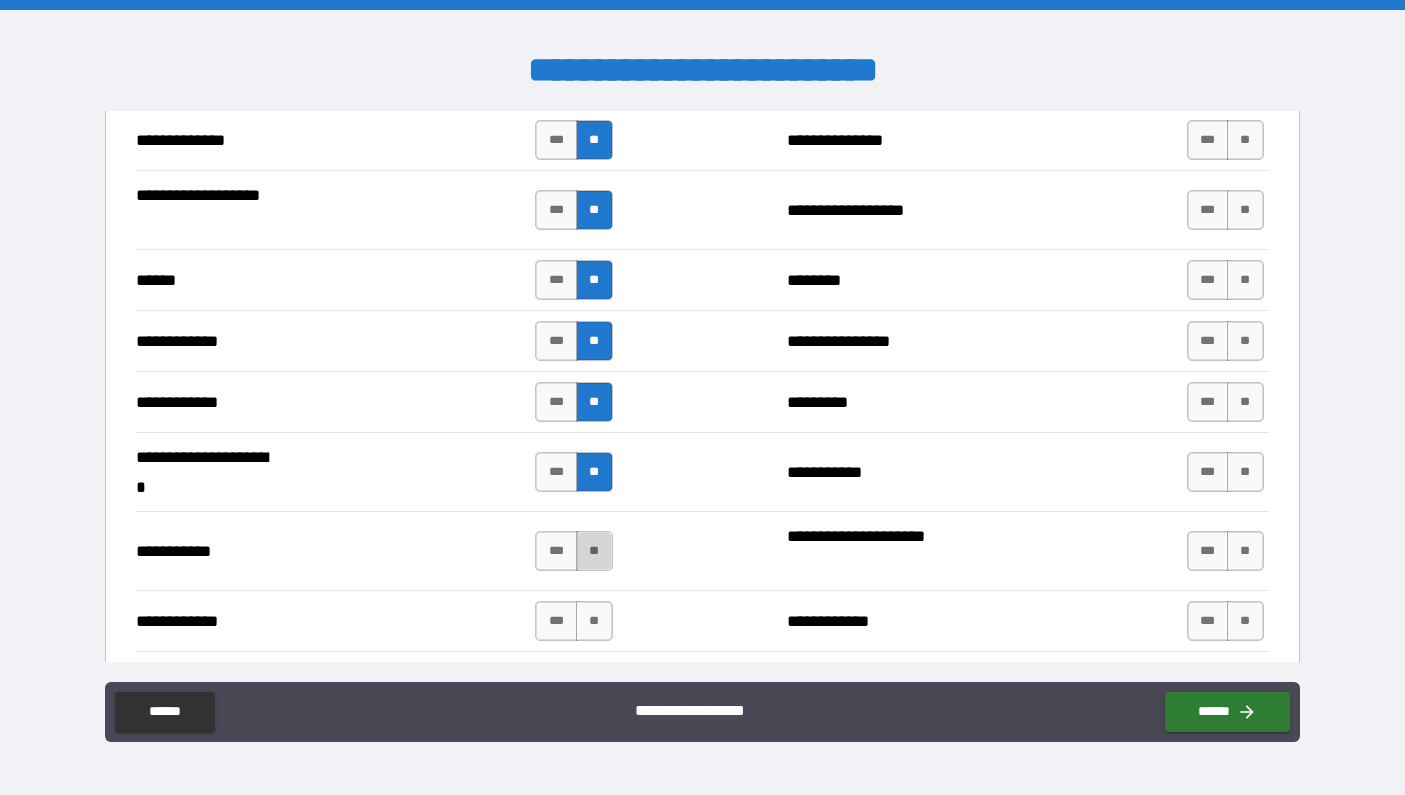 click on "**" at bounding box center (594, 551) 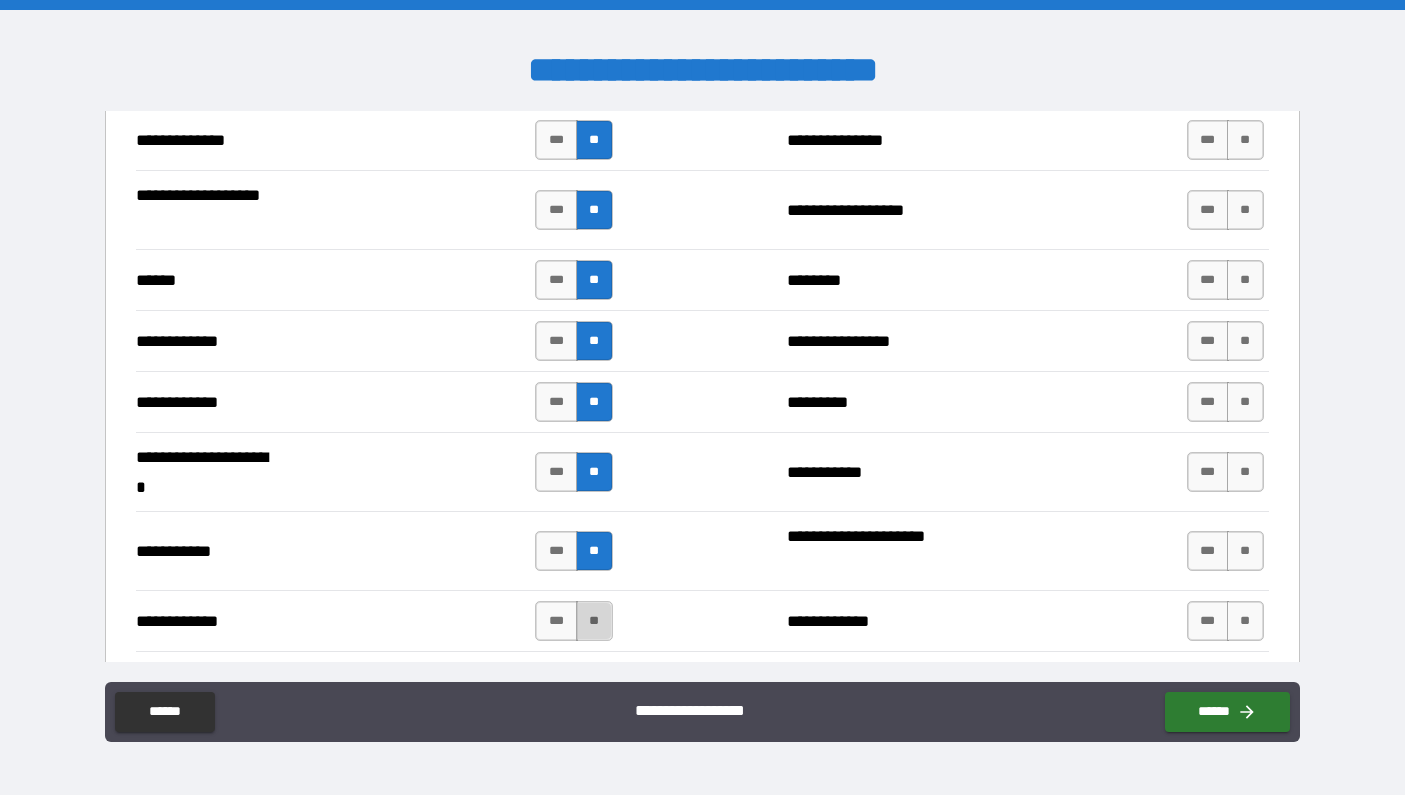 click on "**" at bounding box center (594, 621) 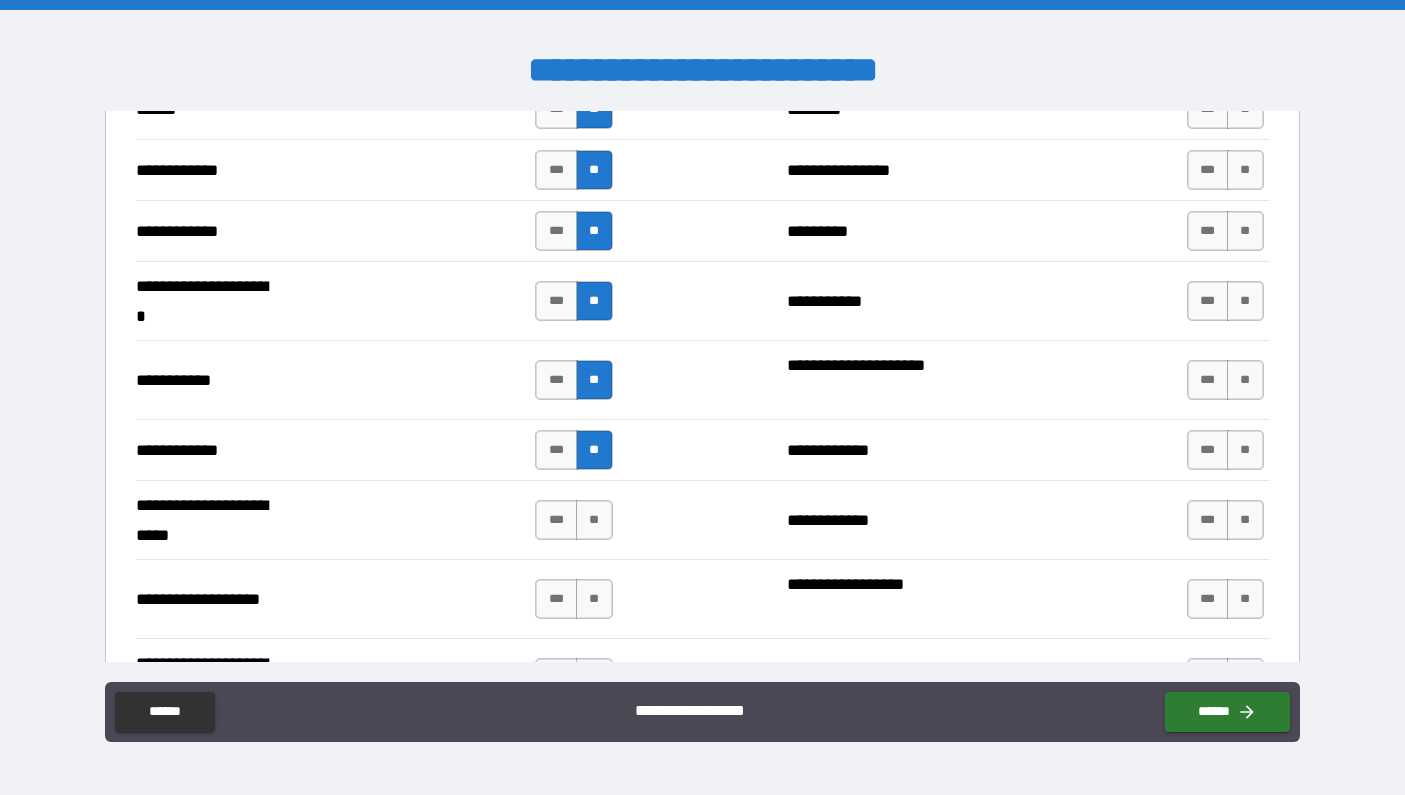 scroll, scrollTop: 3835, scrollLeft: 0, axis: vertical 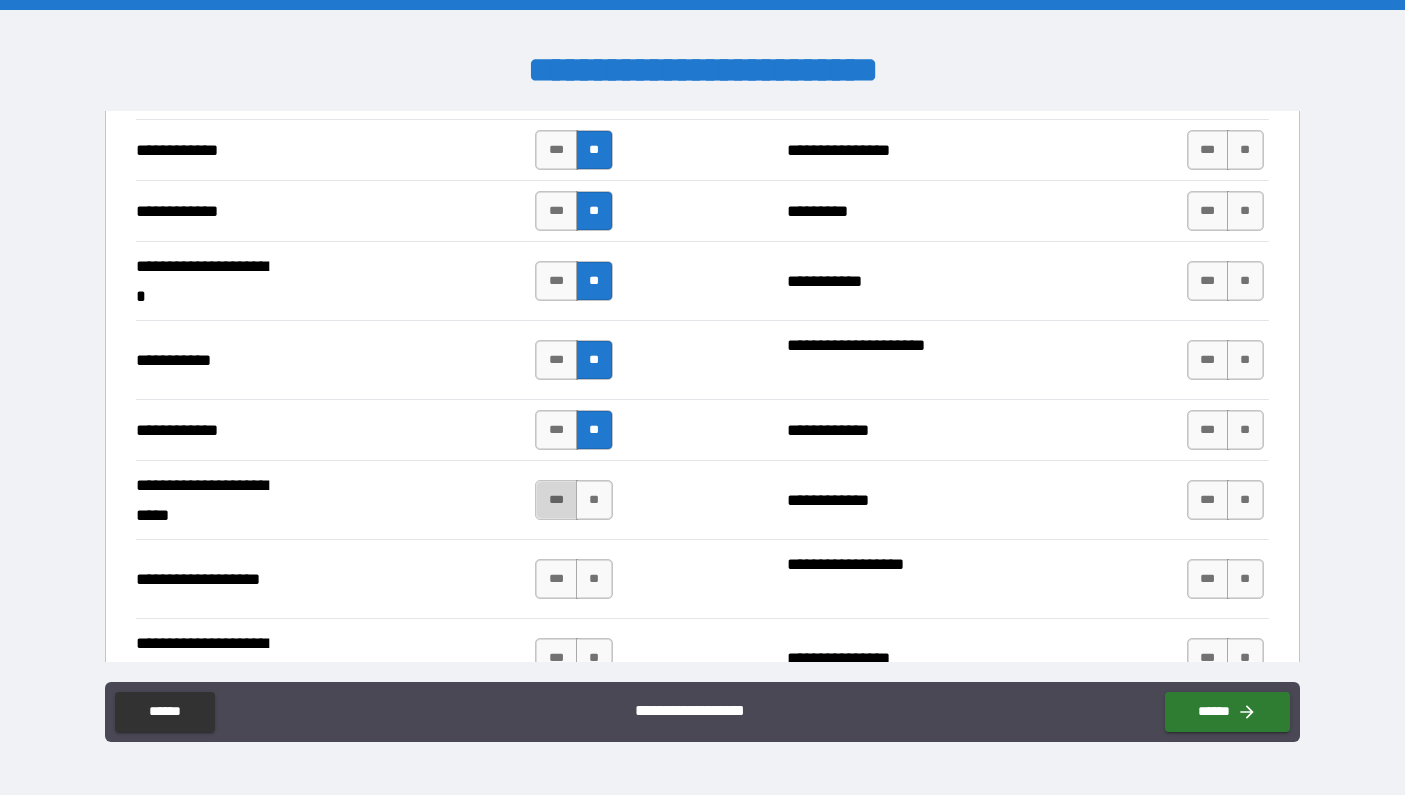 click on "***" at bounding box center (556, 500) 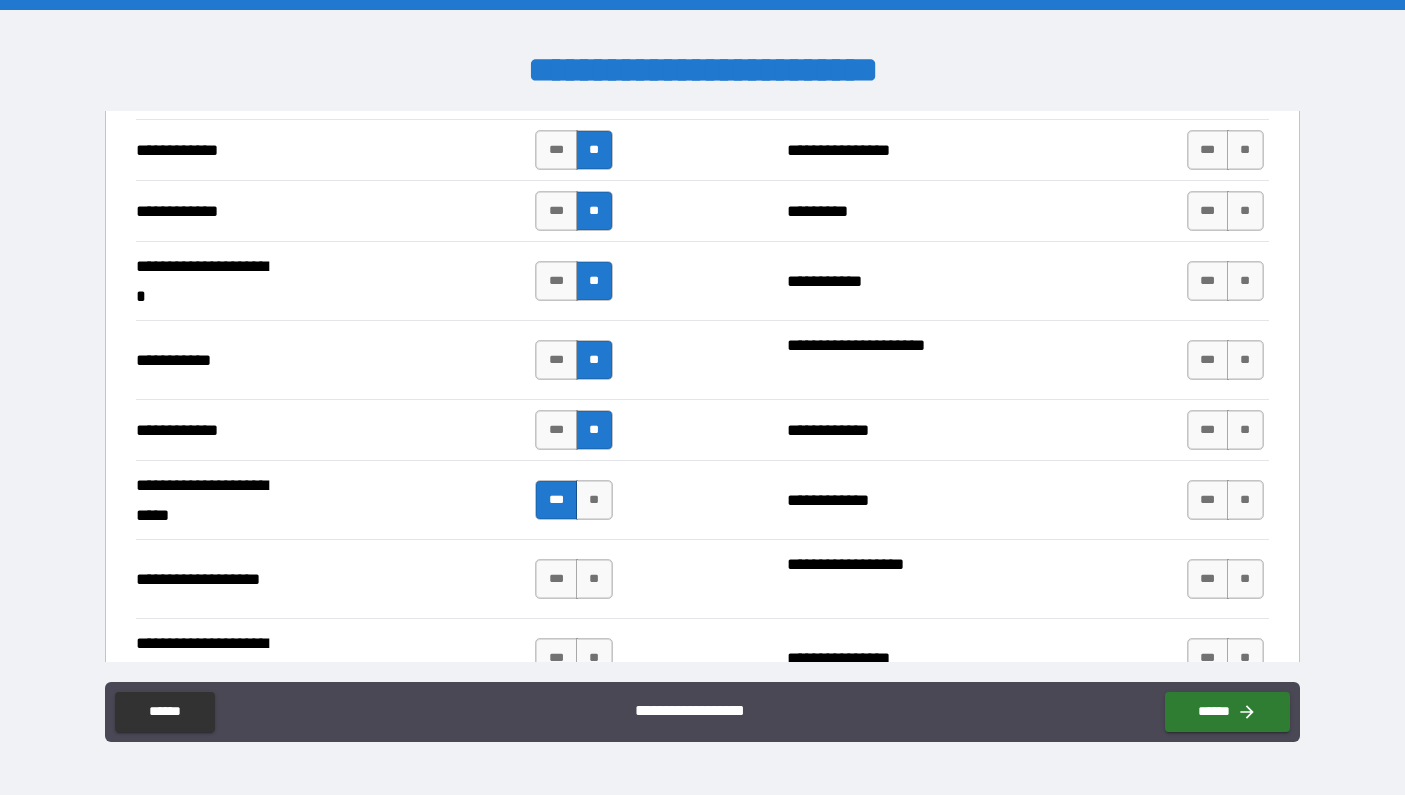 click on "**********" at bounding box center [702, 578] 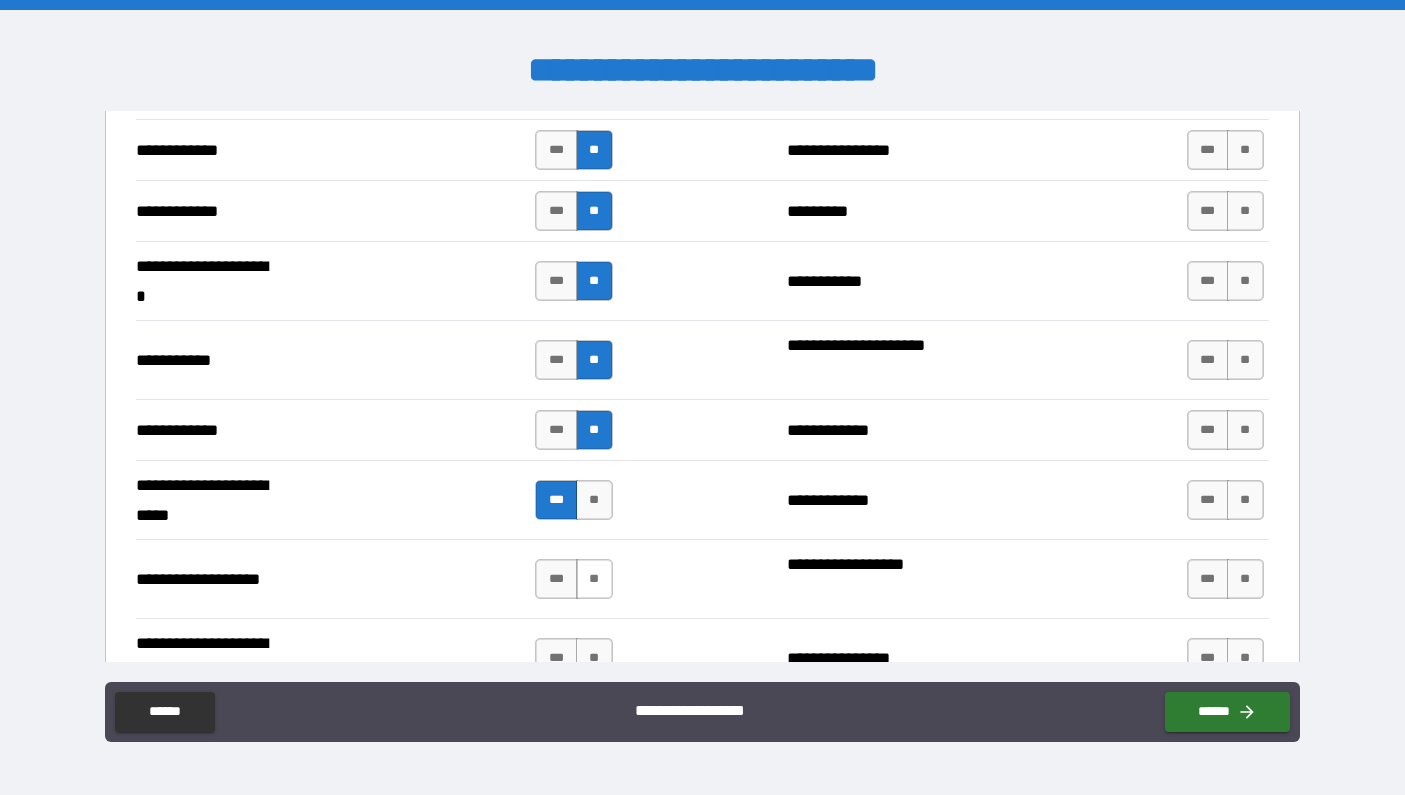click on "**" at bounding box center (594, 579) 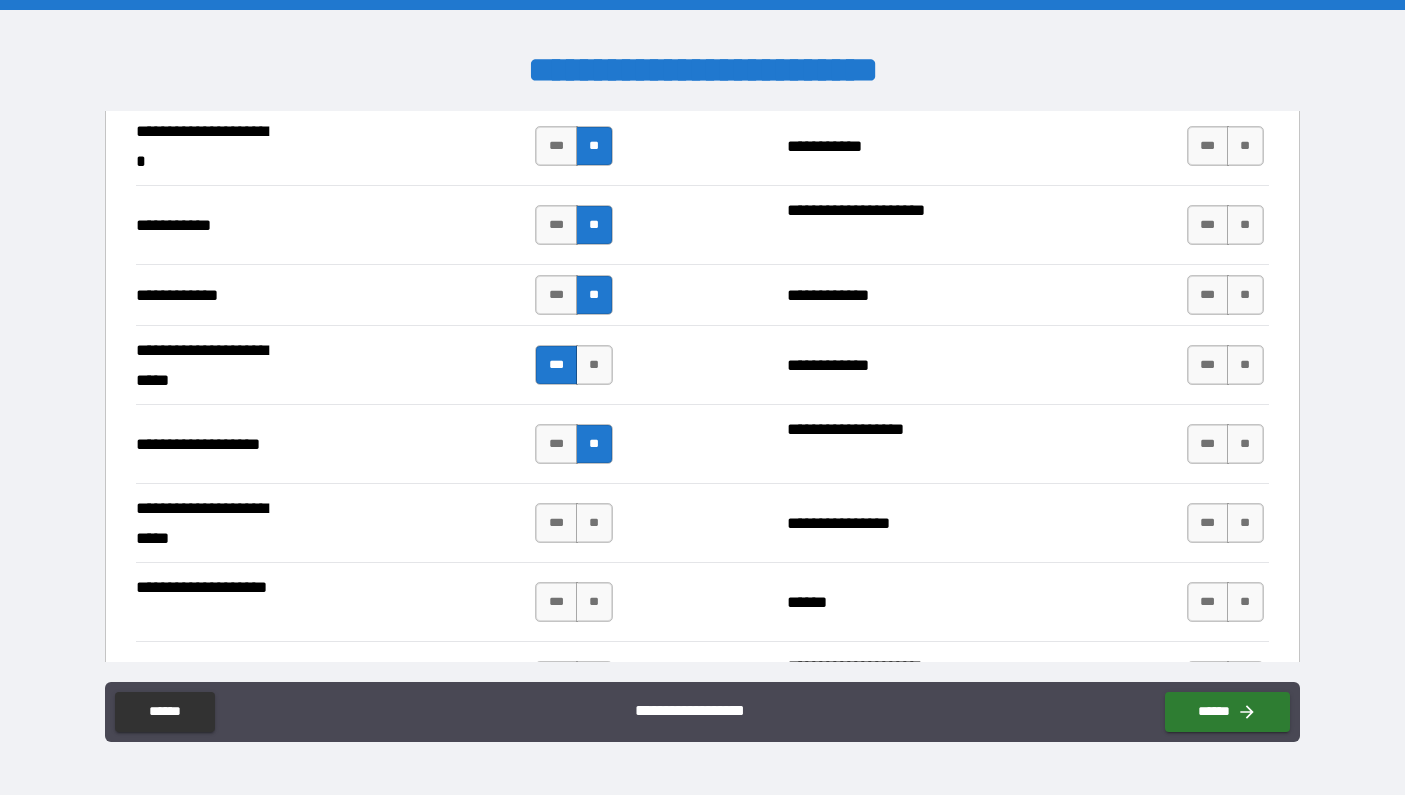scroll, scrollTop: 3977, scrollLeft: 0, axis: vertical 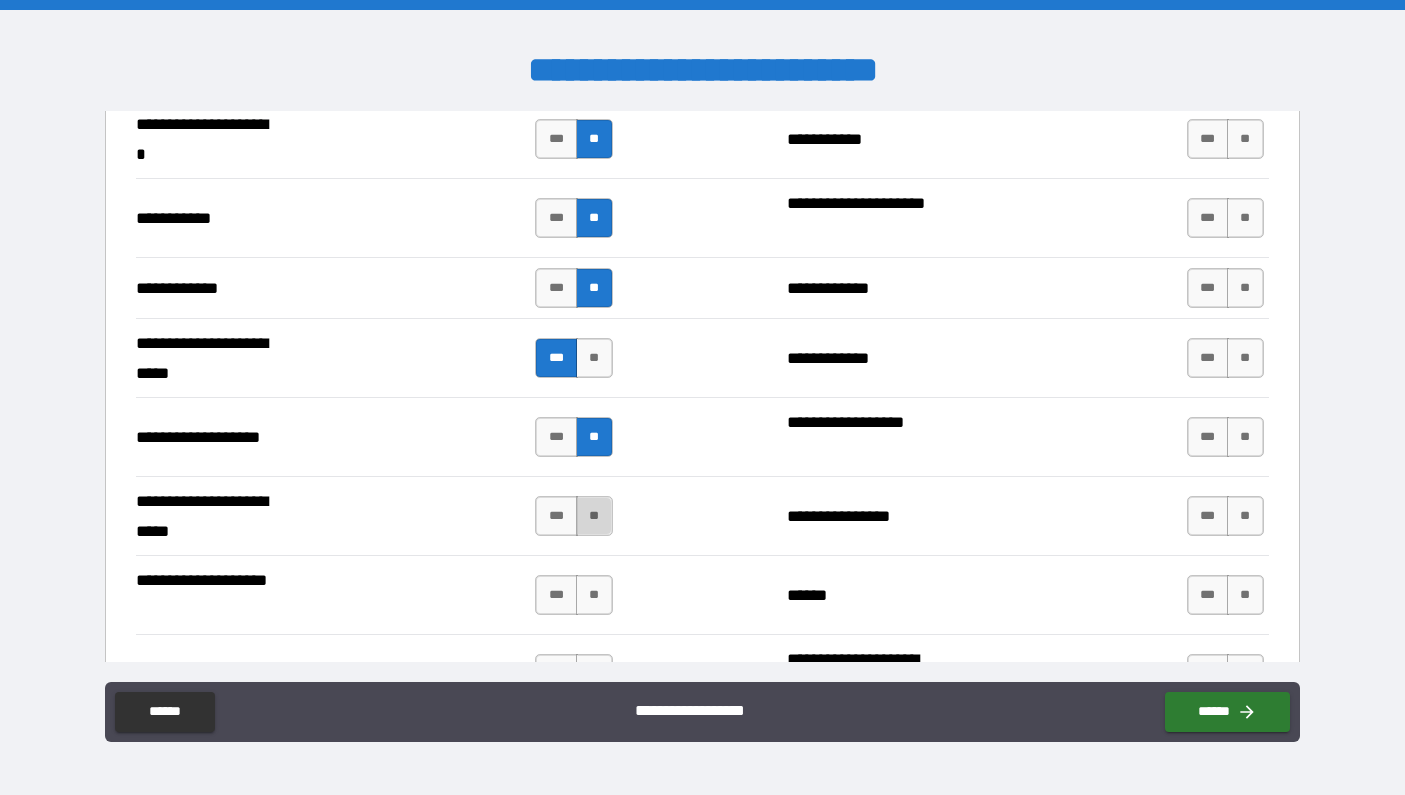 click on "**" at bounding box center [594, 516] 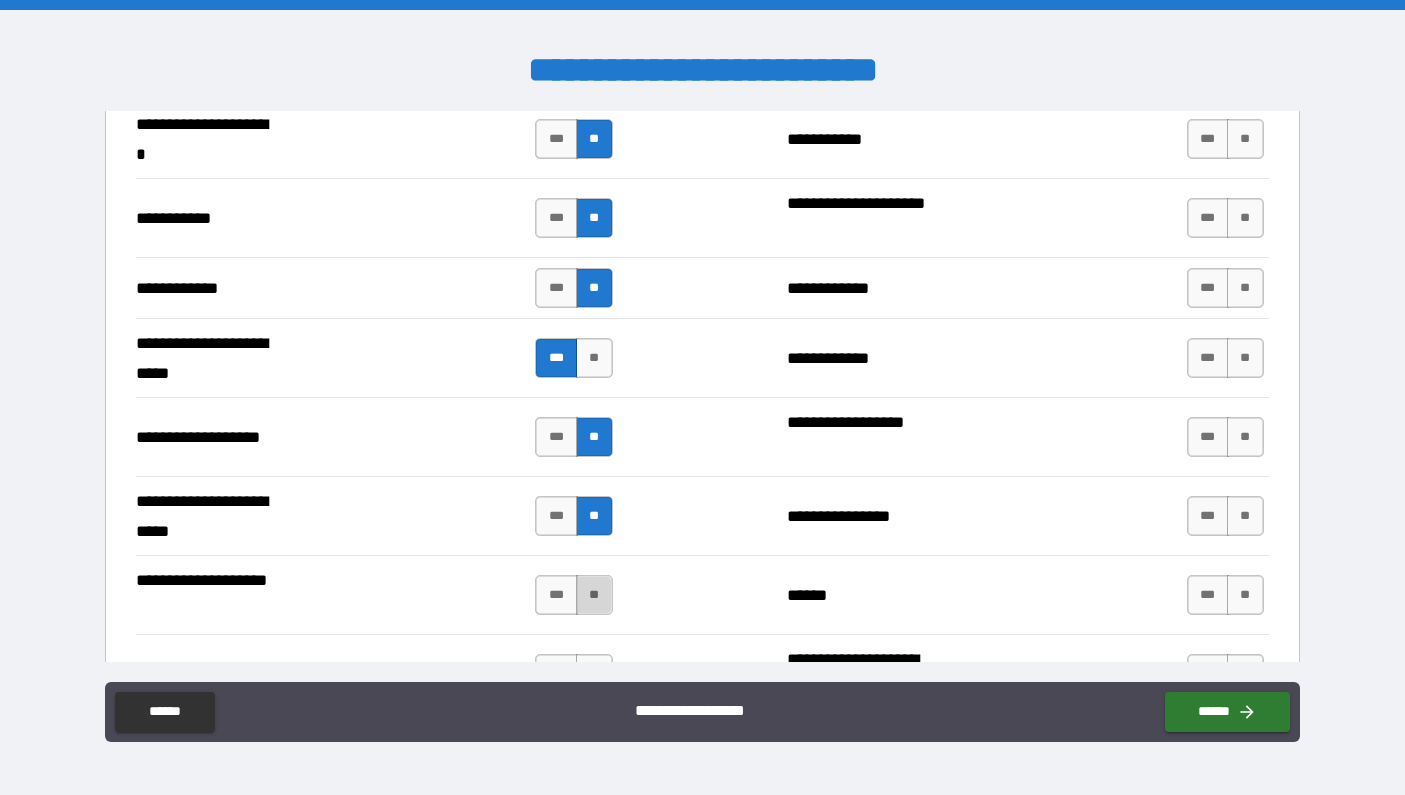 click on "**" at bounding box center (594, 595) 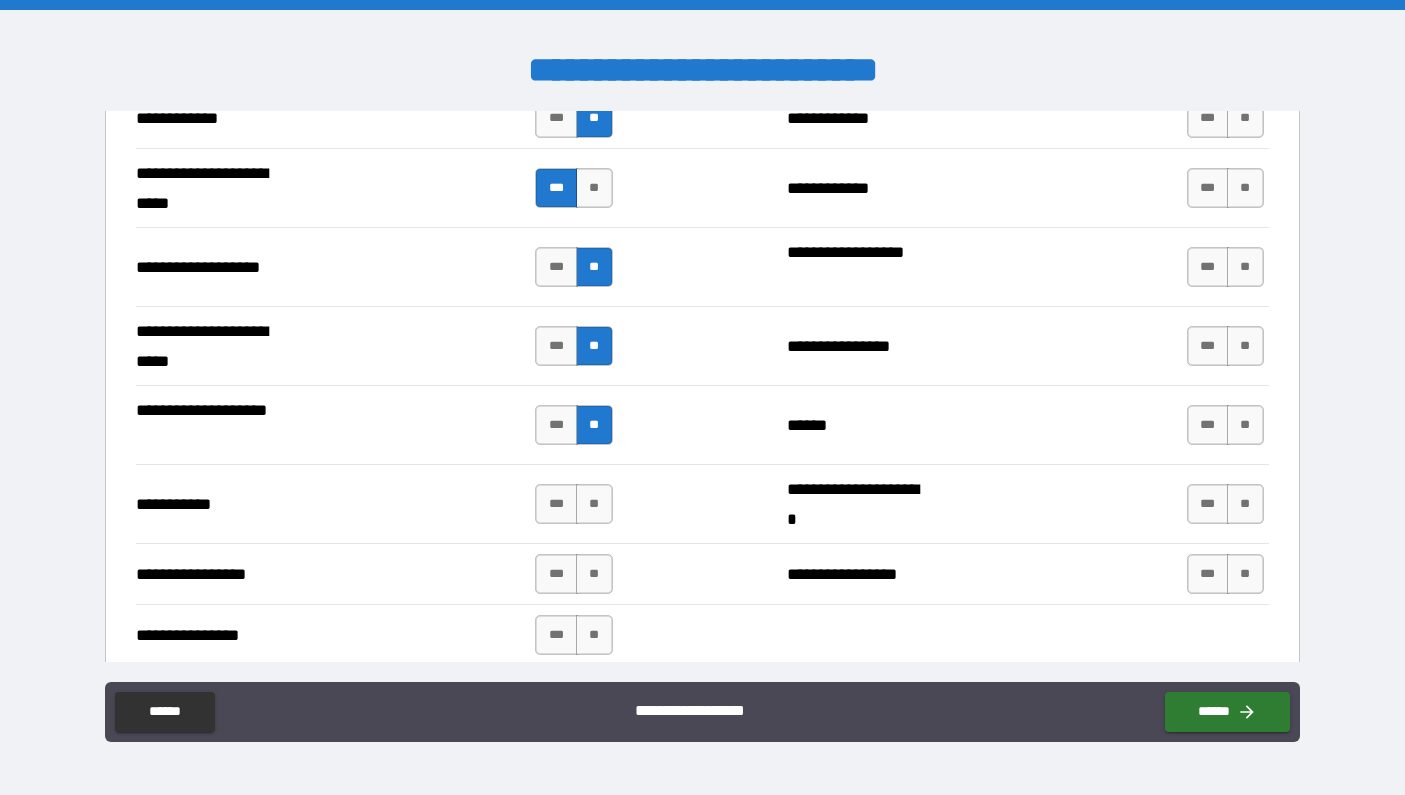 scroll, scrollTop: 4157, scrollLeft: 0, axis: vertical 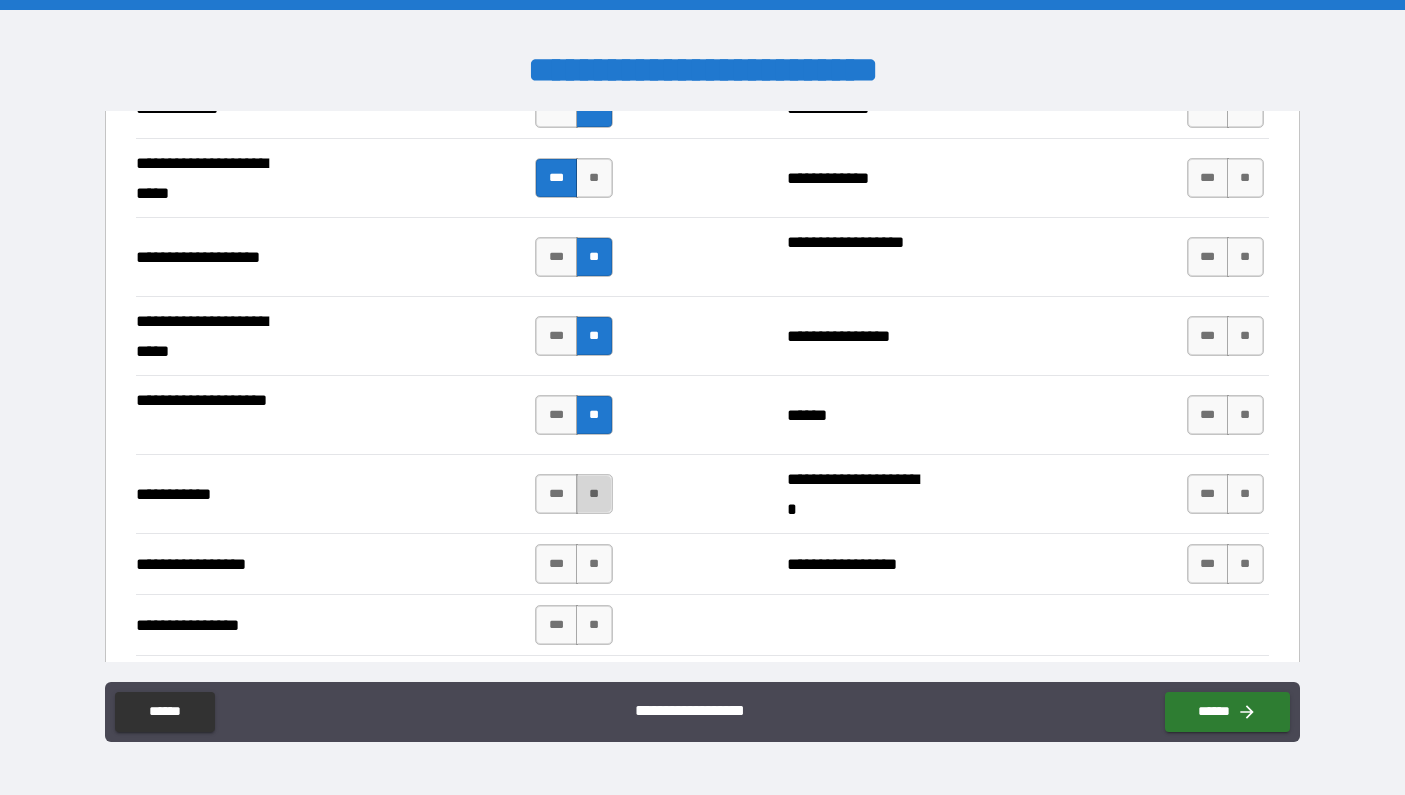 click on "**" at bounding box center [594, 494] 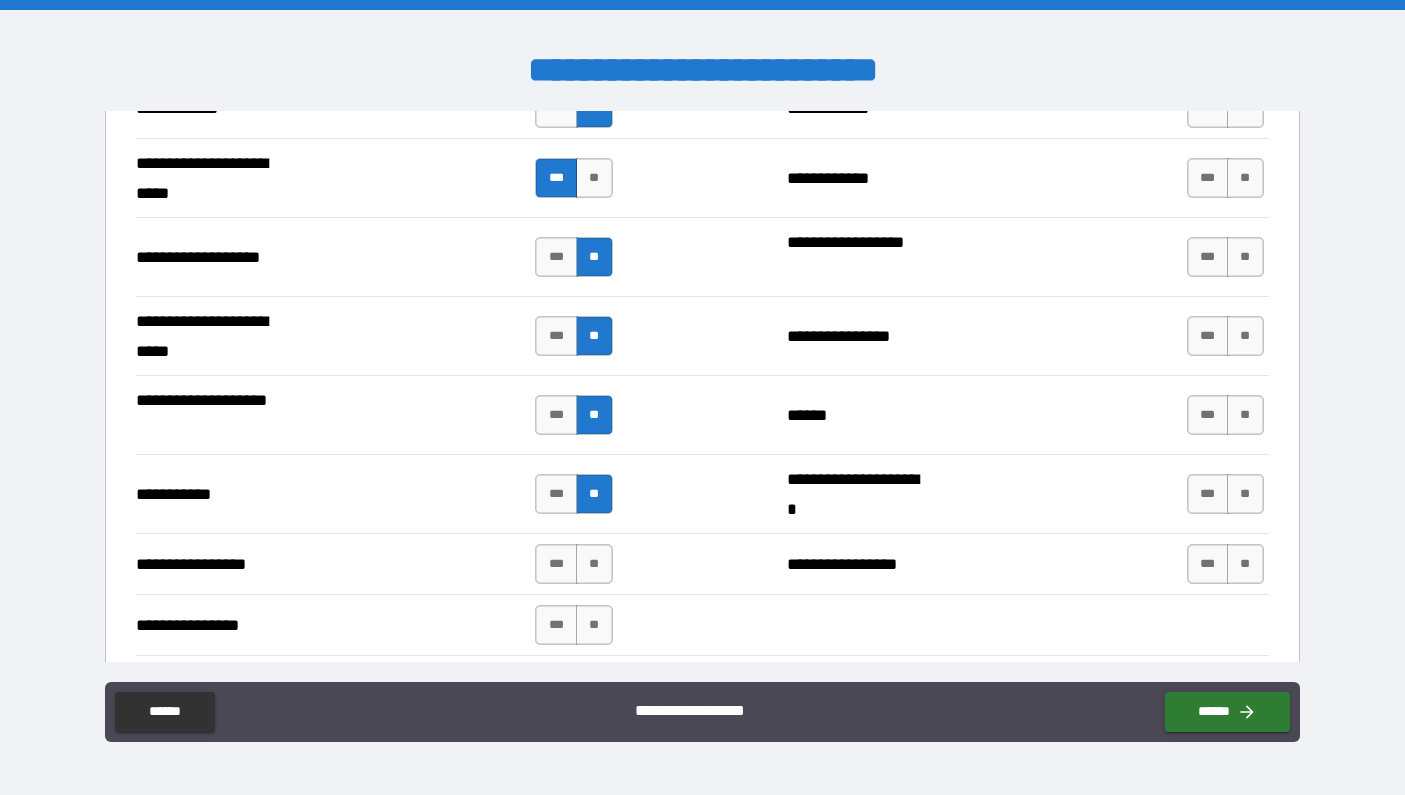 click on "**********" at bounding box center [702, 563] 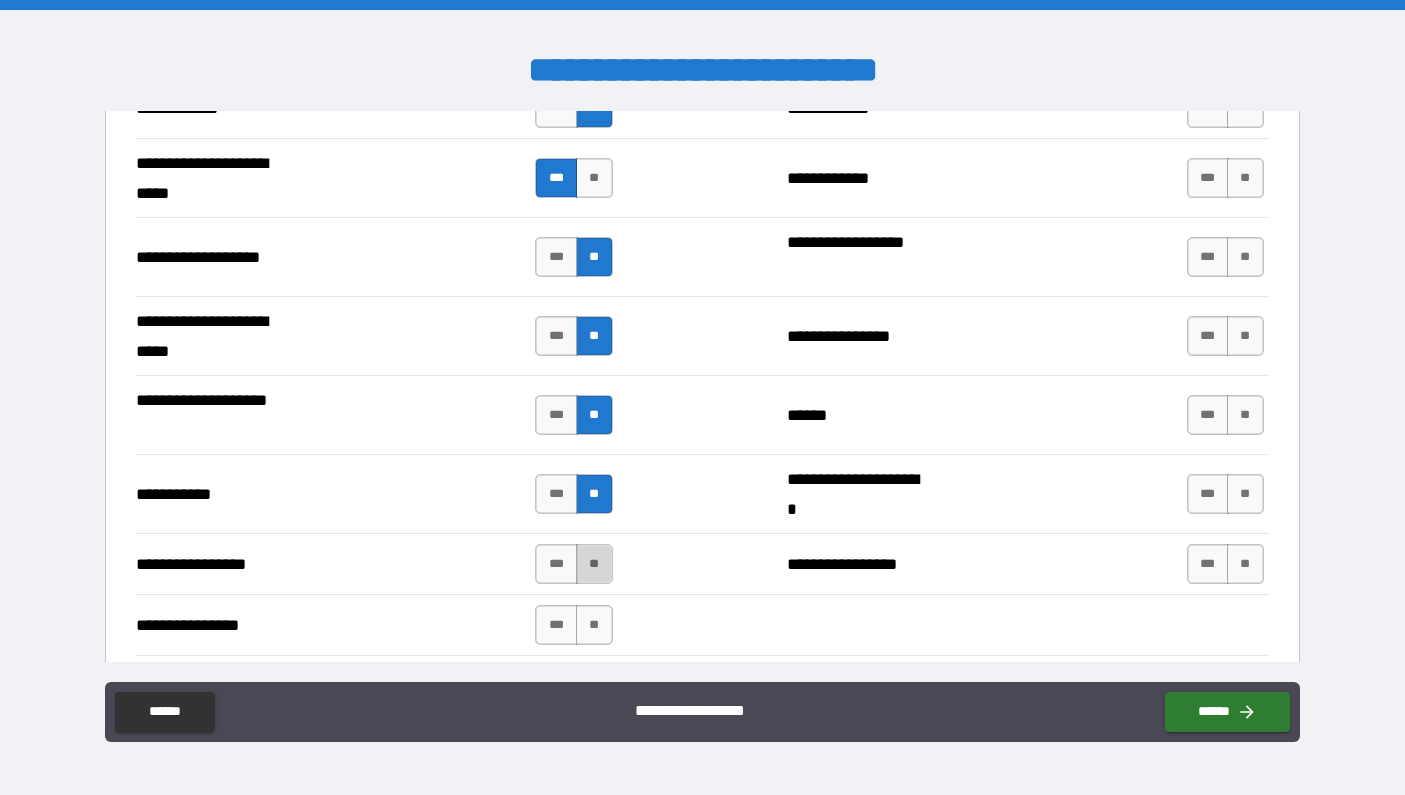 click on "**" at bounding box center (594, 564) 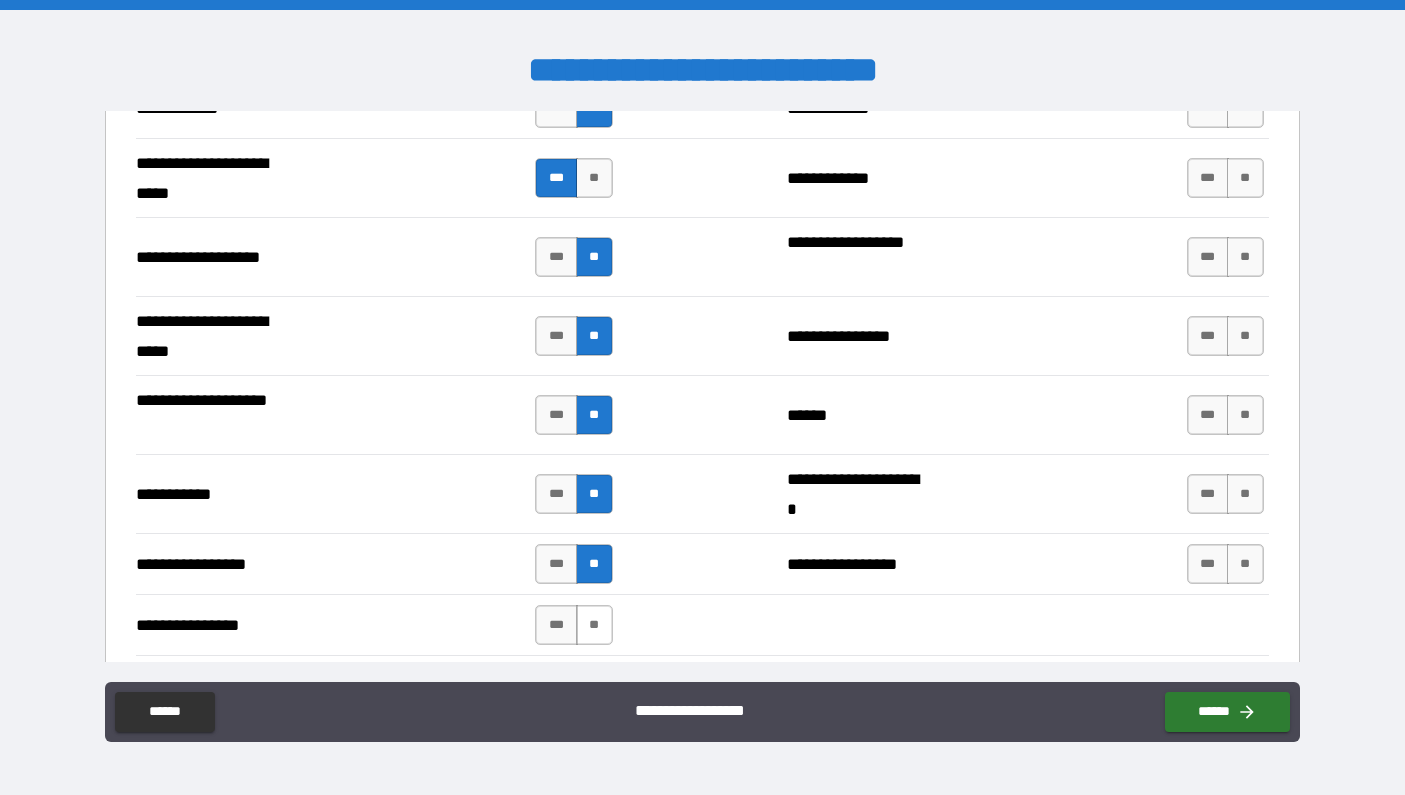 click on "**" at bounding box center (594, 625) 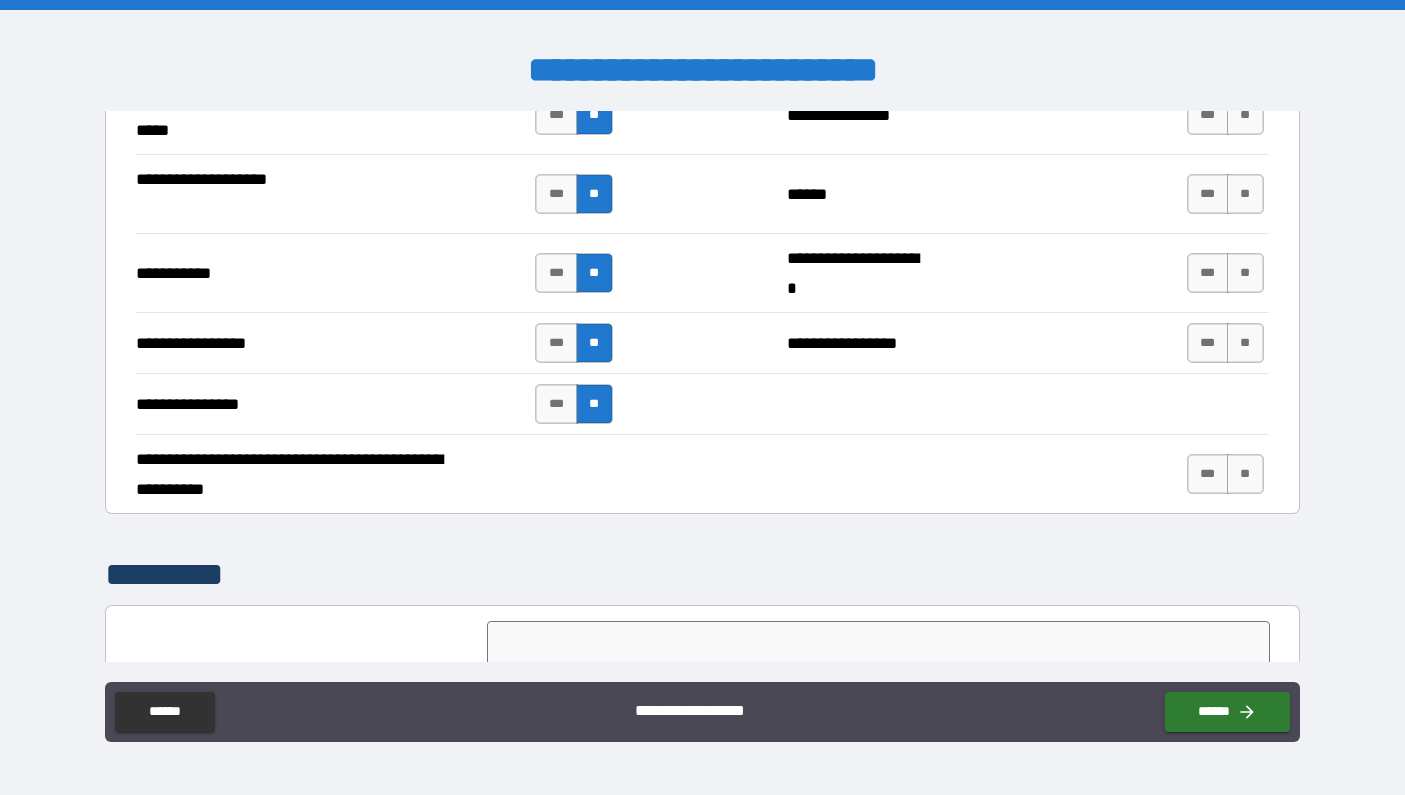 scroll, scrollTop: 4407, scrollLeft: 0, axis: vertical 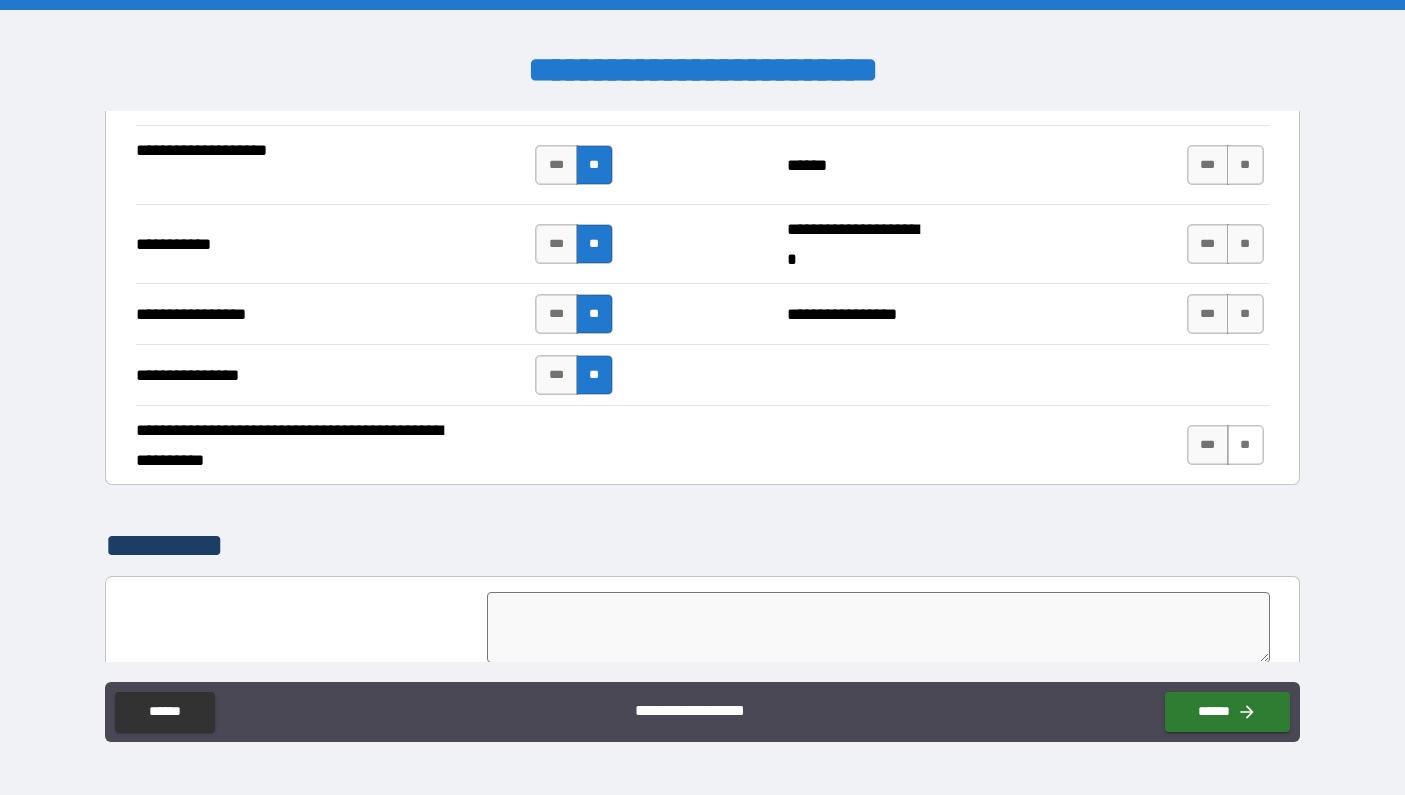 click on "**" at bounding box center [1245, 445] 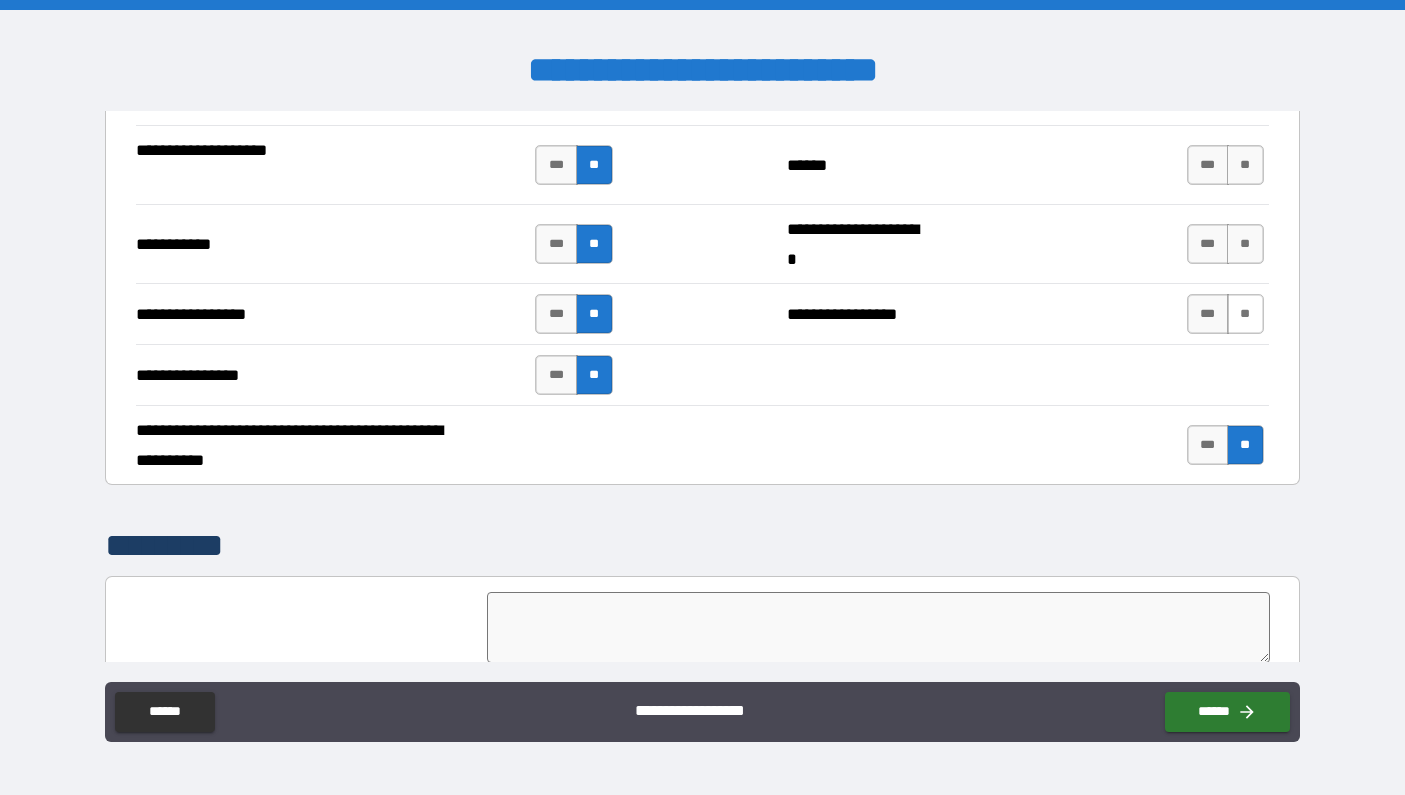 click on "**" at bounding box center [1245, 314] 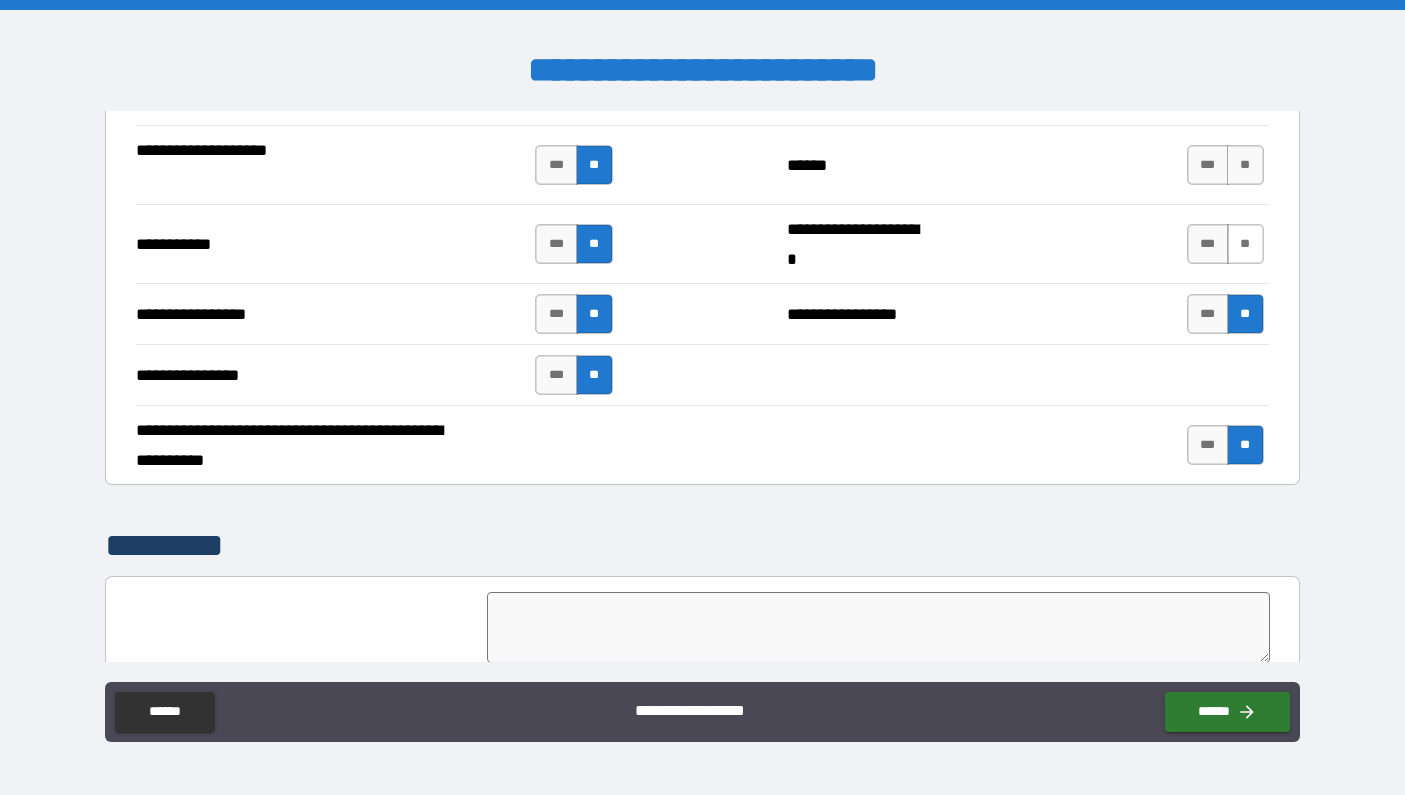 click on "**" at bounding box center (1245, 244) 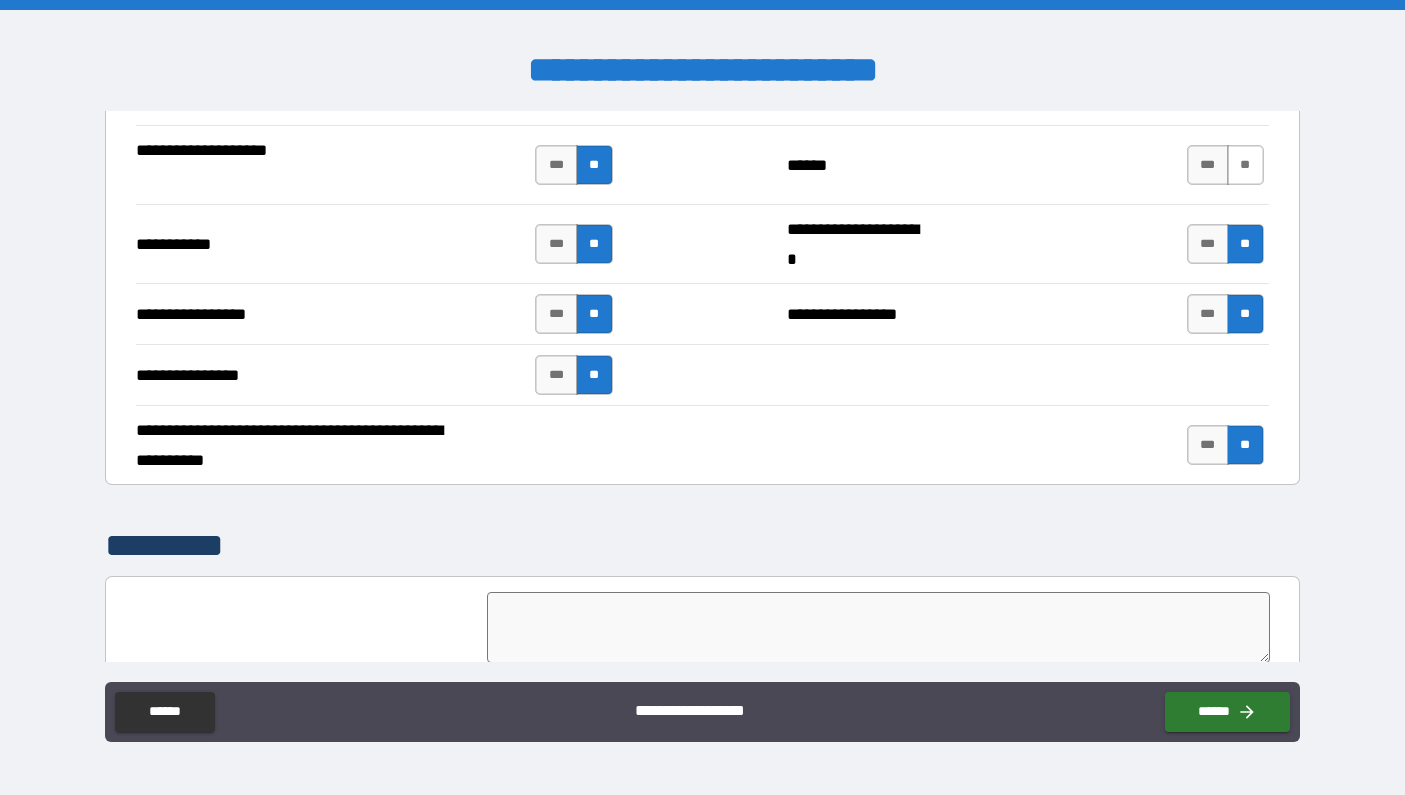 click on "**" at bounding box center [1245, 165] 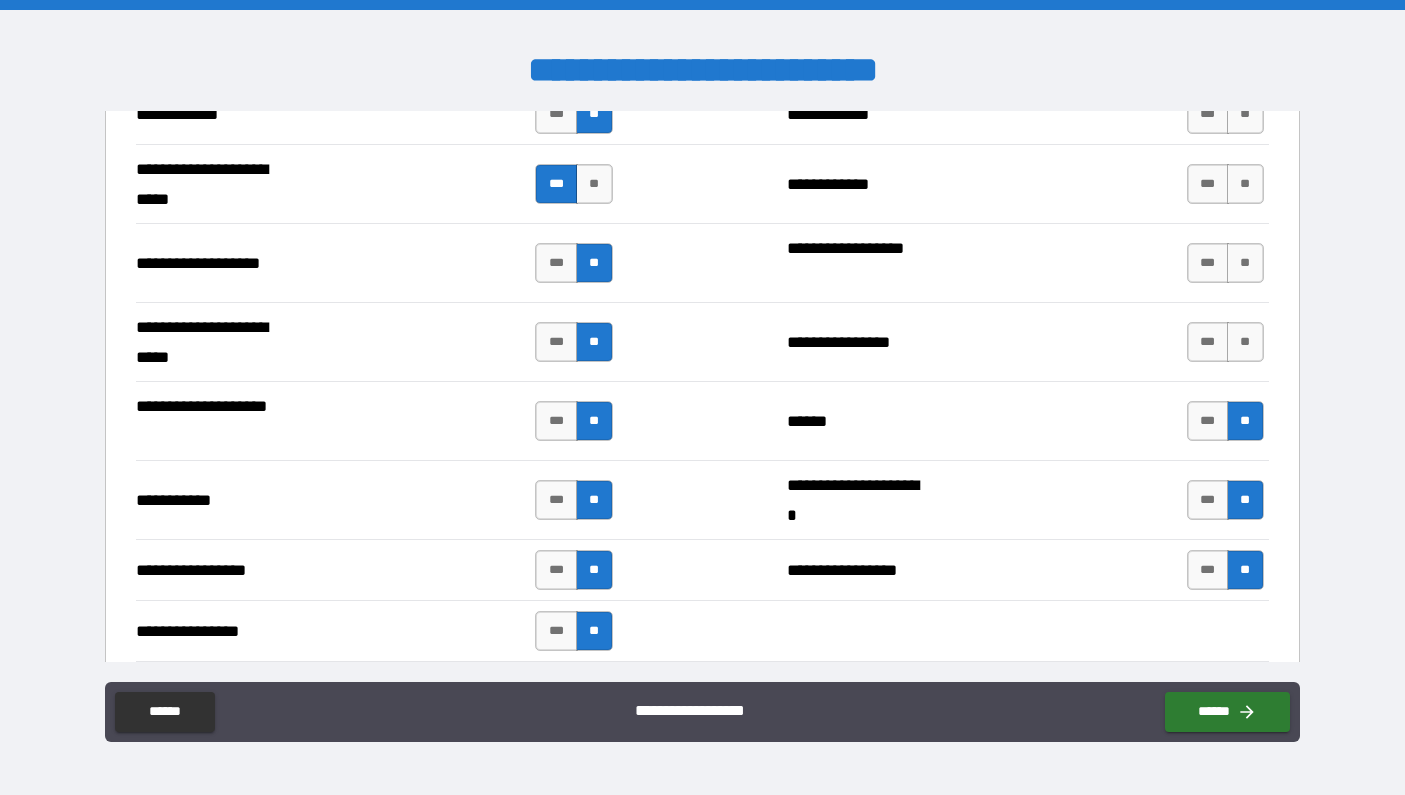 scroll, scrollTop: 4129, scrollLeft: 0, axis: vertical 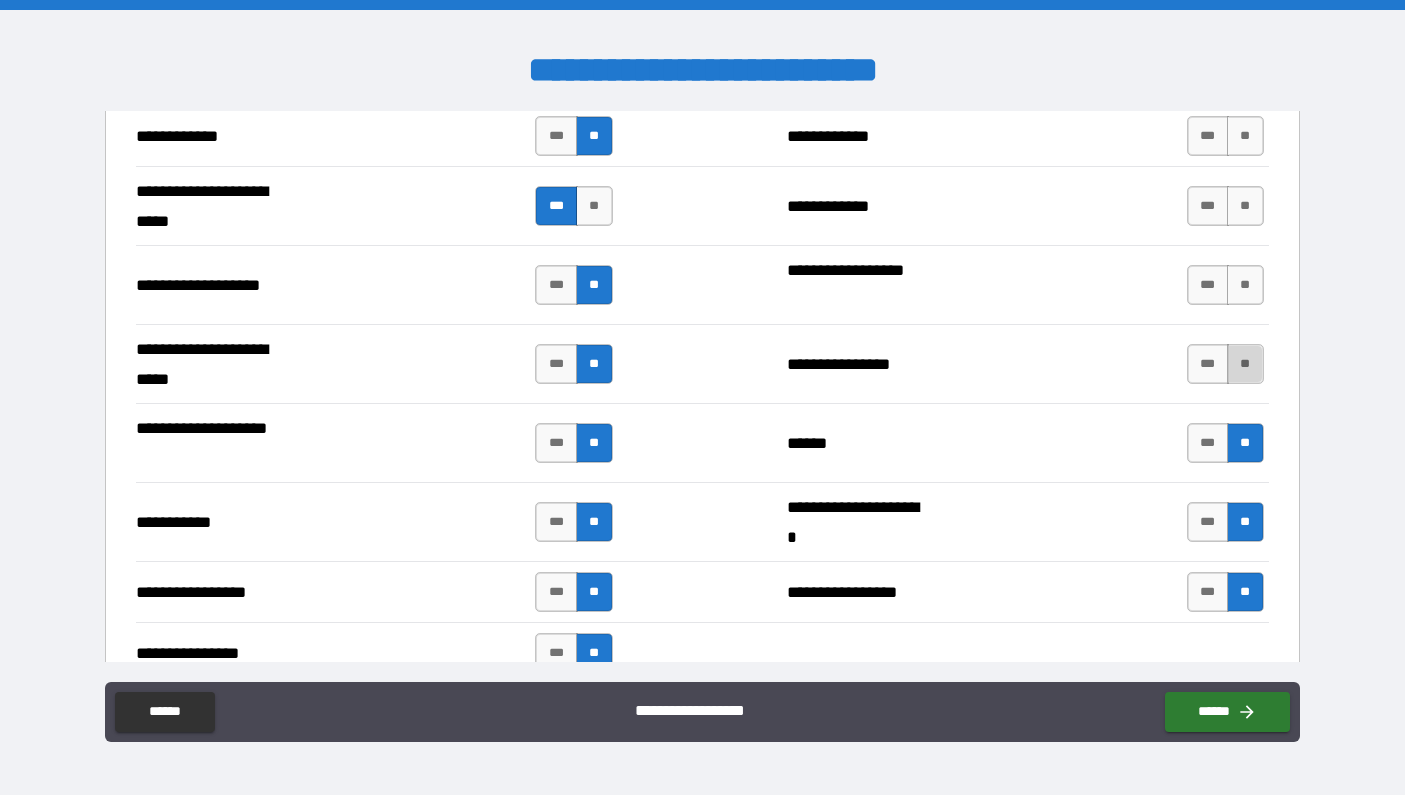 click on "**" at bounding box center [1245, 364] 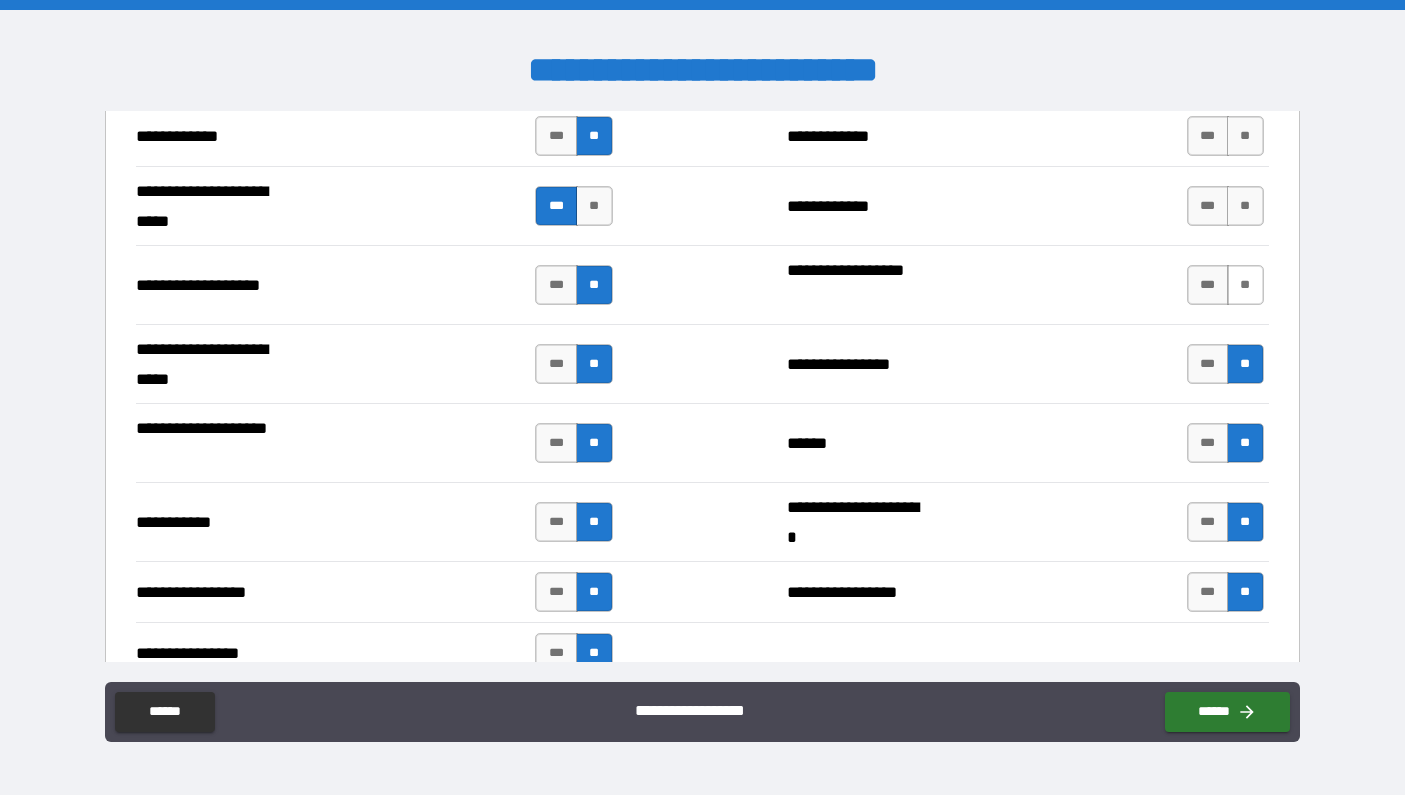 click on "**" at bounding box center (1245, 285) 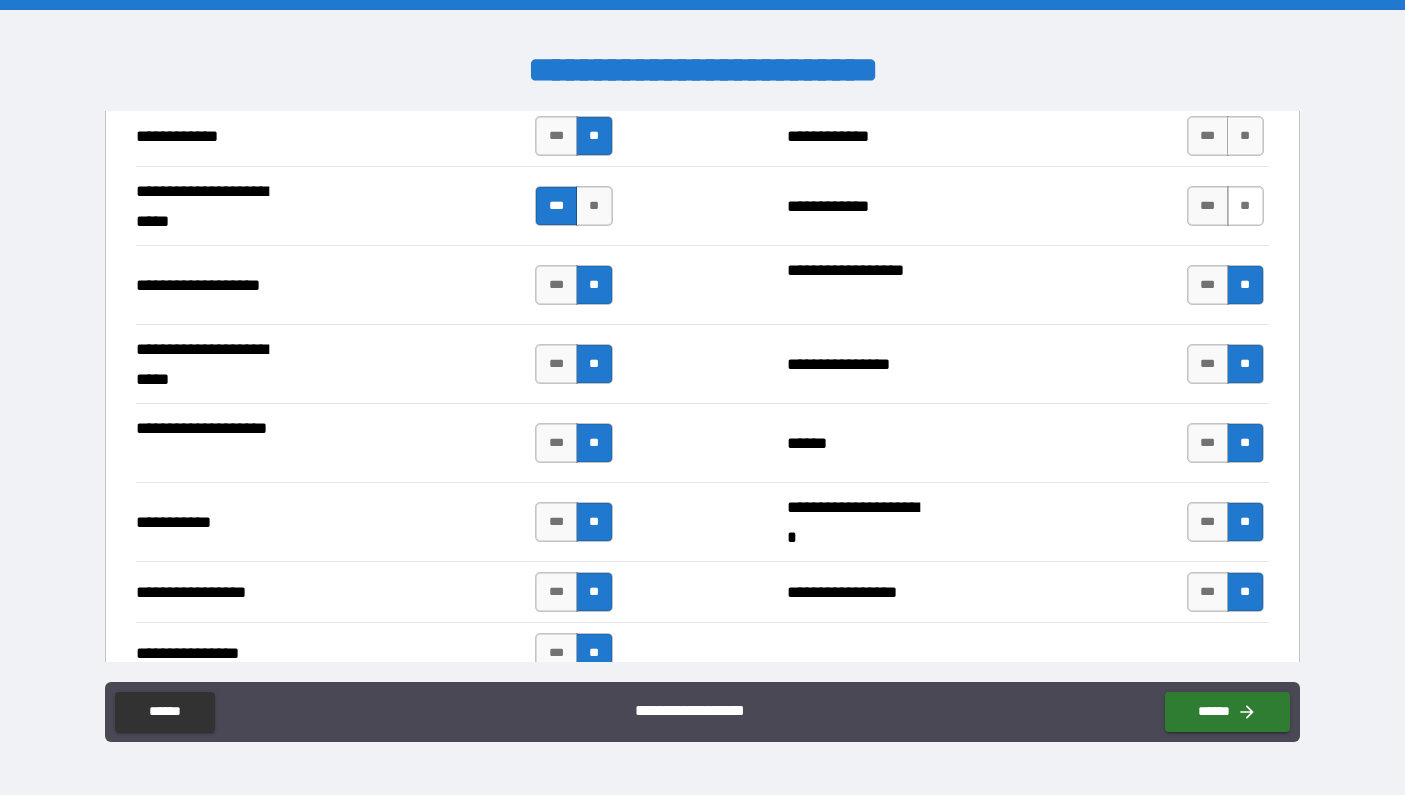 click on "**" at bounding box center [1245, 206] 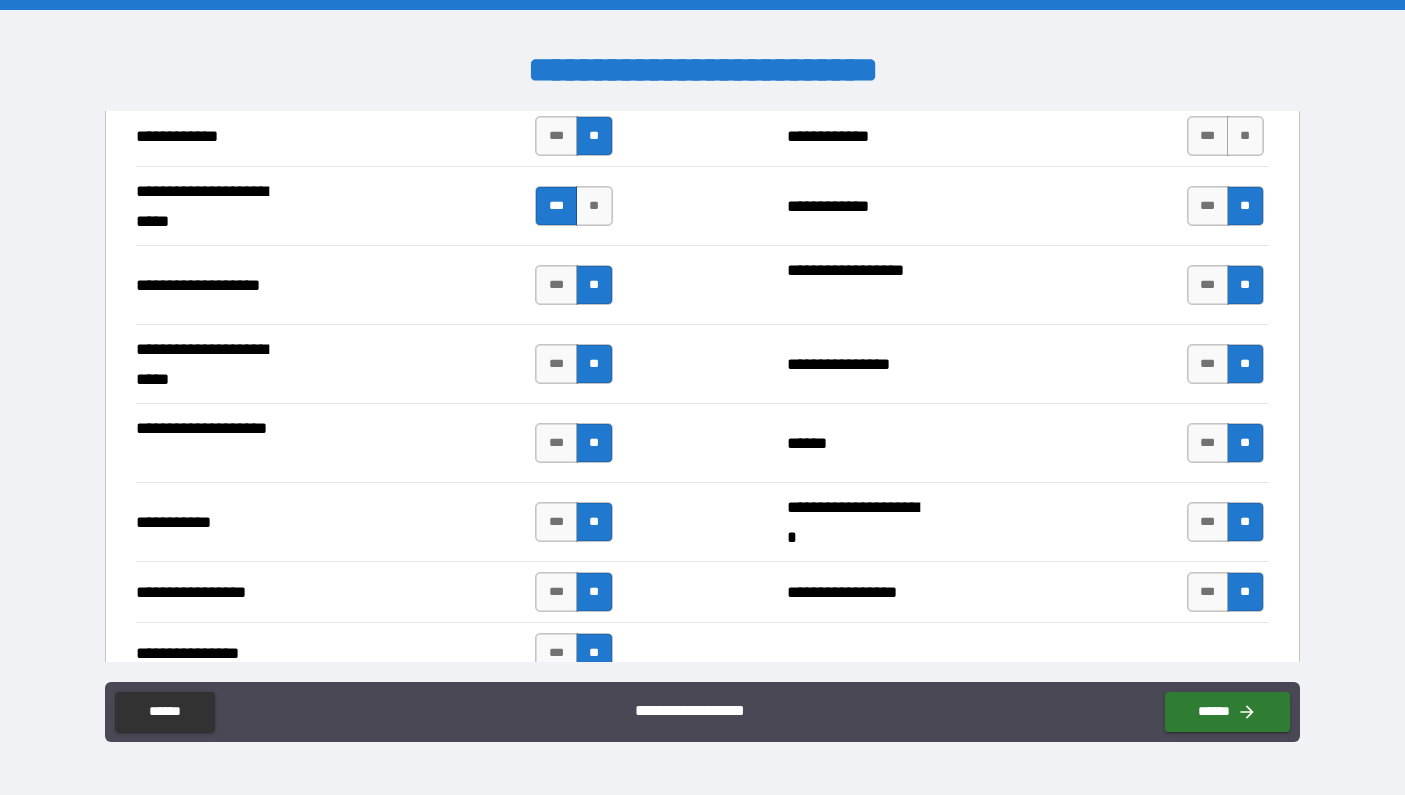 click on "**" at bounding box center (1245, 206) 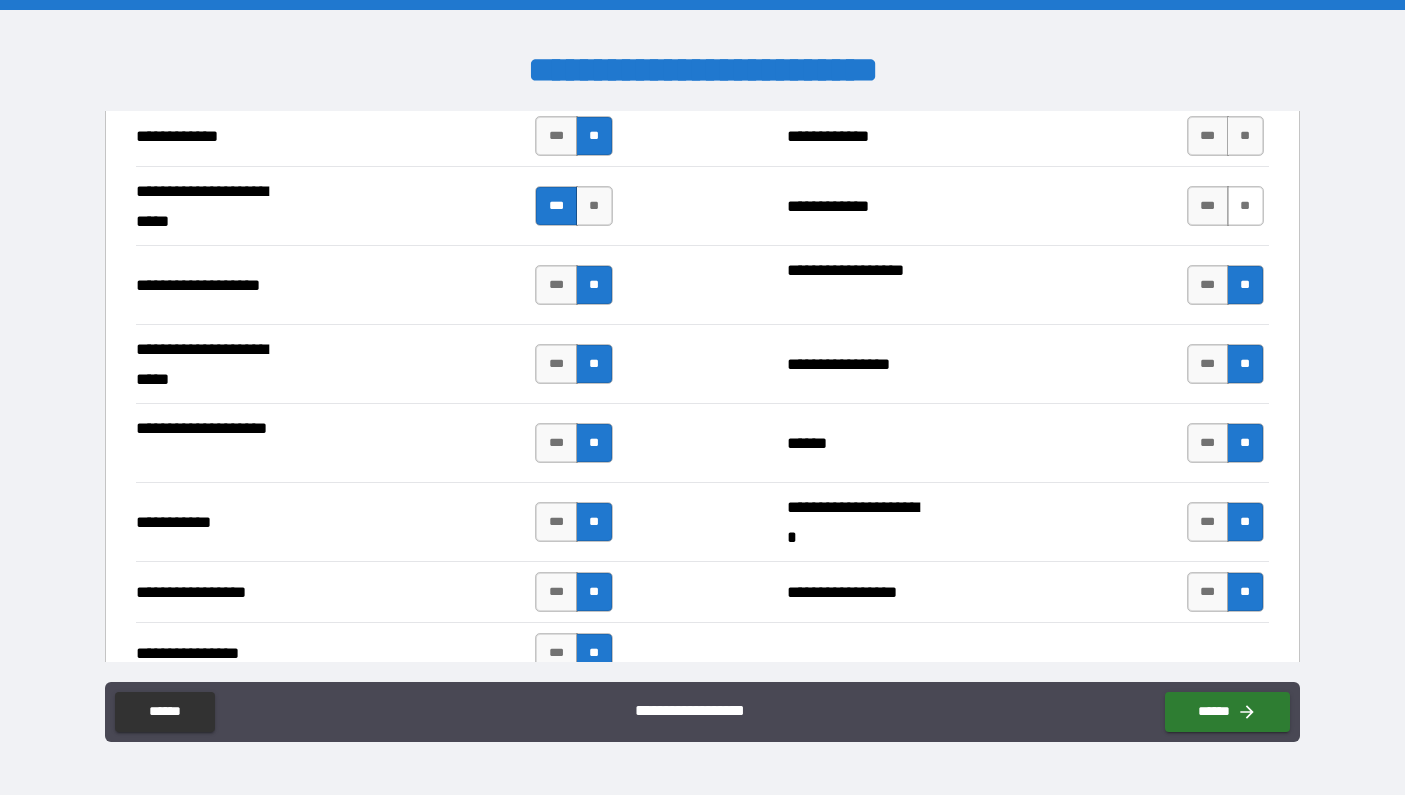 click on "**" at bounding box center [1245, 206] 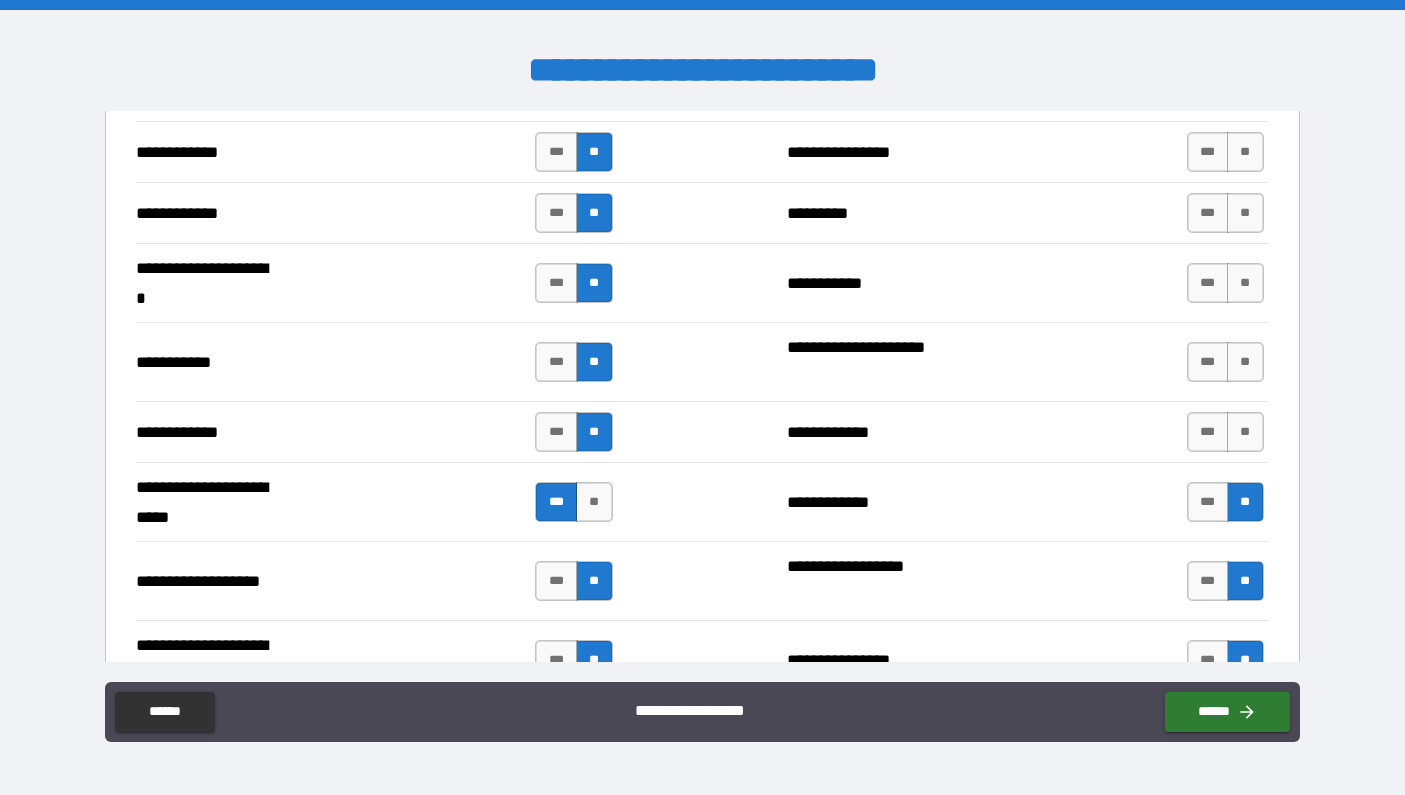 scroll, scrollTop: 3825, scrollLeft: 0, axis: vertical 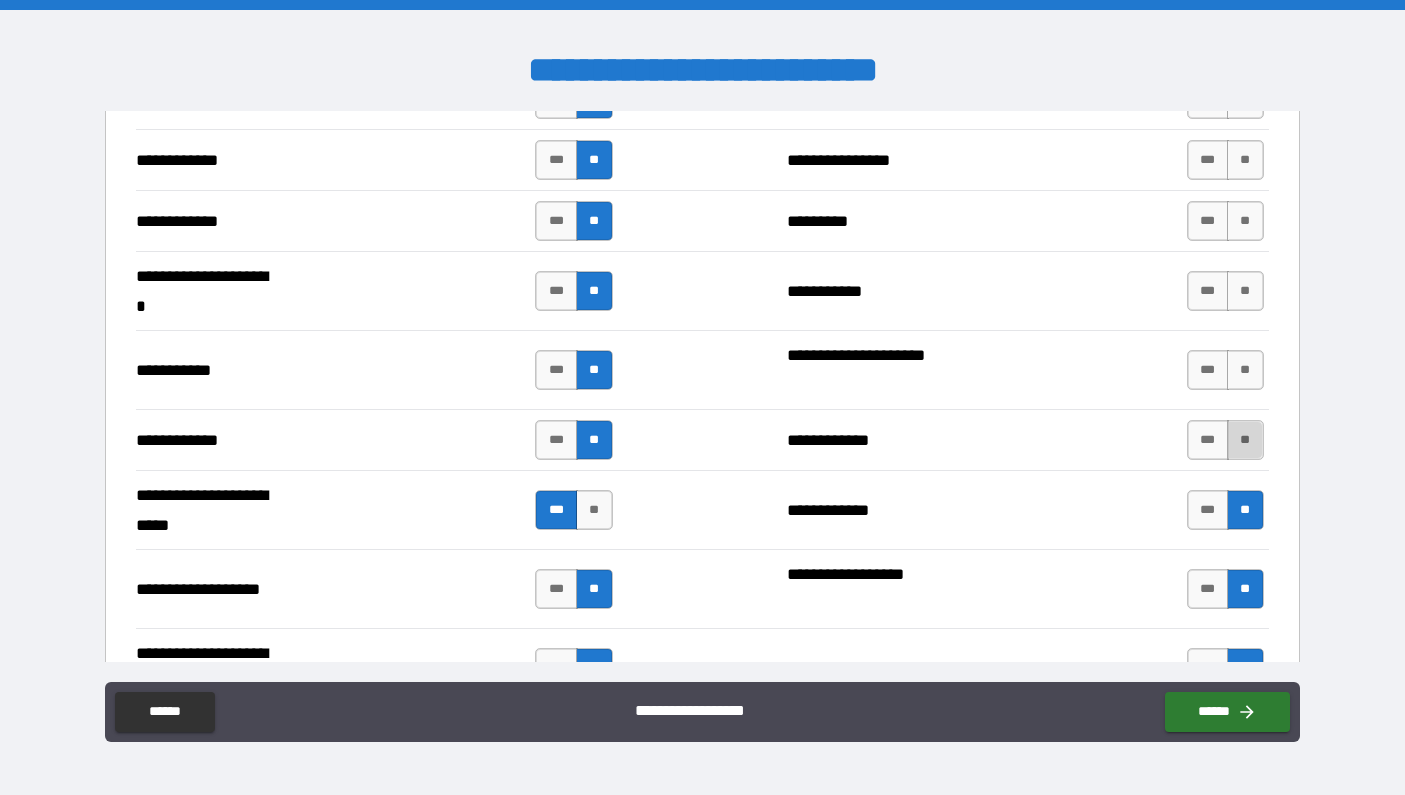 click on "**" at bounding box center [1245, 440] 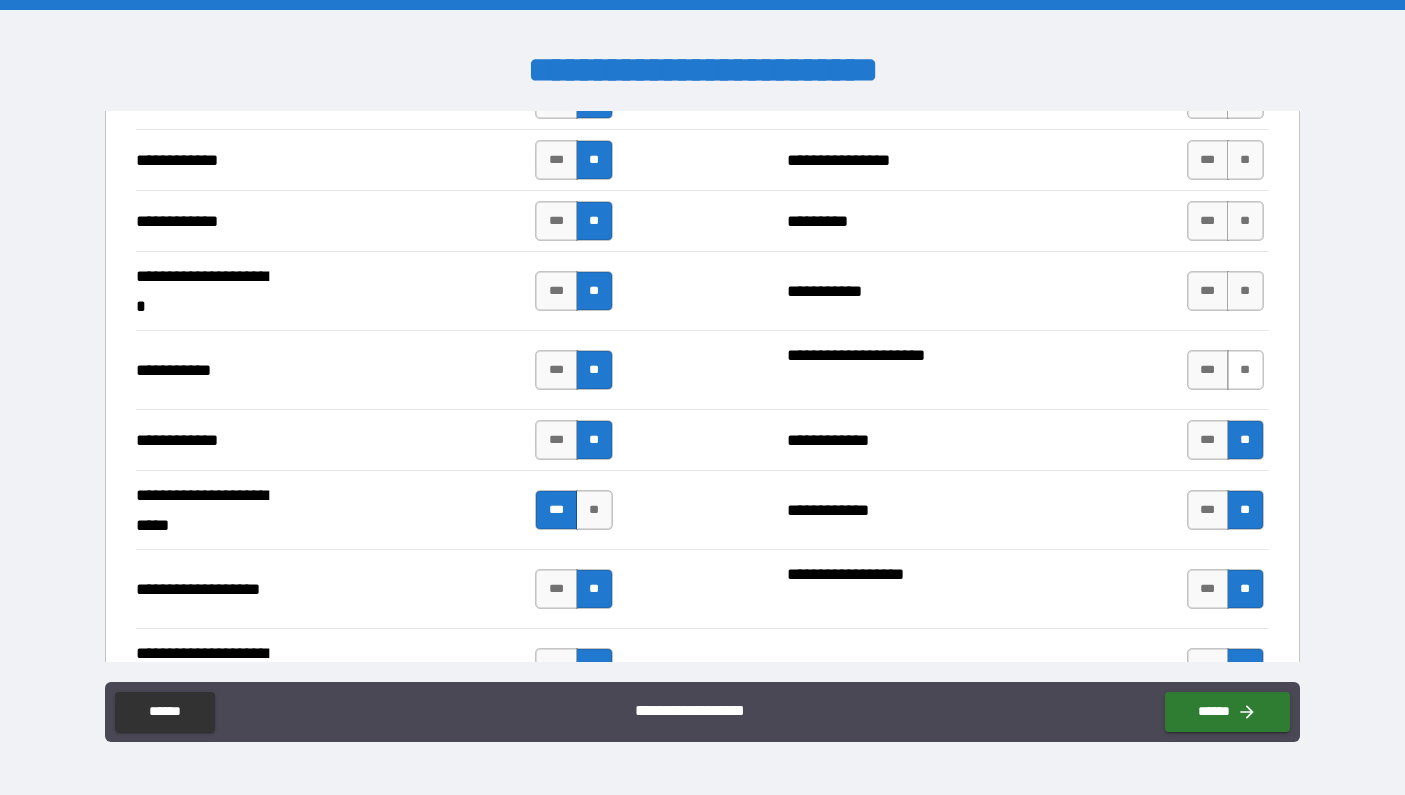 click on "**" at bounding box center (1245, 370) 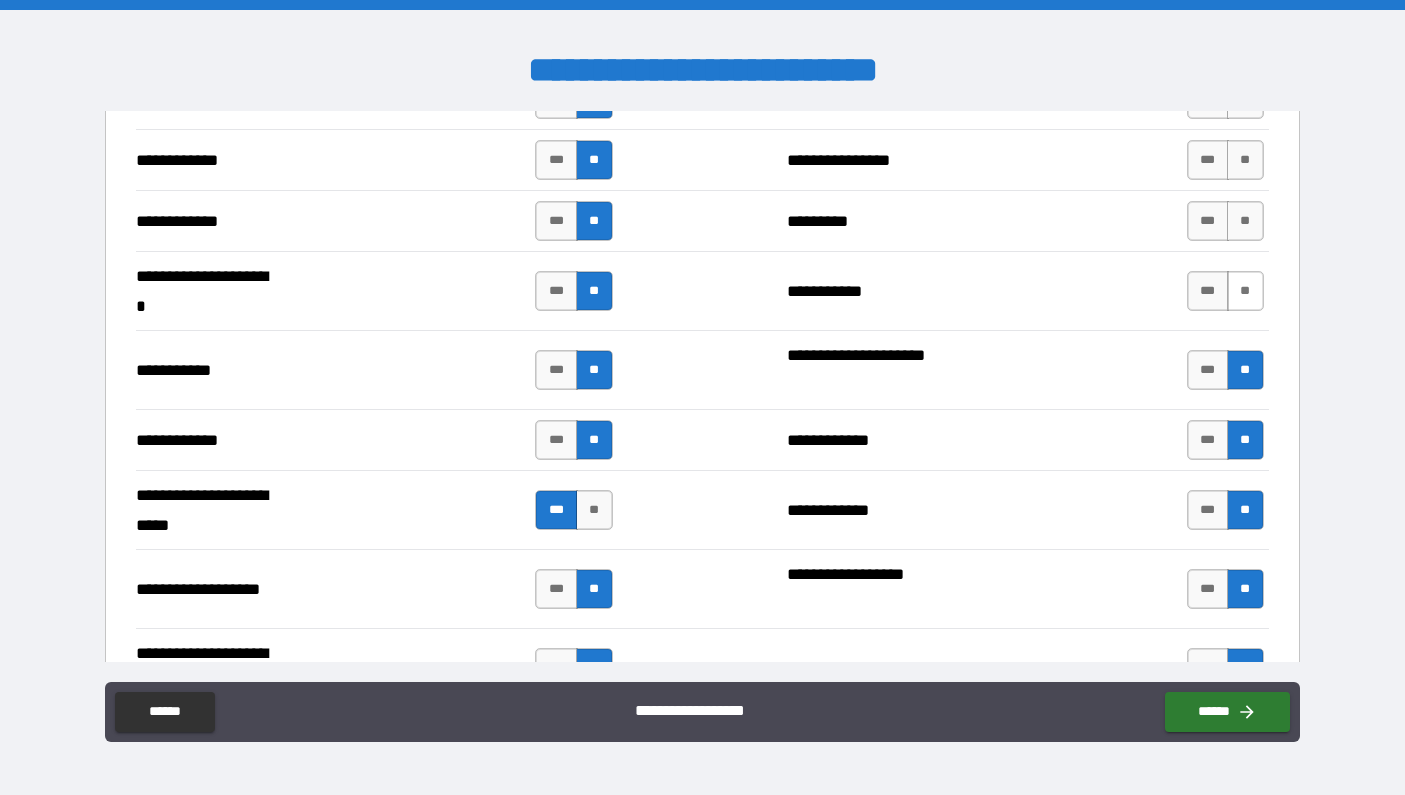 click on "**" at bounding box center [1245, 291] 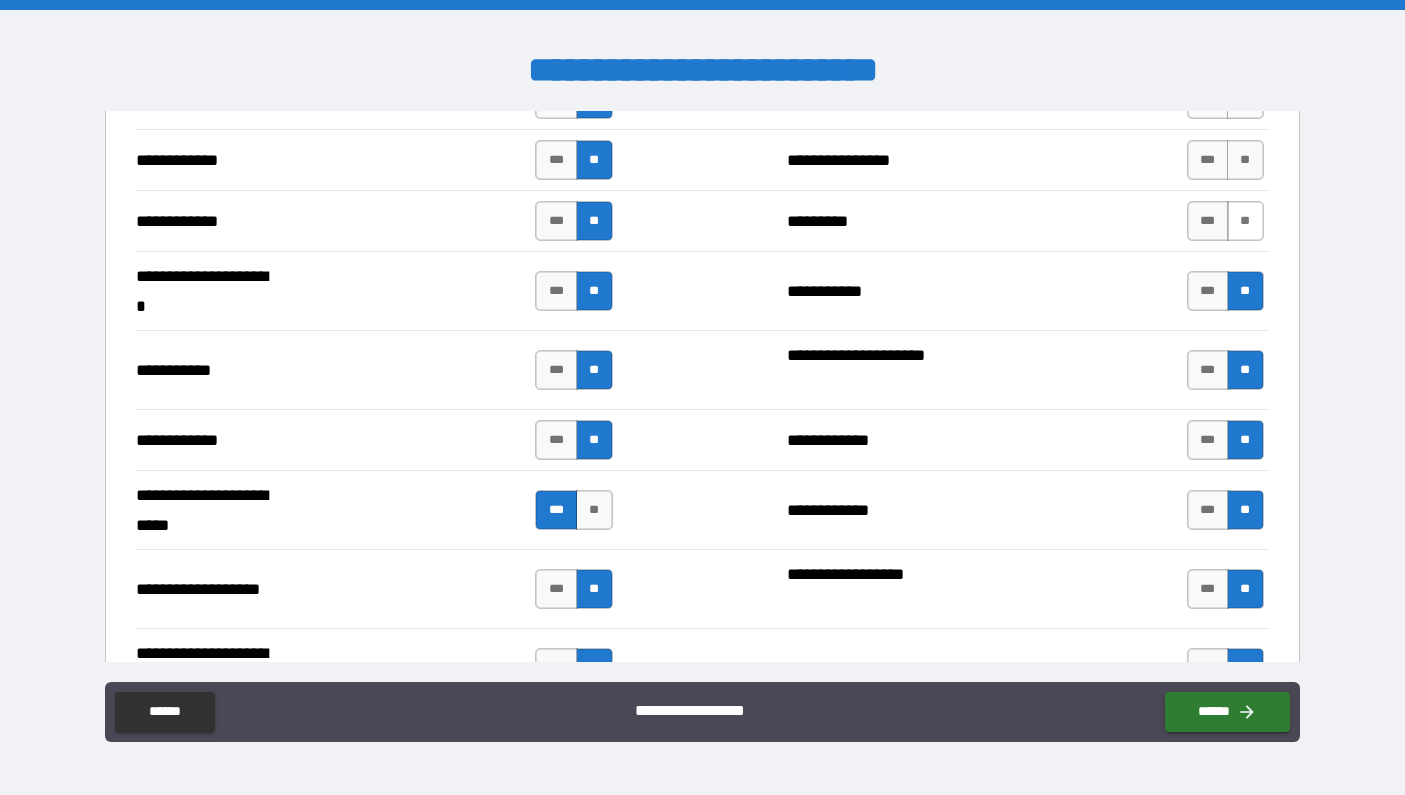 click on "**" at bounding box center [1245, 221] 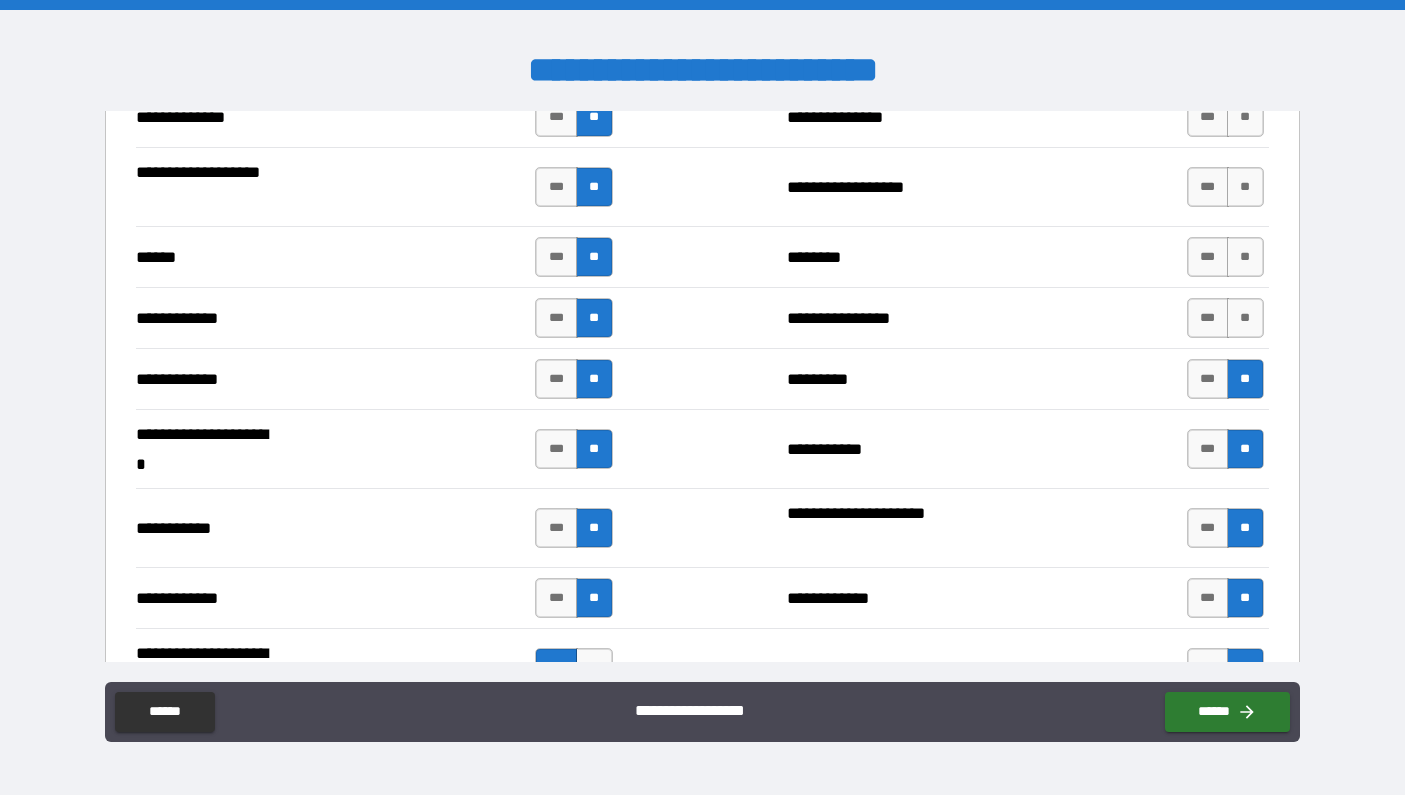 scroll, scrollTop: 3628, scrollLeft: 0, axis: vertical 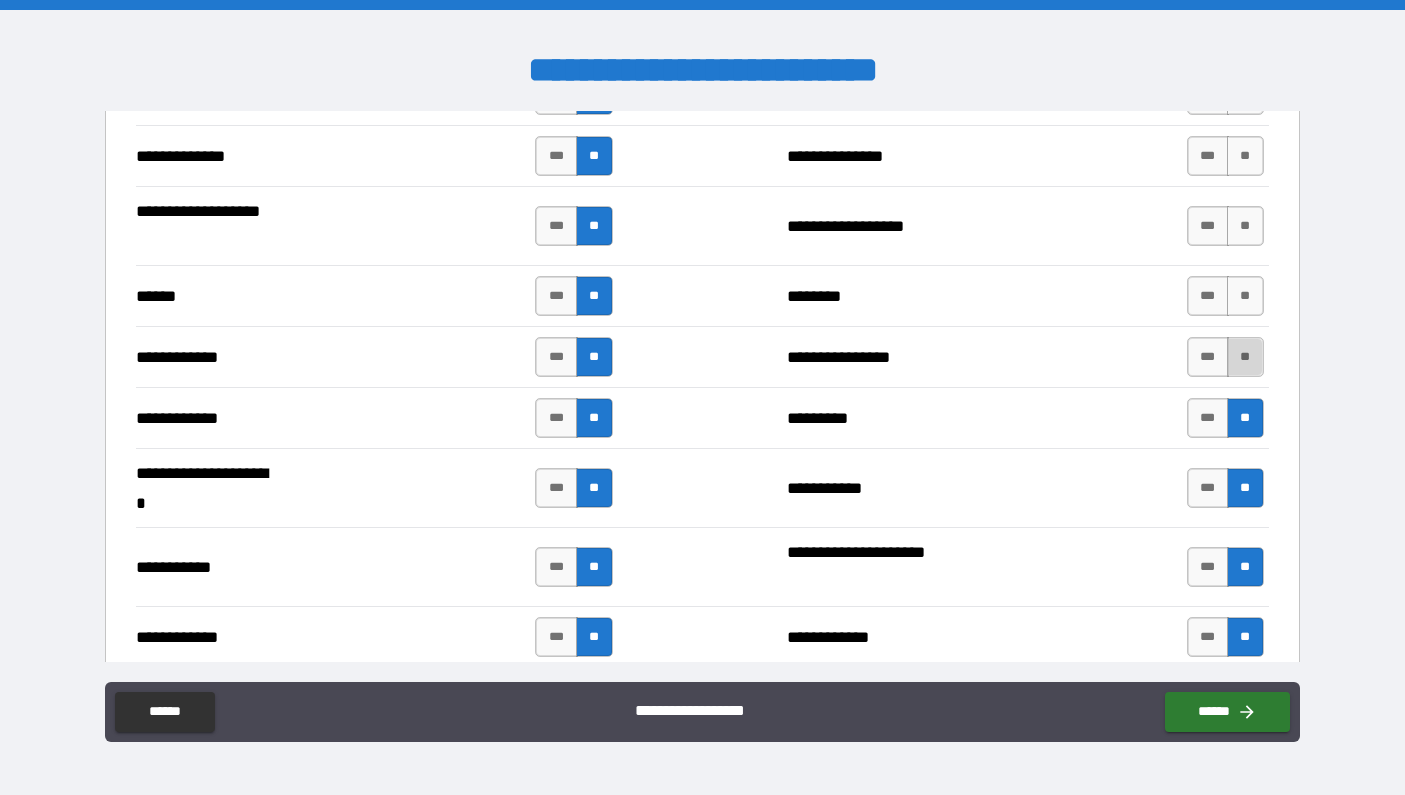 click on "**" at bounding box center [1245, 357] 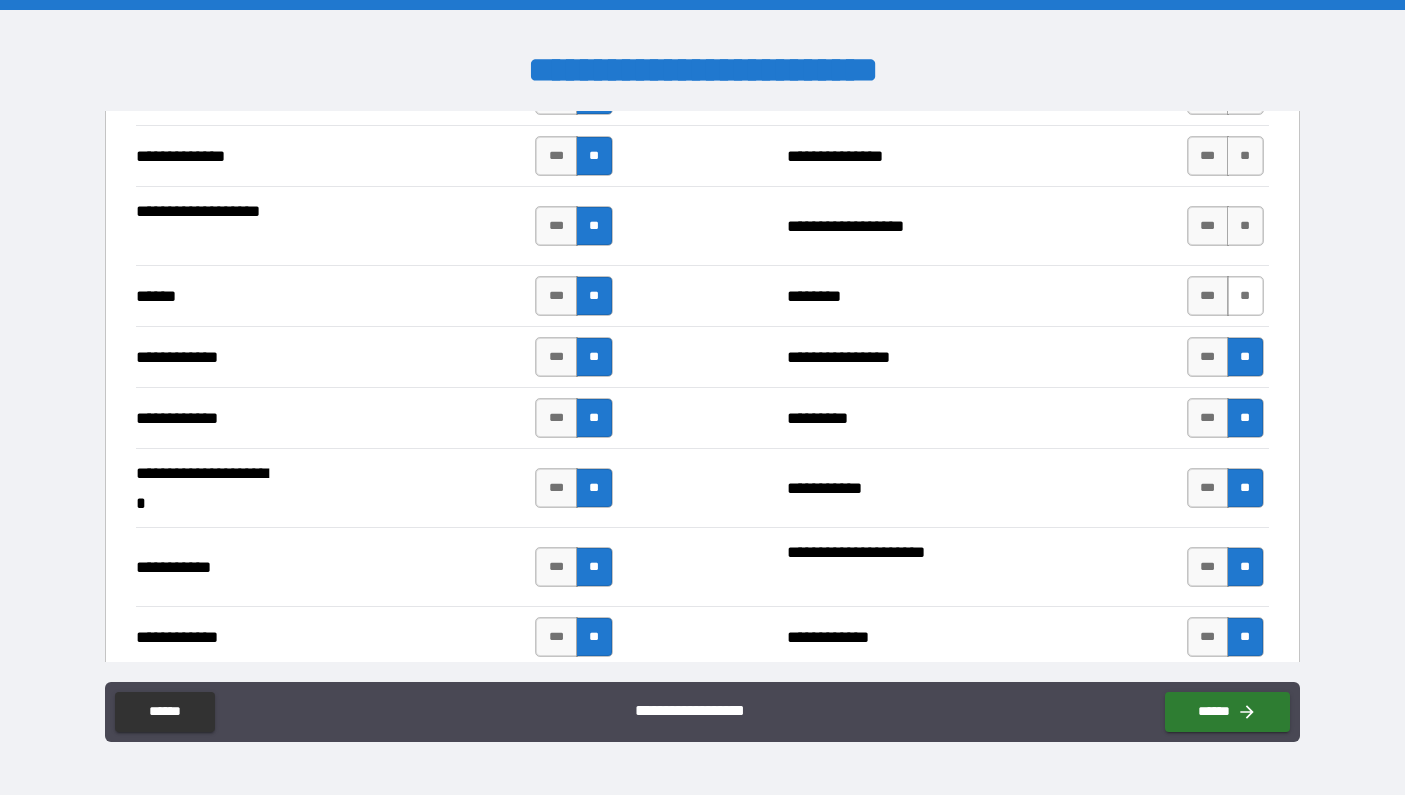 click on "**" at bounding box center [1245, 296] 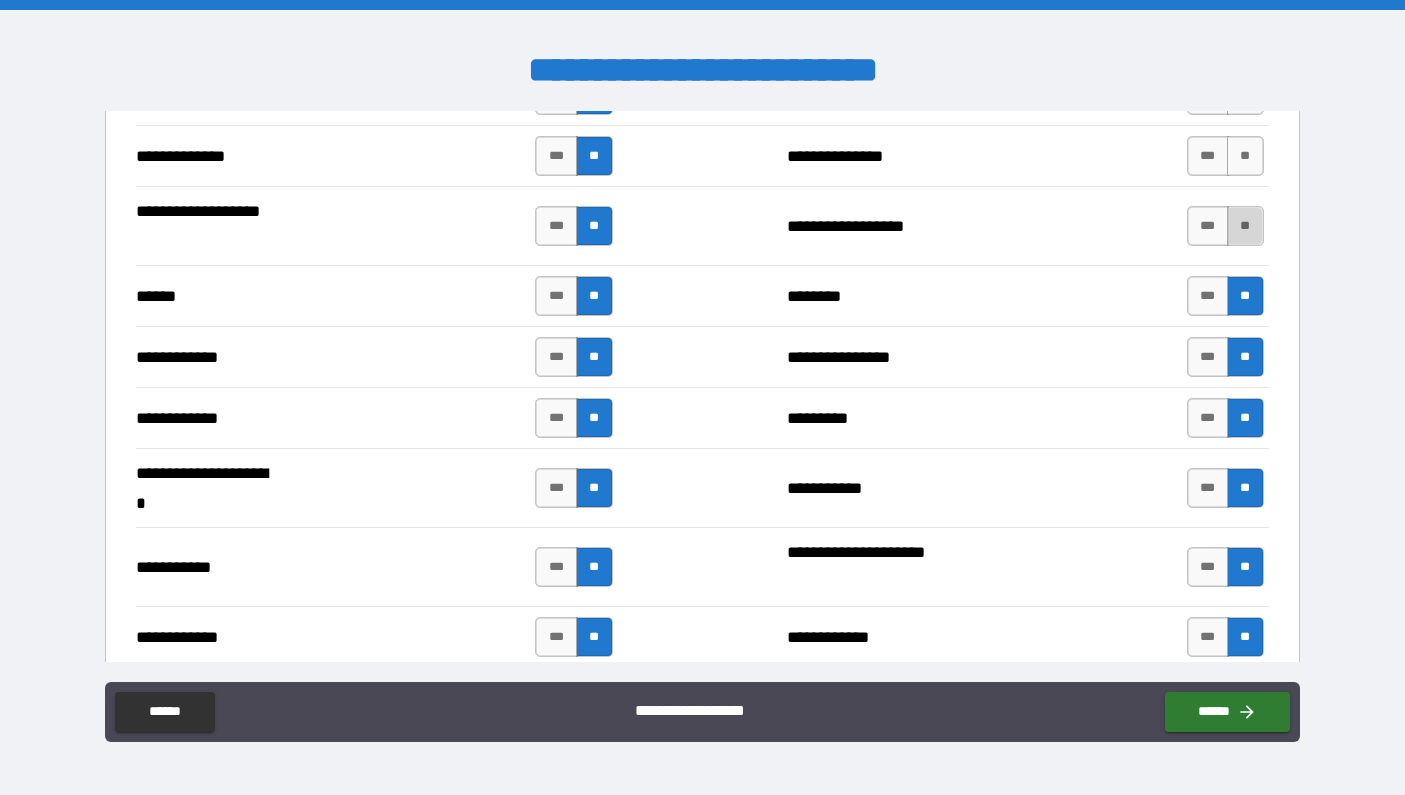 click on "**" at bounding box center (1245, 226) 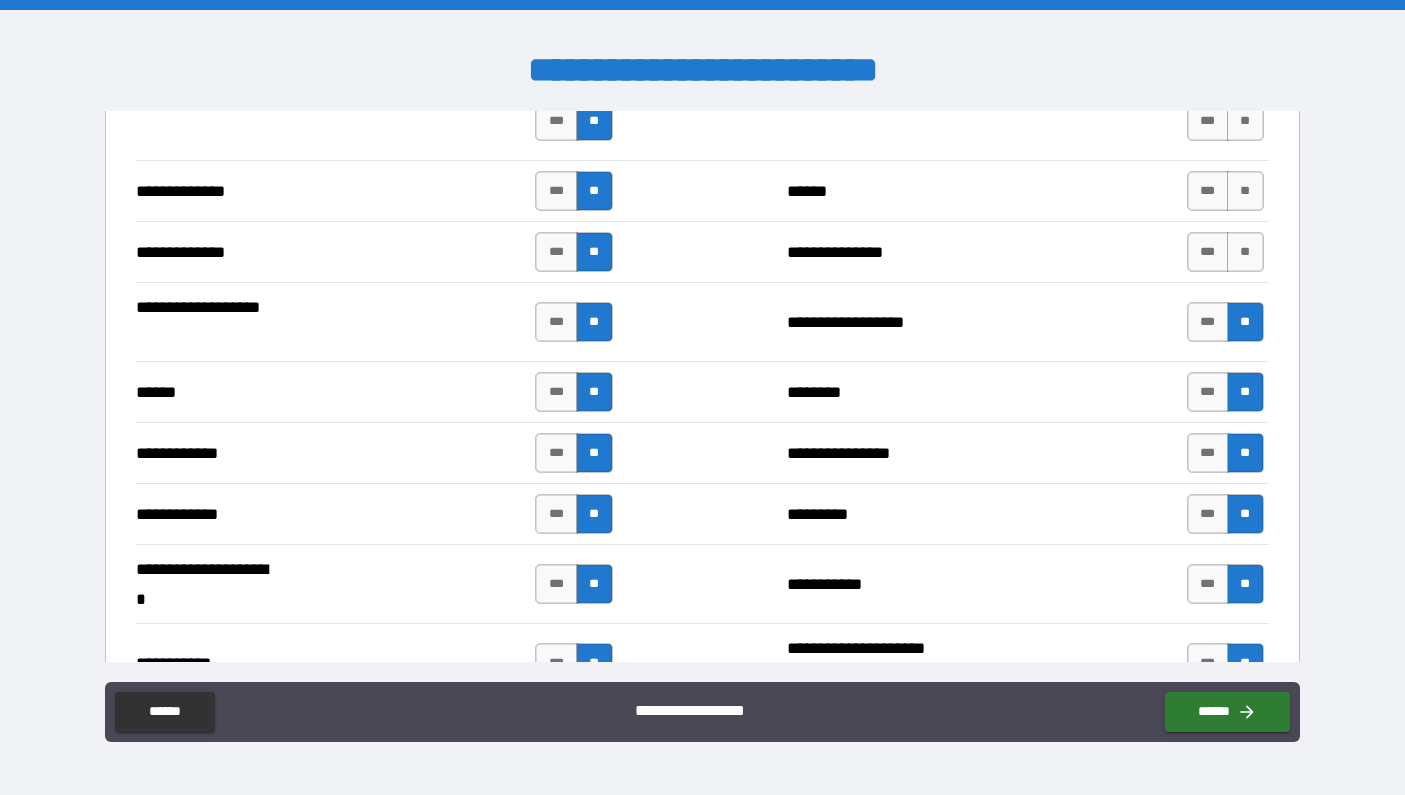 scroll, scrollTop: 3530, scrollLeft: 0, axis: vertical 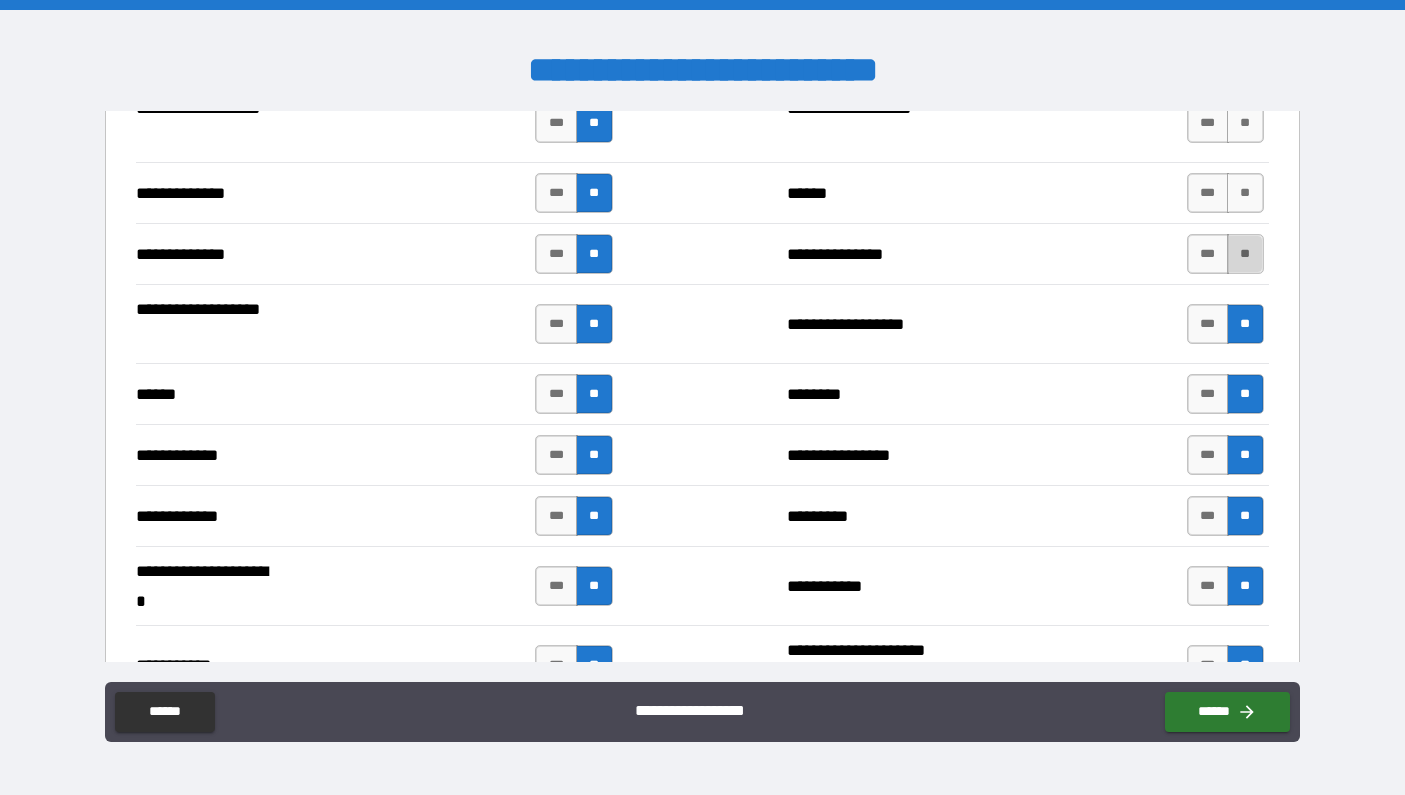 click on "**" at bounding box center (1245, 254) 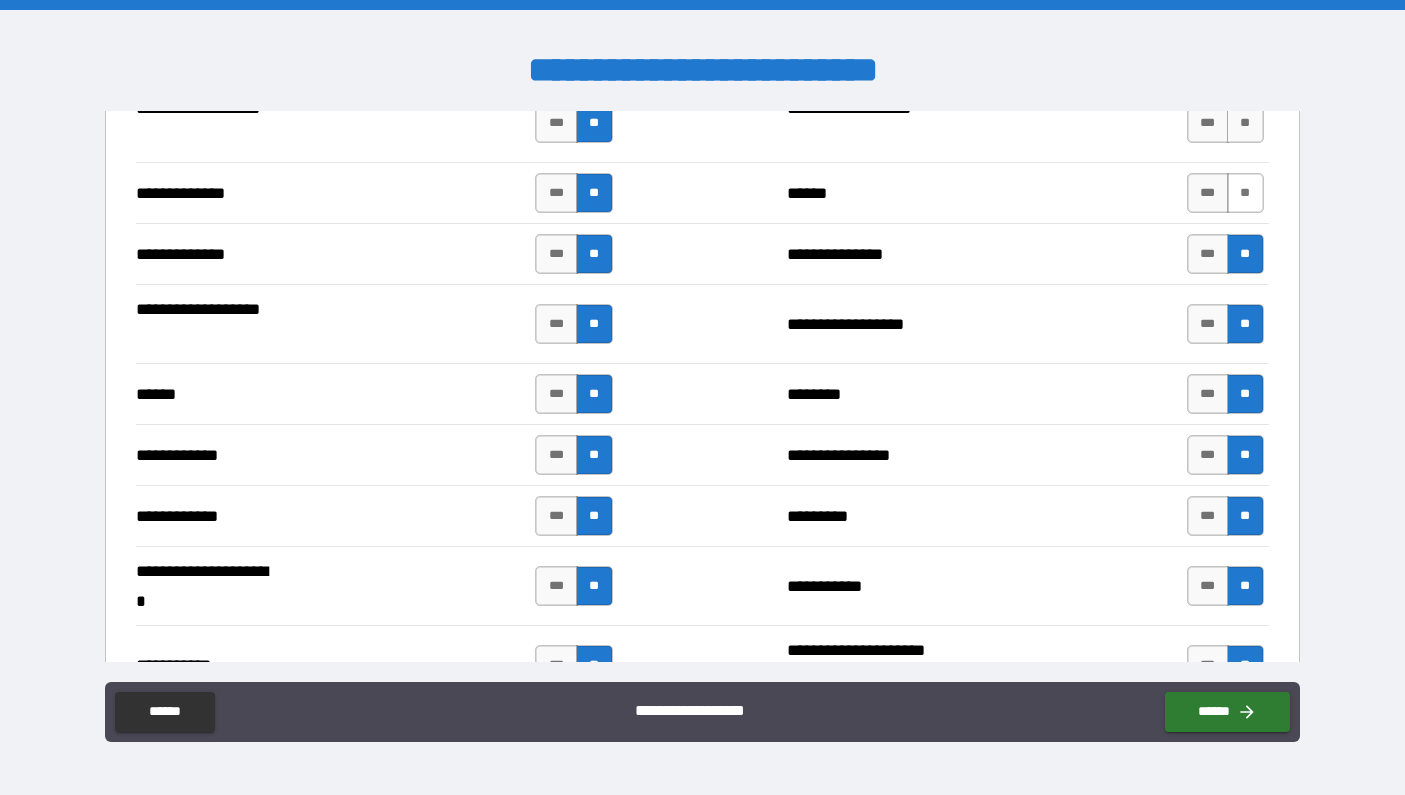 click on "**" at bounding box center (1245, 193) 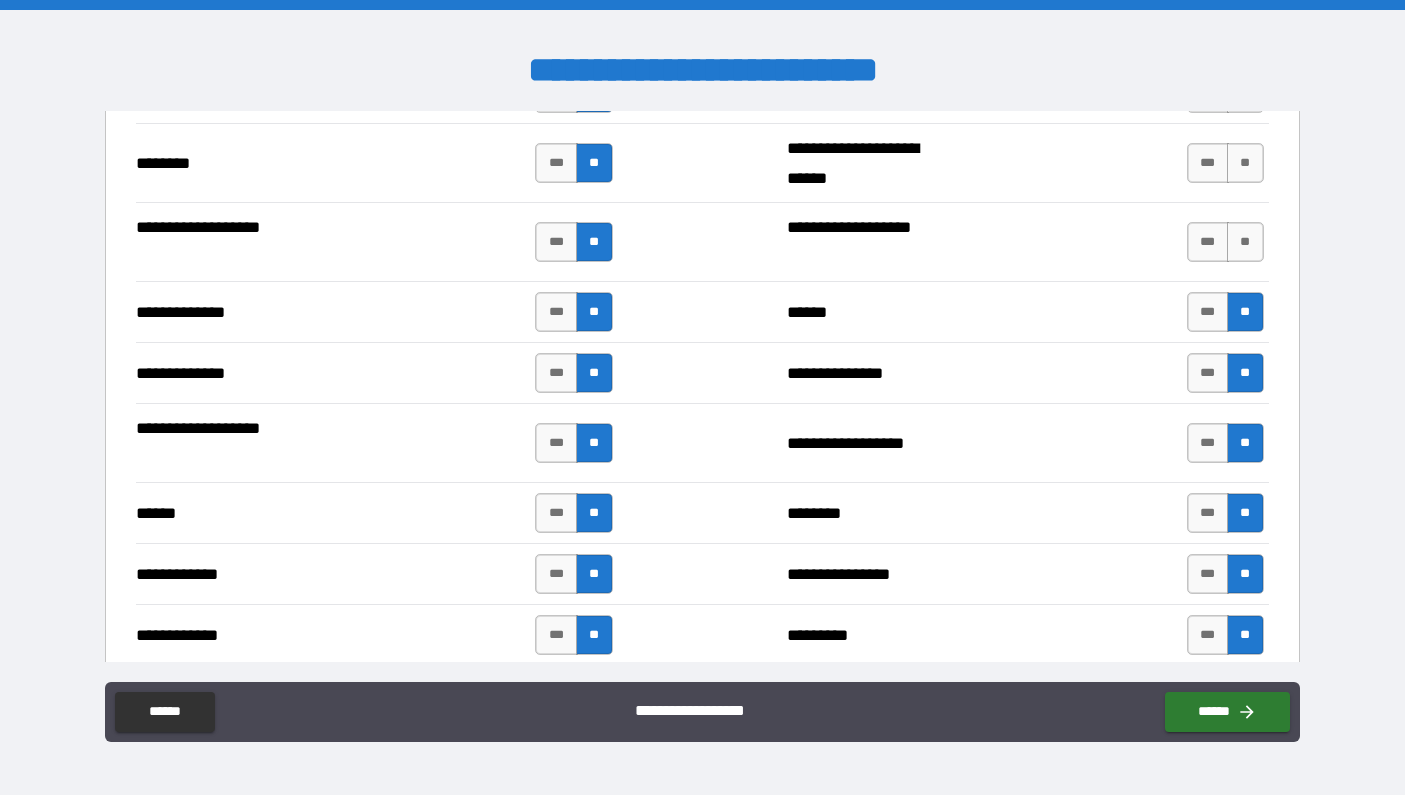 scroll, scrollTop: 3398, scrollLeft: 0, axis: vertical 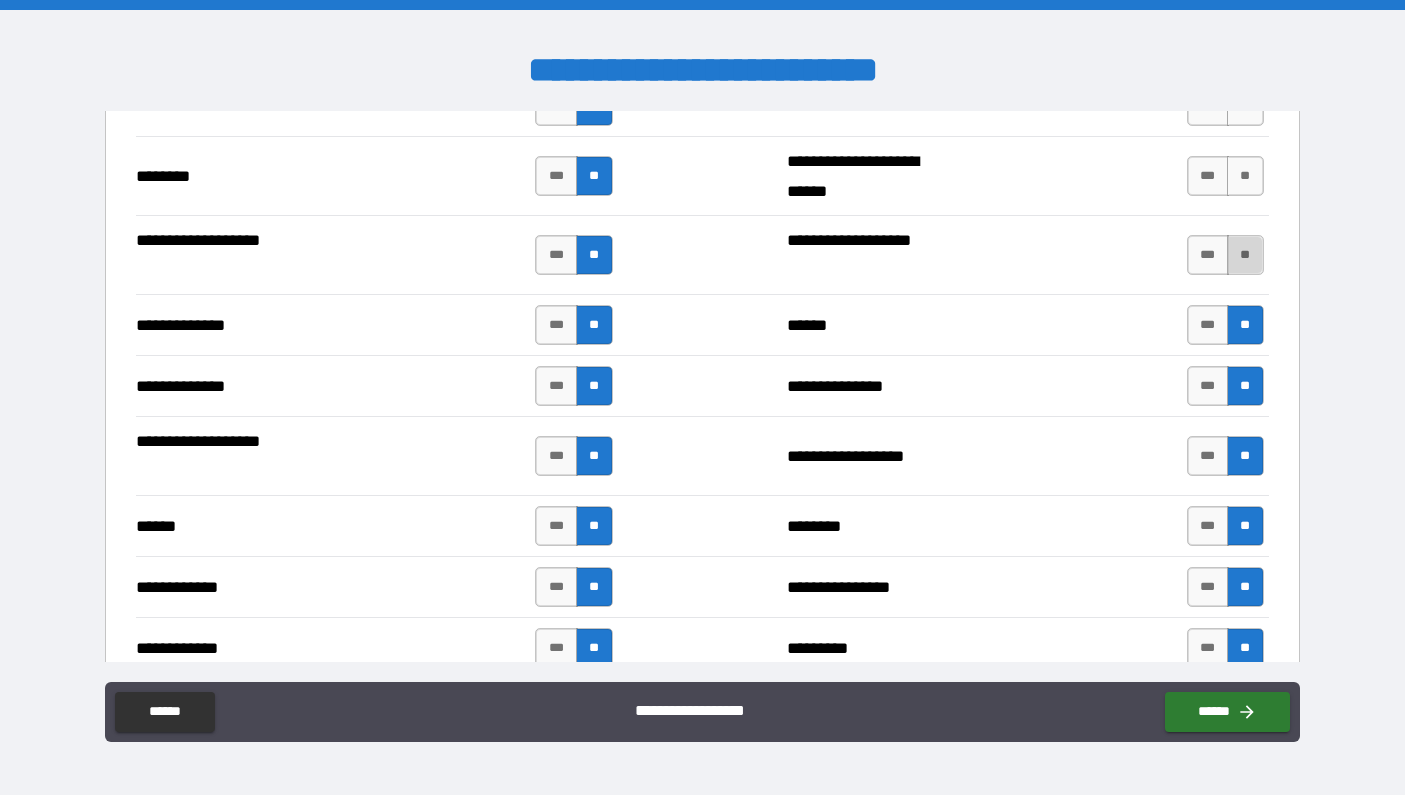 click on "**" at bounding box center [1245, 255] 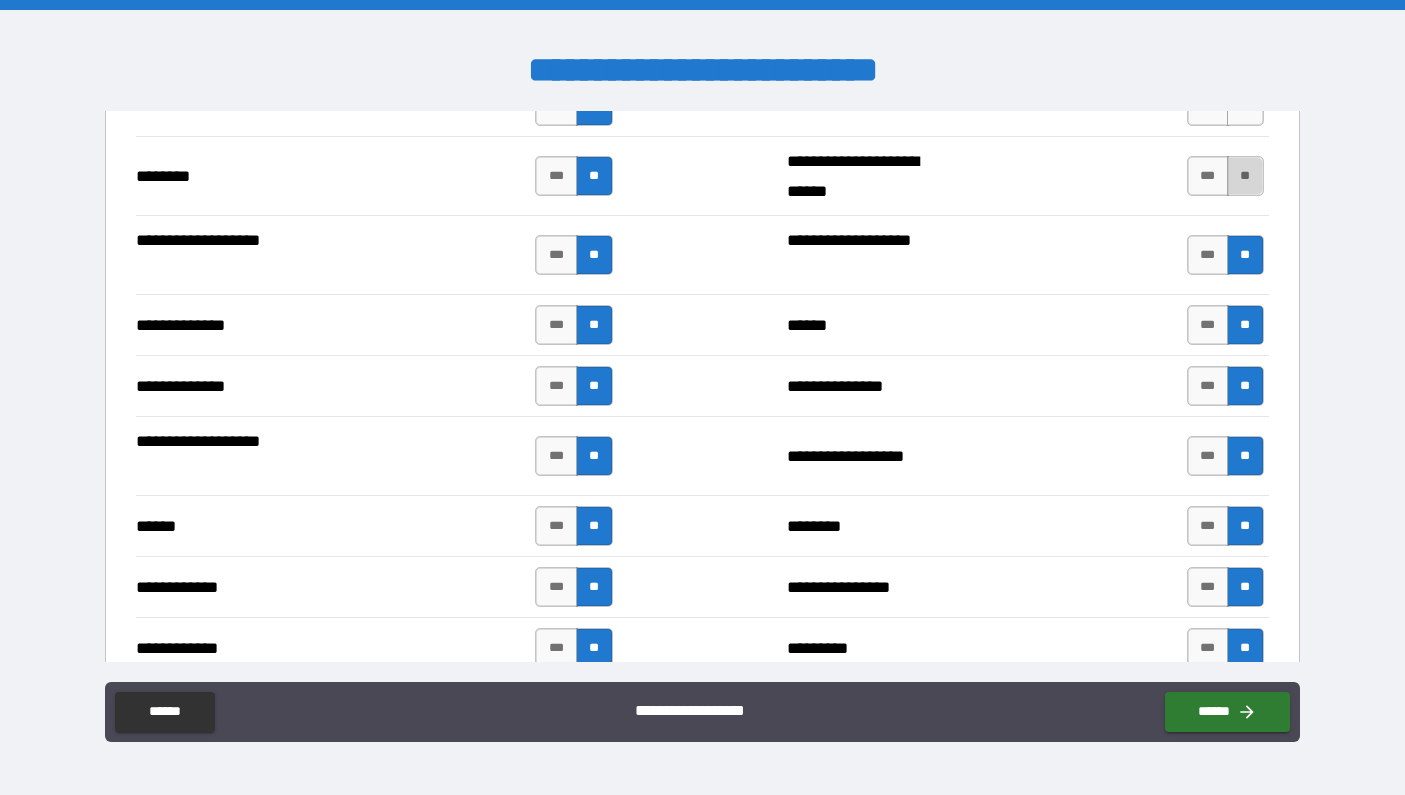 click on "**" at bounding box center [1245, 176] 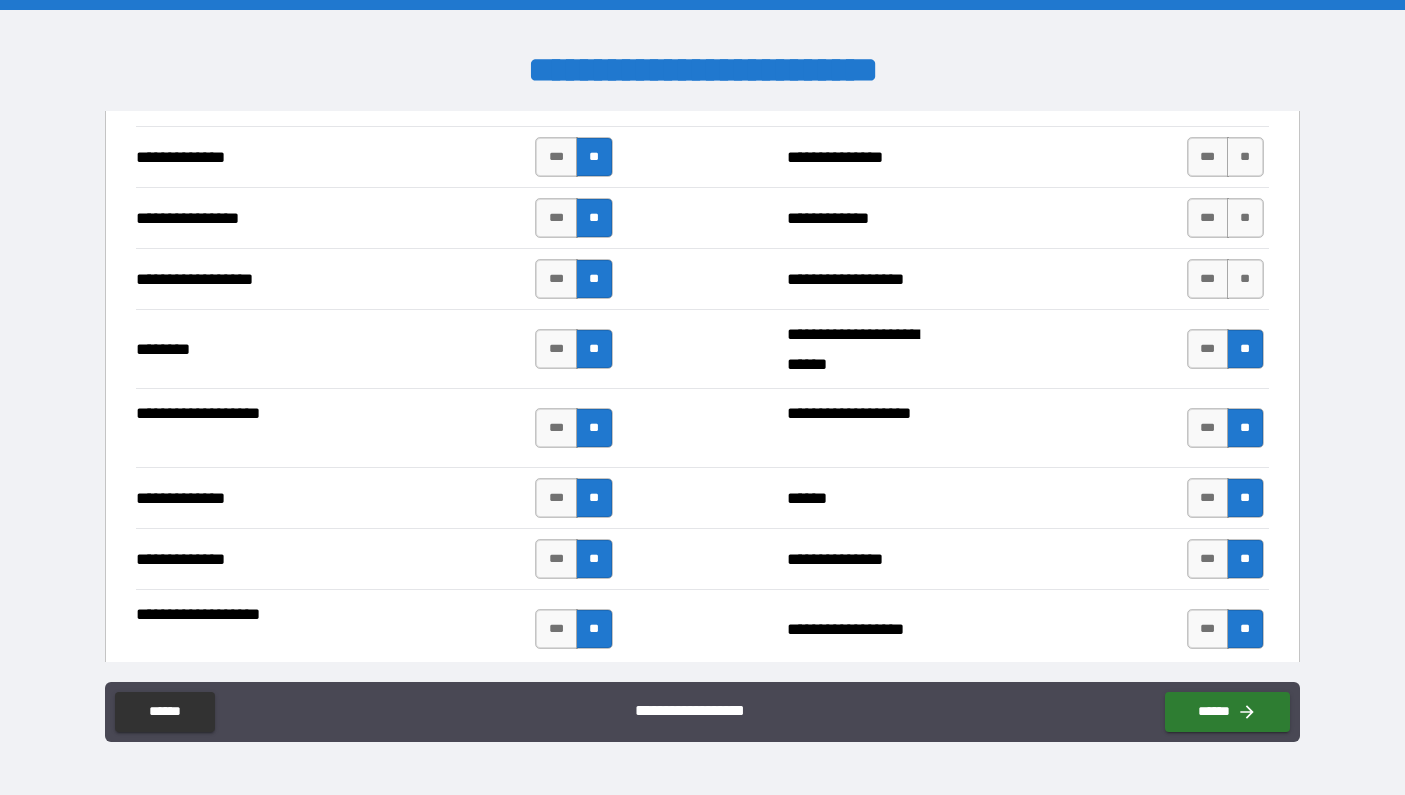 scroll, scrollTop: 3224, scrollLeft: 0, axis: vertical 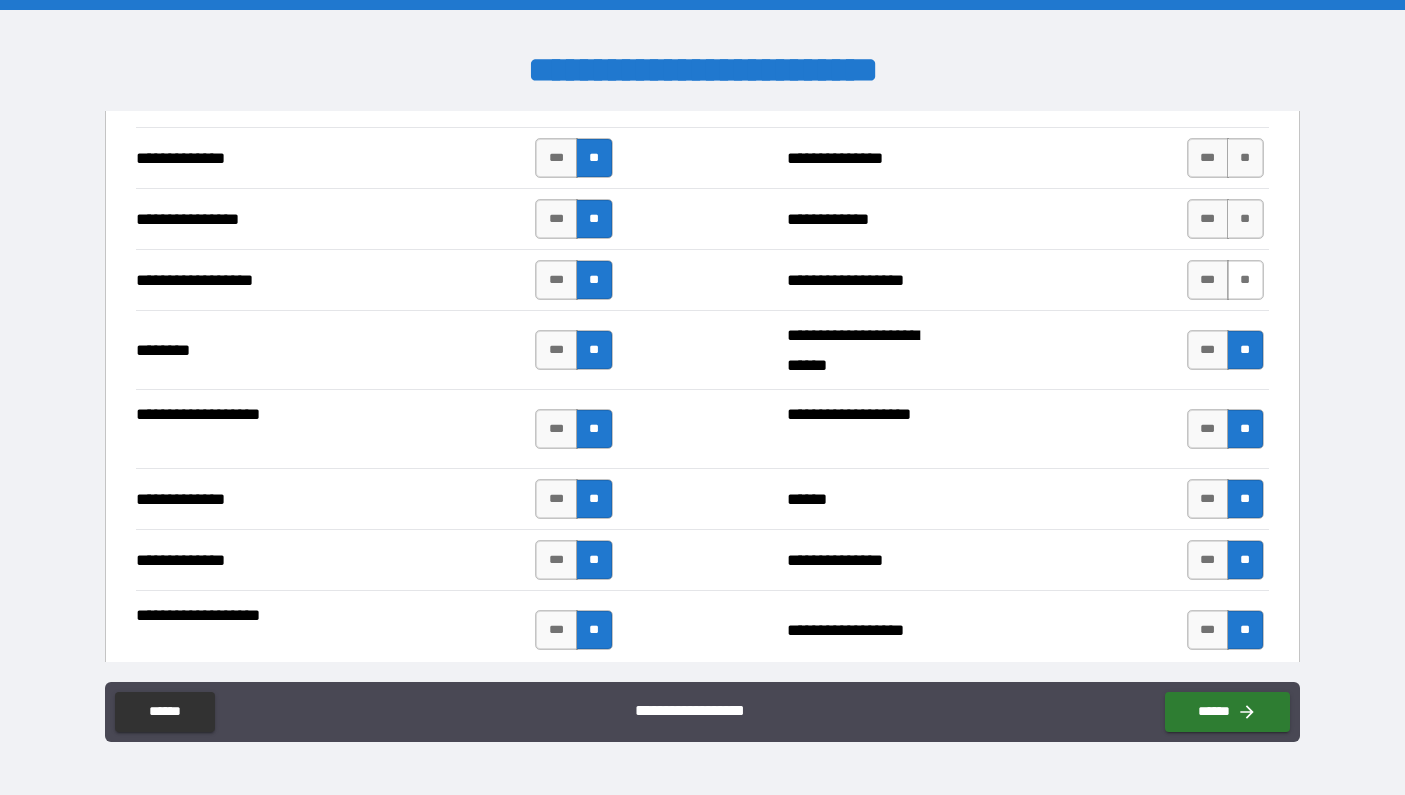 click on "**" at bounding box center [1245, 280] 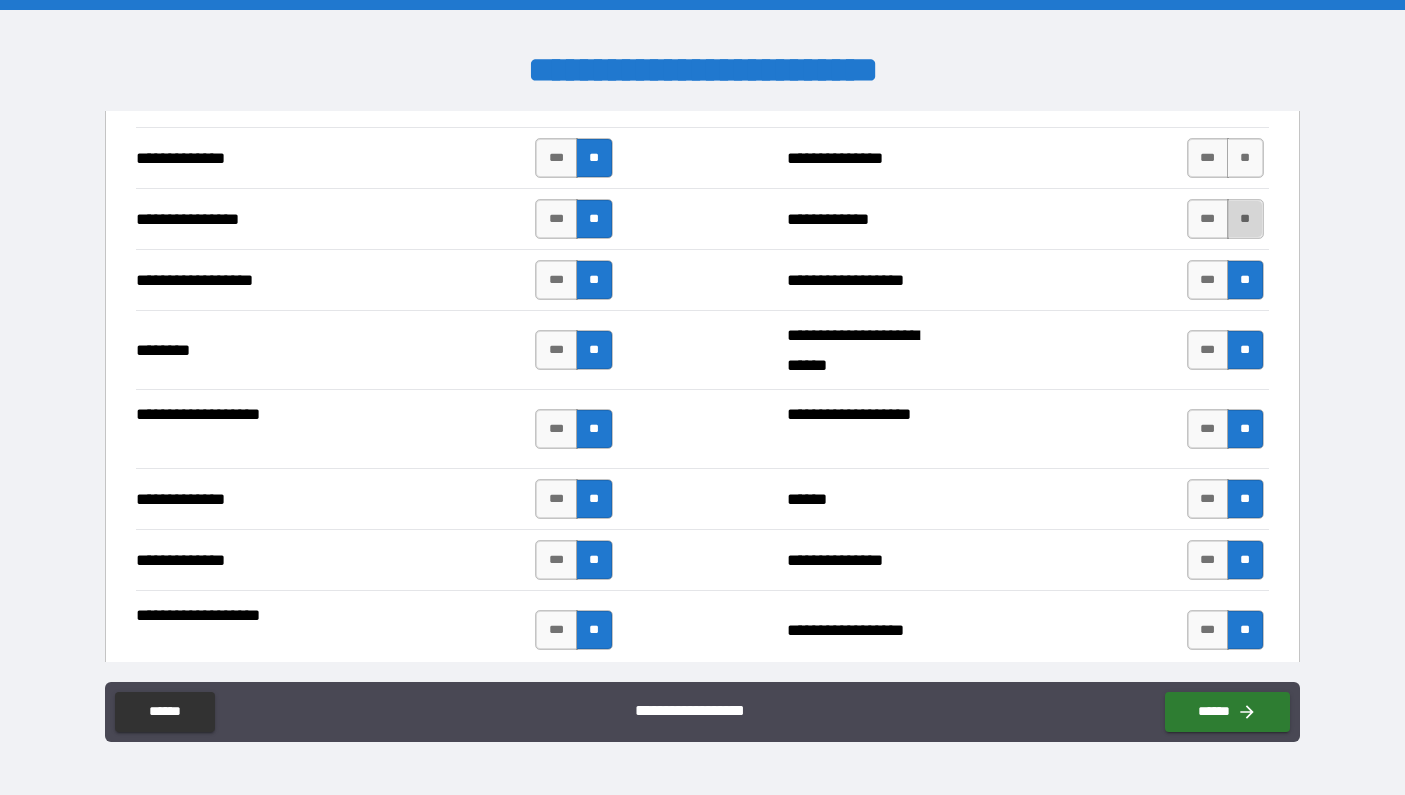 click on "**" at bounding box center (1245, 219) 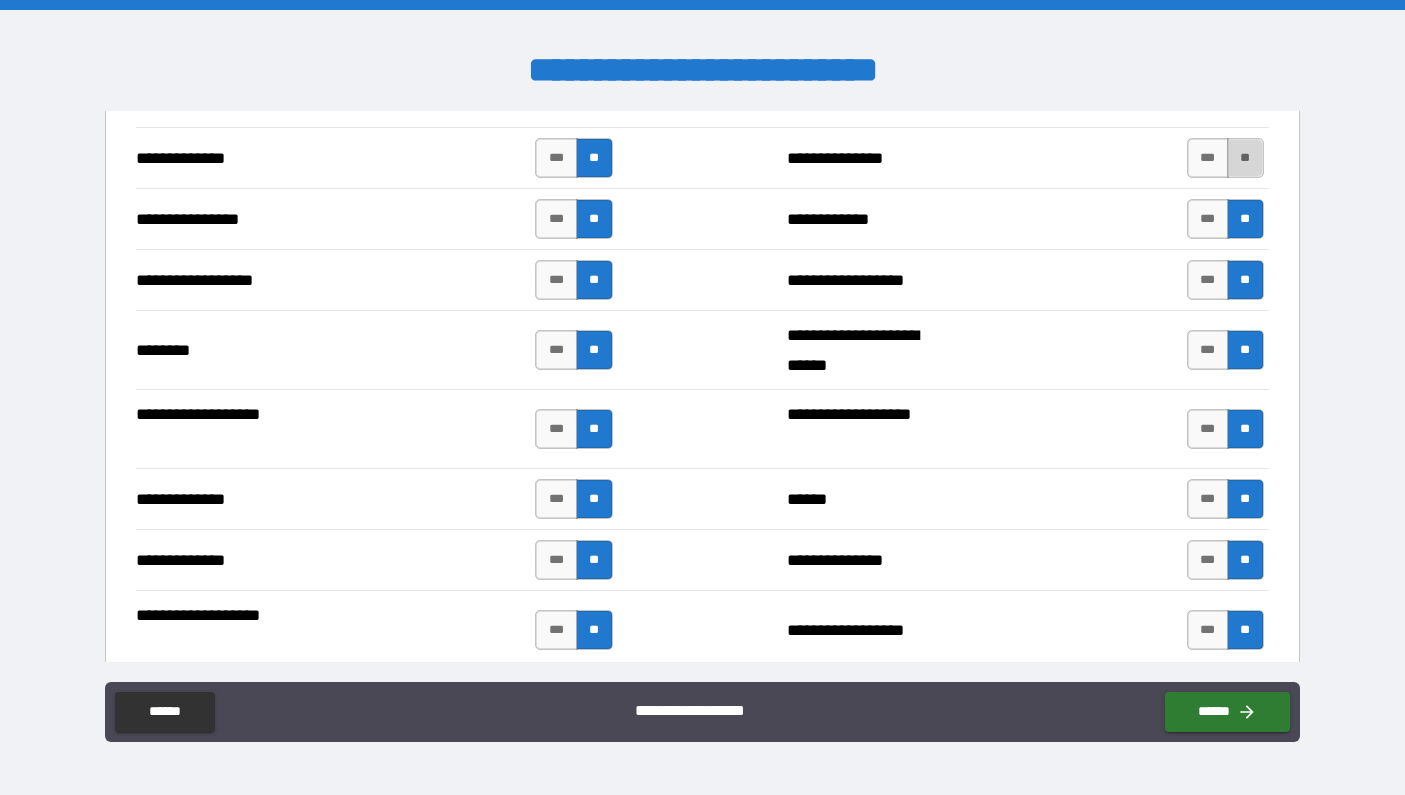 click on "**" at bounding box center [1245, 158] 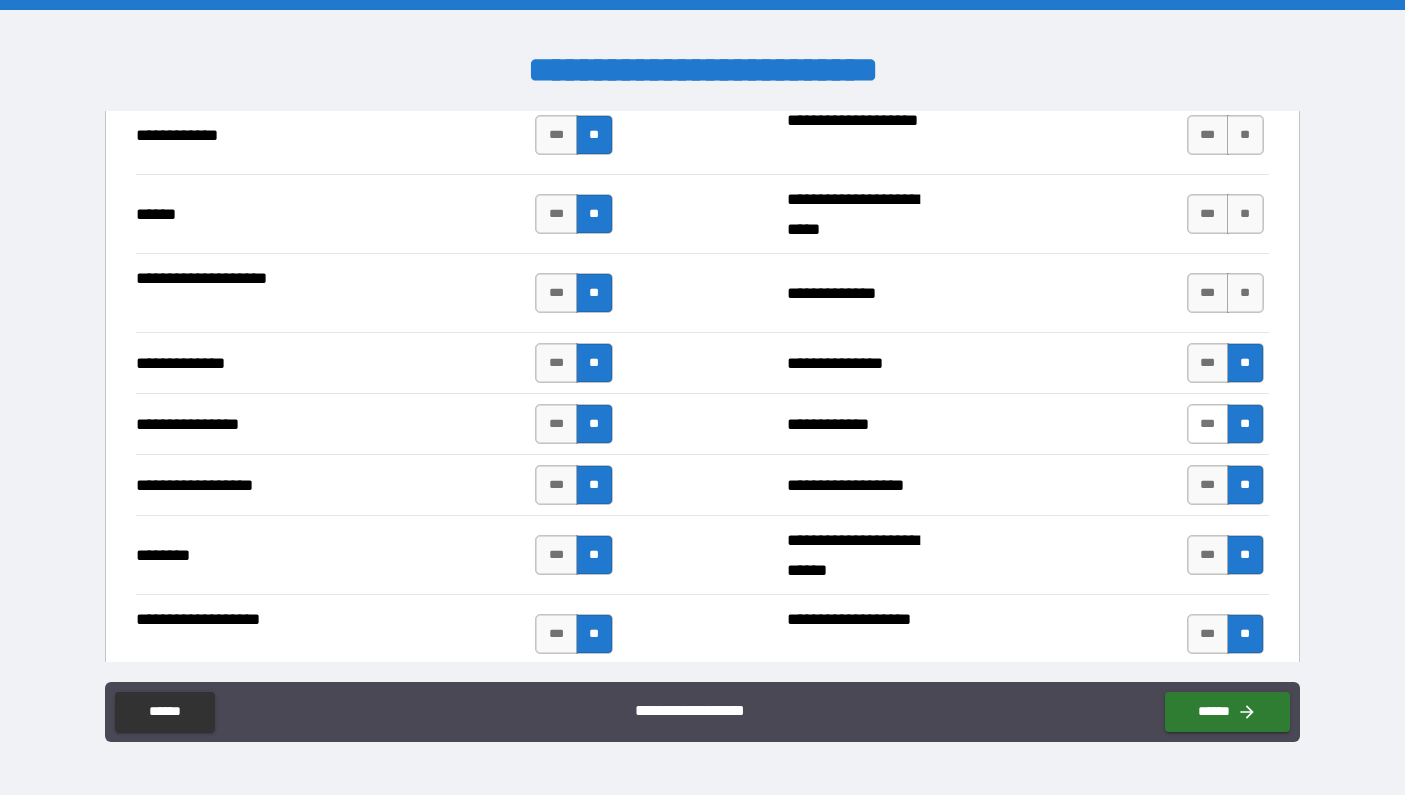 scroll, scrollTop: 3018, scrollLeft: 0, axis: vertical 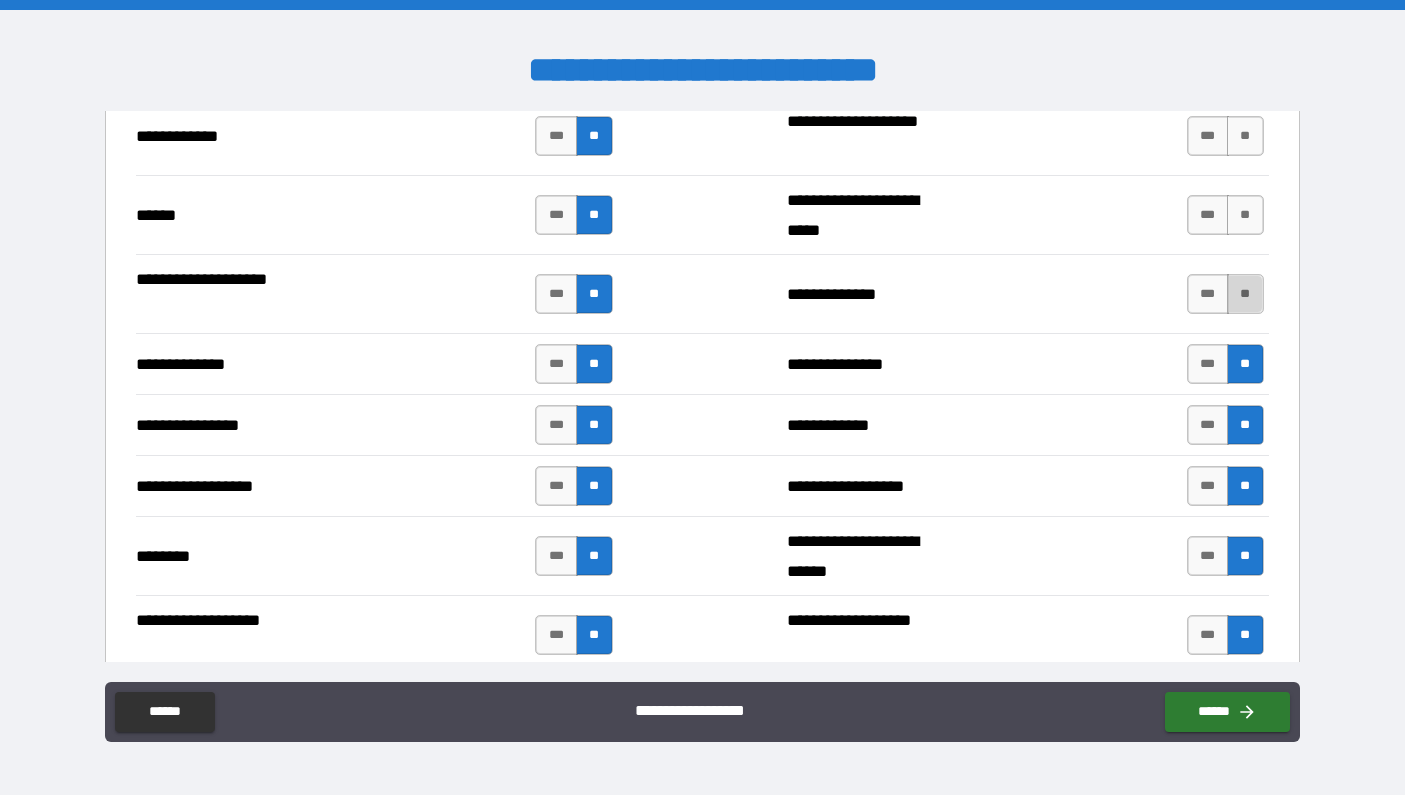 click on "**" at bounding box center [1245, 294] 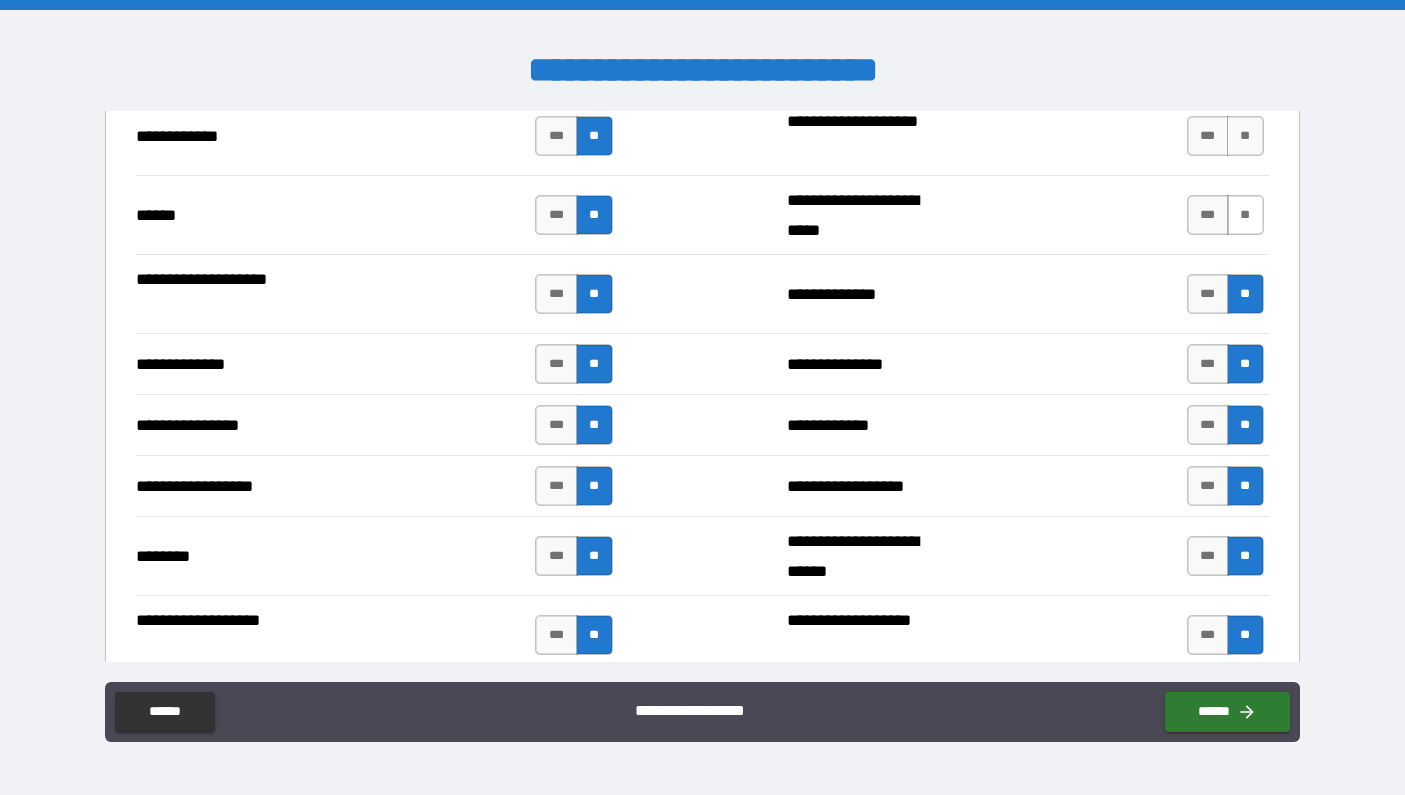 click on "**" at bounding box center (1245, 215) 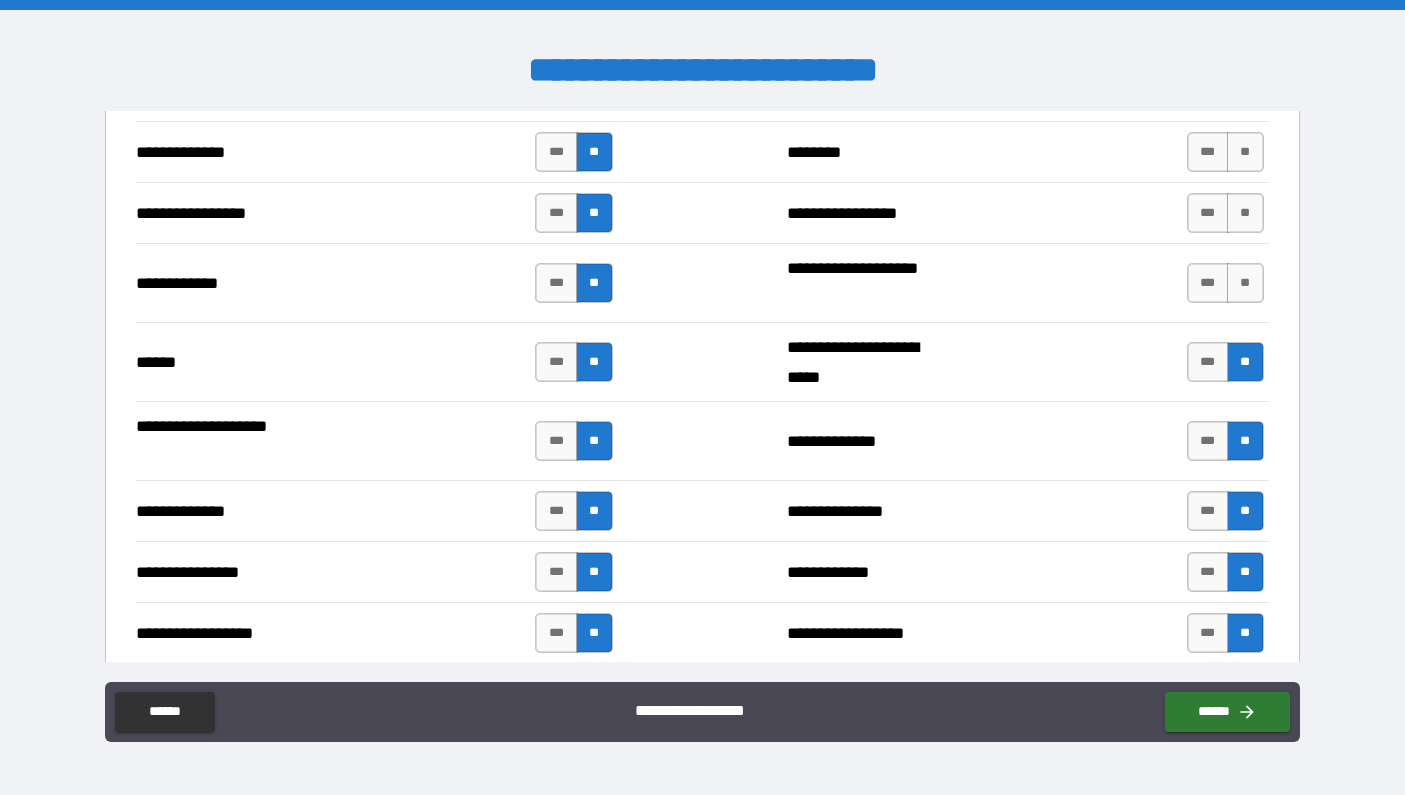 scroll, scrollTop: 2857, scrollLeft: 0, axis: vertical 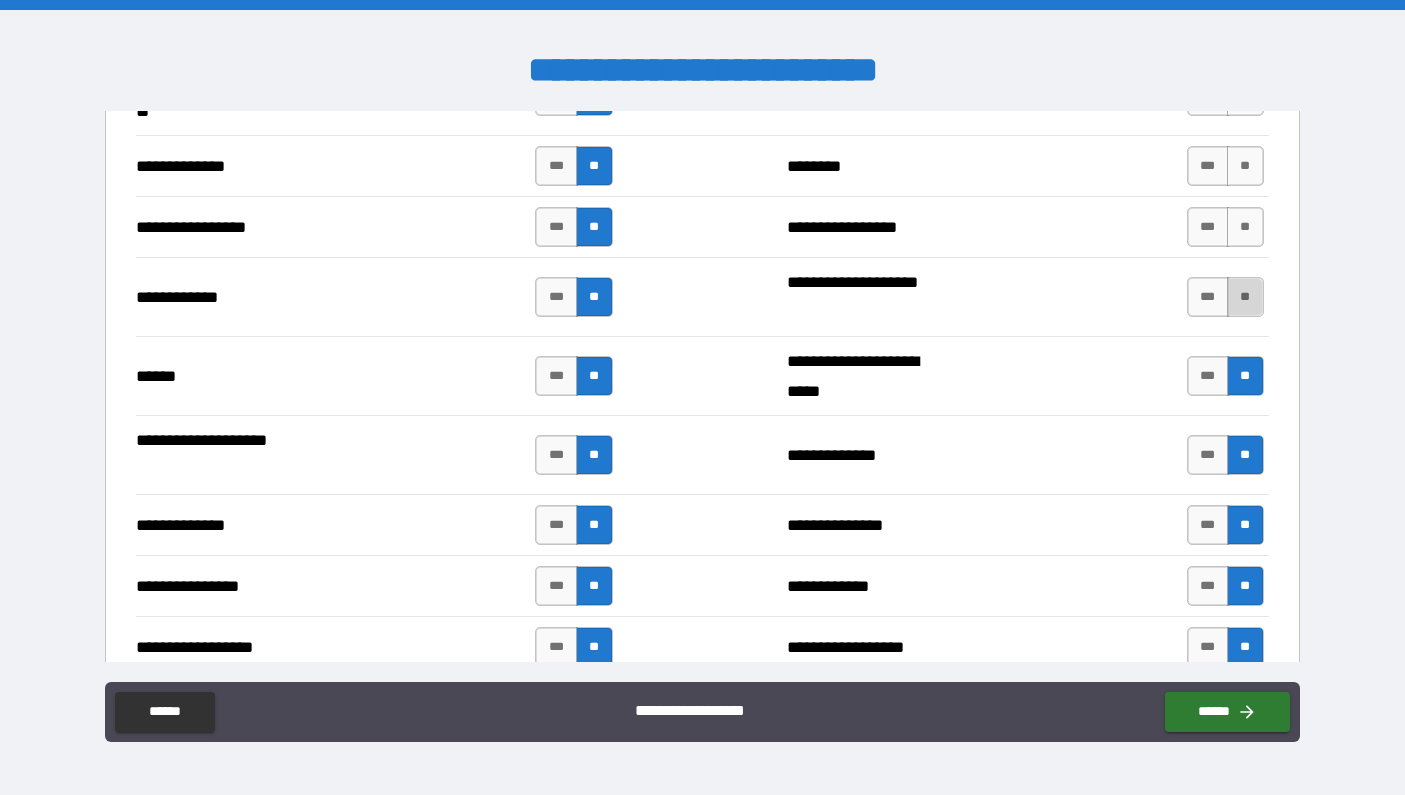 click on "**" at bounding box center (1245, 297) 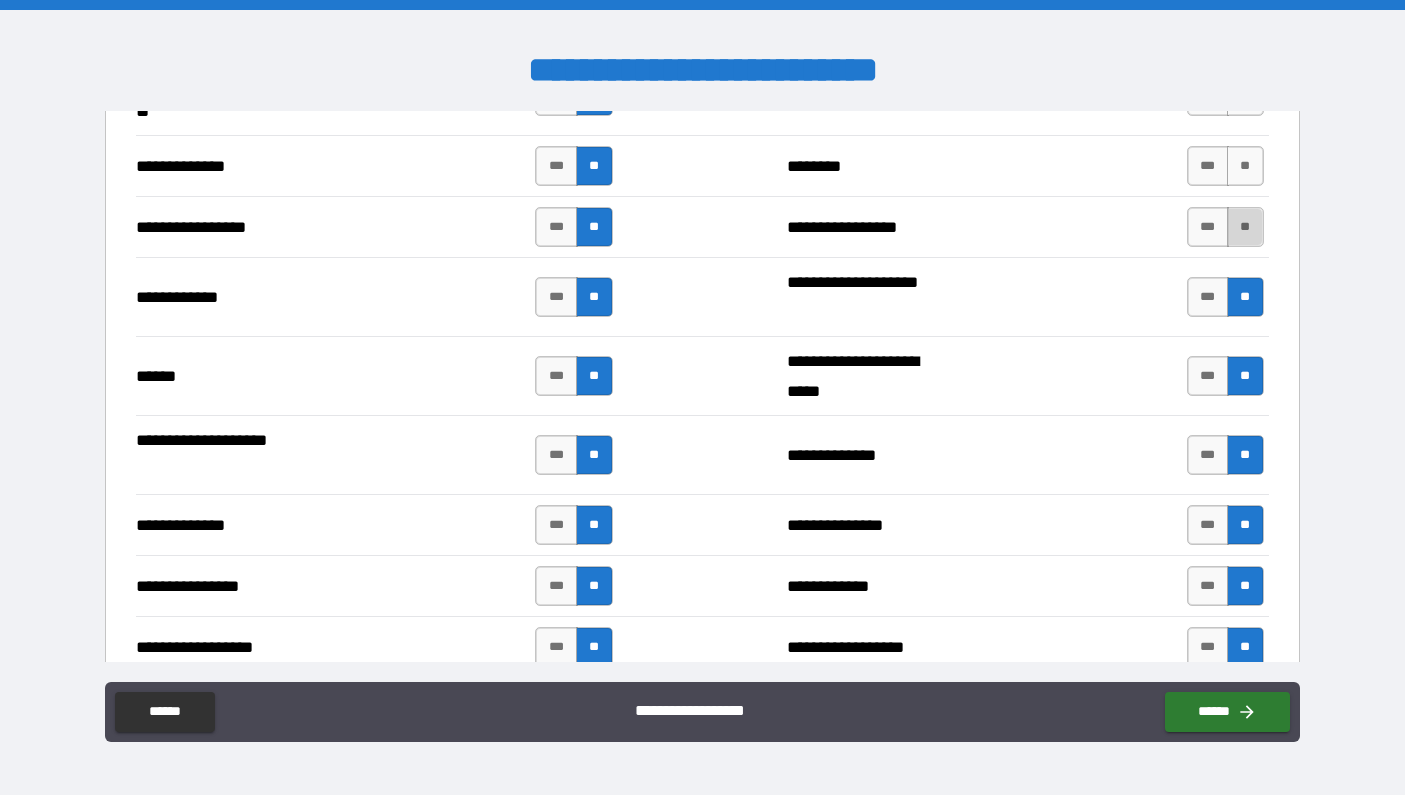 click on "**" at bounding box center (1245, 227) 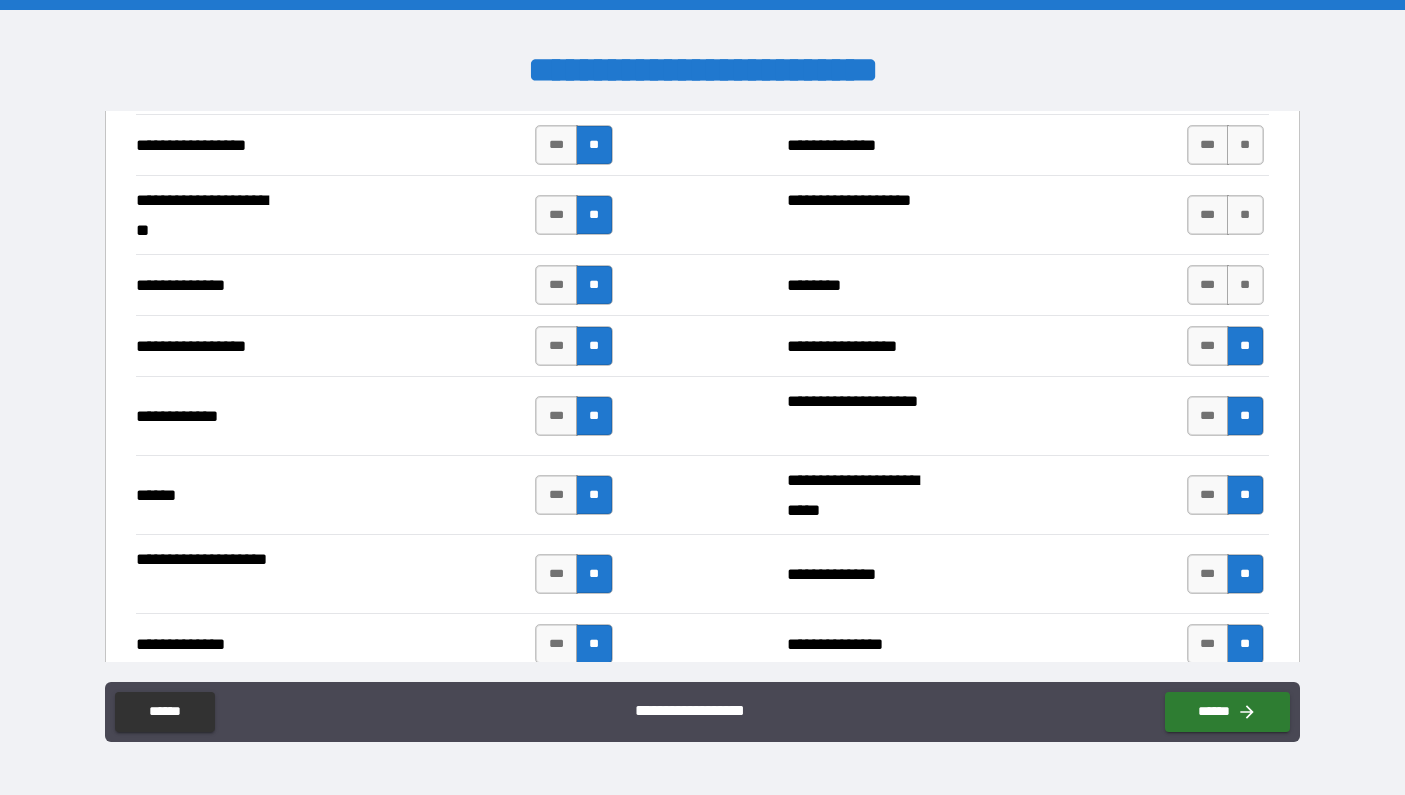 scroll, scrollTop: 2734, scrollLeft: 0, axis: vertical 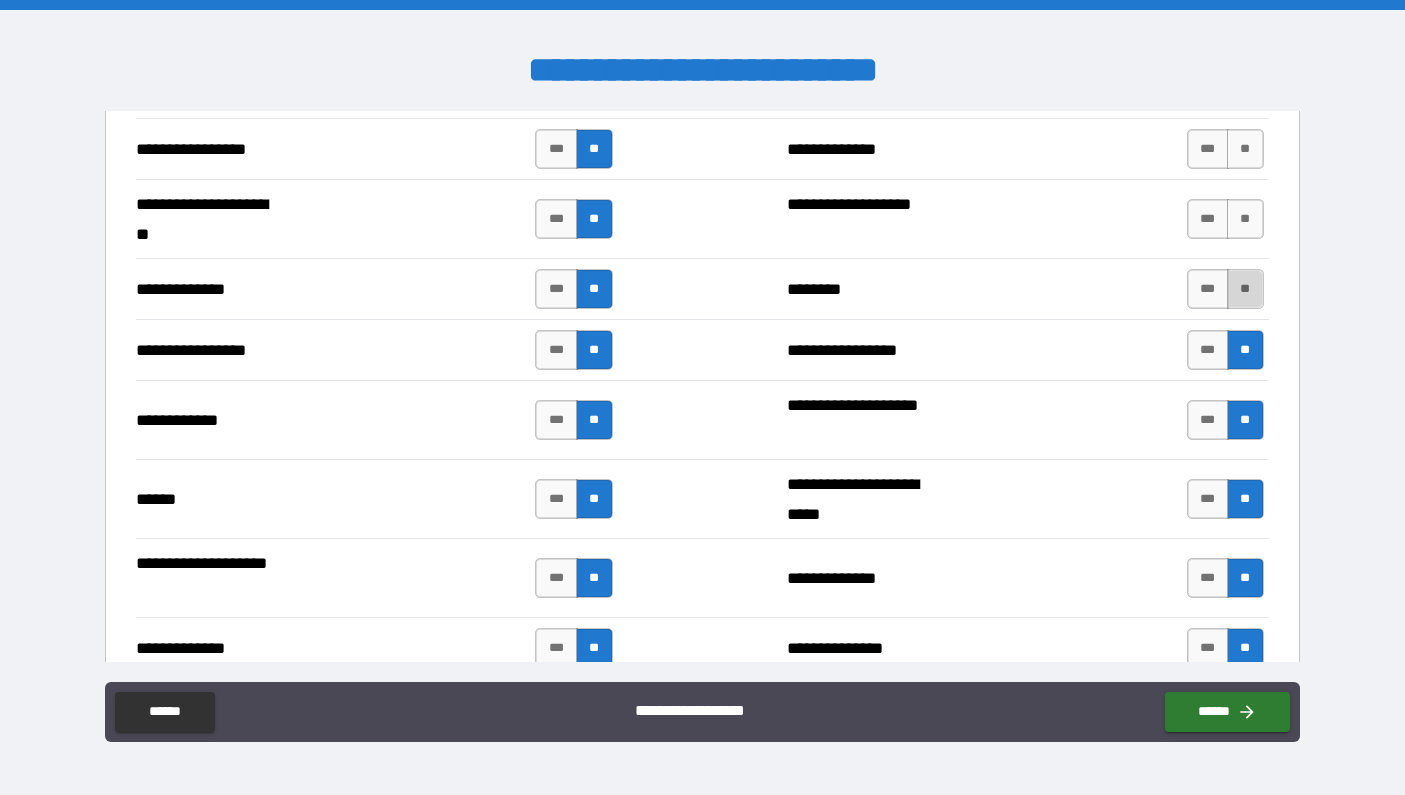 click on "**" at bounding box center (1245, 289) 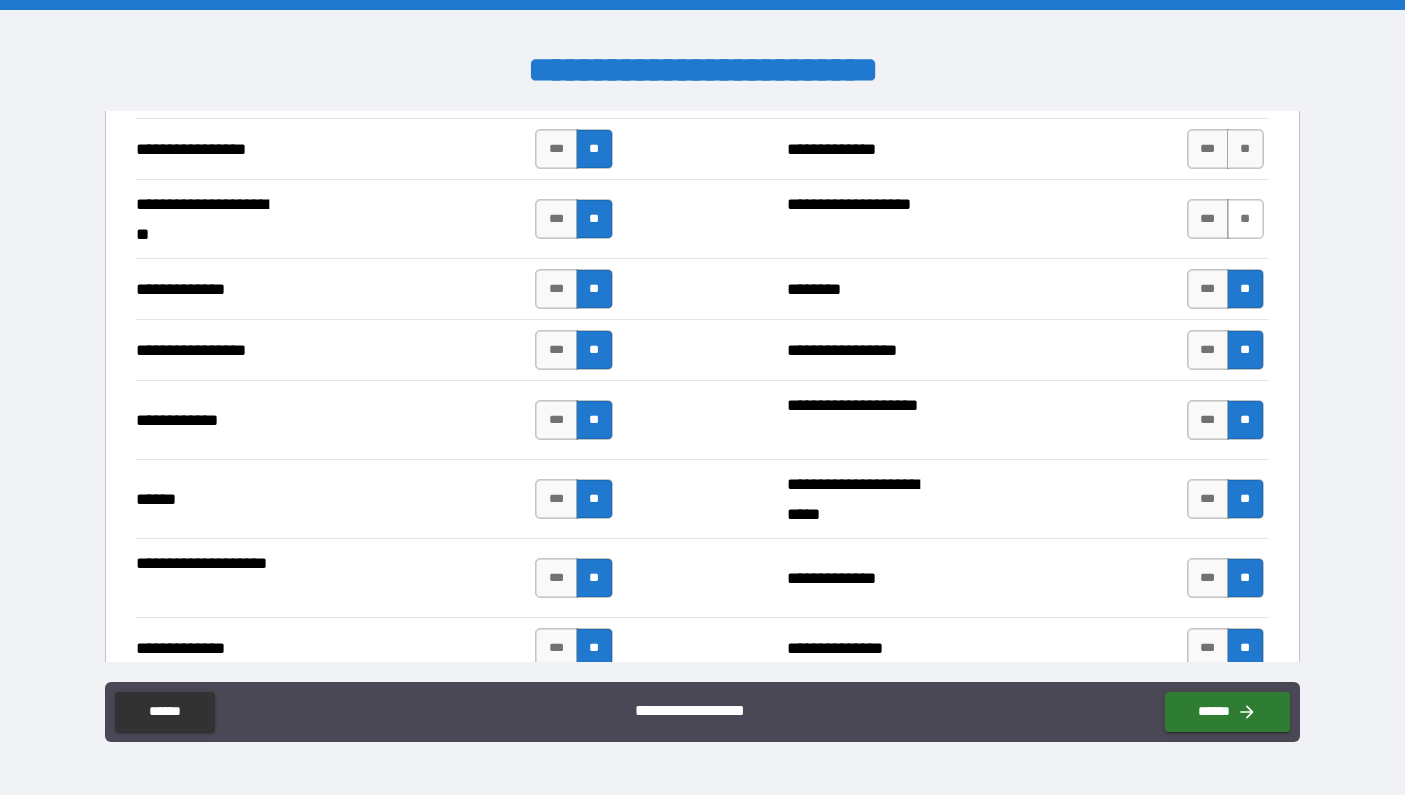 click on "**" at bounding box center (1245, 219) 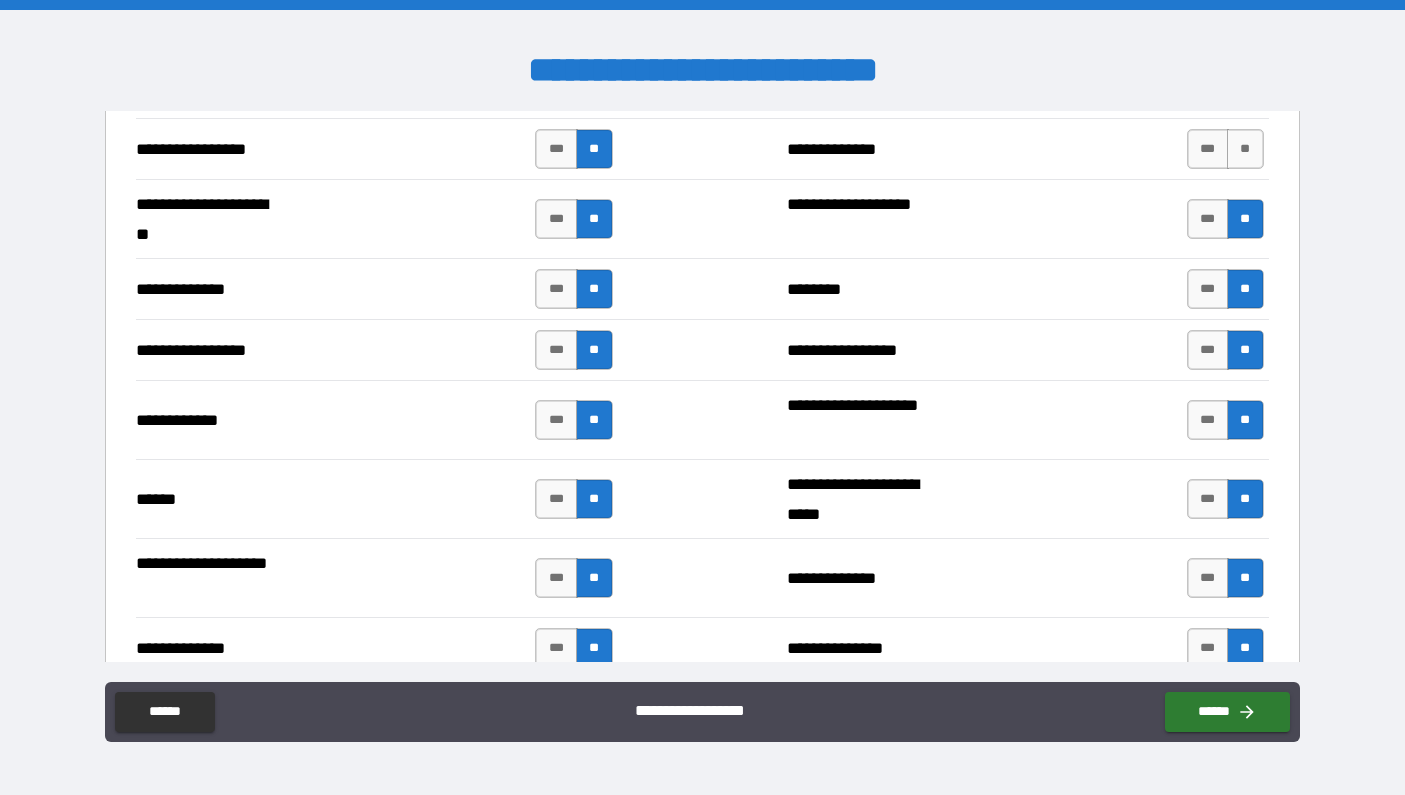 click on "**********" at bounding box center [702, 148] 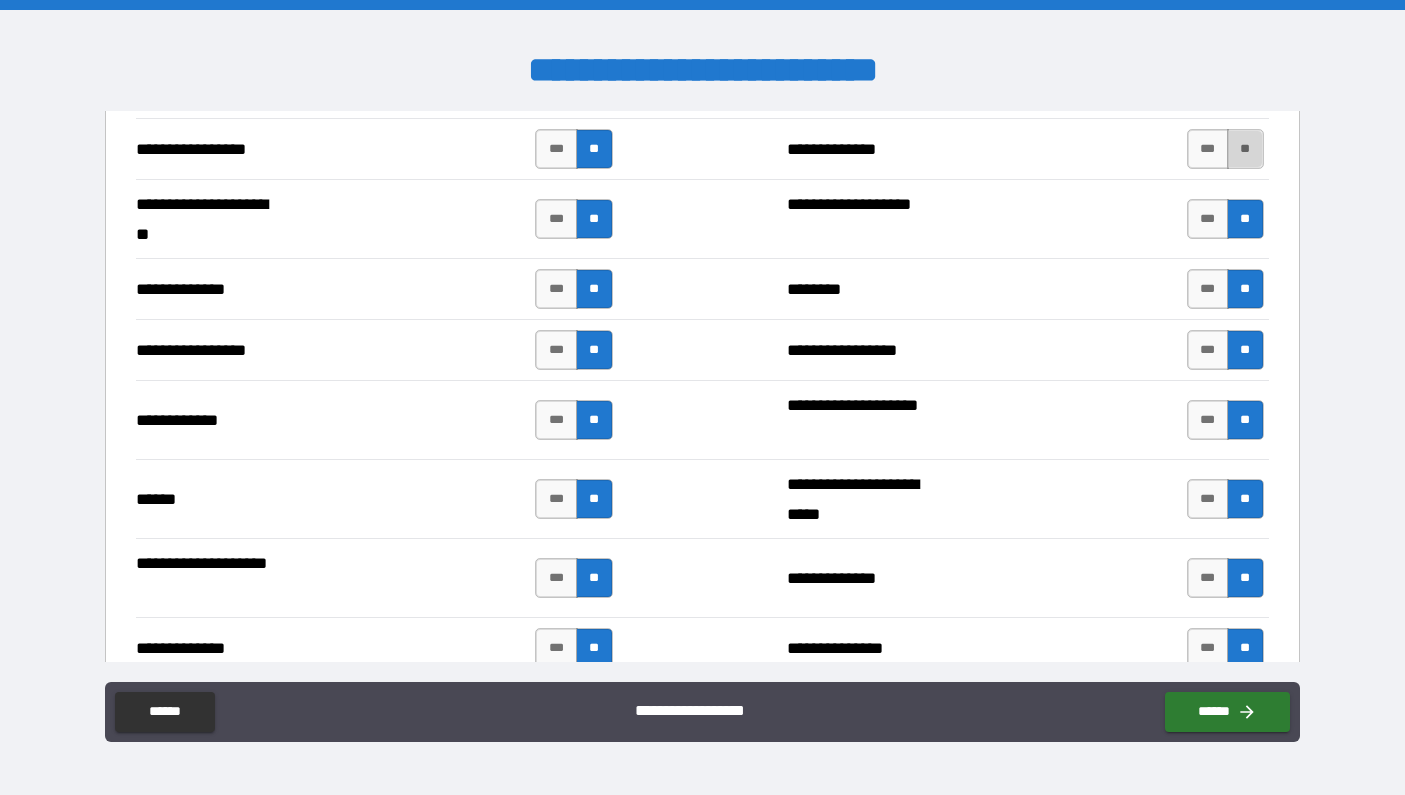 click on "**" at bounding box center (1245, 149) 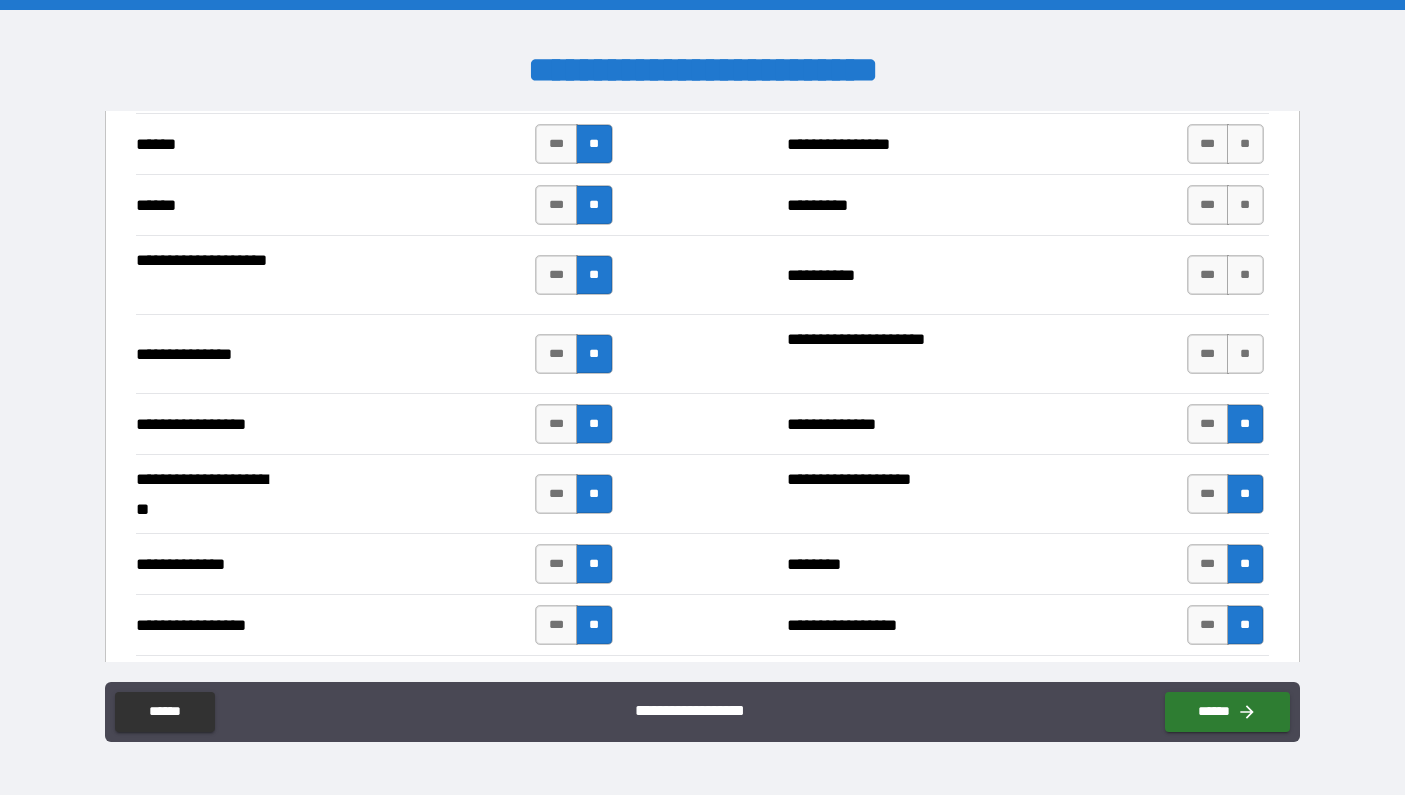 scroll, scrollTop: 2443, scrollLeft: 0, axis: vertical 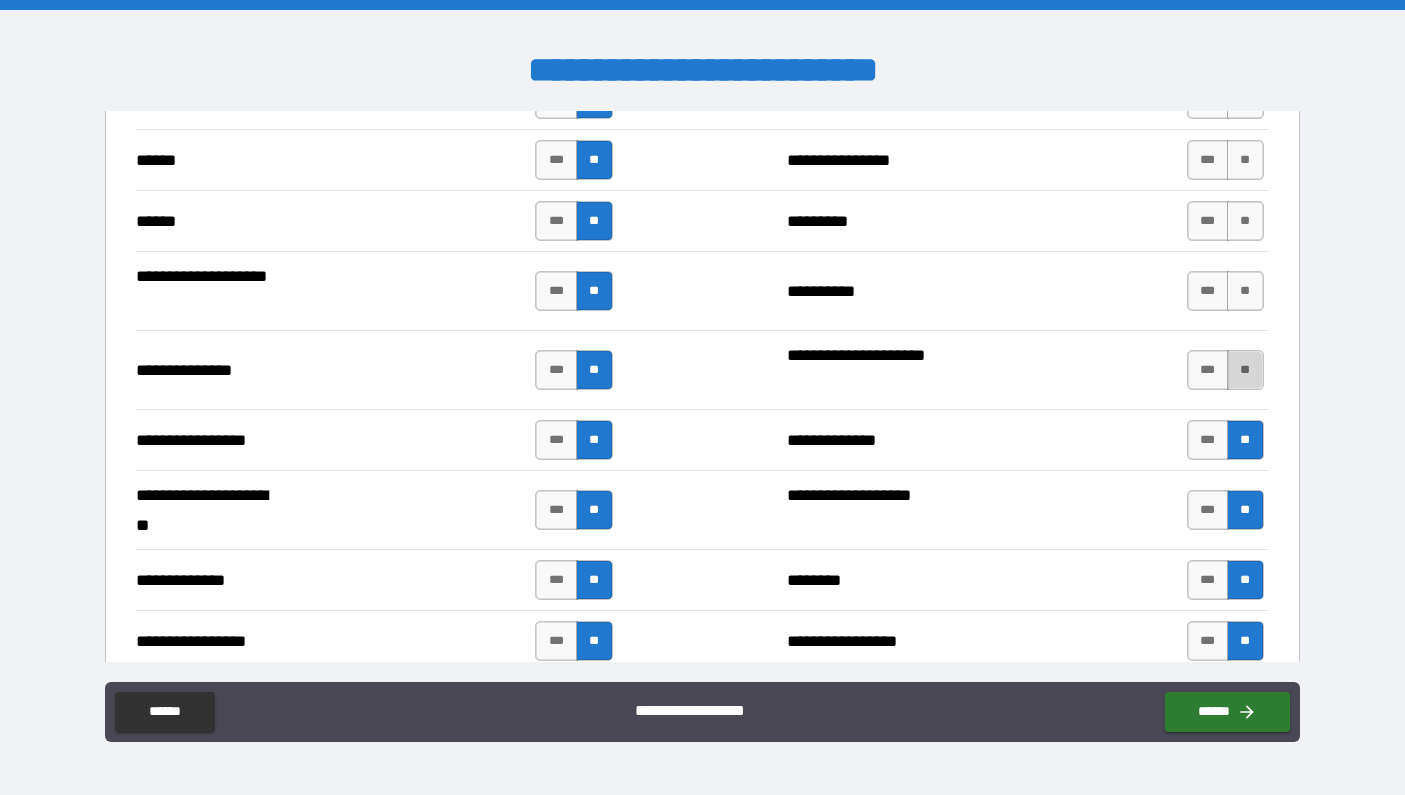 click on "**" at bounding box center (1245, 370) 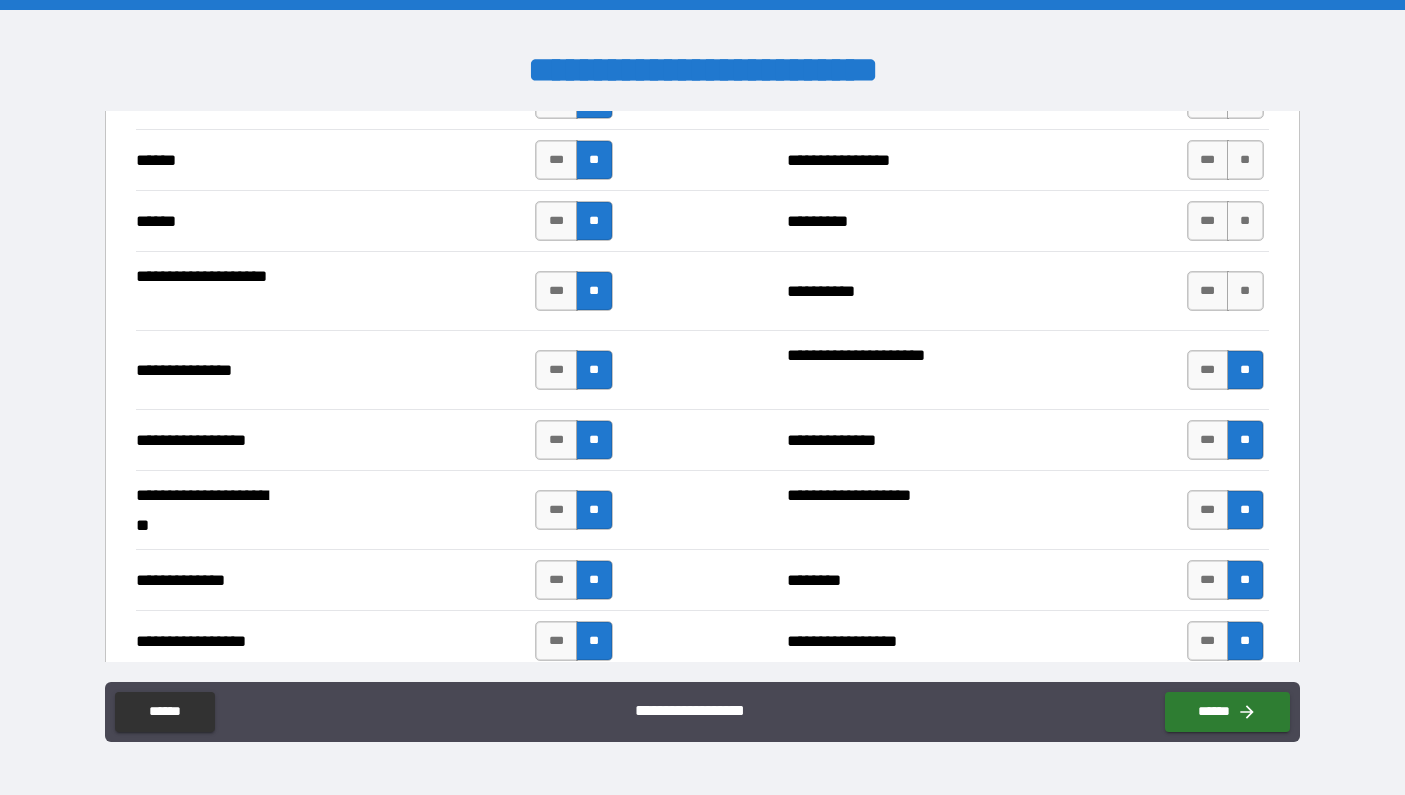 click on "**********" at bounding box center [702, 290] 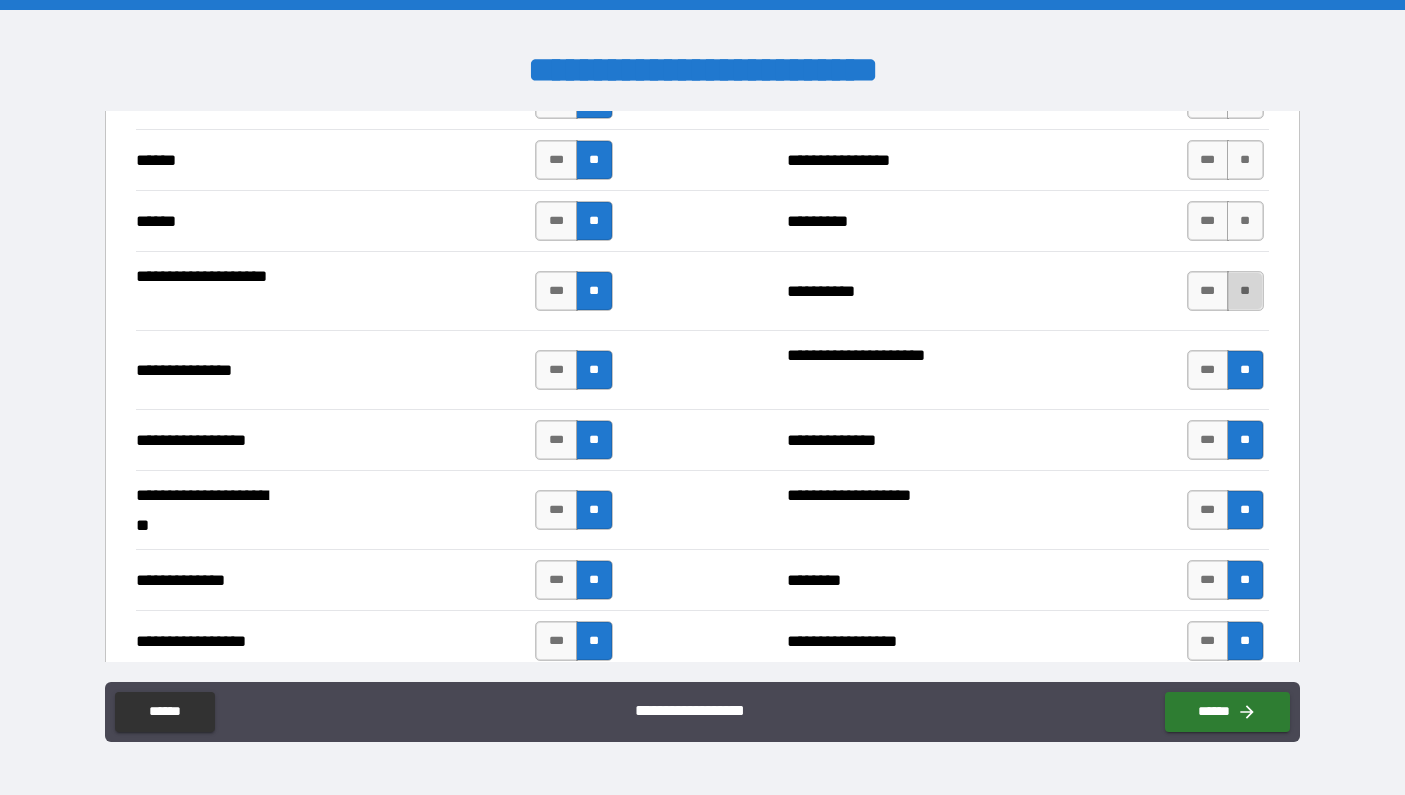 click on "**" at bounding box center (1245, 291) 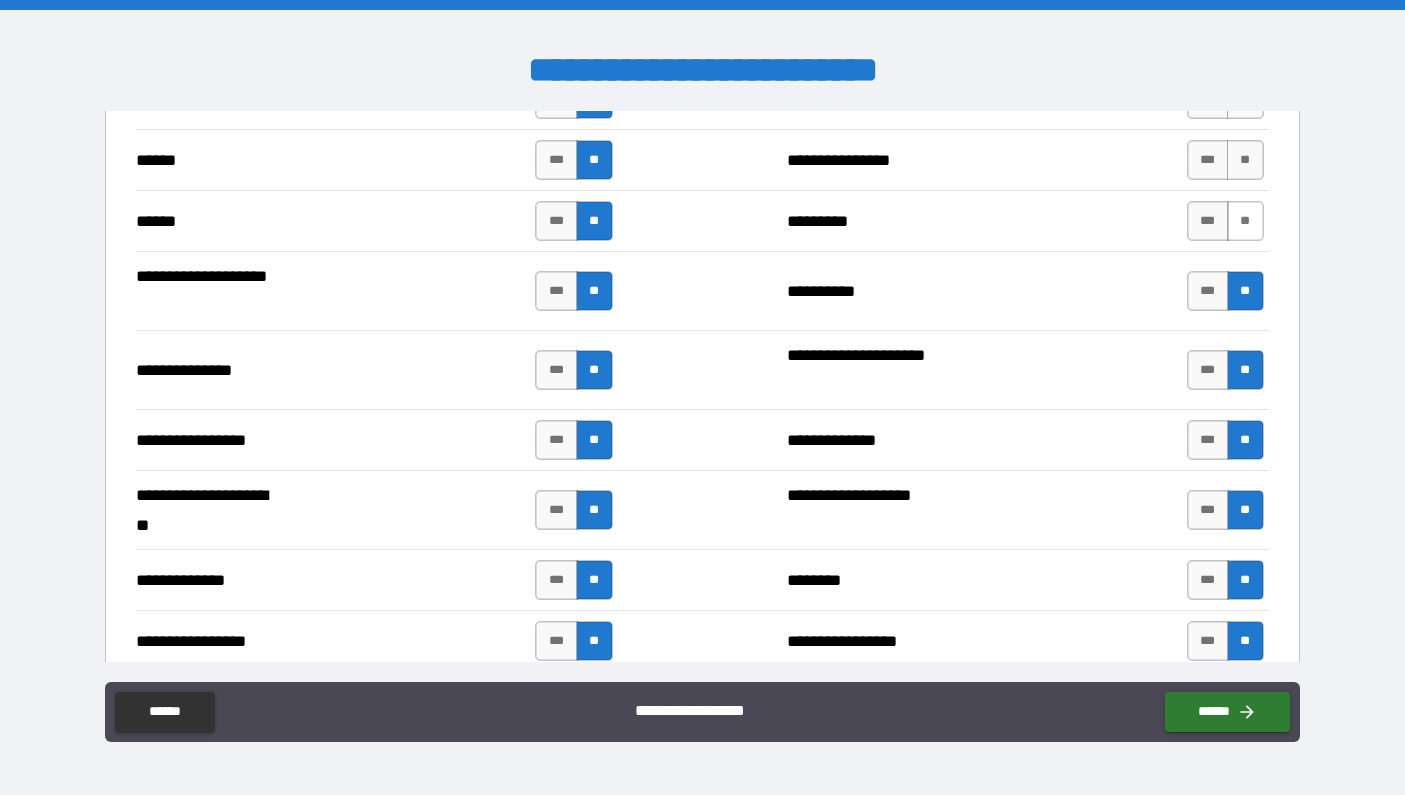 click on "**" at bounding box center (1245, 221) 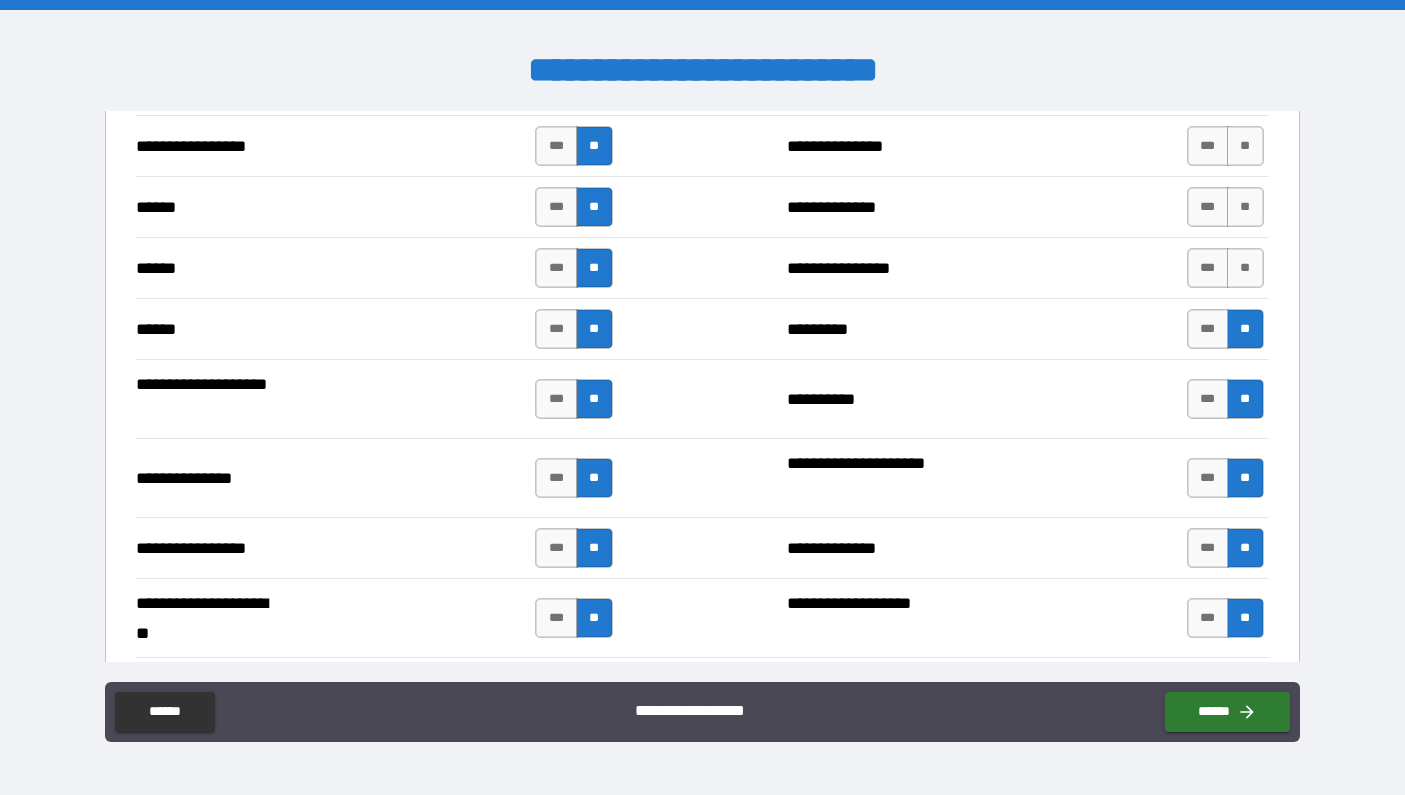 scroll, scrollTop: 2337, scrollLeft: 0, axis: vertical 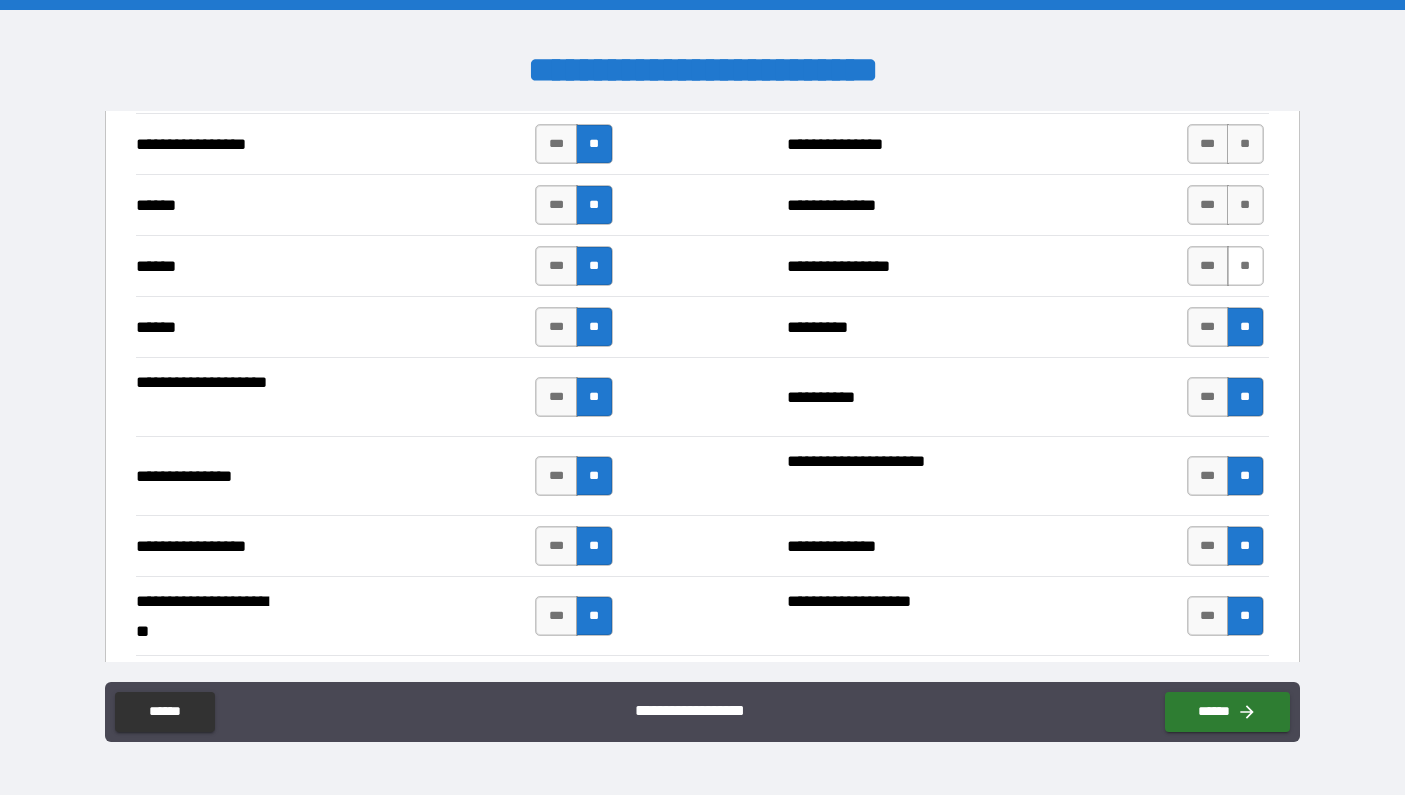 click on "**" at bounding box center [1245, 266] 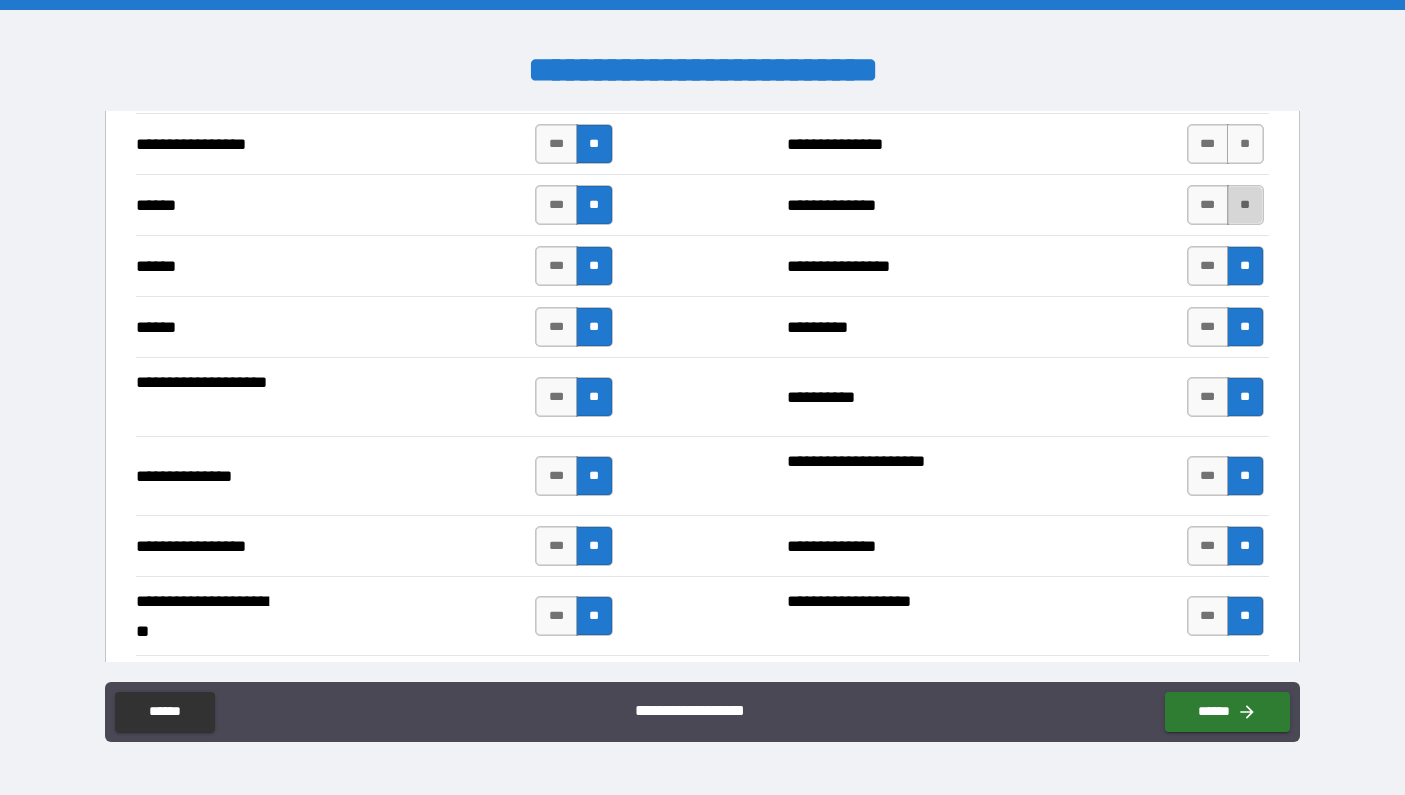 click on "**" at bounding box center [1245, 205] 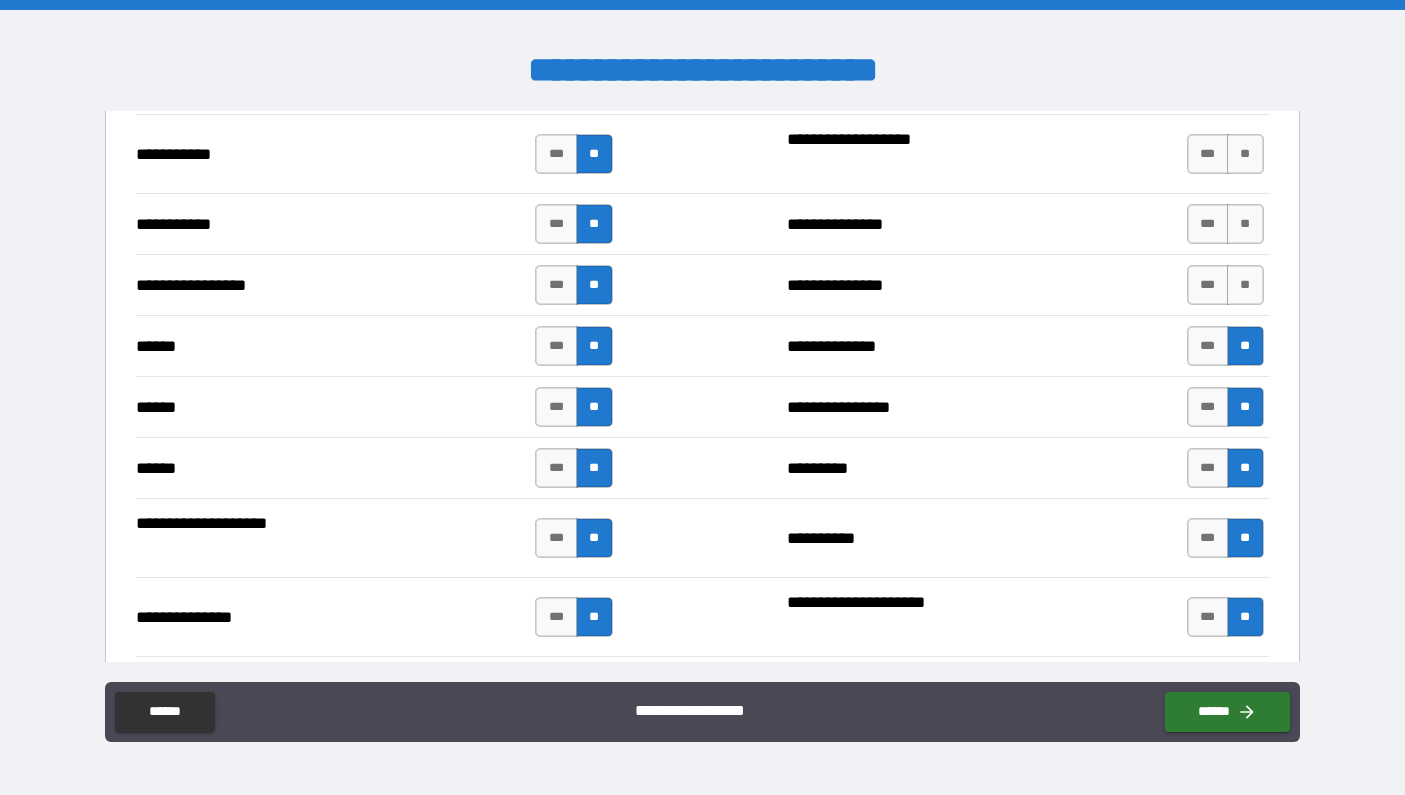 scroll, scrollTop: 2193, scrollLeft: 0, axis: vertical 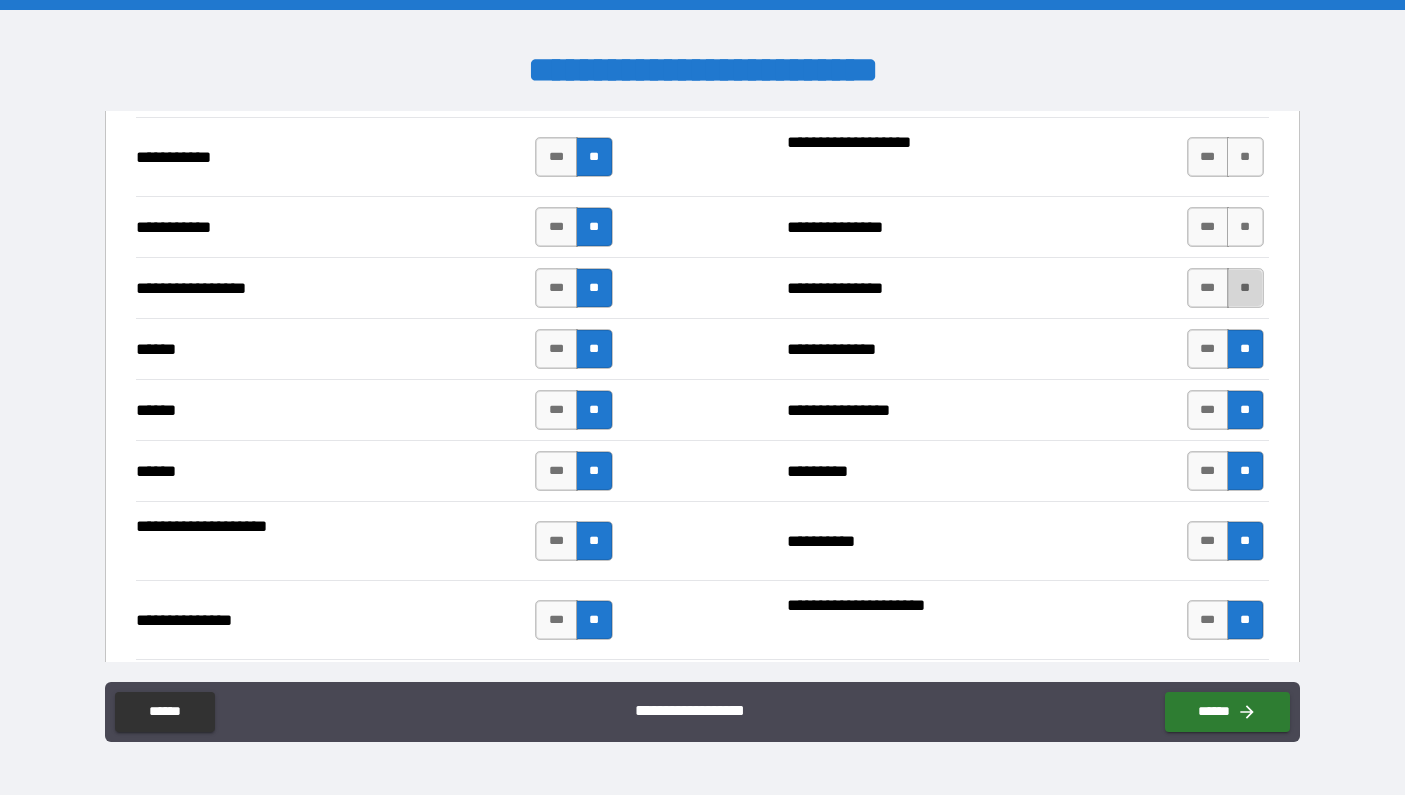 click on "**" at bounding box center [1245, 288] 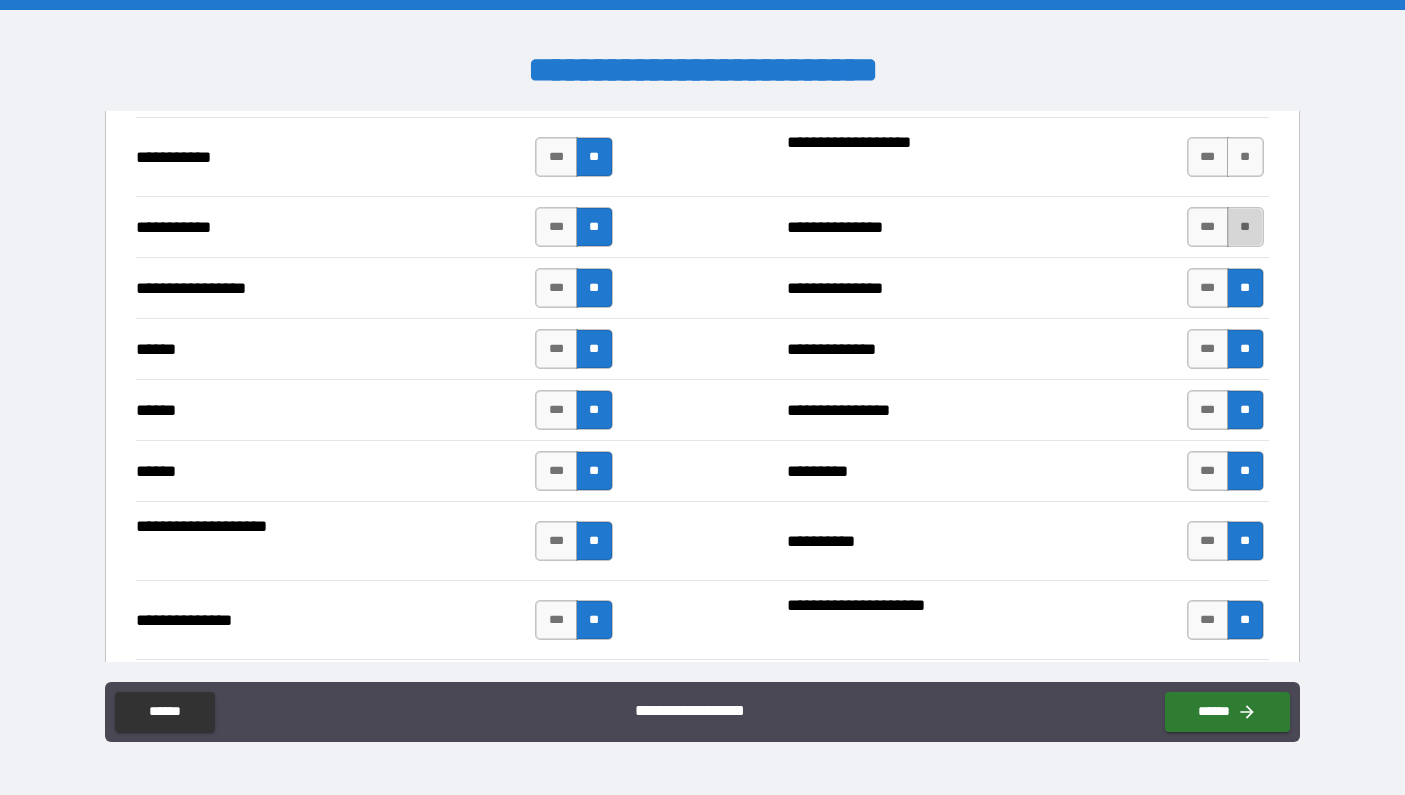 click on "**" at bounding box center (1245, 227) 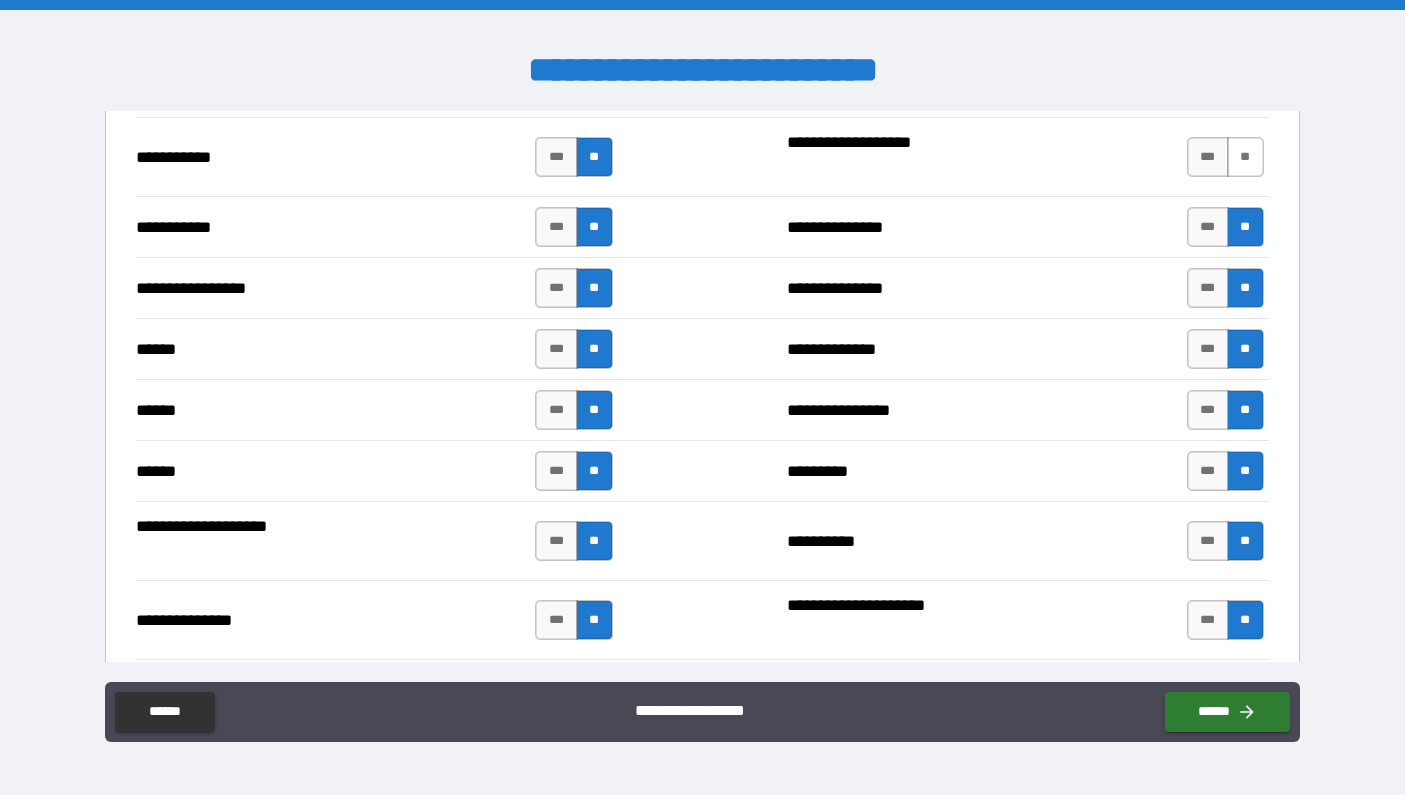click on "**" at bounding box center [1245, 157] 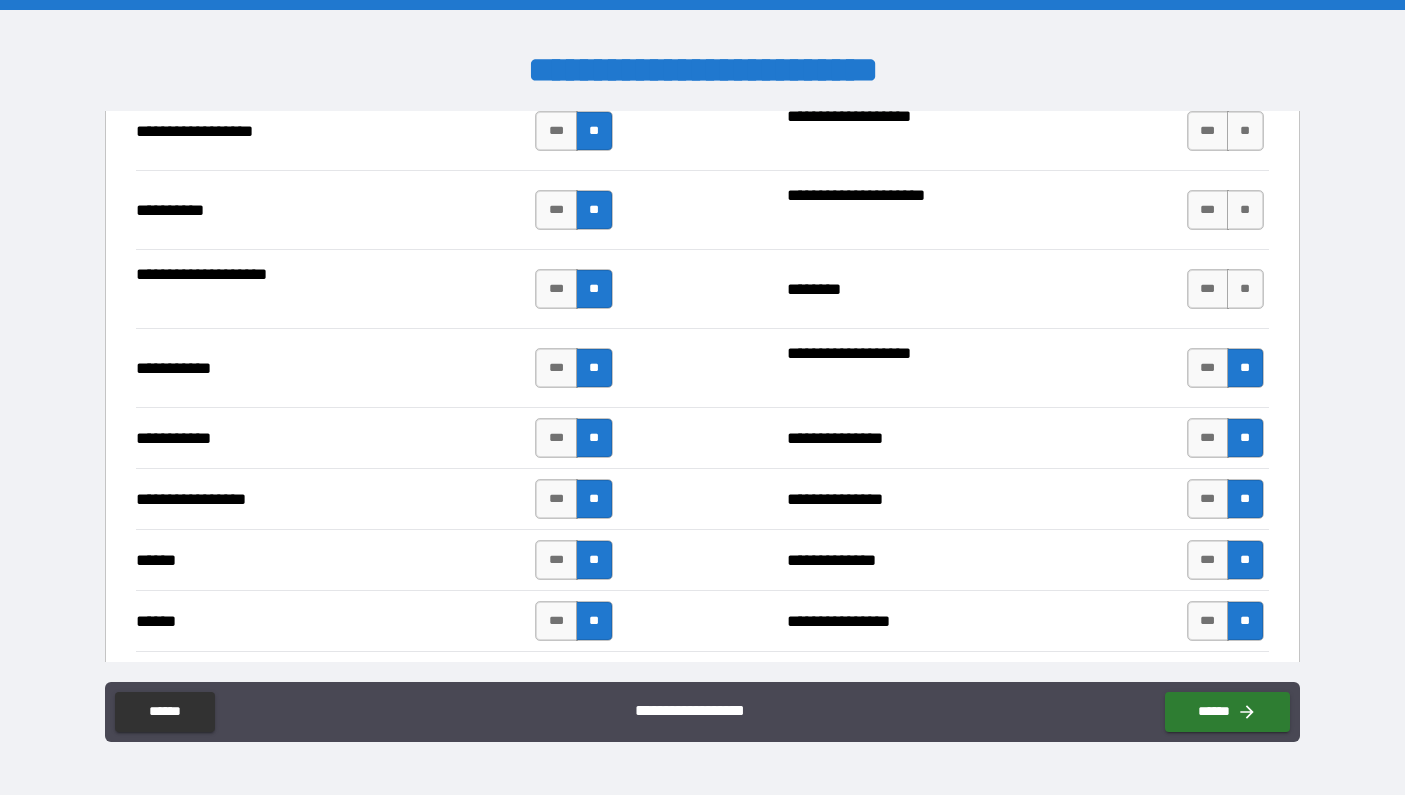 scroll, scrollTop: 1976, scrollLeft: 0, axis: vertical 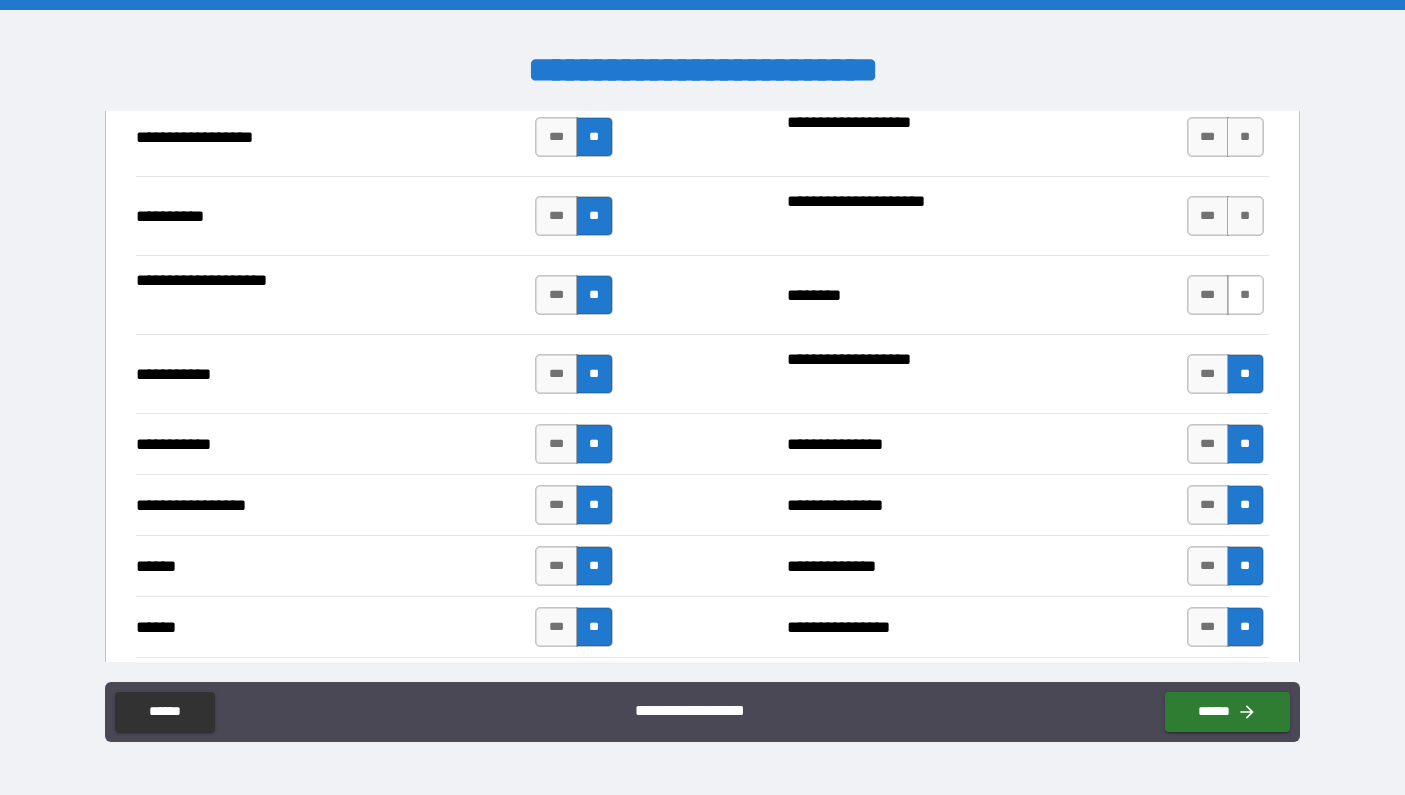 click on "**" at bounding box center [1245, 295] 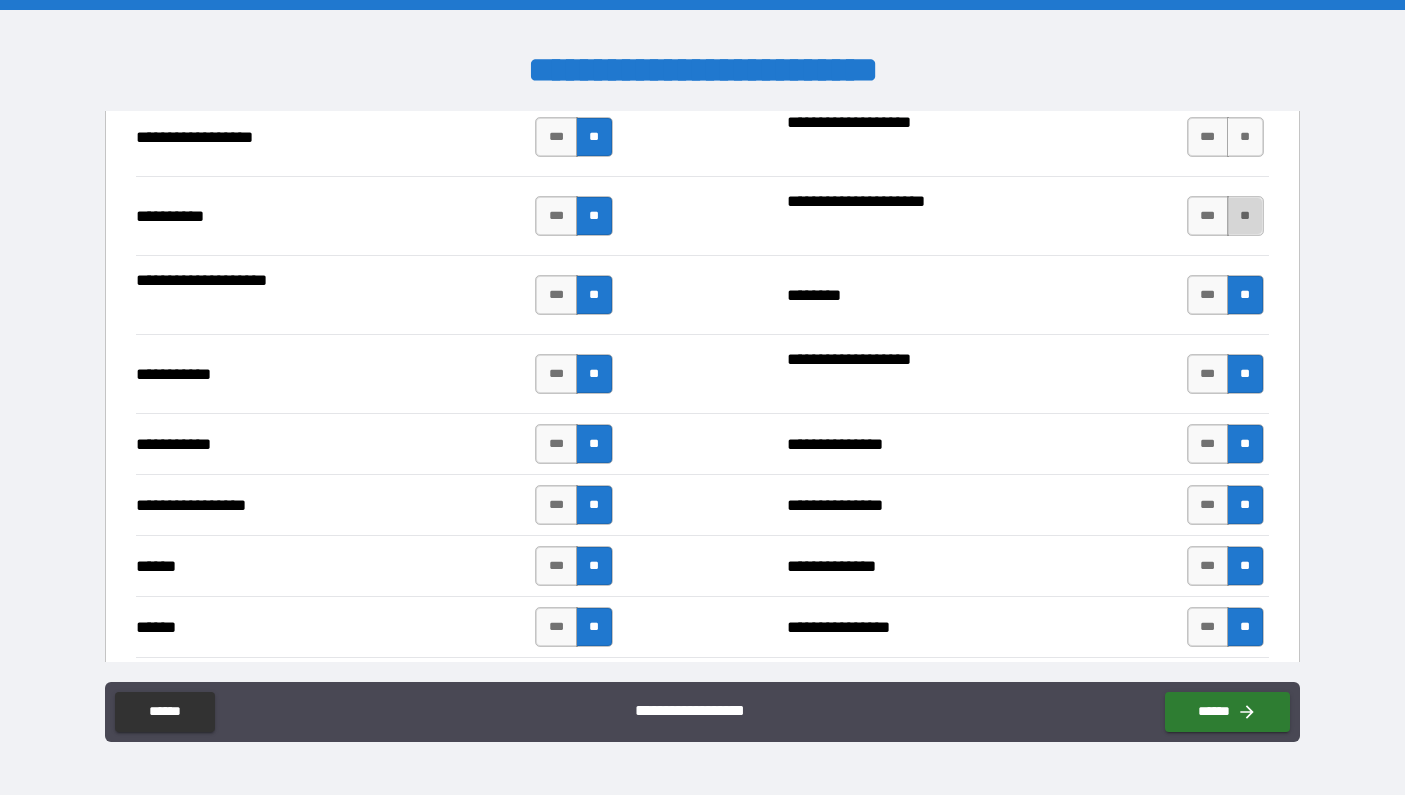 click on "**" at bounding box center (1245, 216) 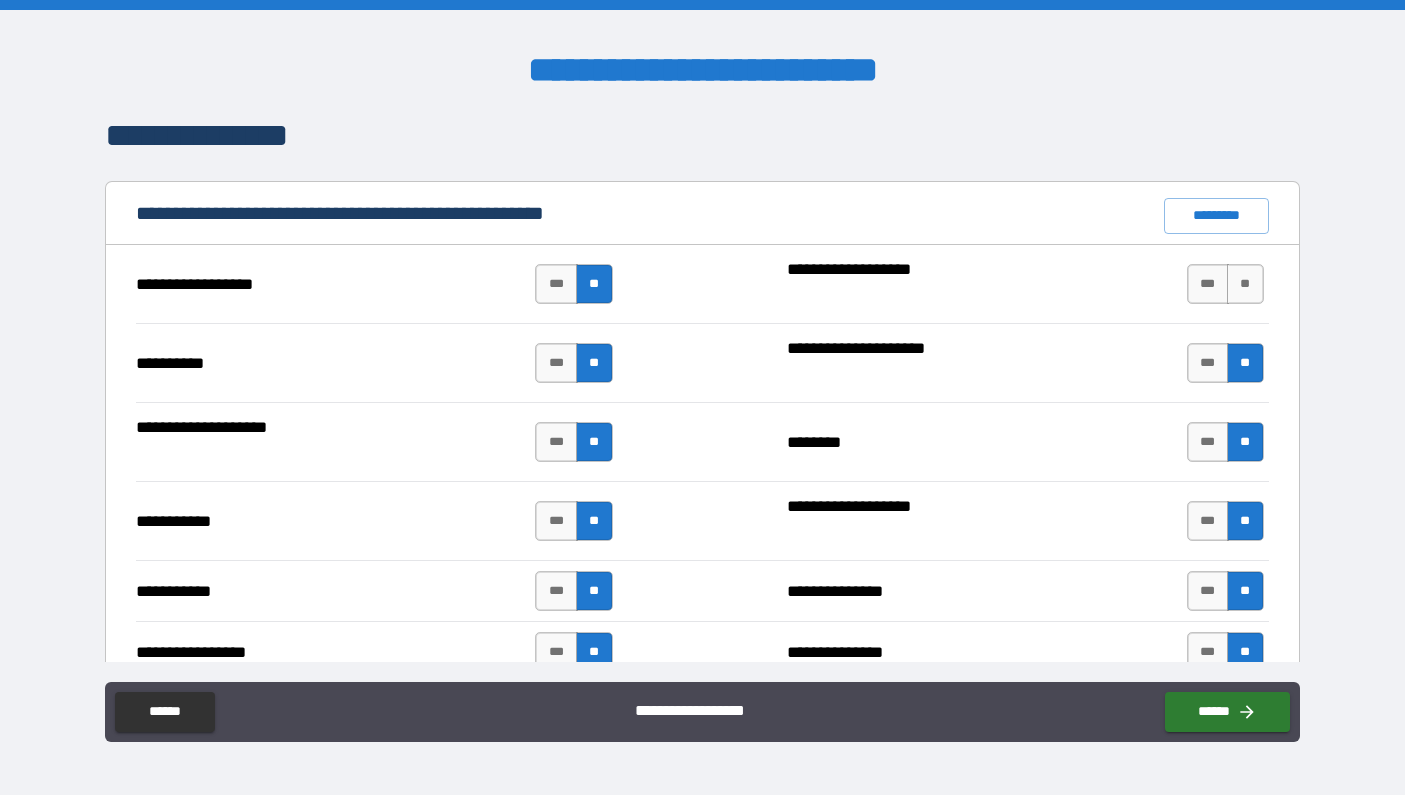 scroll, scrollTop: 1827, scrollLeft: 0, axis: vertical 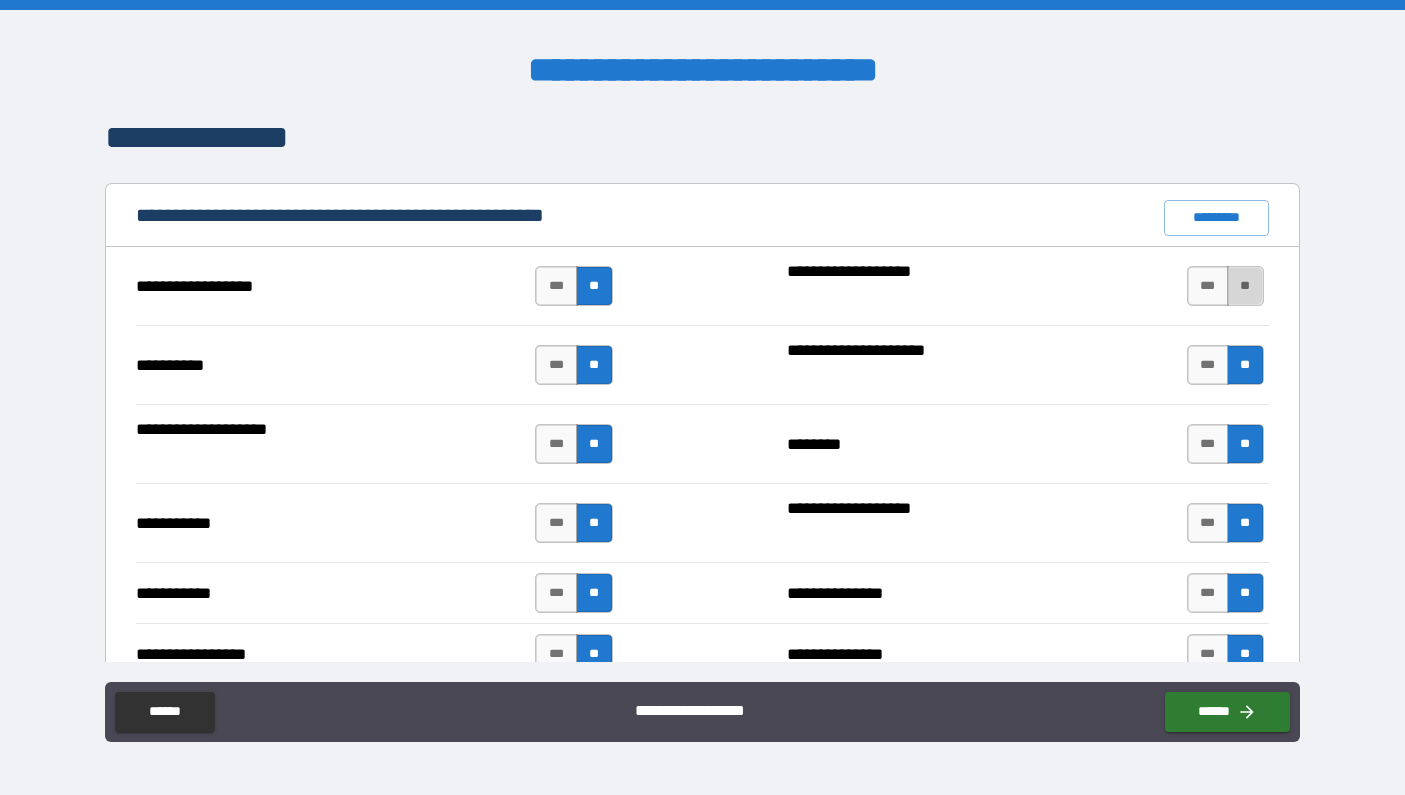click on "**" at bounding box center (1245, 286) 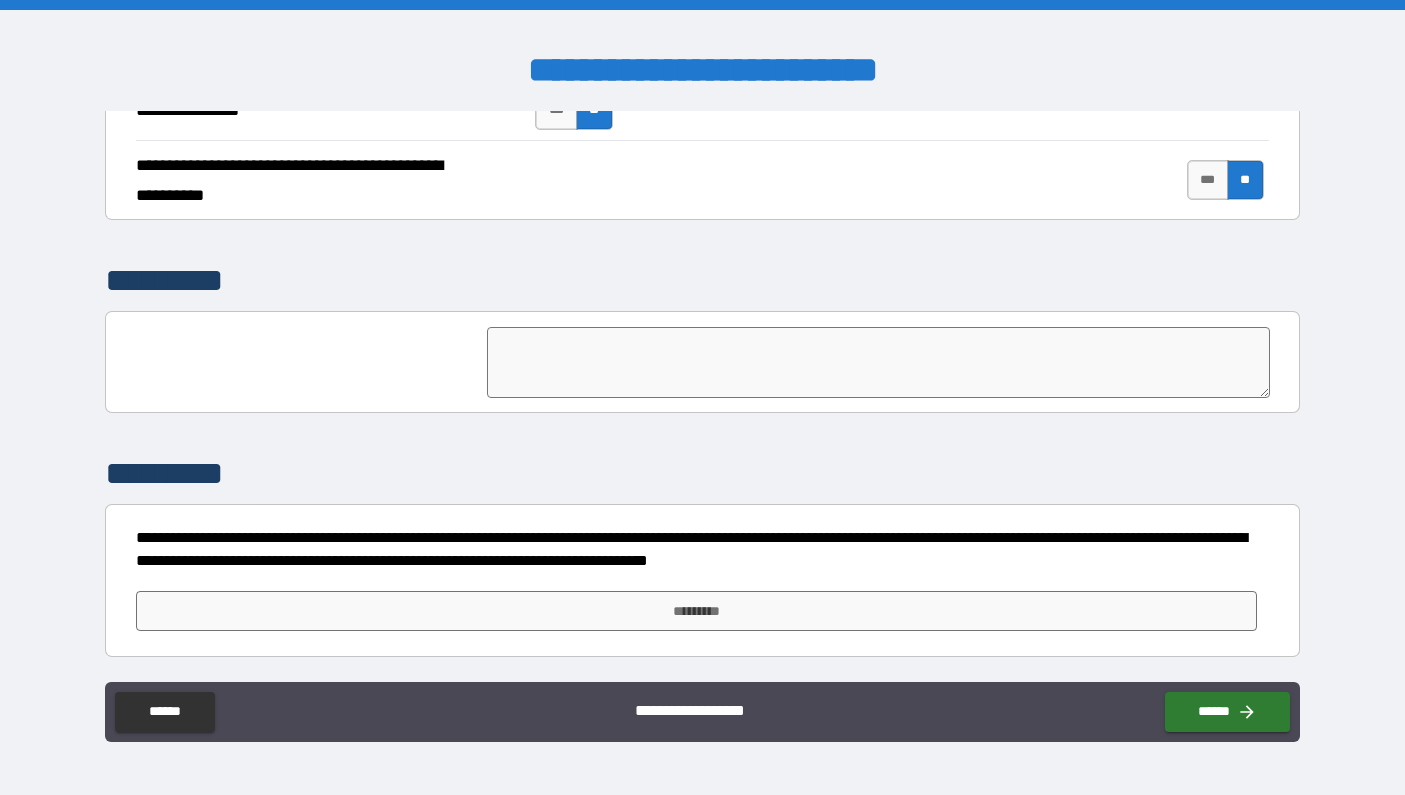 scroll, scrollTop: 4672, scrollLeft: 0, axis: vertical 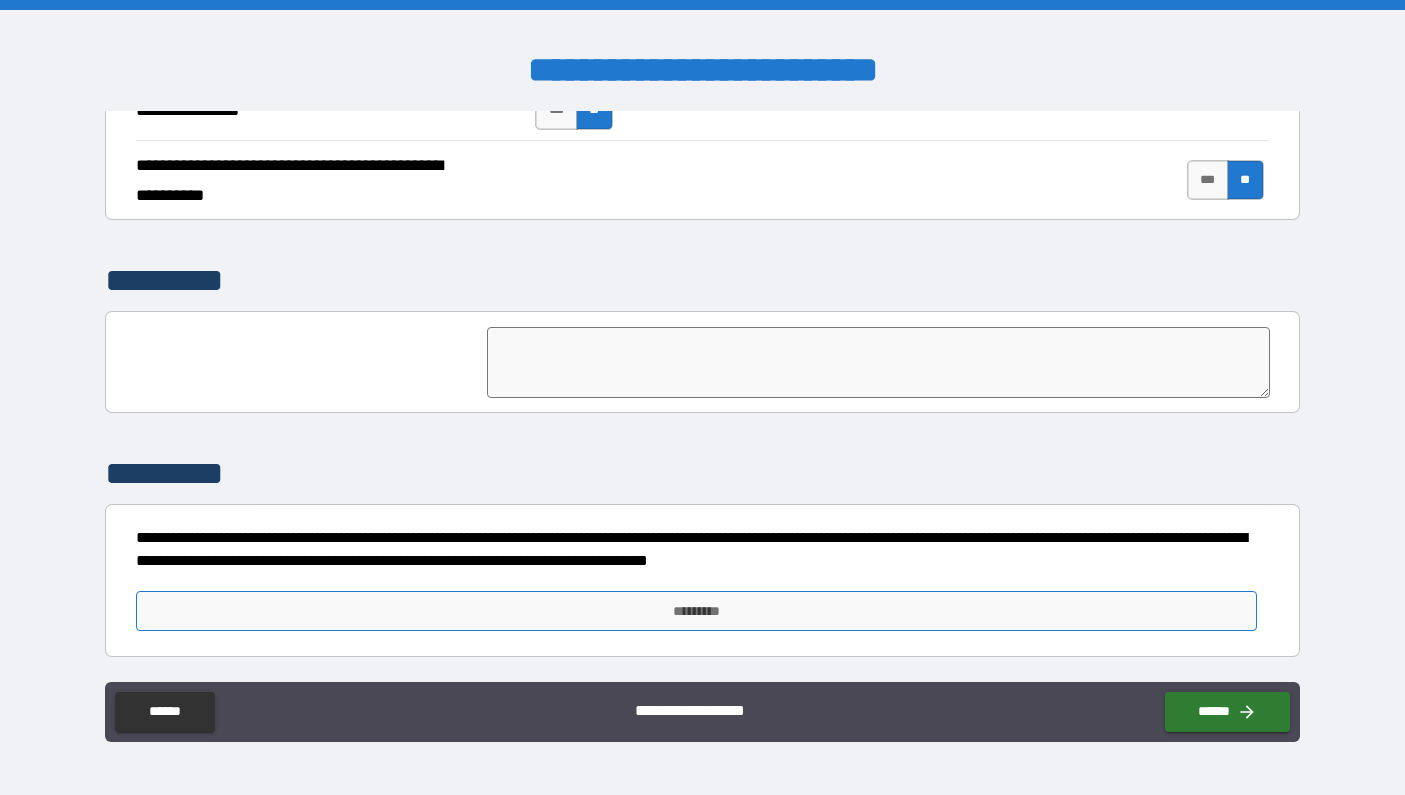 click on "*********" at bounding box center (696, 611) 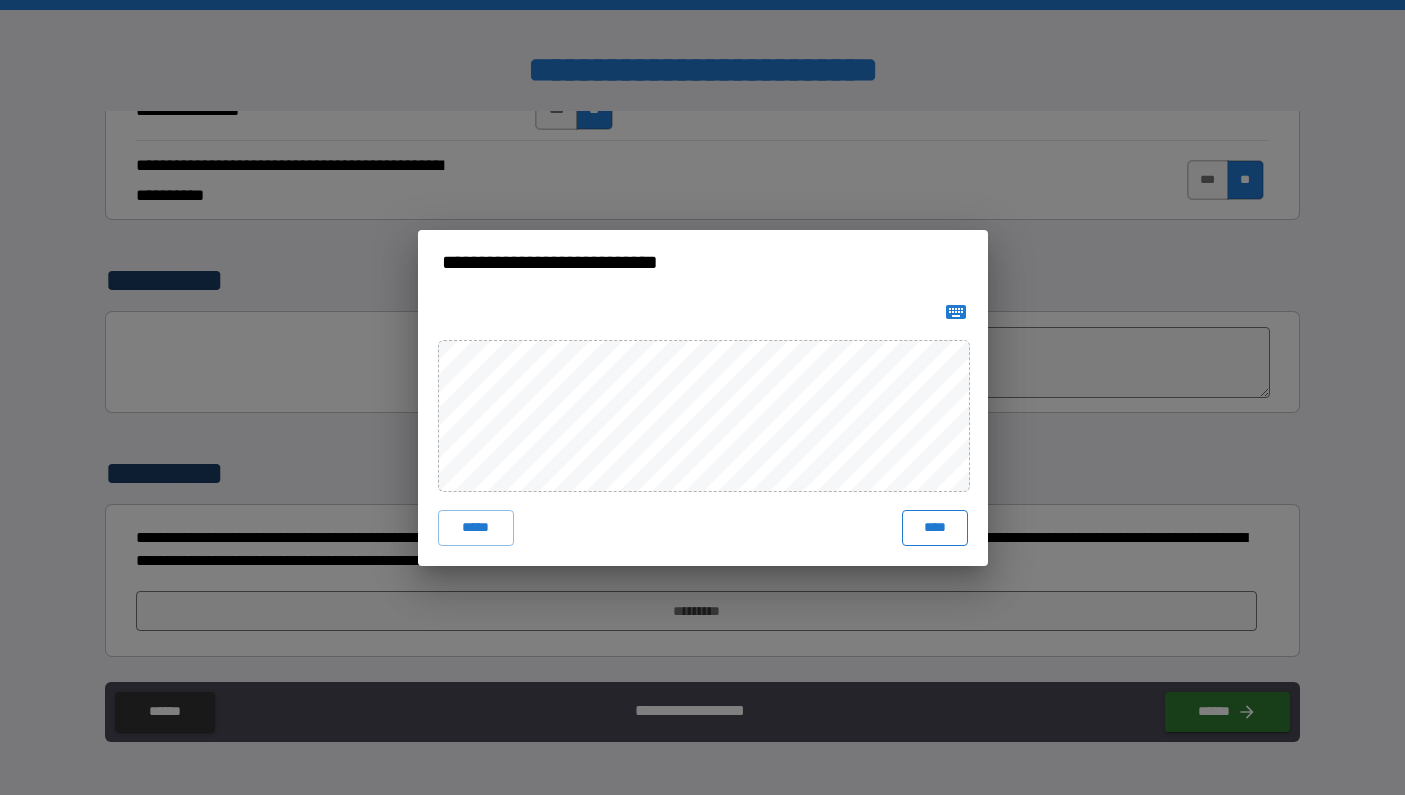 click on "****" at bounding box center [935, 528] 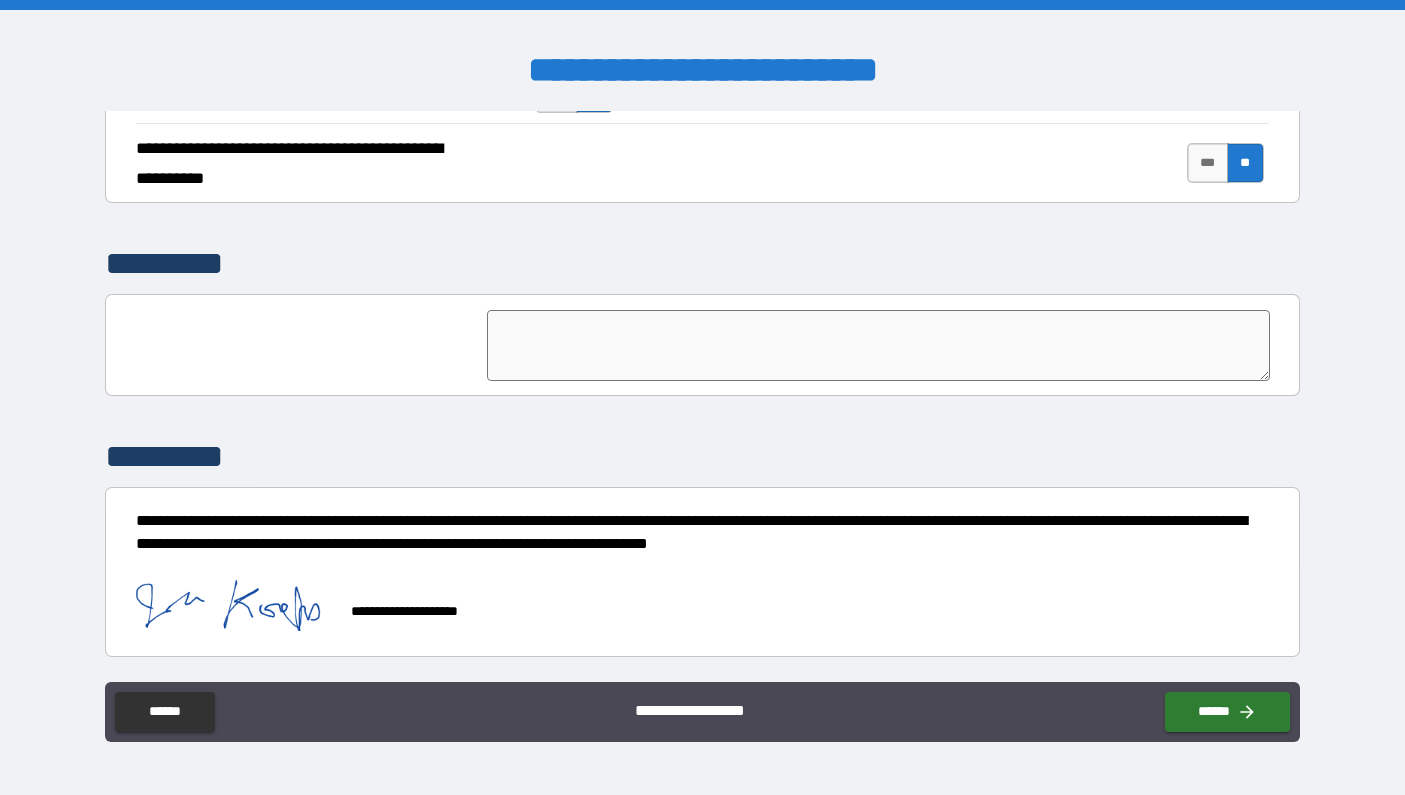 scroll, scrollTop: 4689, scrollLeft: 0, axis: vertical 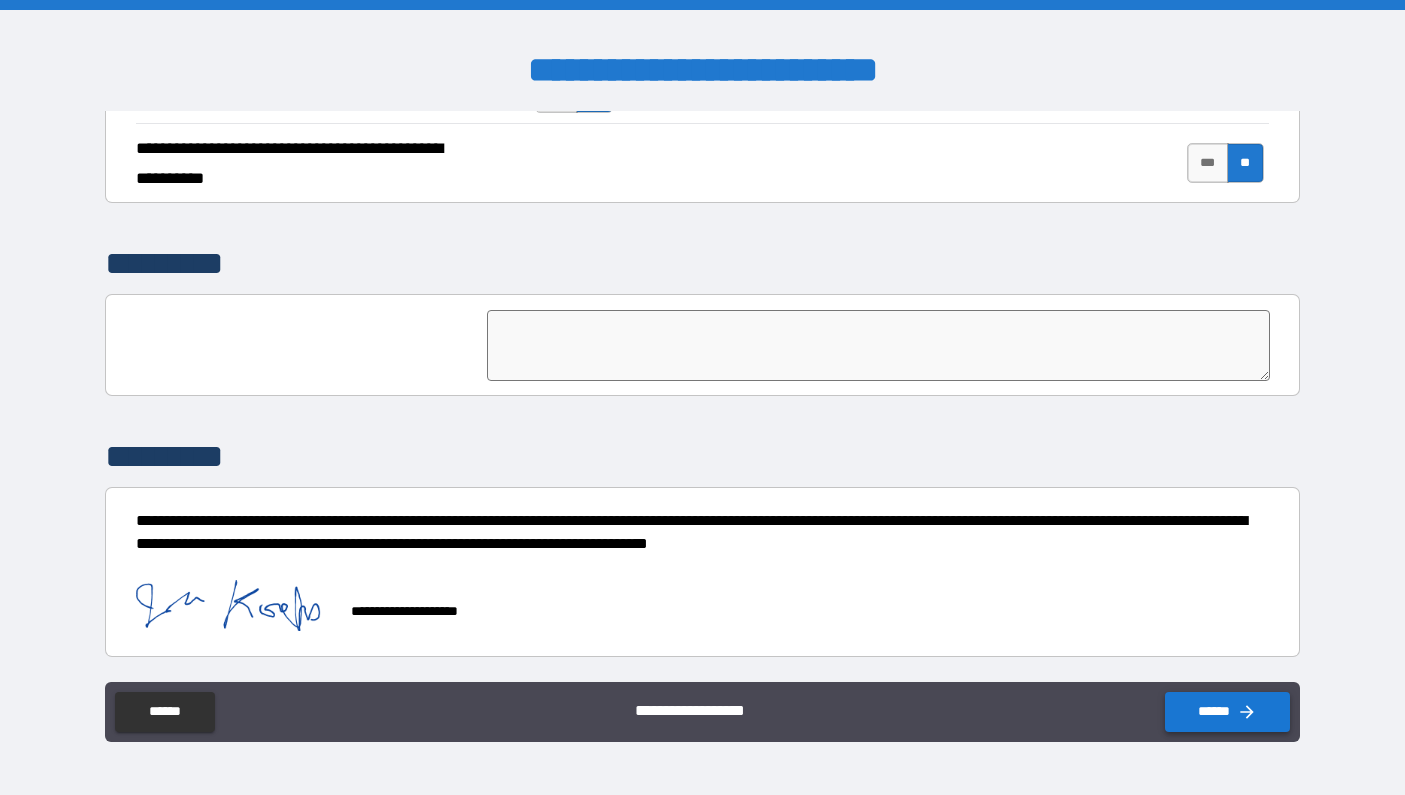 click on "******" at bounding box center (1227, 712) 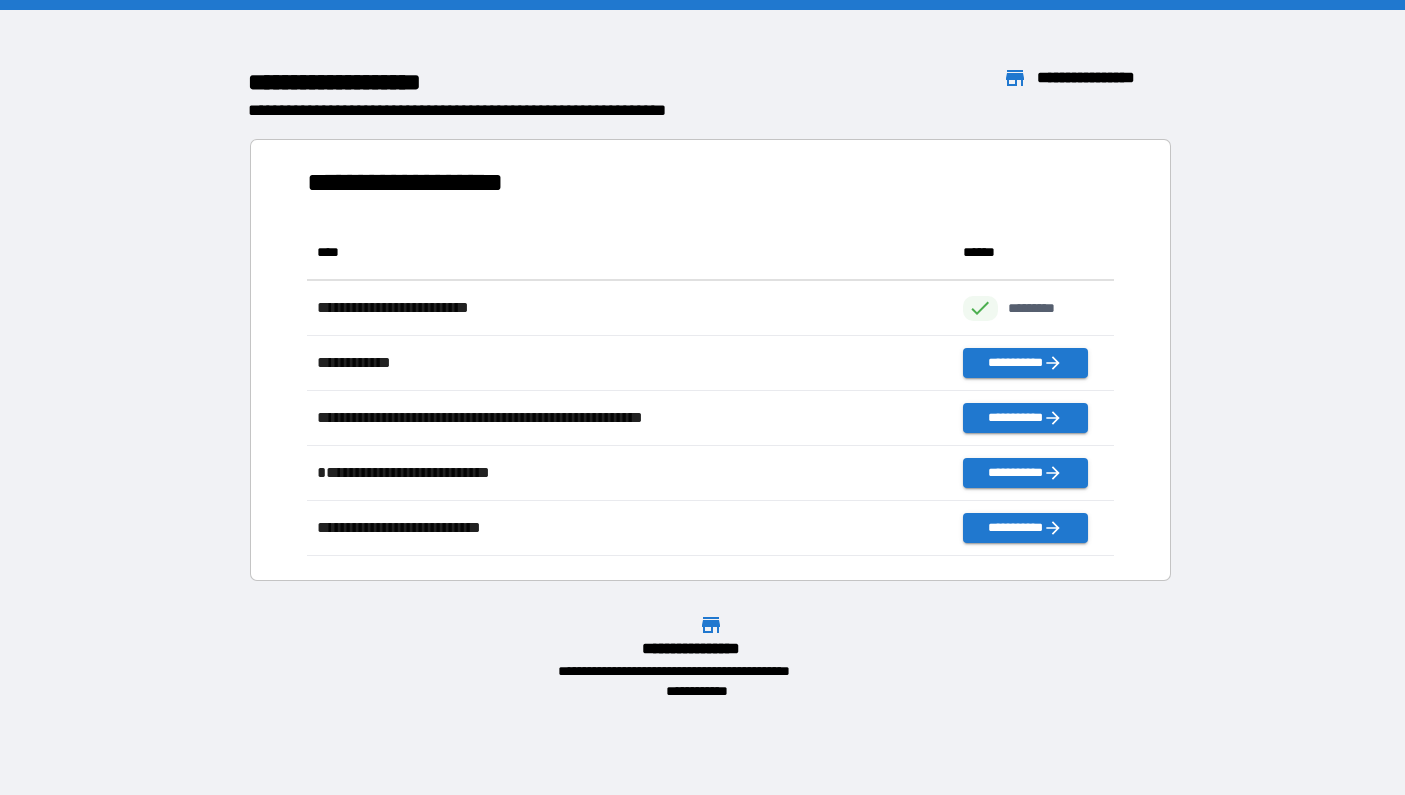 scroll, scrollTop: 331, scrollLeft: 806, axis: both 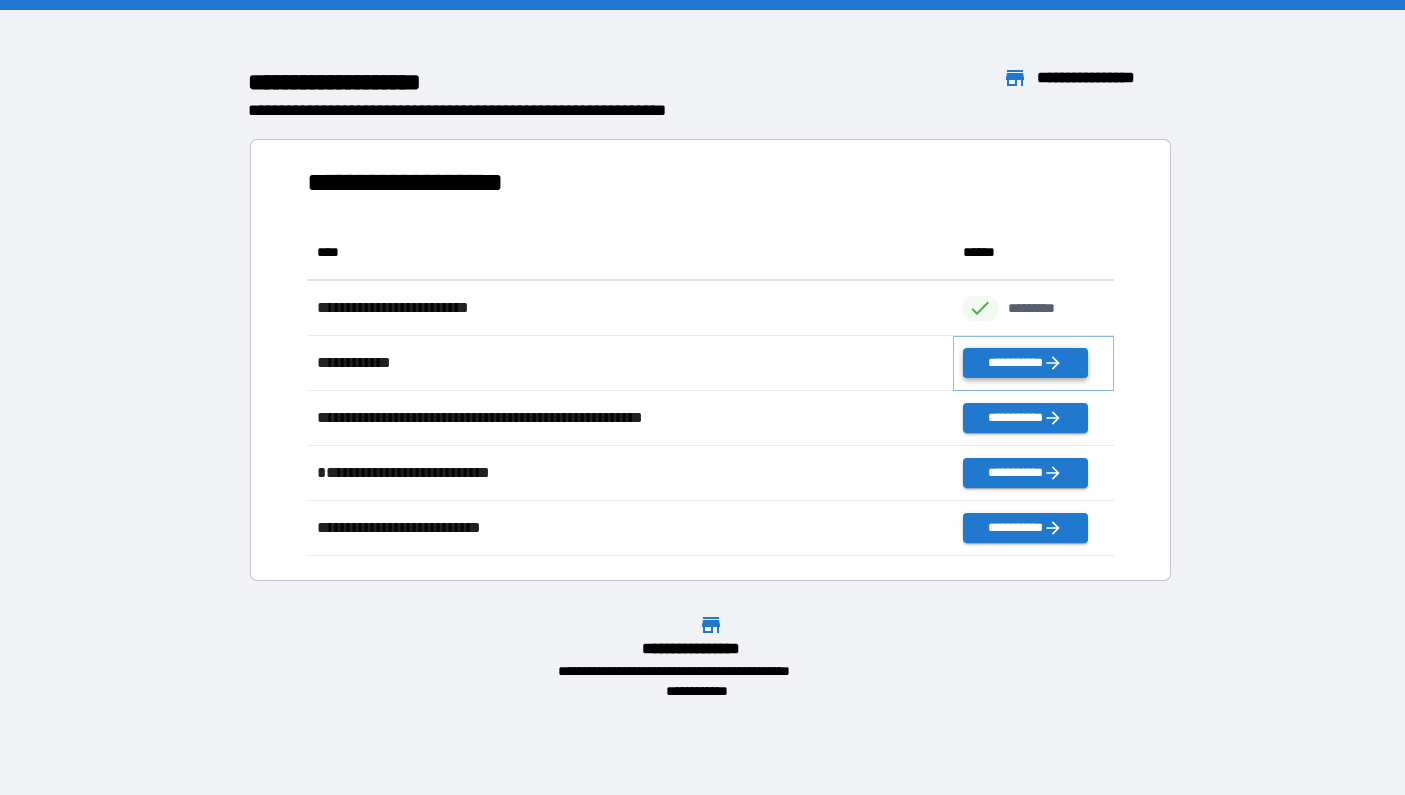 click on "**********" at bounding box center (1025, 363) 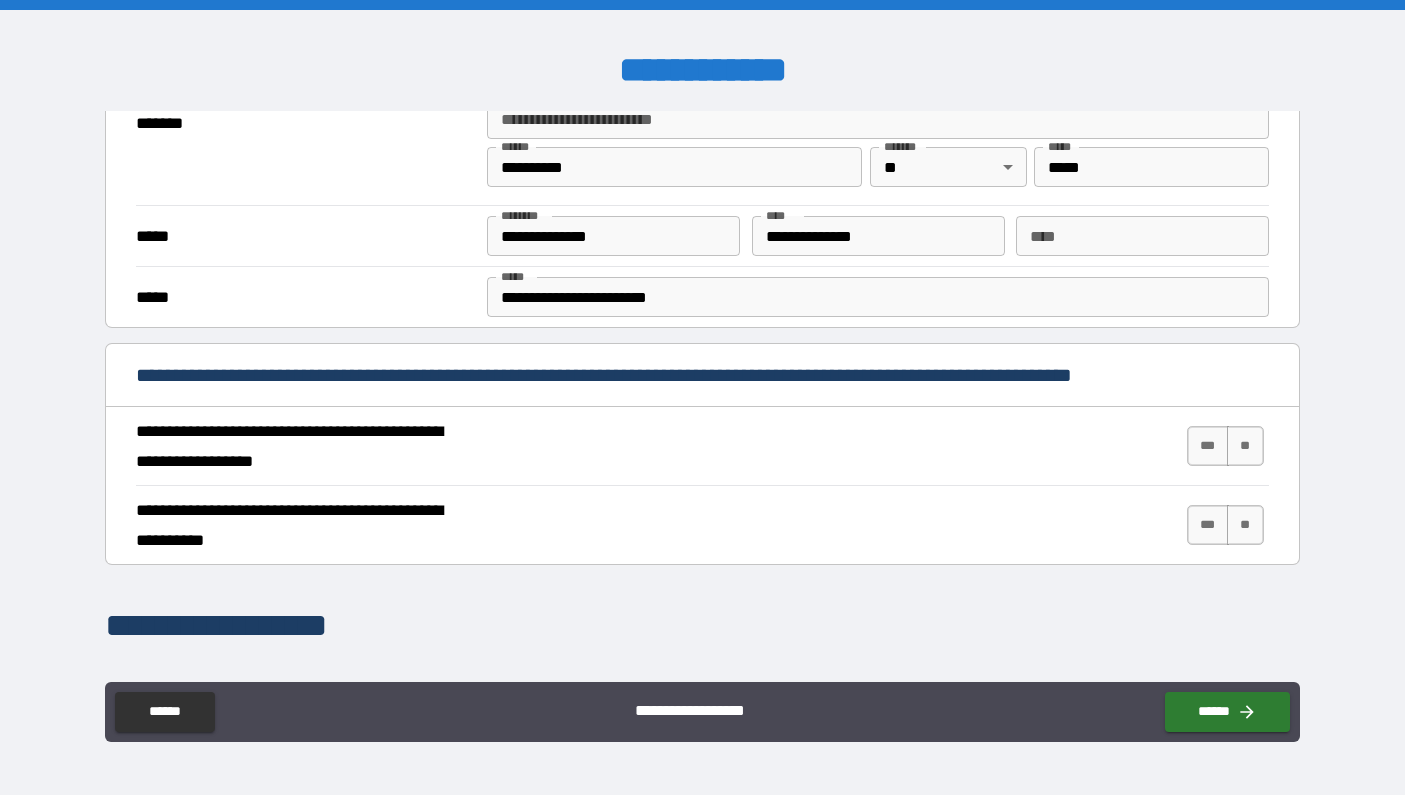 scroll, scrollTop: 538, scrollLeft: 0, axis: vertical 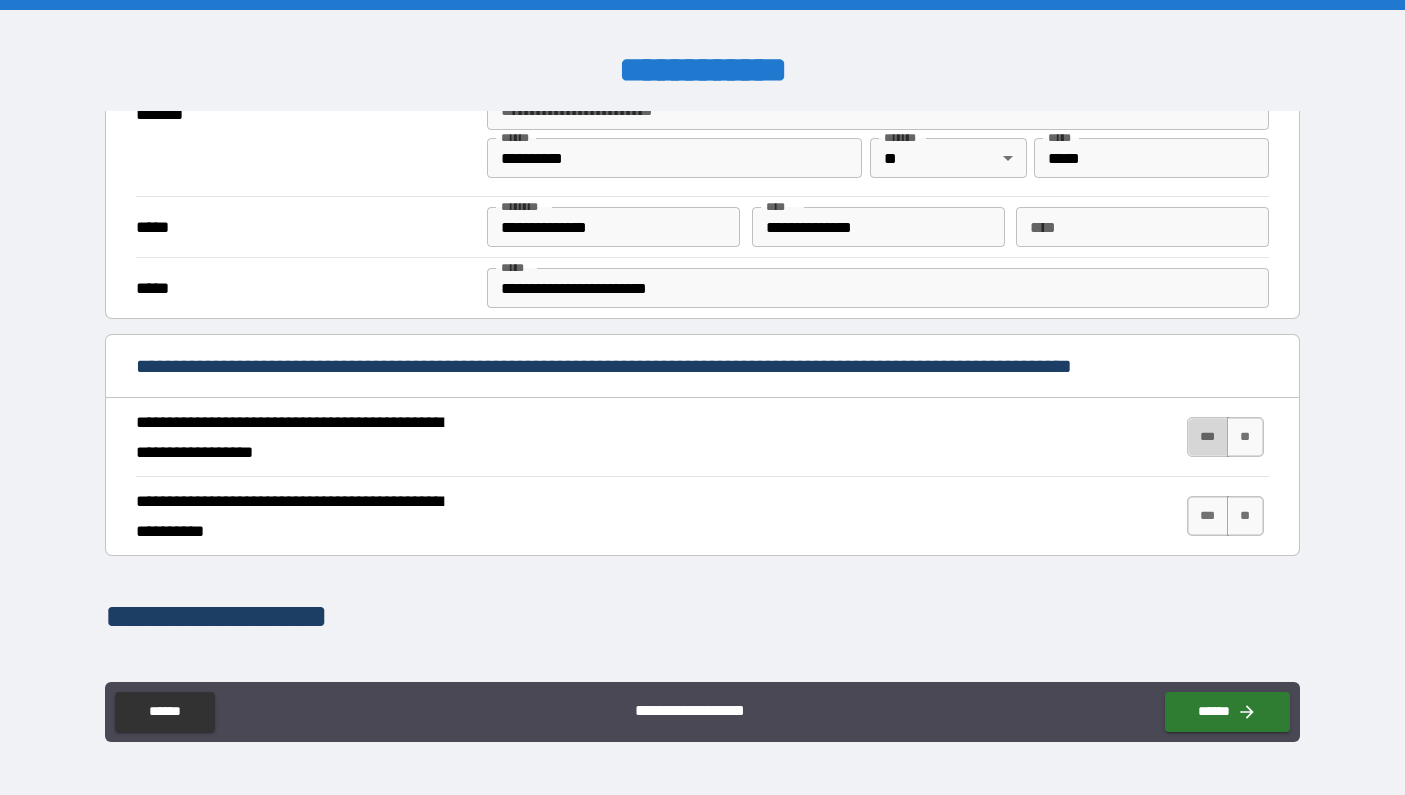 click on "***" at bounding box center (1208, 437) 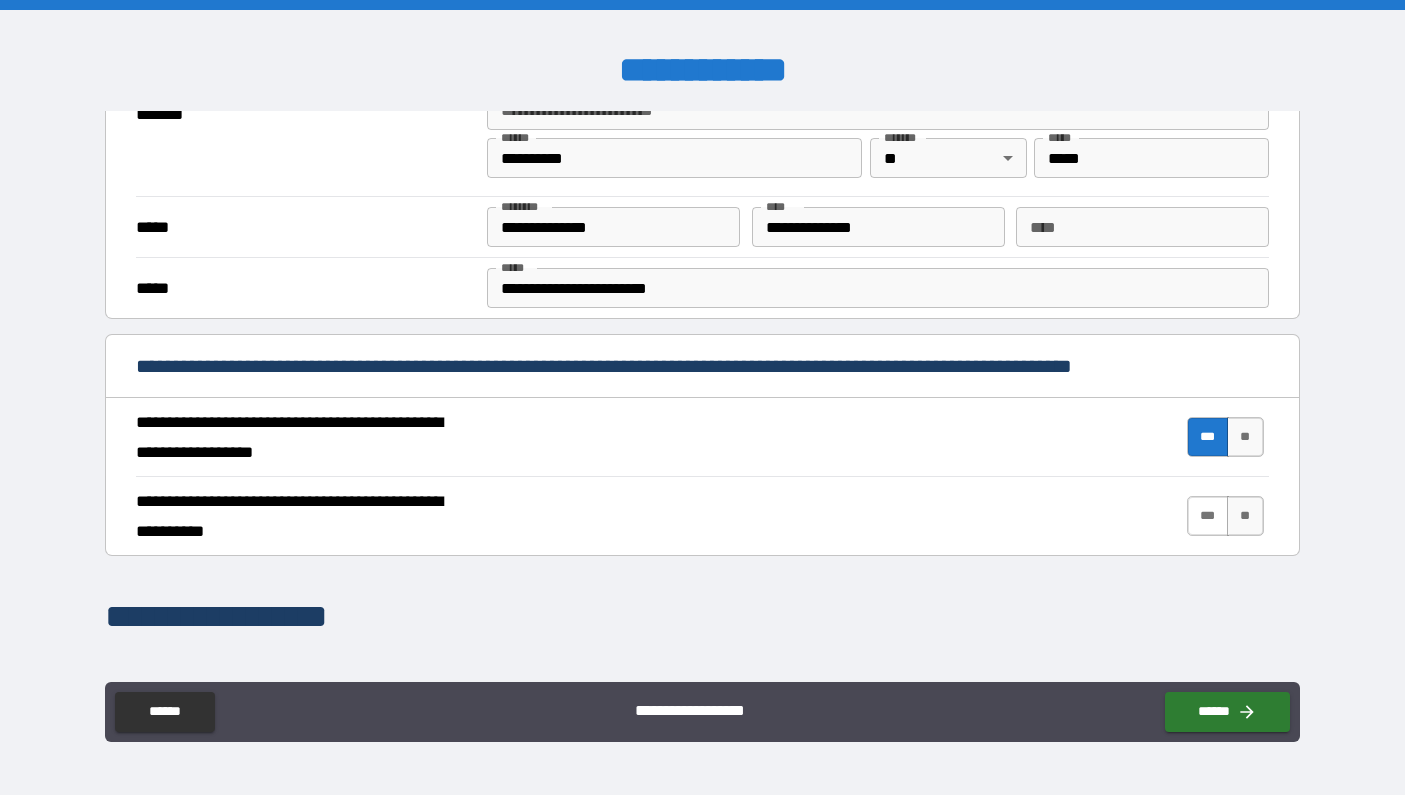 click on "***" at bounding box center (1208, 516) 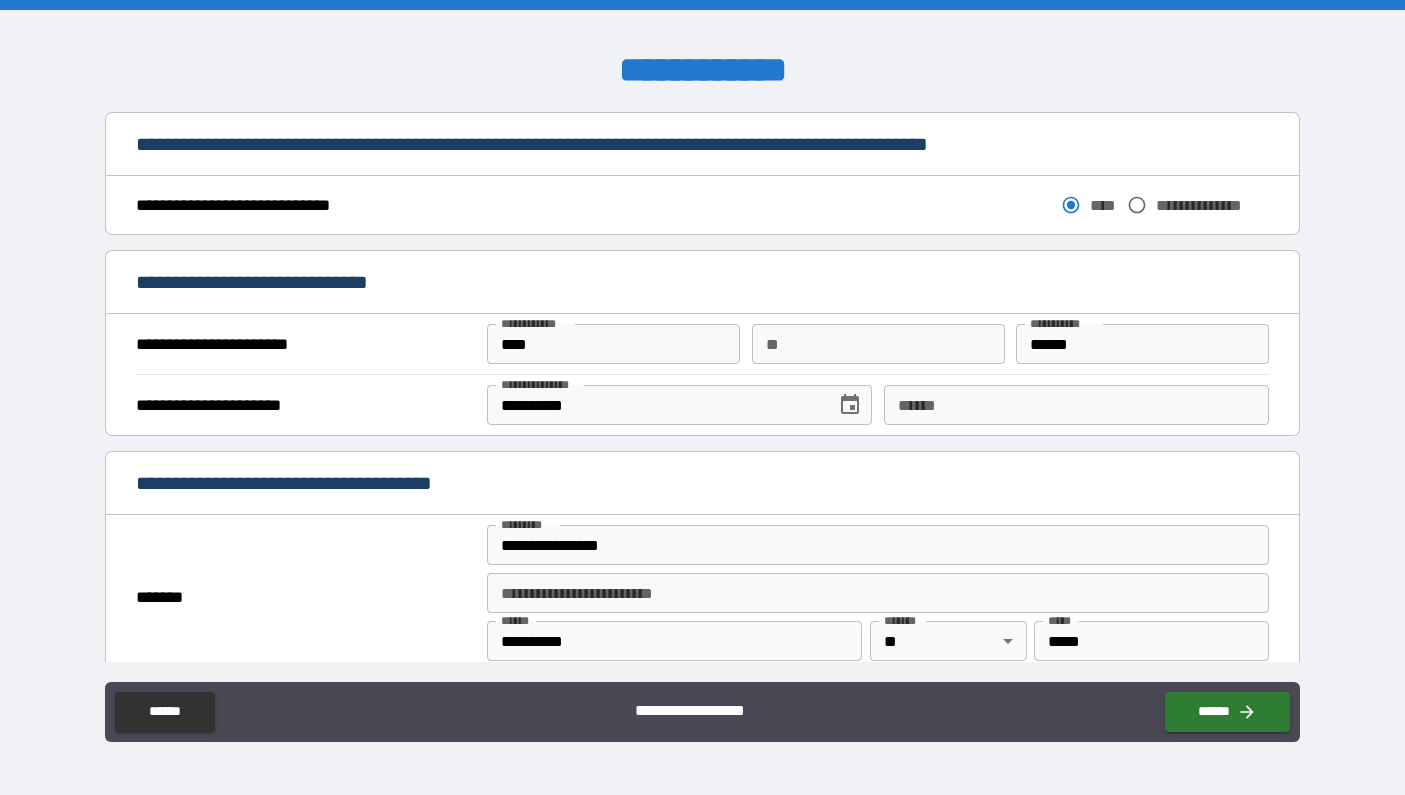 scroll, scrollTop: 1084, scrollLeft: 0, axis: vertical 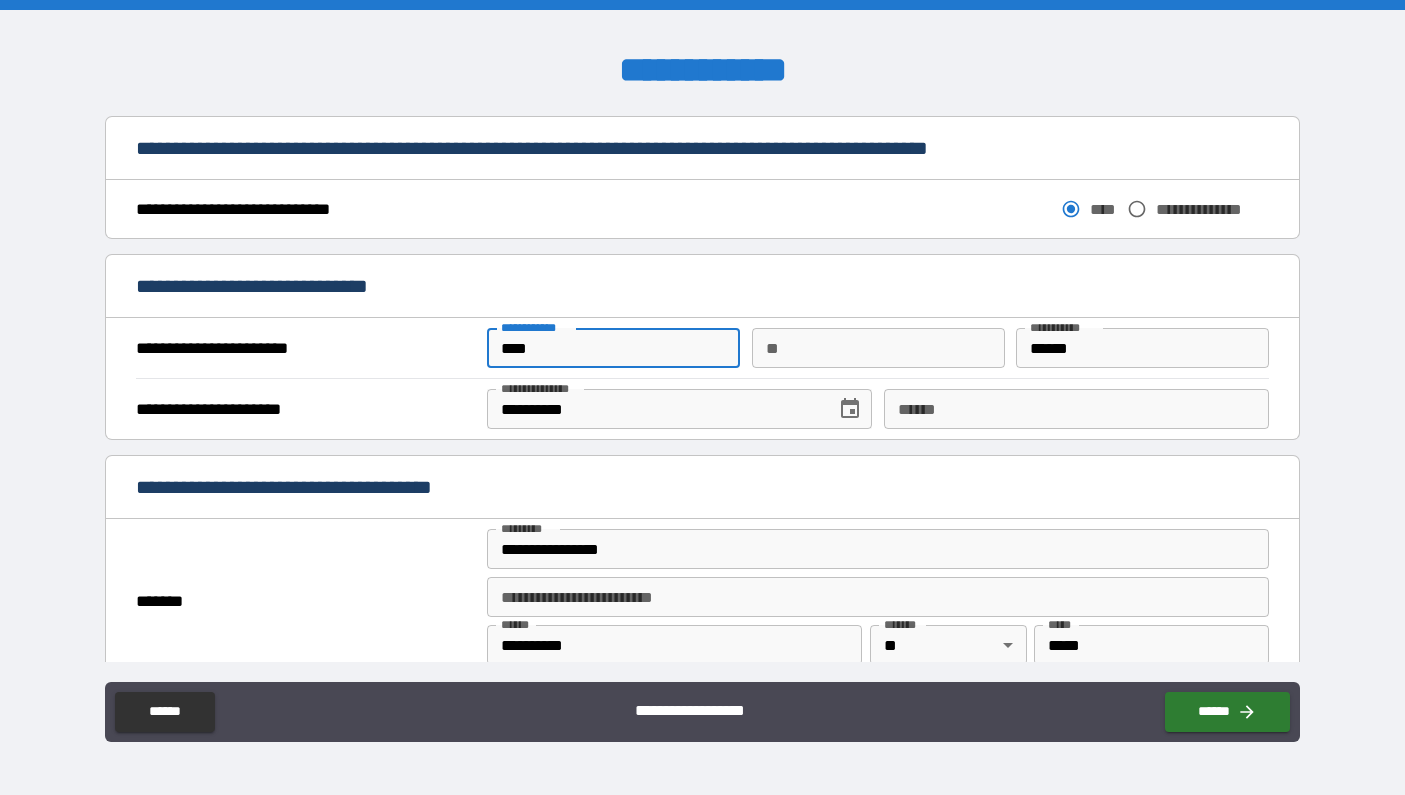 click on "****" at bounding box center [613, 348] 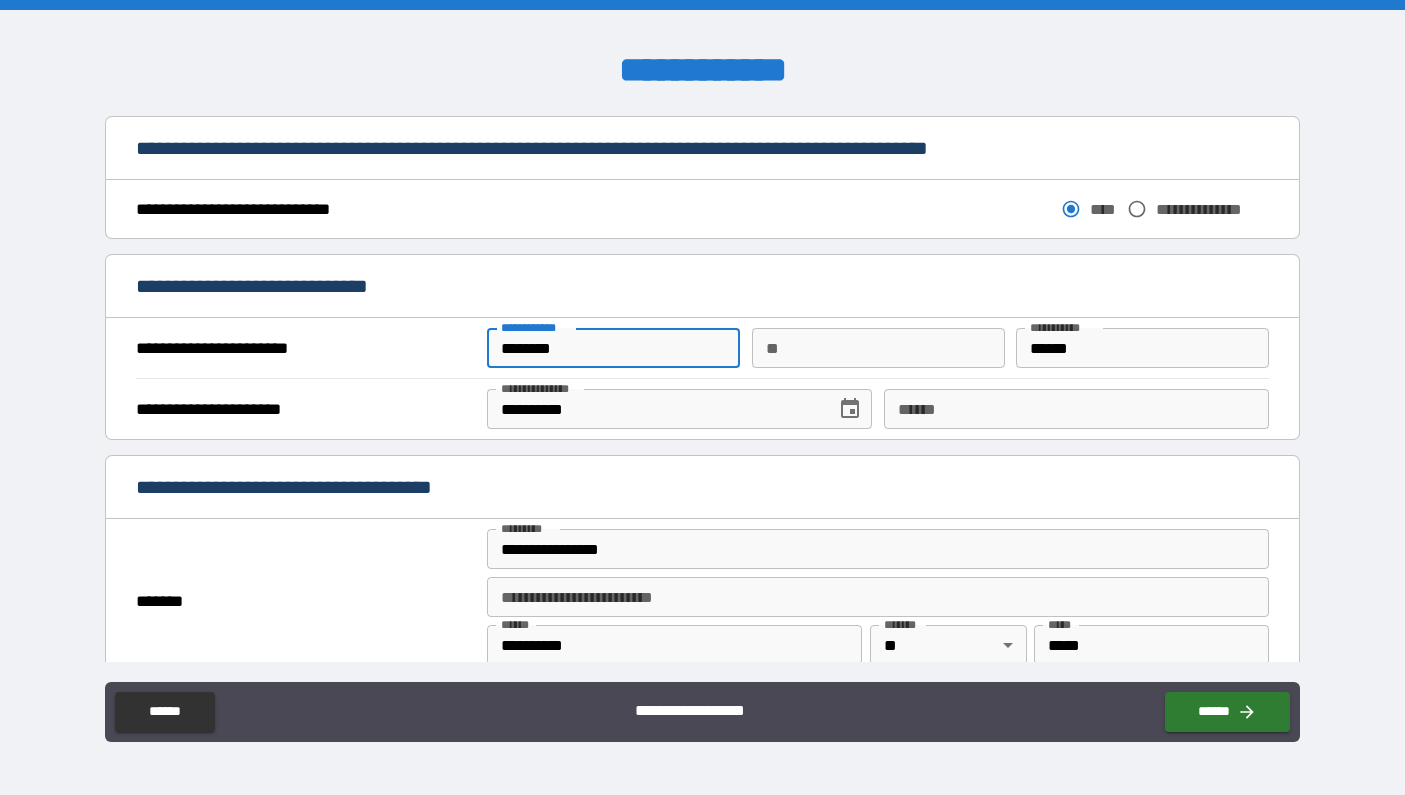 type on "*******" 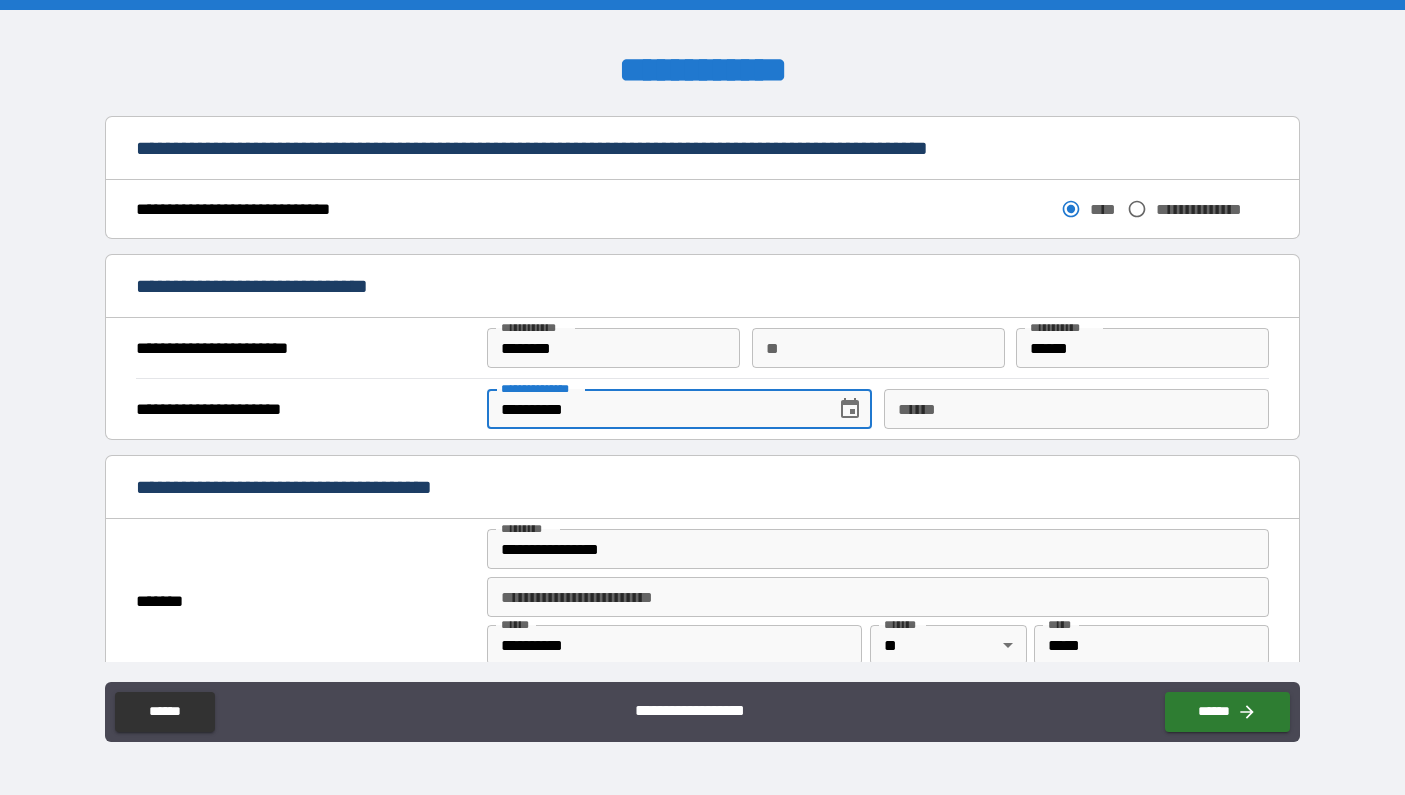 click on "**********" at bounding box center (654, 409) 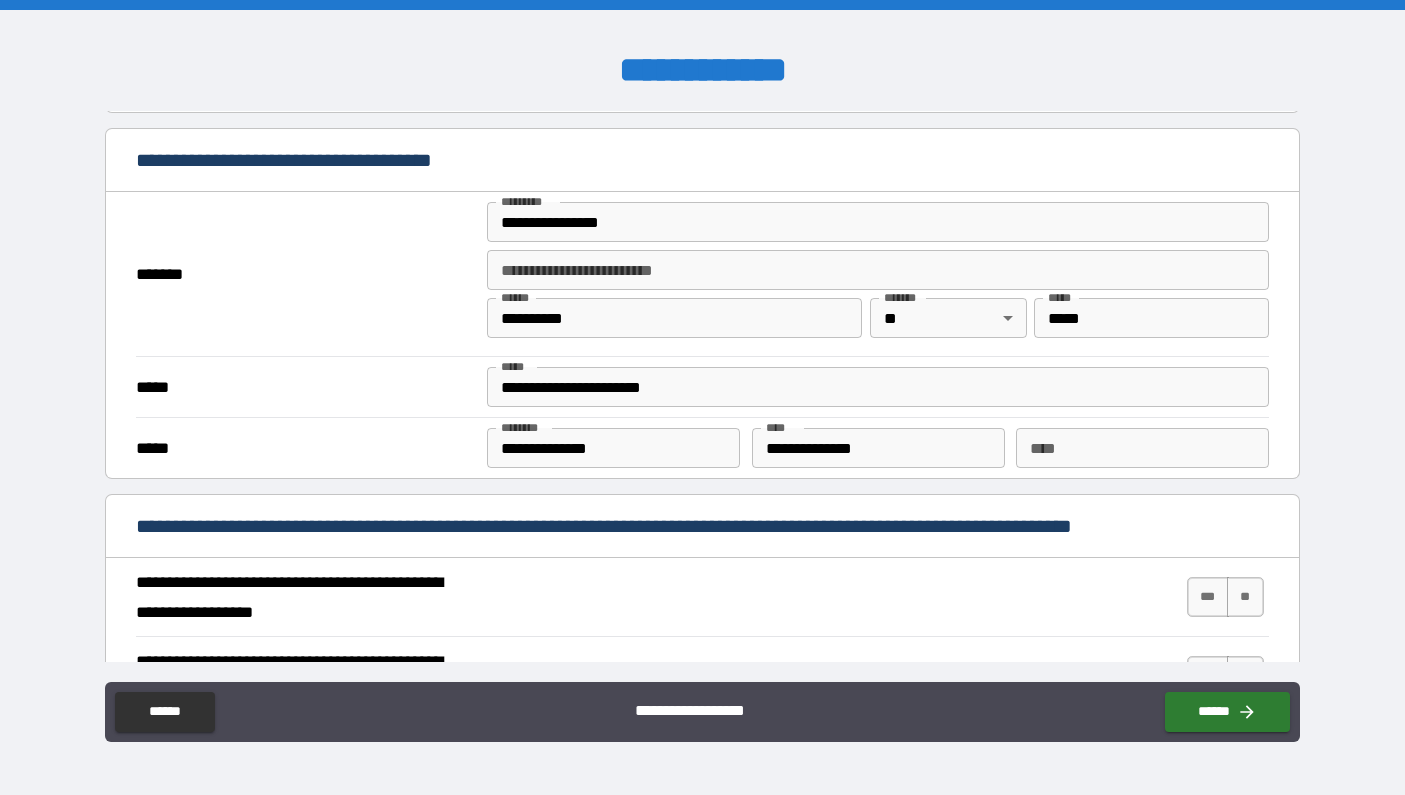 scroll, scrollTop: 1409, scrollLeft: 0, axis: vertical 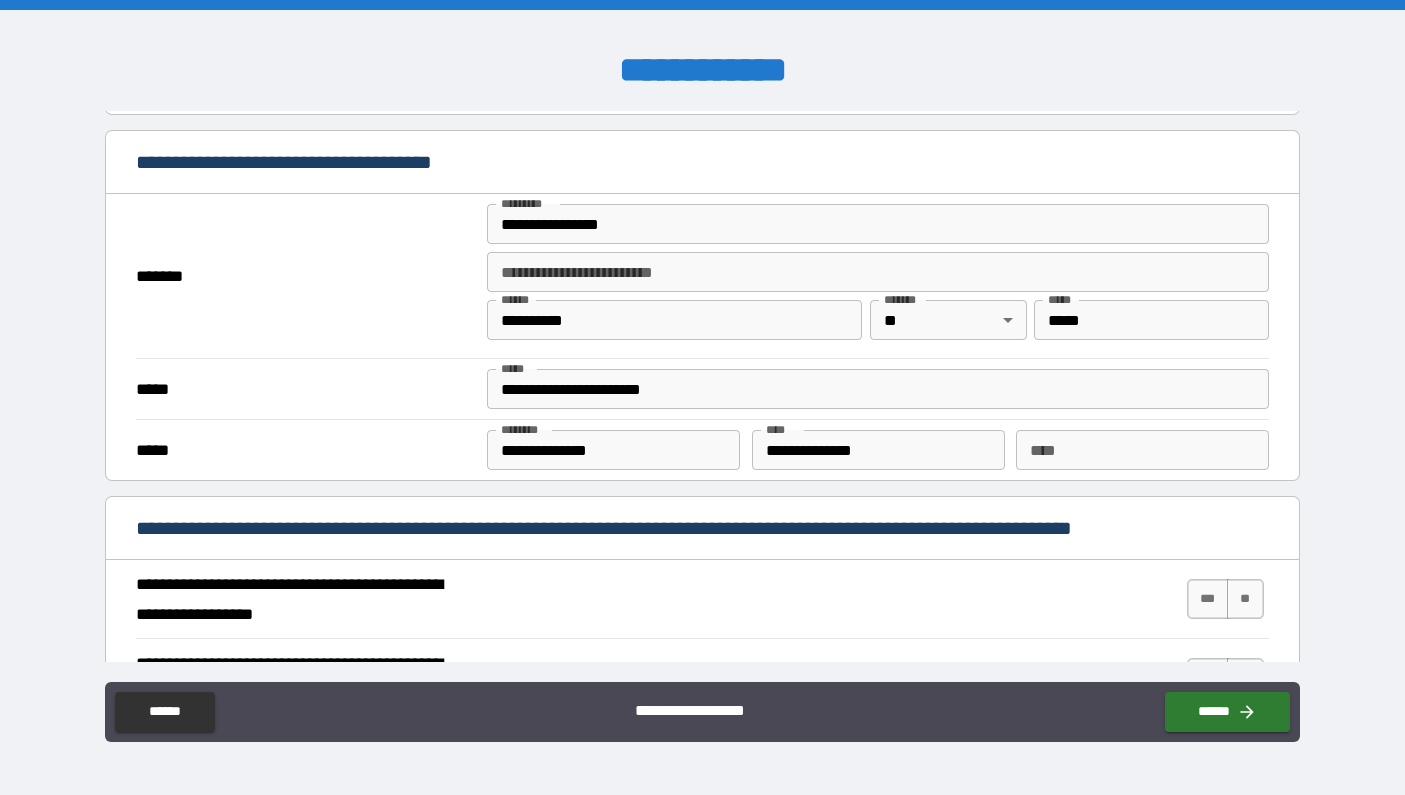 type on "**********" 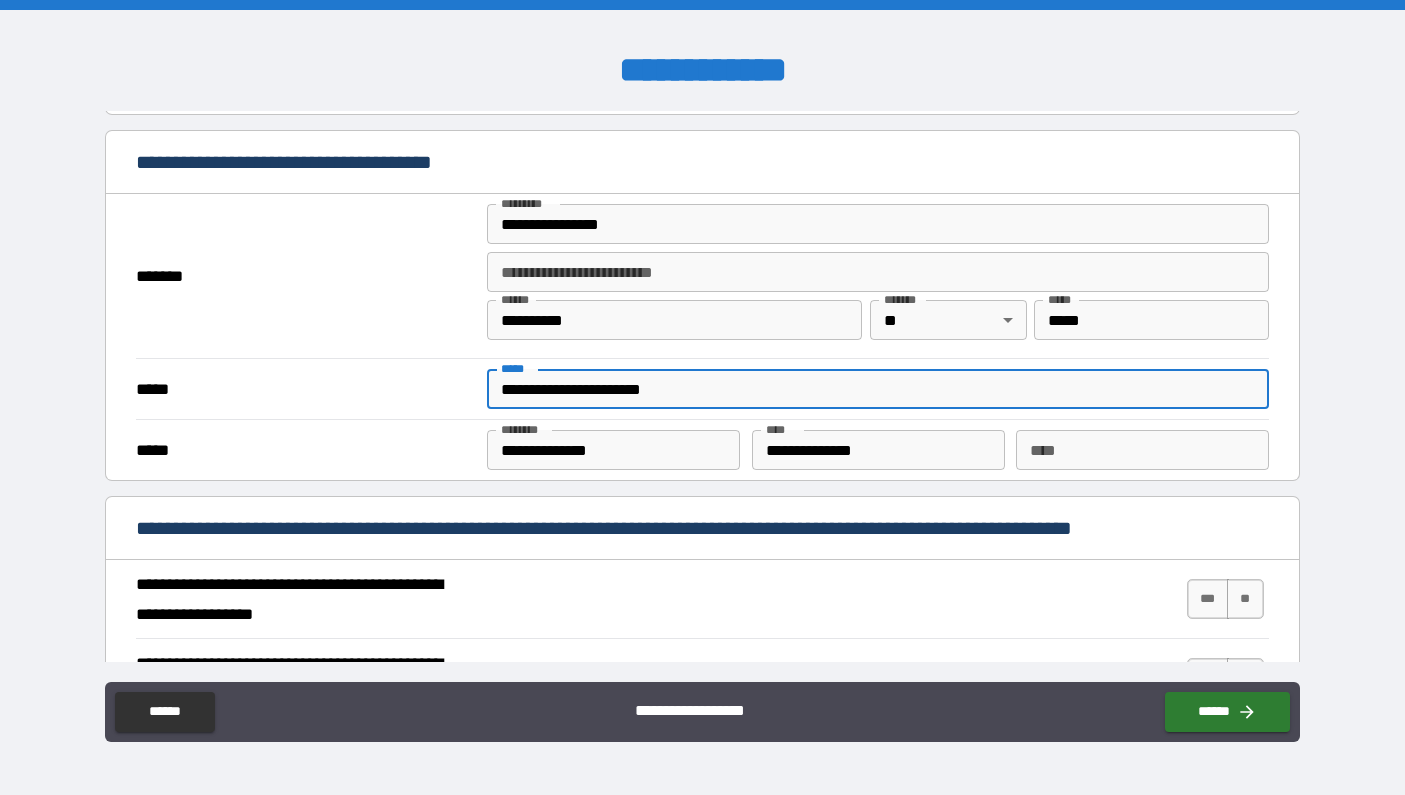 drag, startPoint x: 540, startPoint y: 388, endPoint x: 451, endPoint y: 382, distance: 89.20202 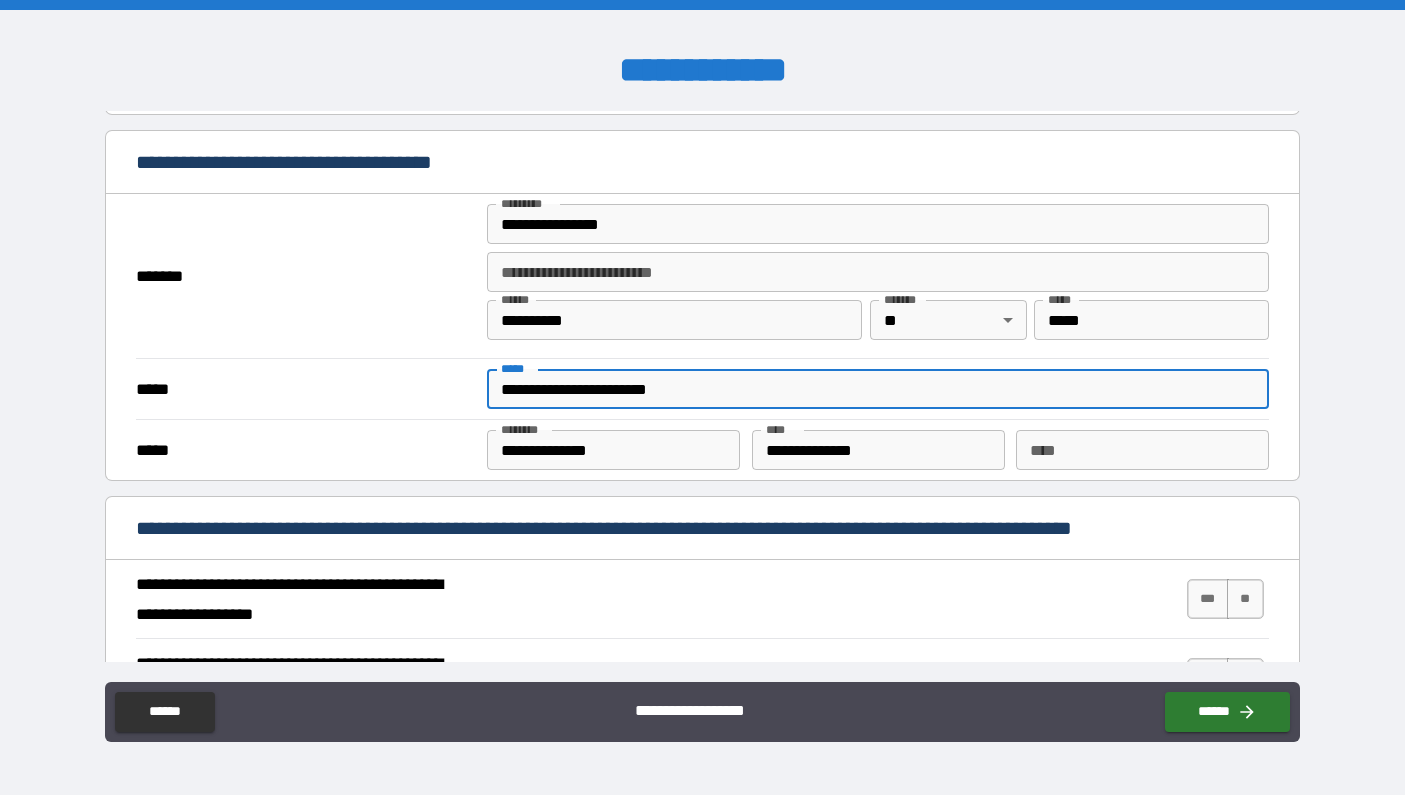 type on "**********" 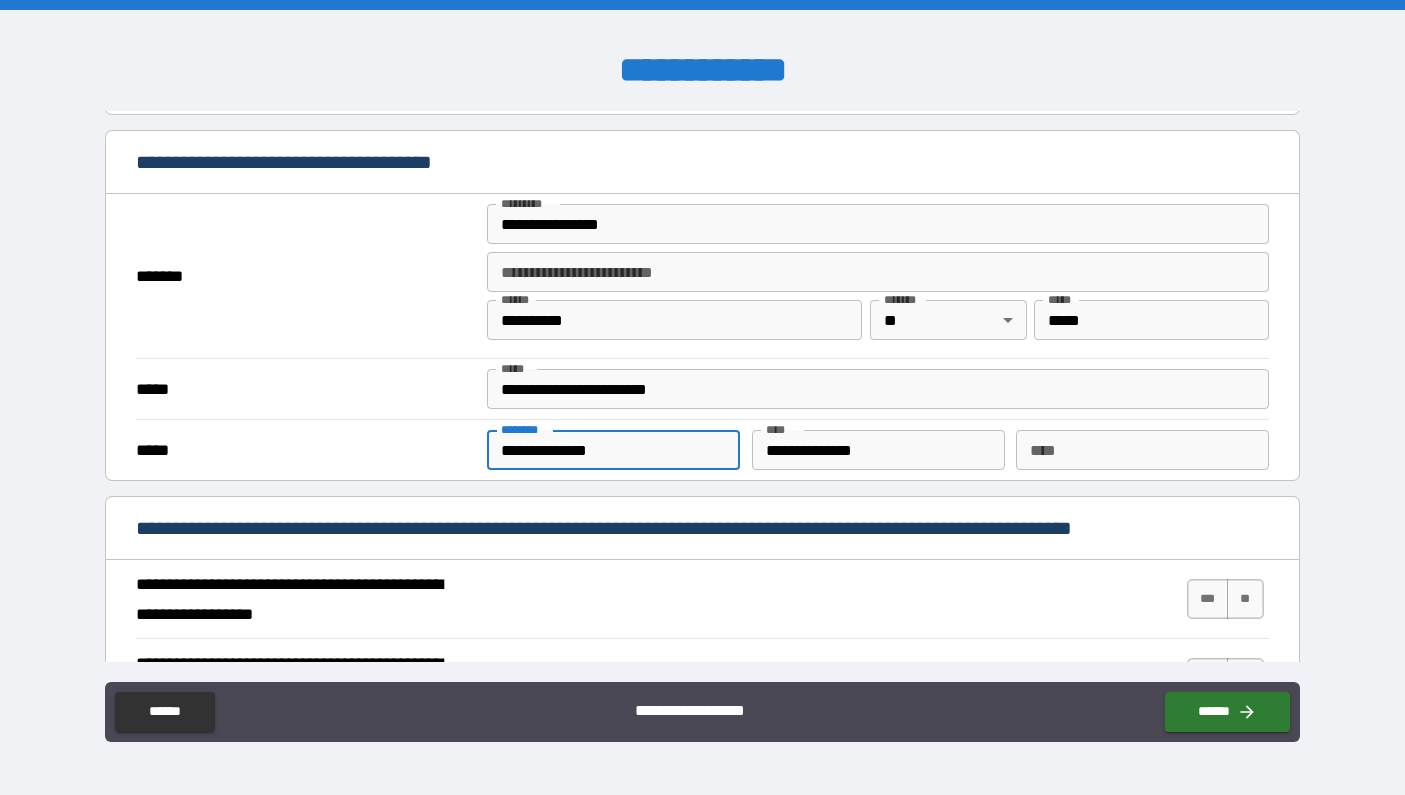 drag, startPoint x: 647, startPoint y: 452, endPoint x: 340, endPoint y: 449, distance: 307.01465 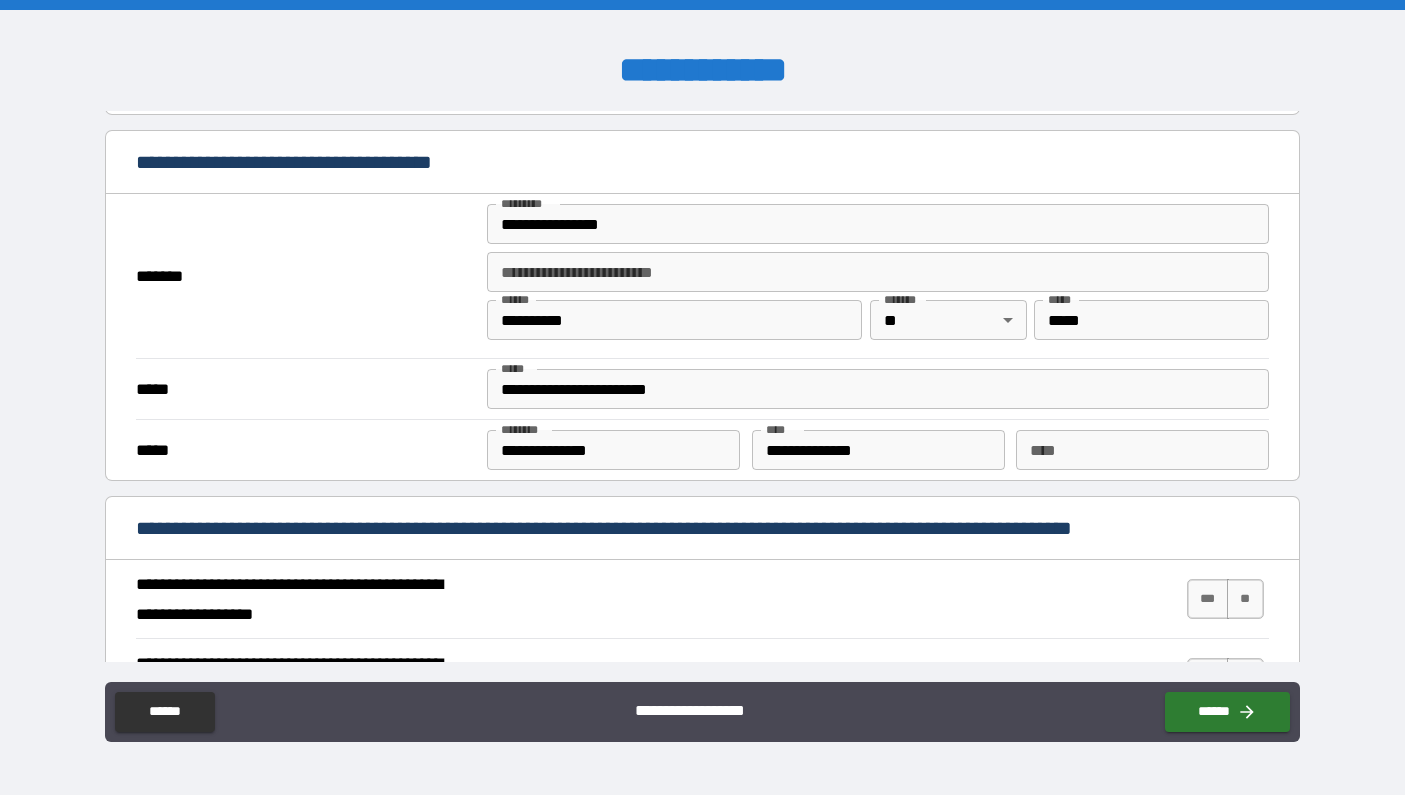click on "**********" at bounding box center [702, 599] 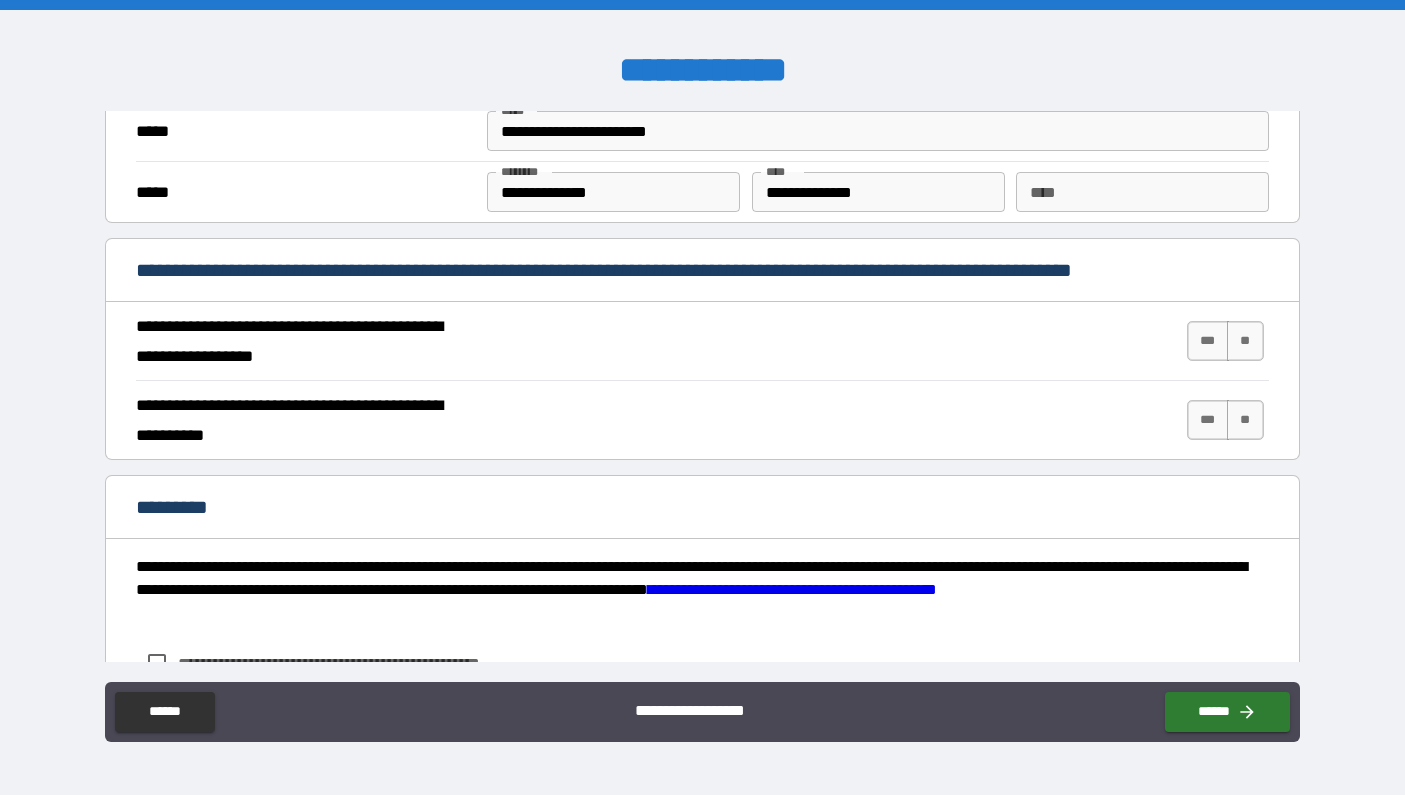 scroll, scrollTop: 1668, scrollLeft: 0, axis: vertical 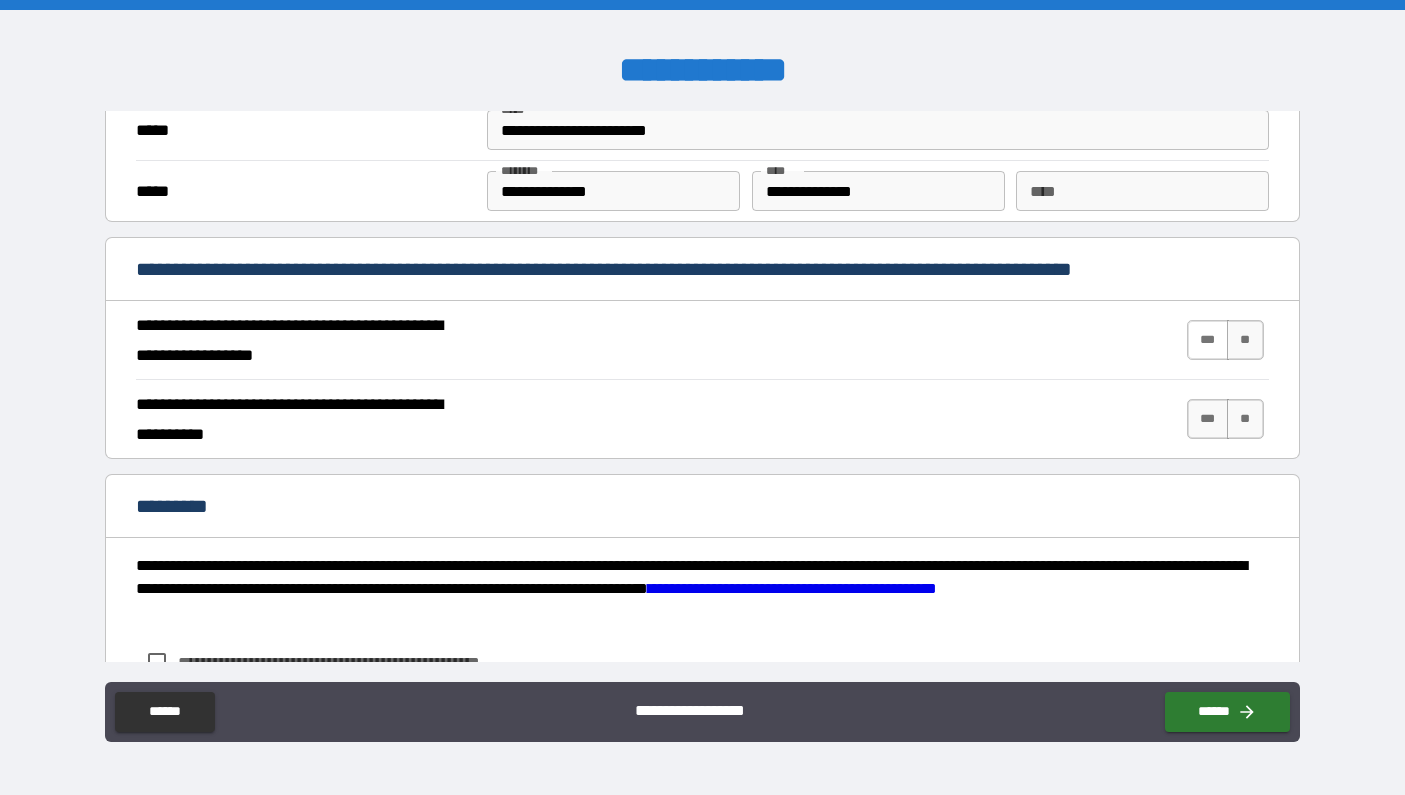 click on "***" at bounding box center (1208, 340) 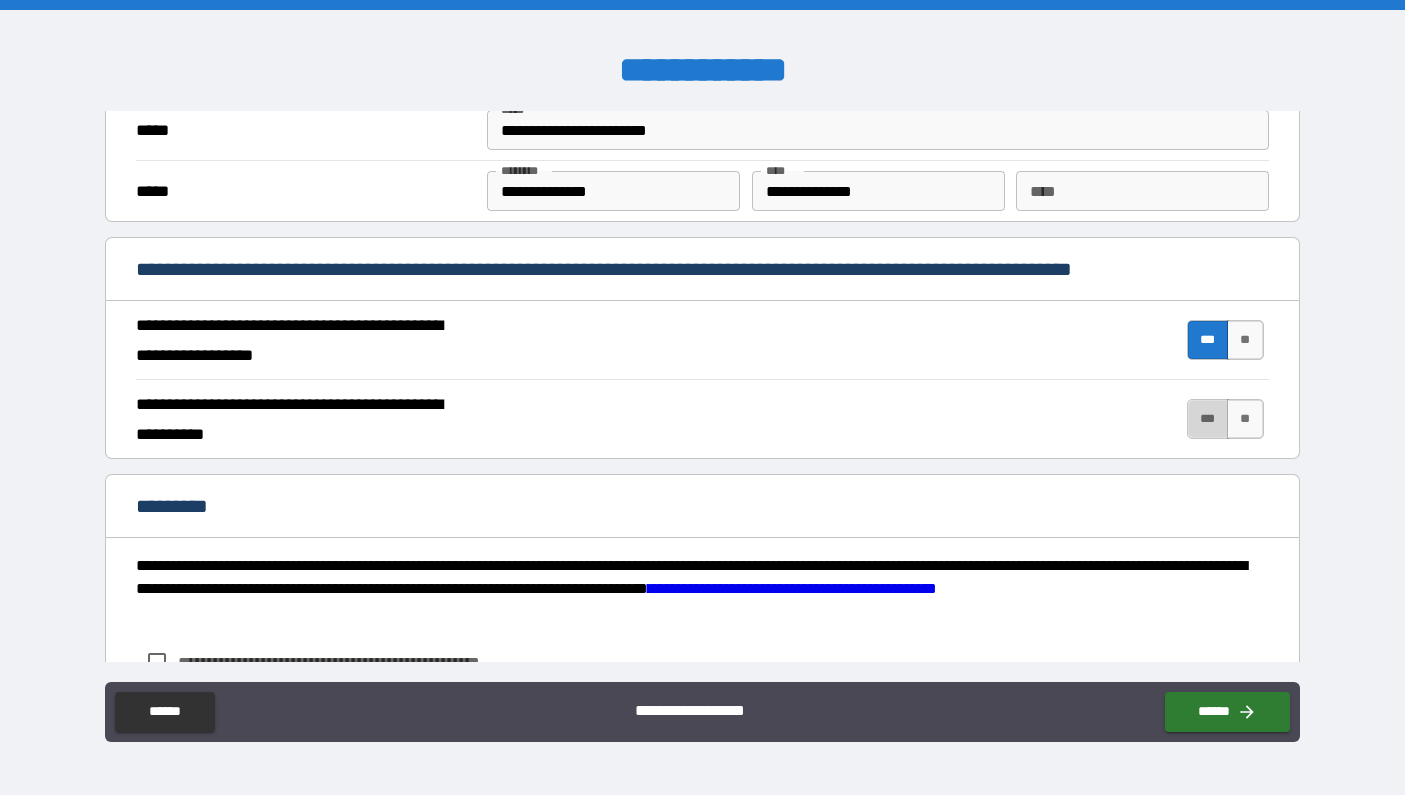 click on "***" at bounding box center [1208, 419] 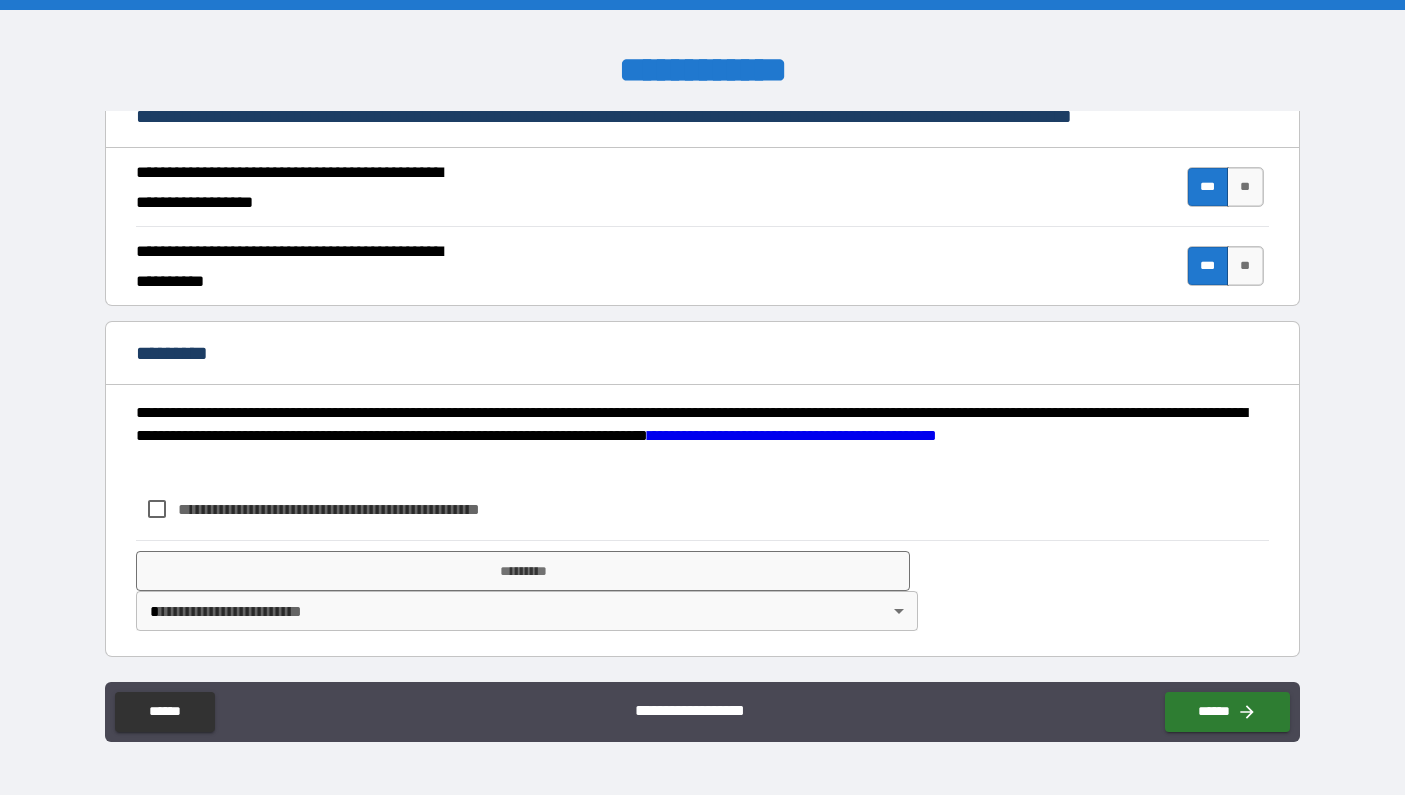 scroll, scrollTop: 1821, scrollLeft: 0, axis: vertical 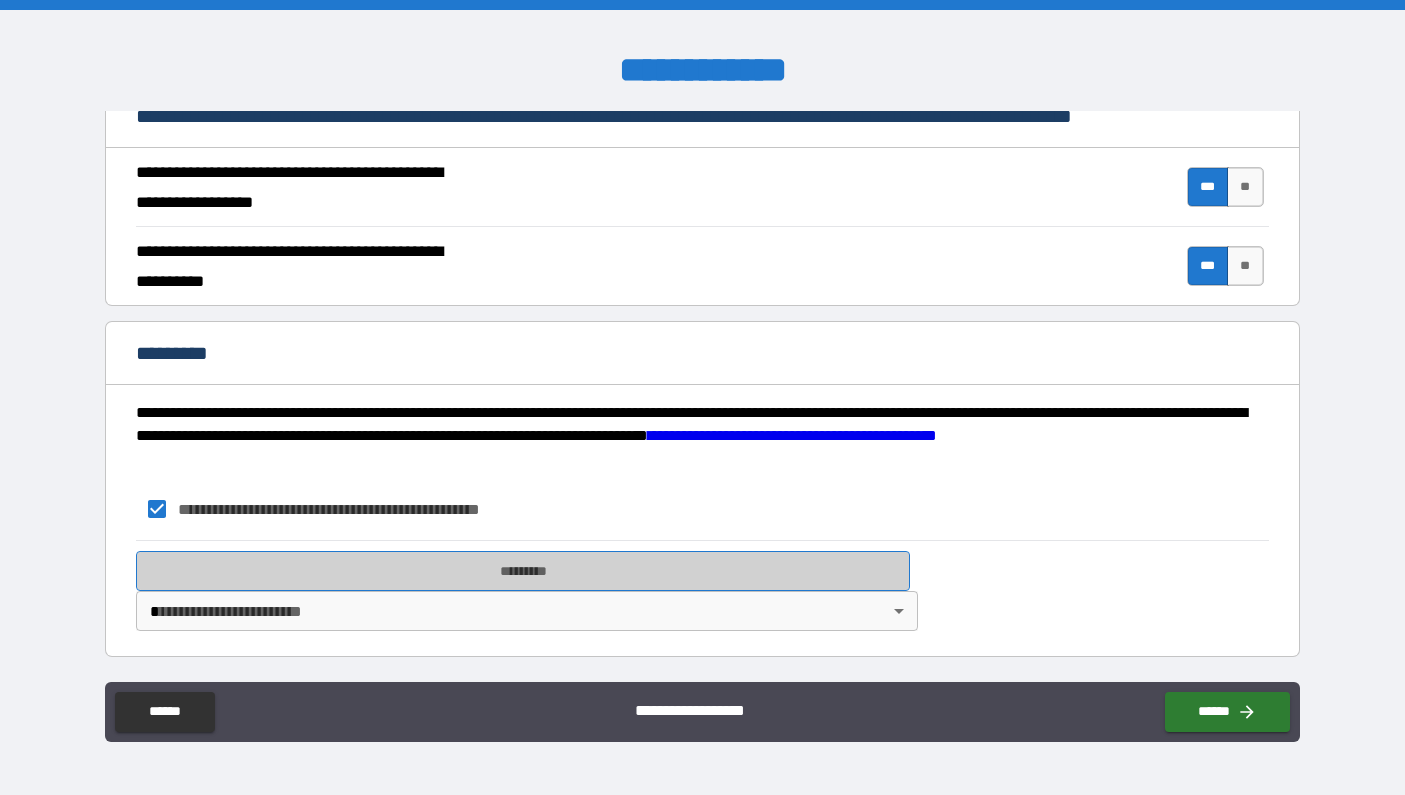 click on "*********" at bounding box center [523, 571] 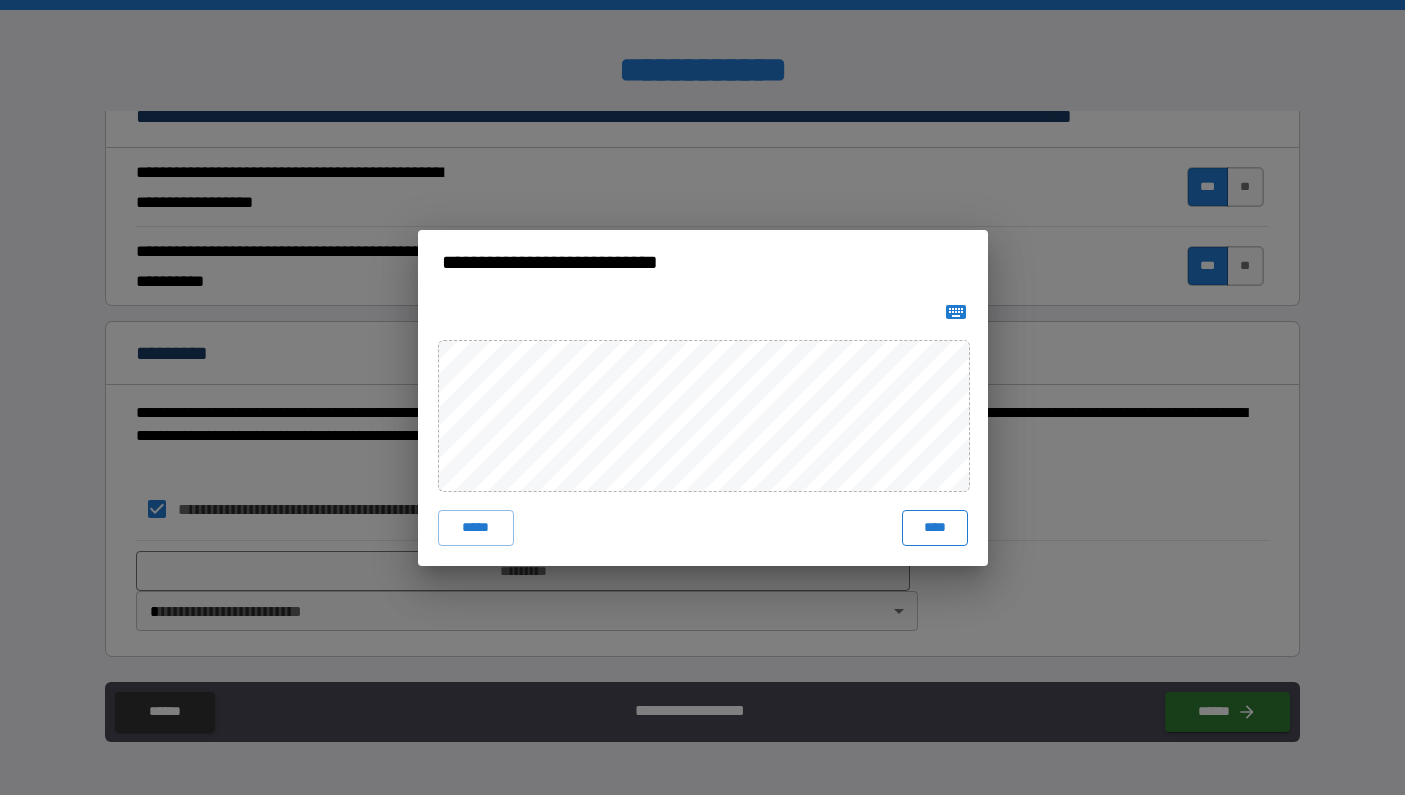 click on "****" at bounding box center [935, 528] 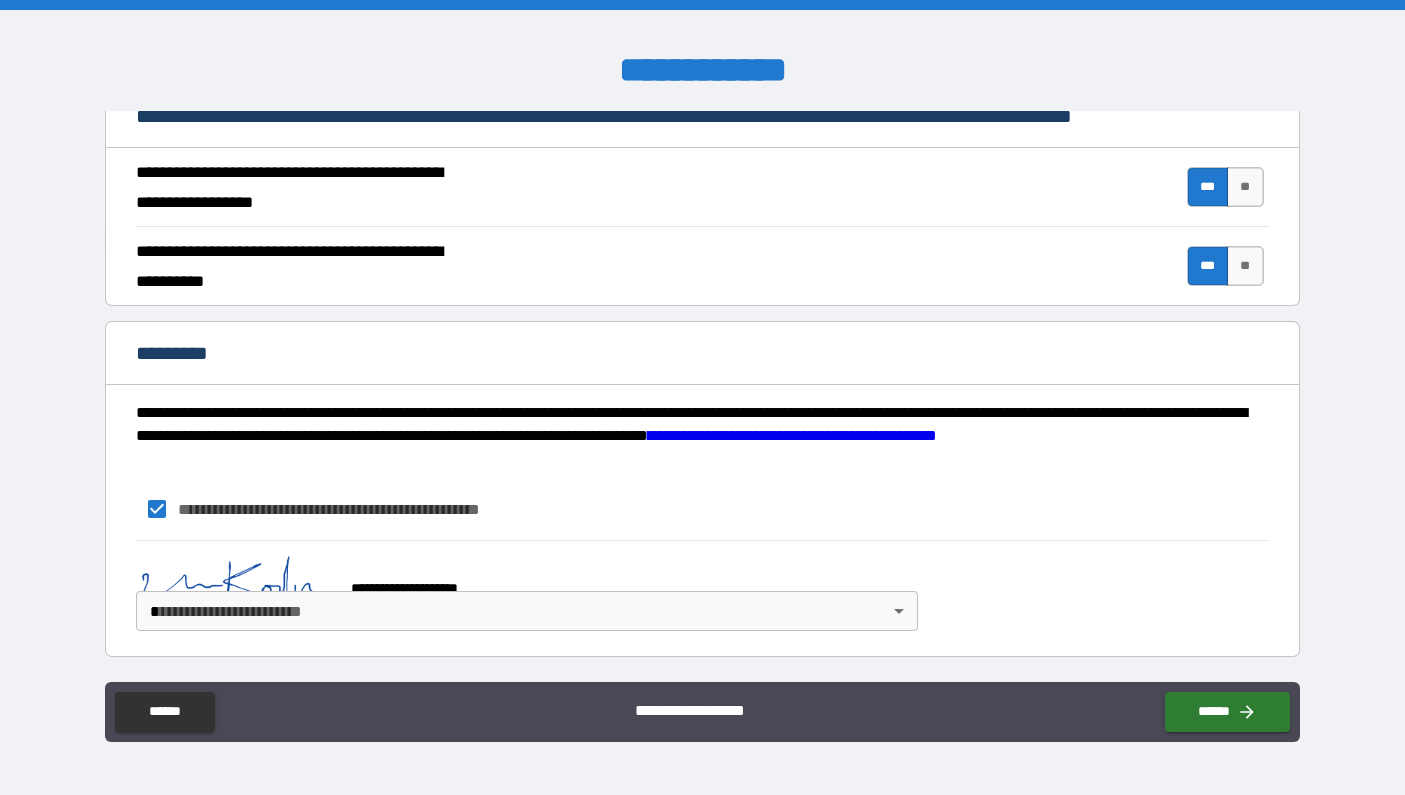 scroll, scrollTop: 1811, scrollLeft: 0, axis: vertical 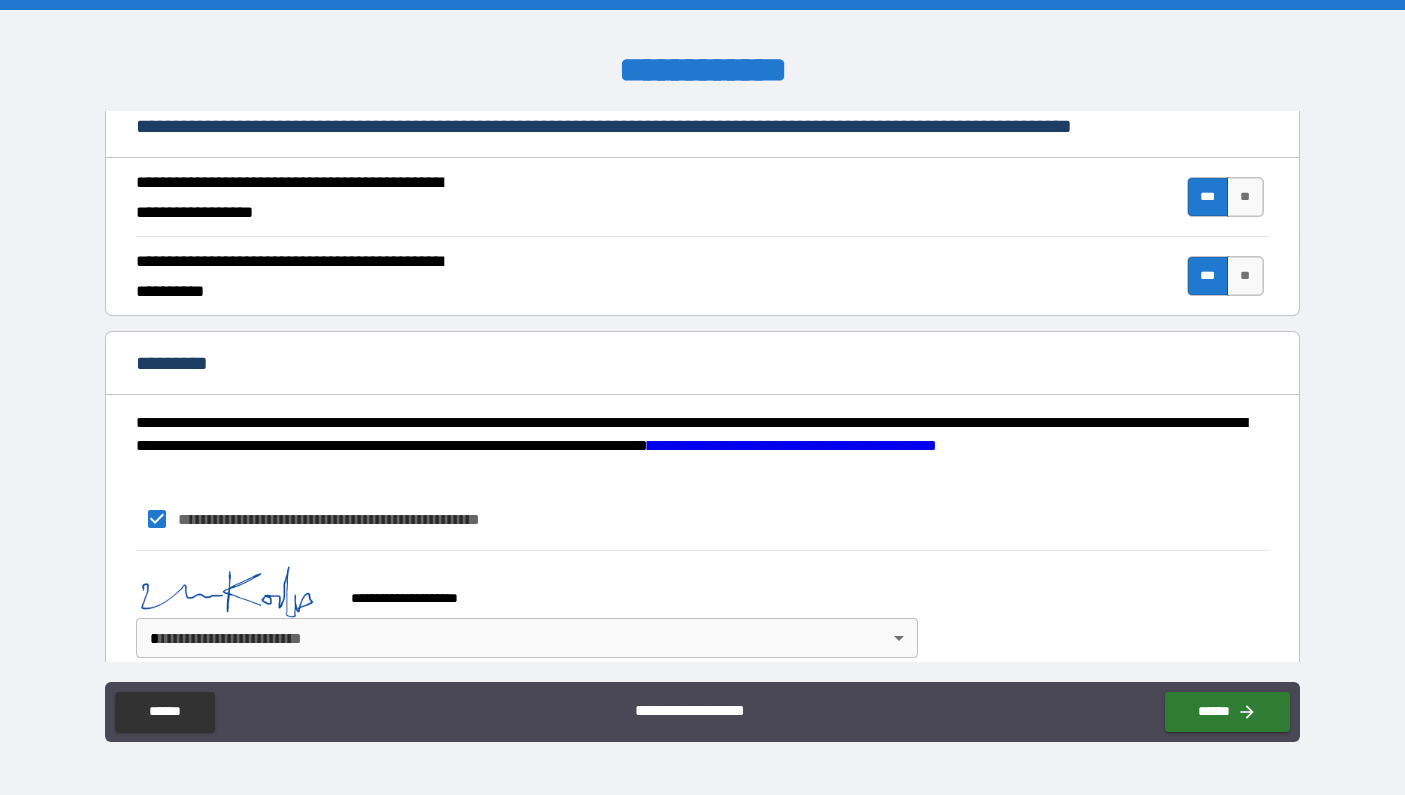 click on "**********" at bounding box center (702, 397) 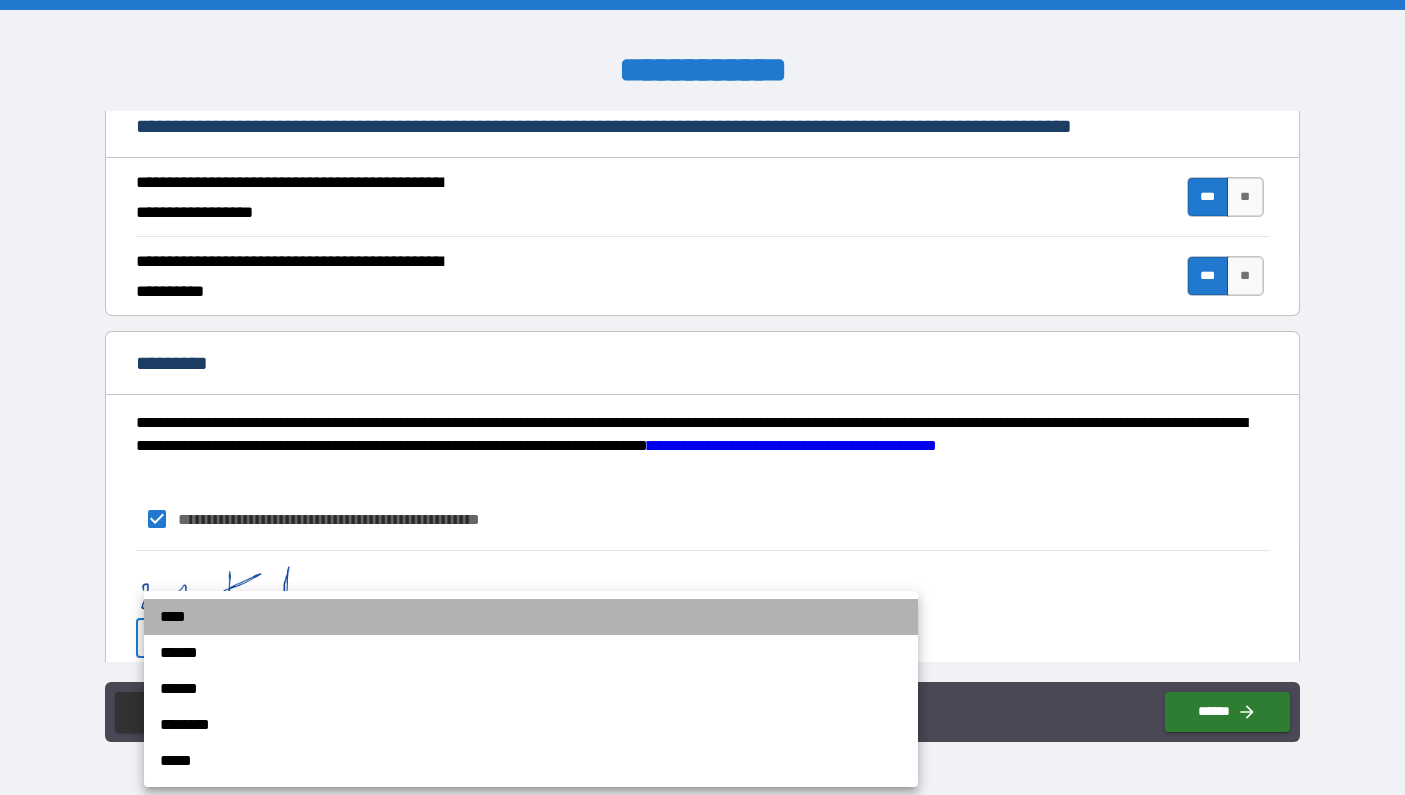 click on "****" at bounding box center (531, 617) 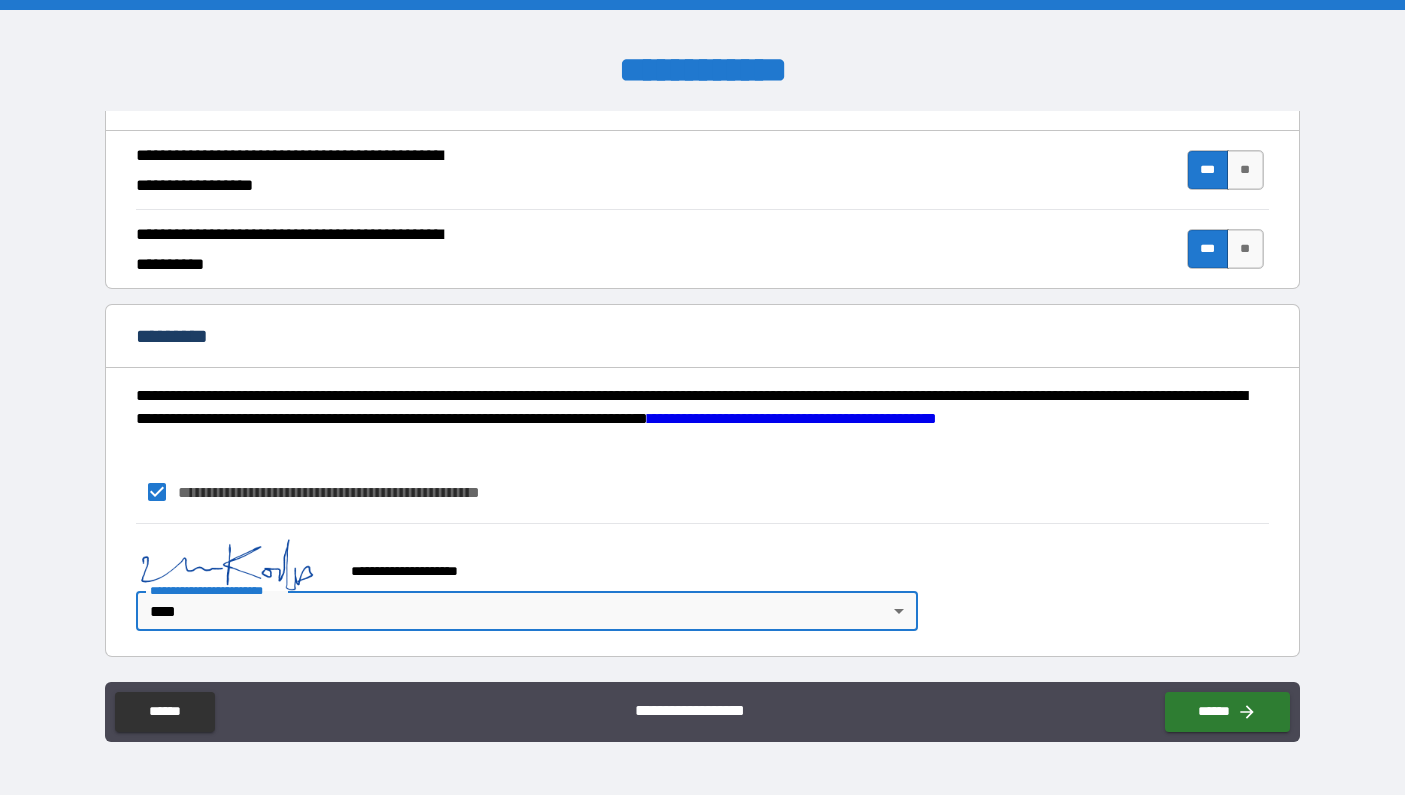scroll, scrollTop: 1838, scrollLeft: 0, axis: vertical 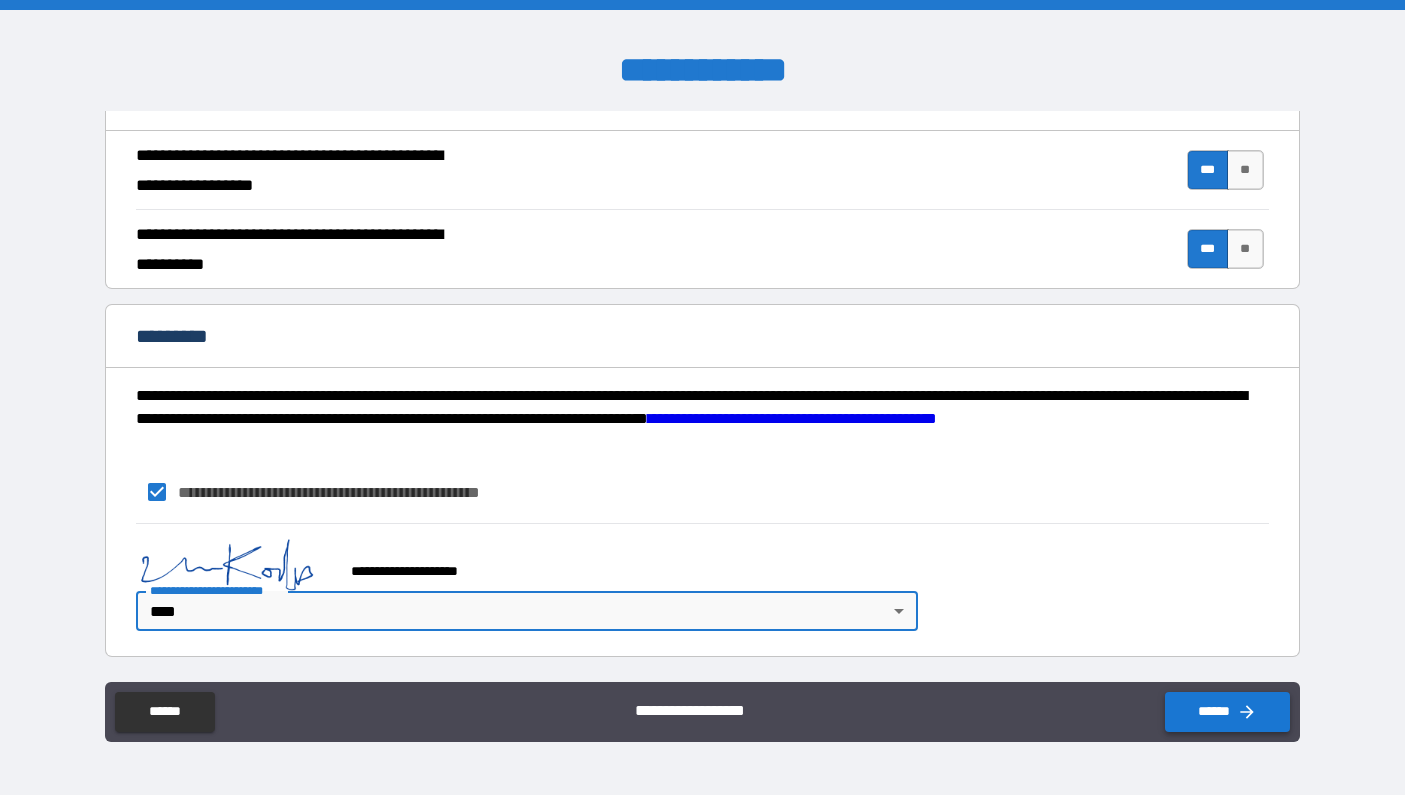 click 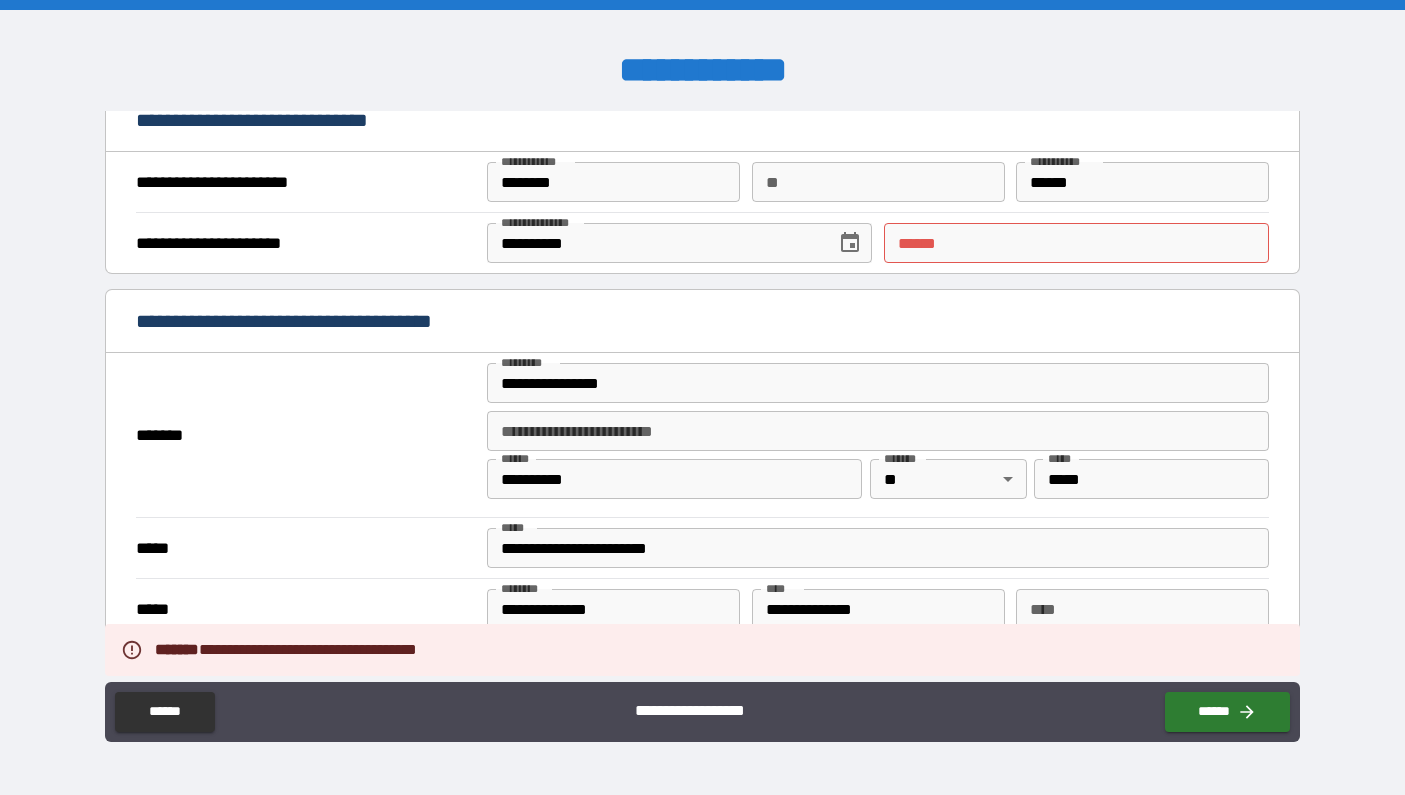 scroll, scrollTop: 1246, scrollLeft: 0, axis: vertical 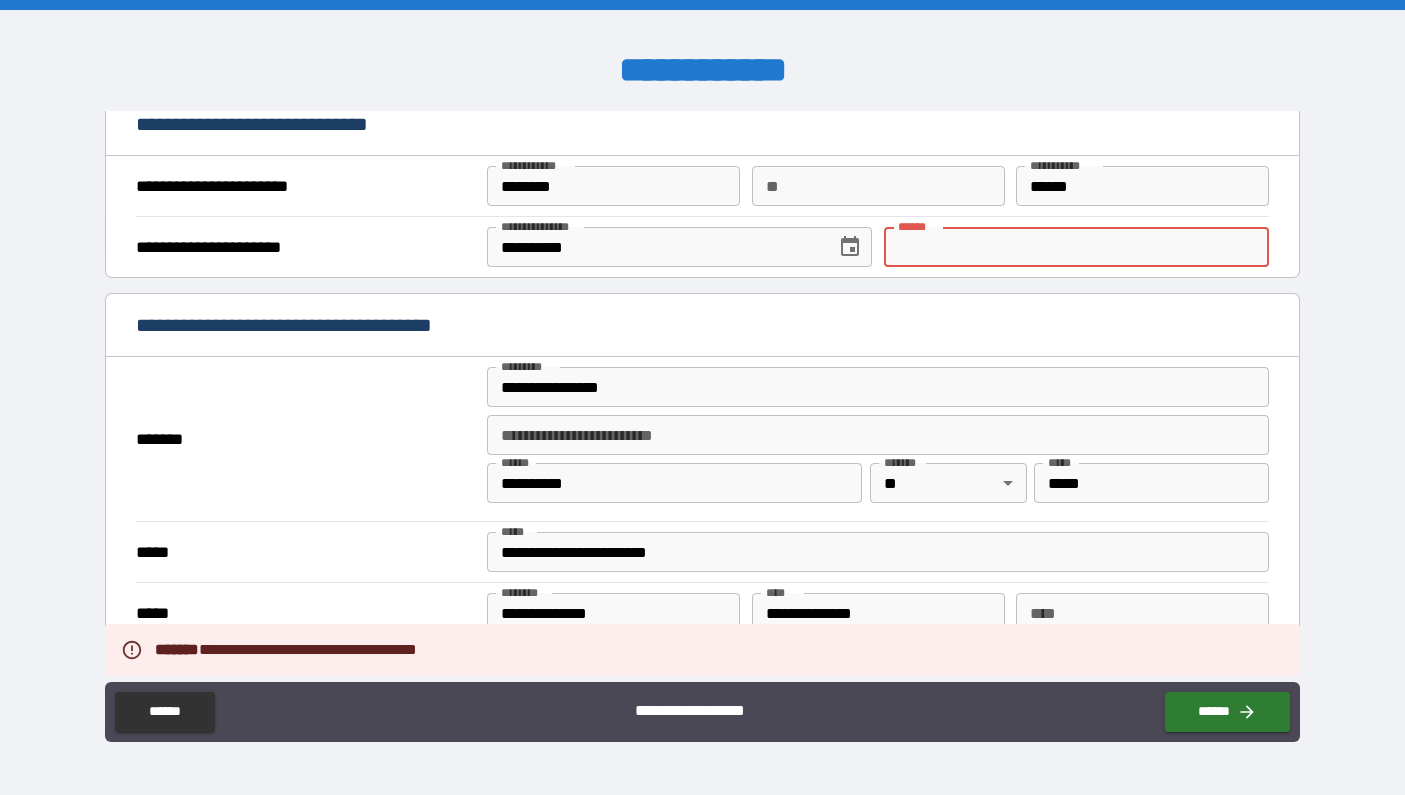 click on "****   *" at bounding box center (1076, 247) 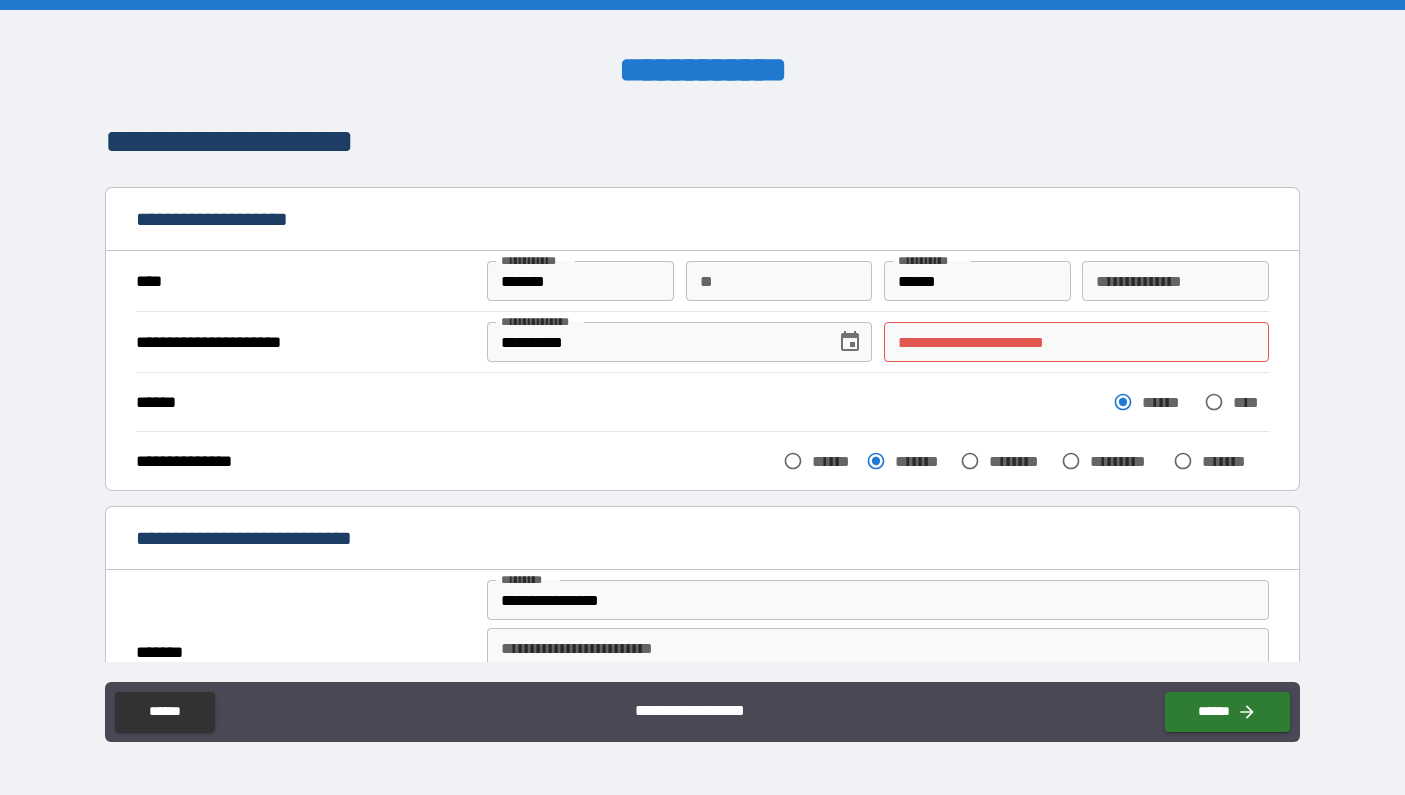 scroll, scrollTop: 0, scrollLeft: 0, axis: both 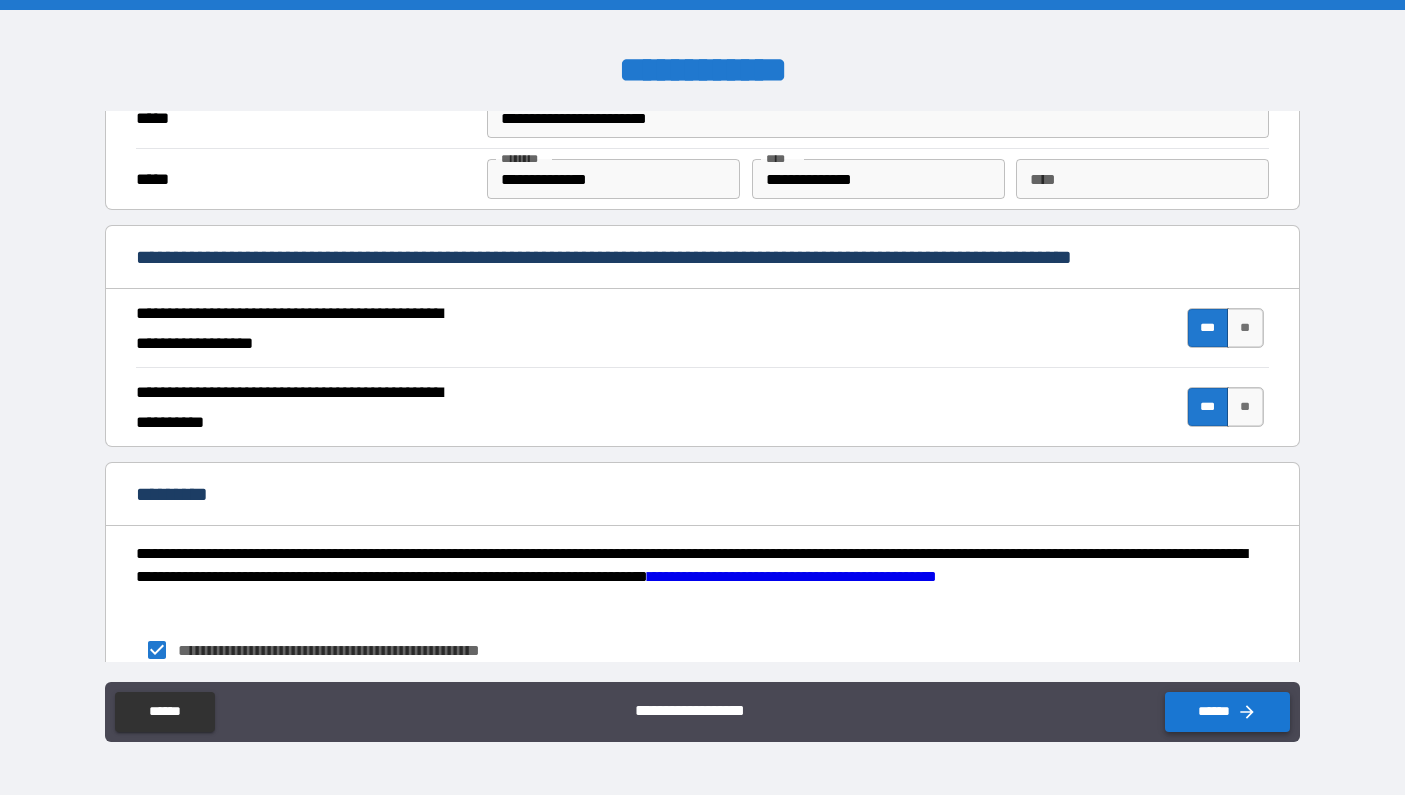 type on "**********" 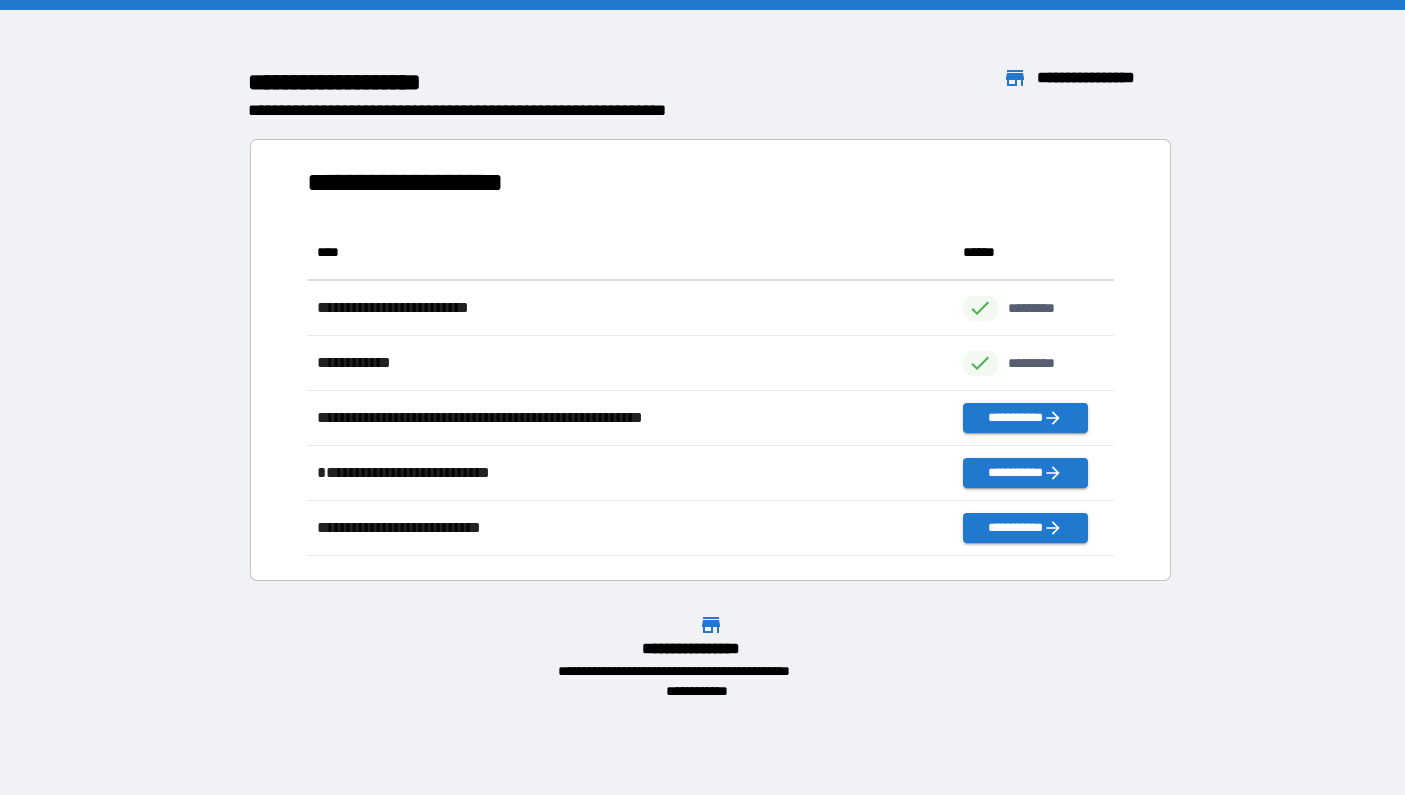 scroll, scrollTop: 331, scrollLeft: 806, axis: both 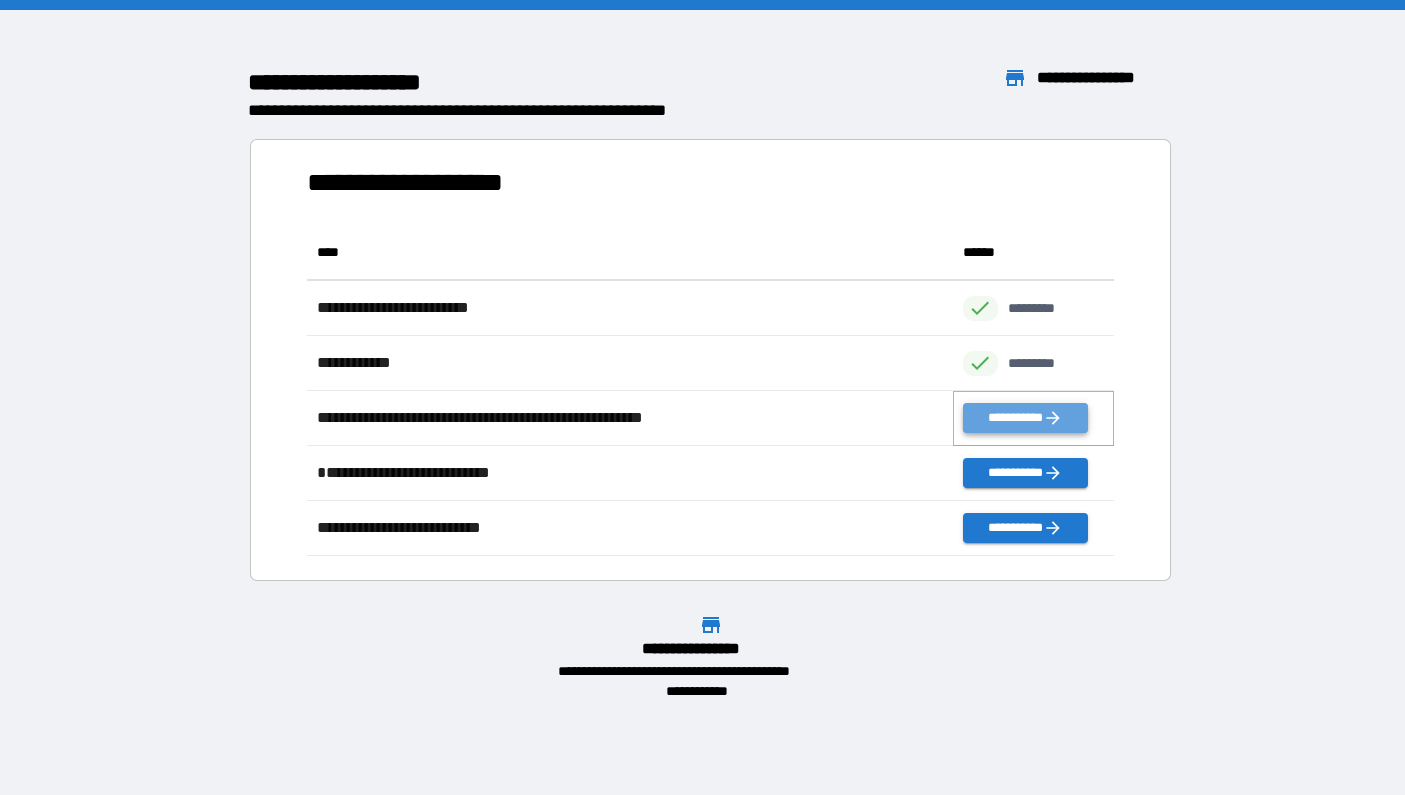 click on "**********" at bounding box center (1025, 418) 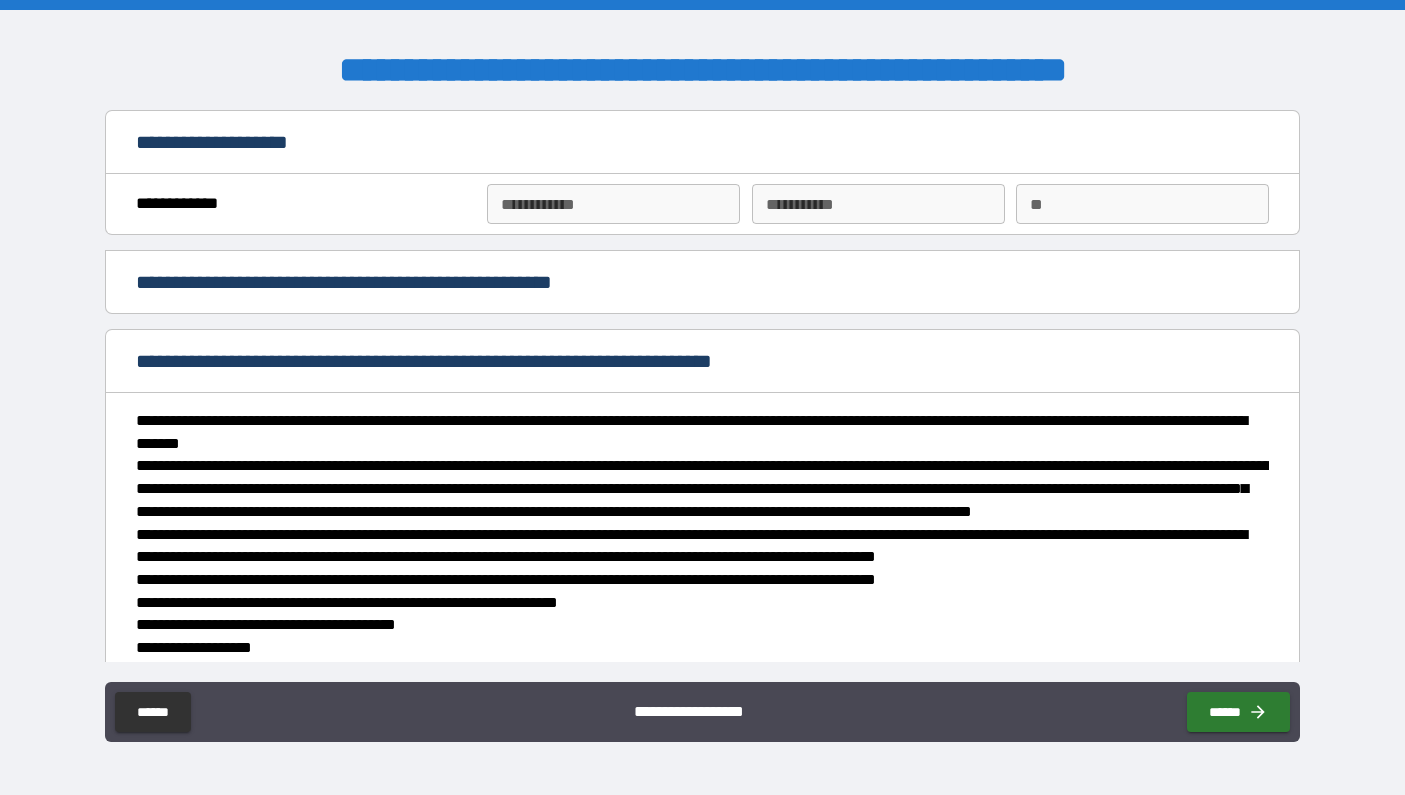 type on "*" 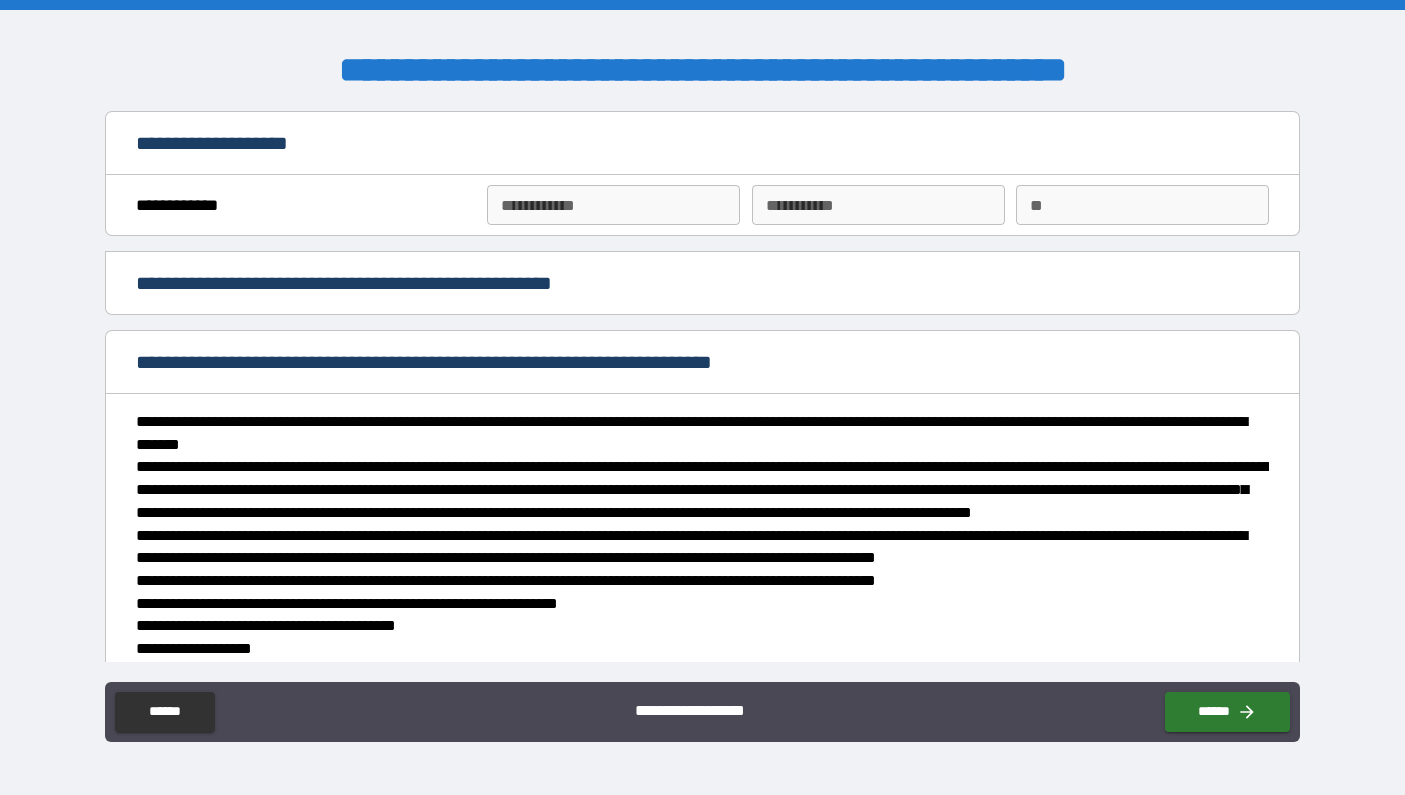 click on "**********" at bounding box center [613, 205] 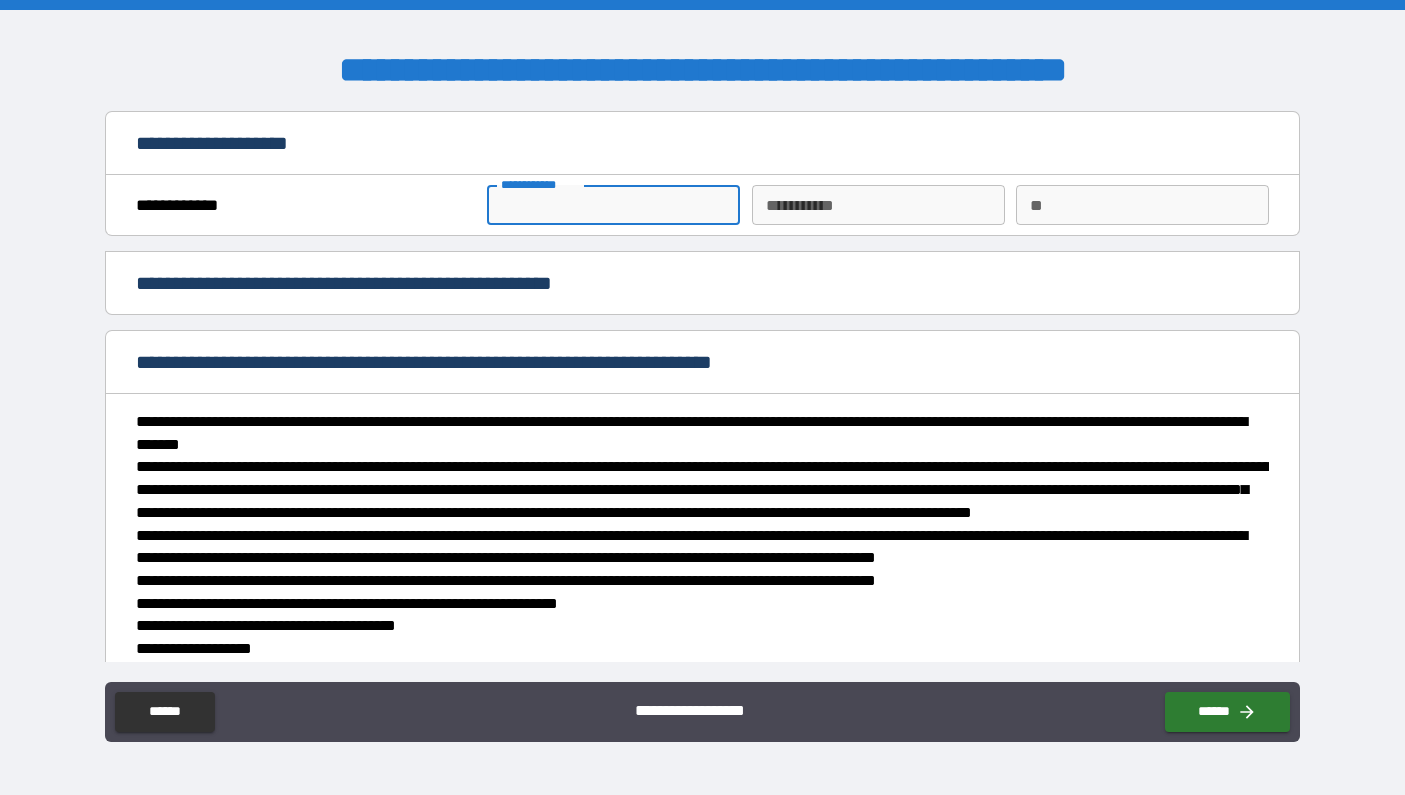 type on "*" 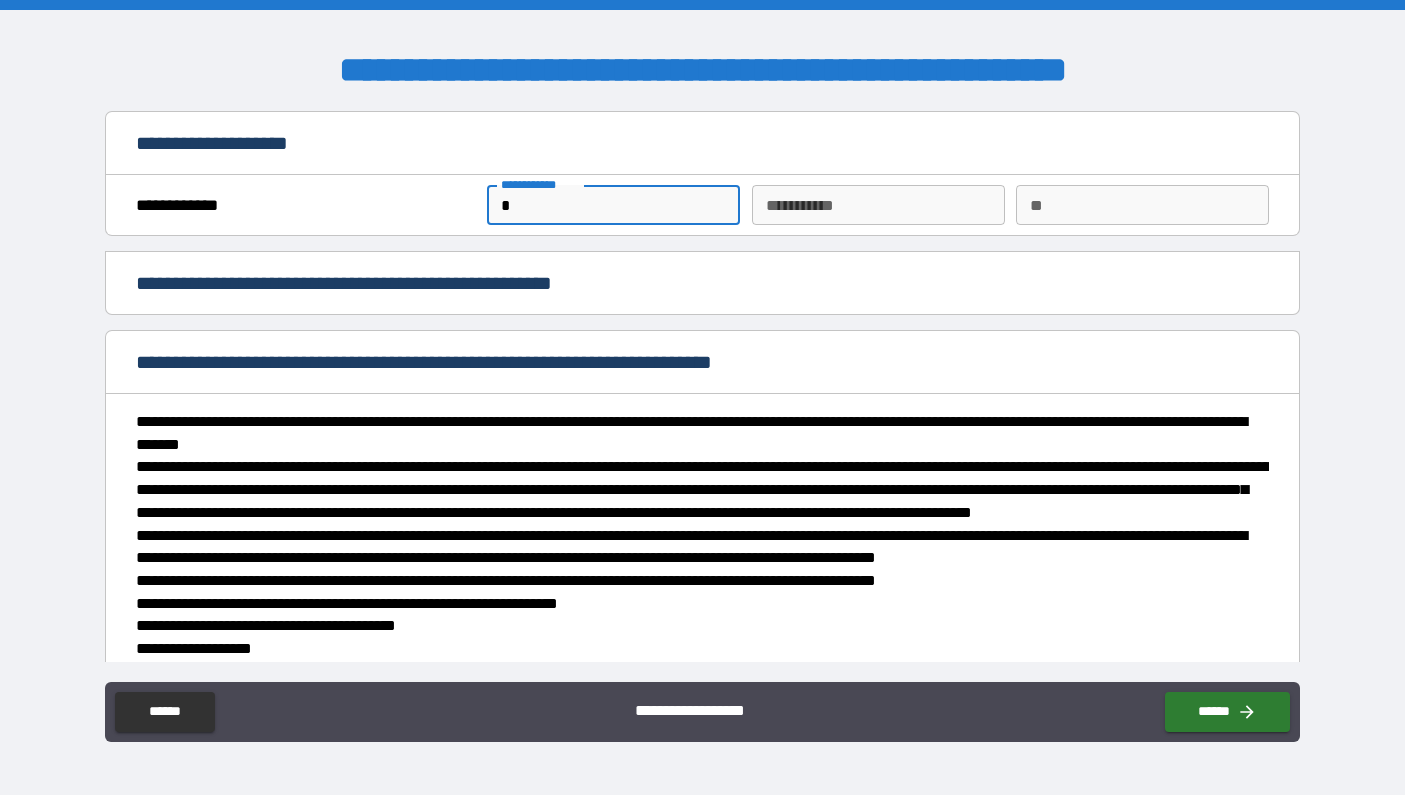 type on "*" 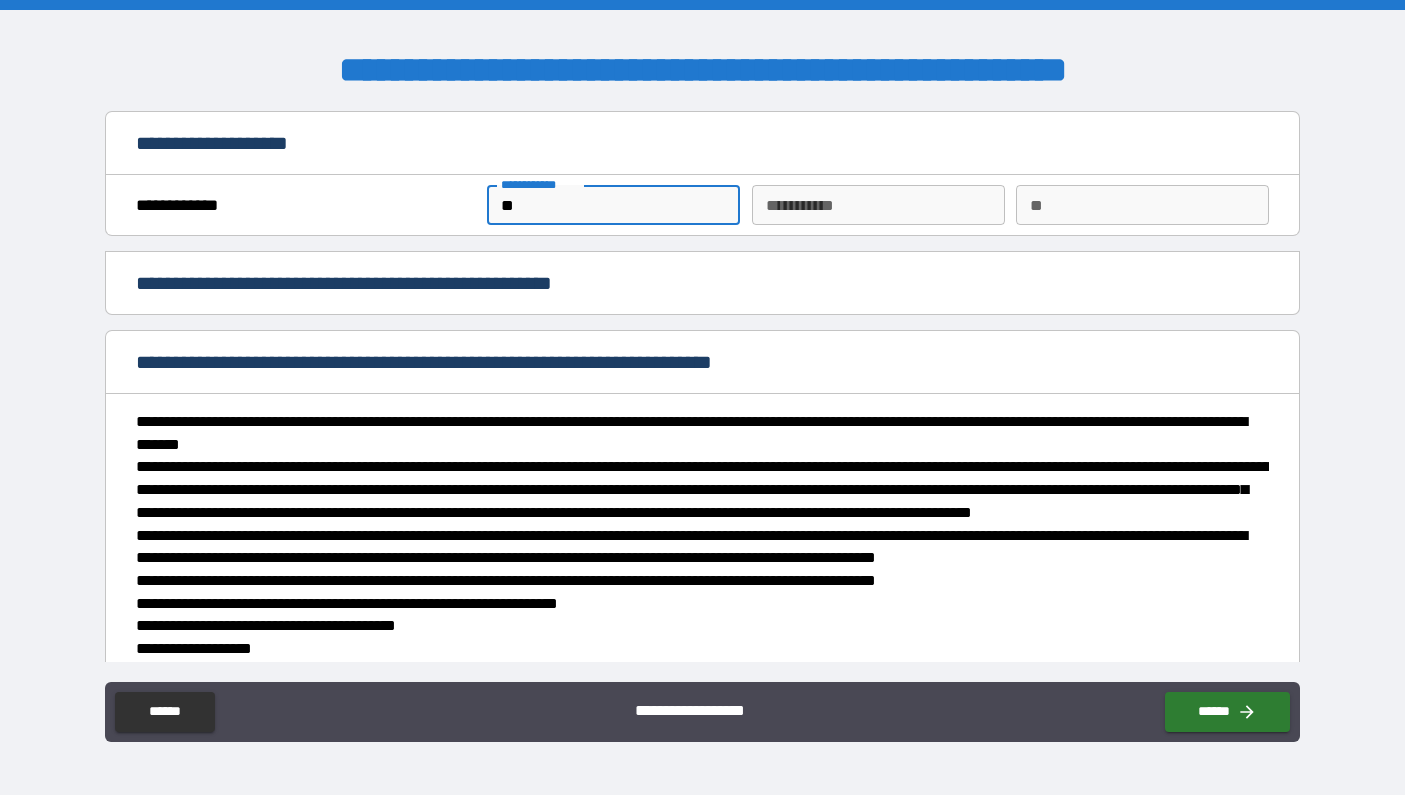 type on "*" 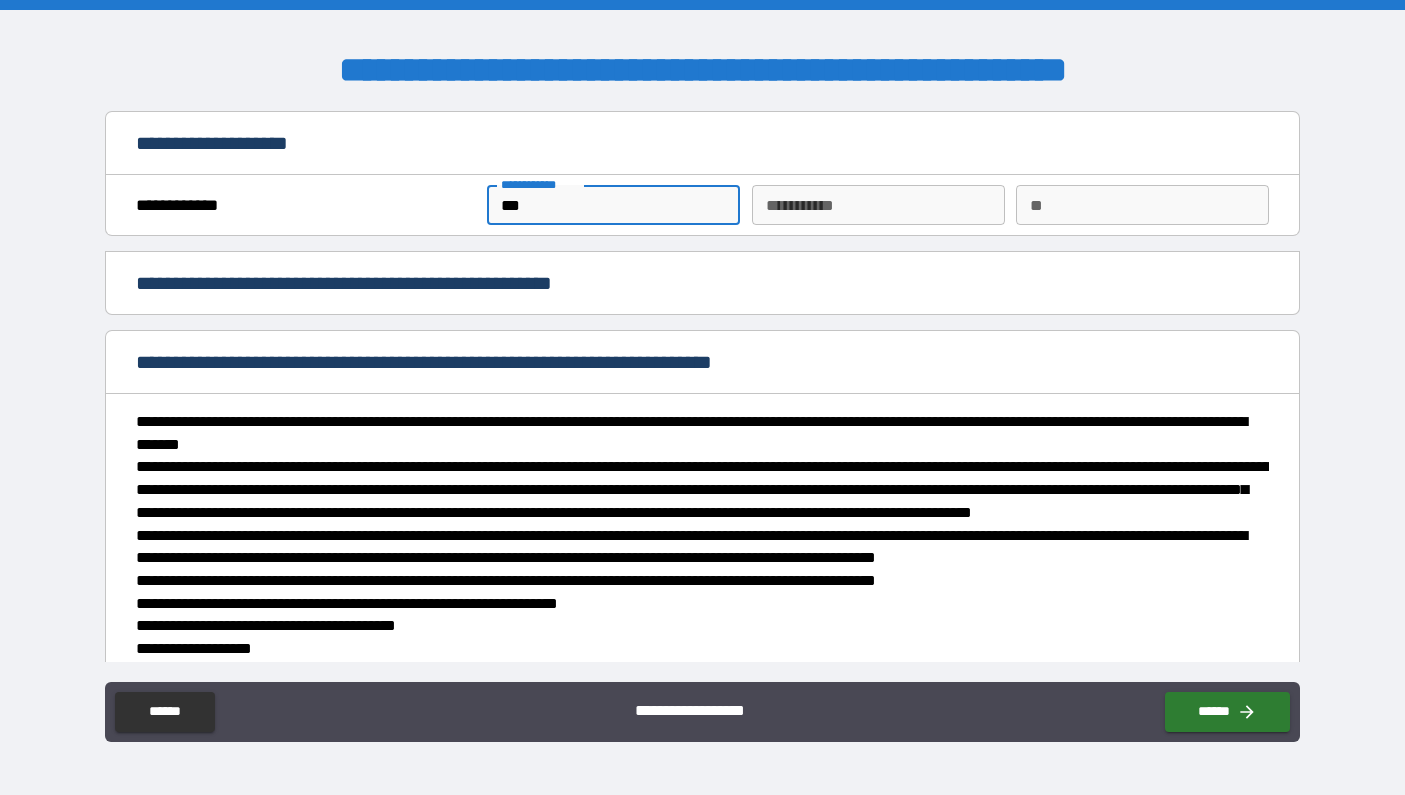 type on "****" 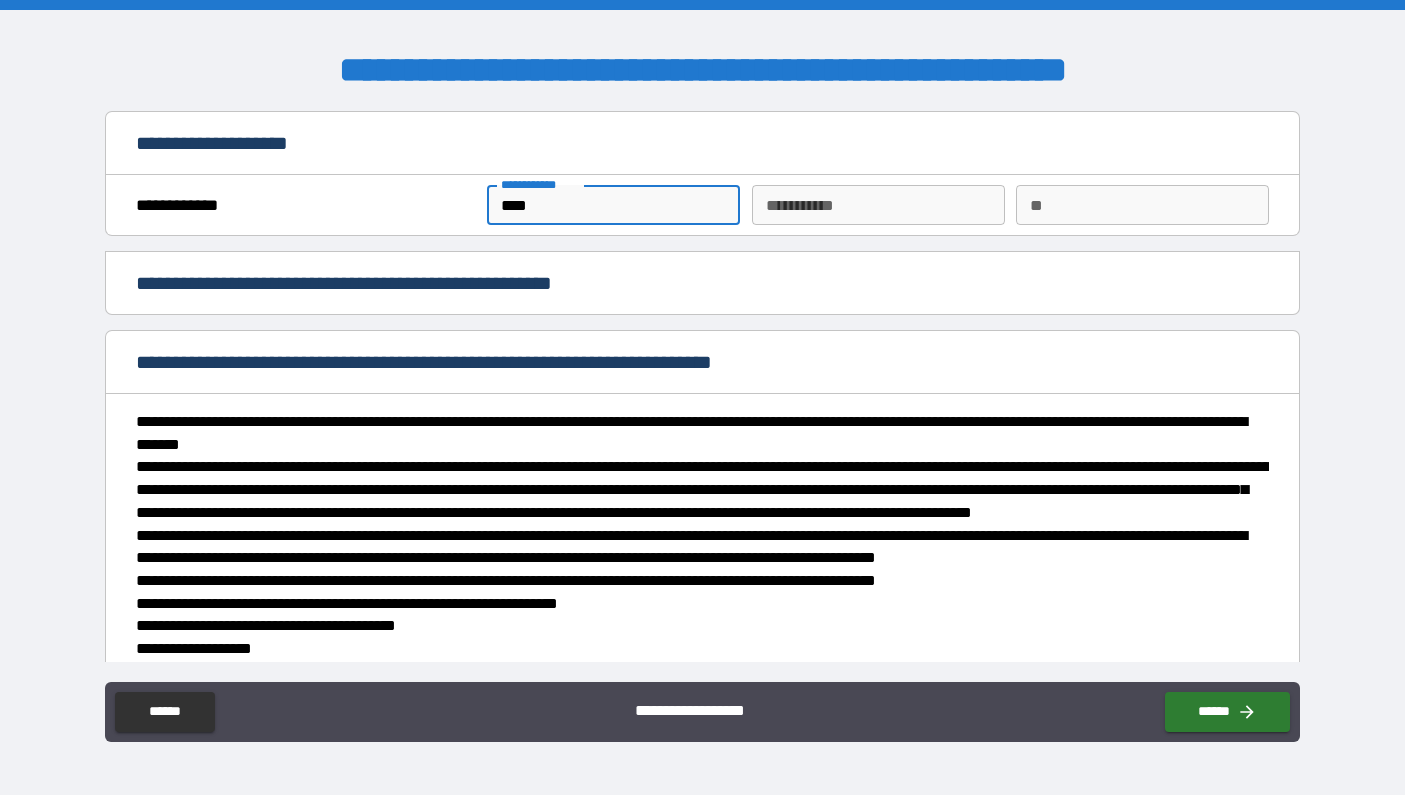 type on "*****" 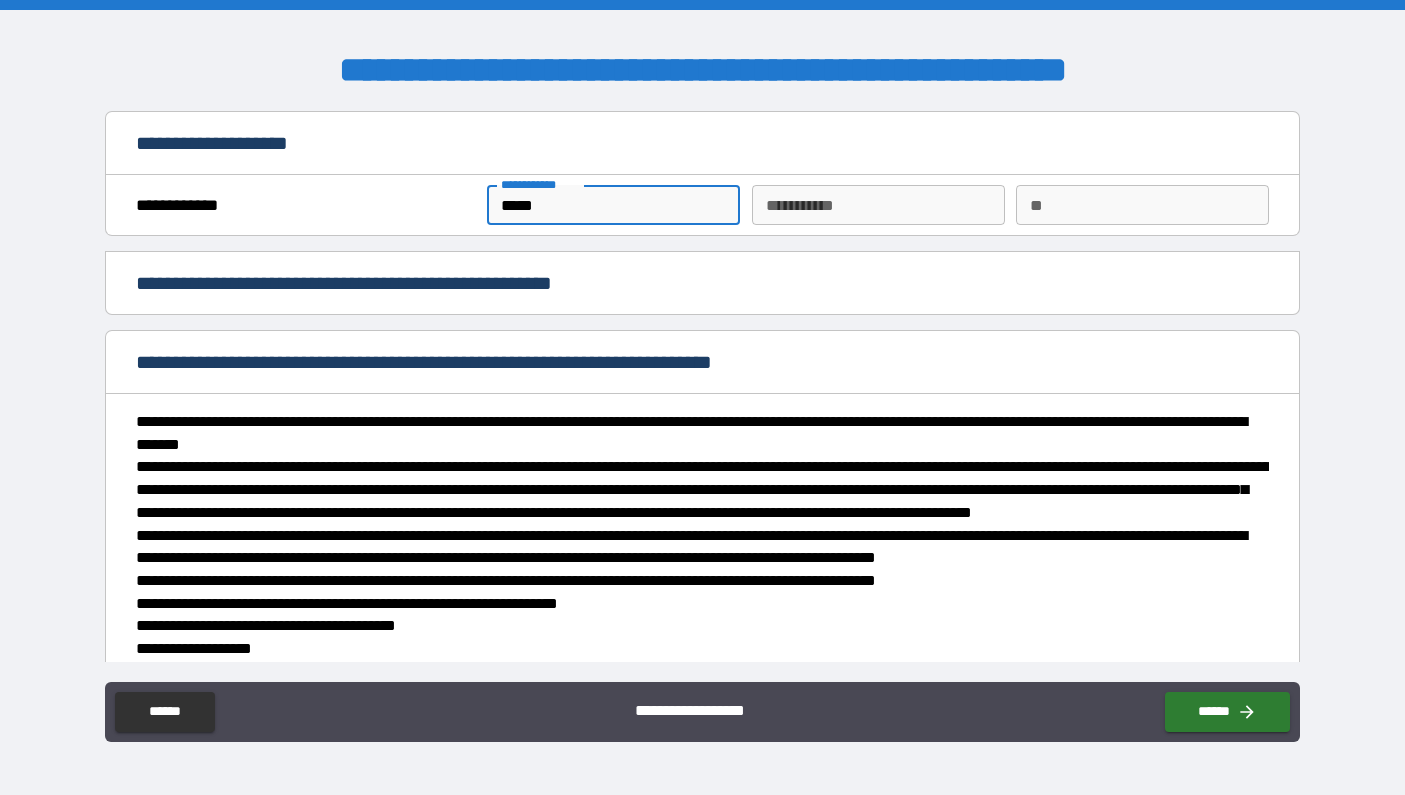 type on "******" 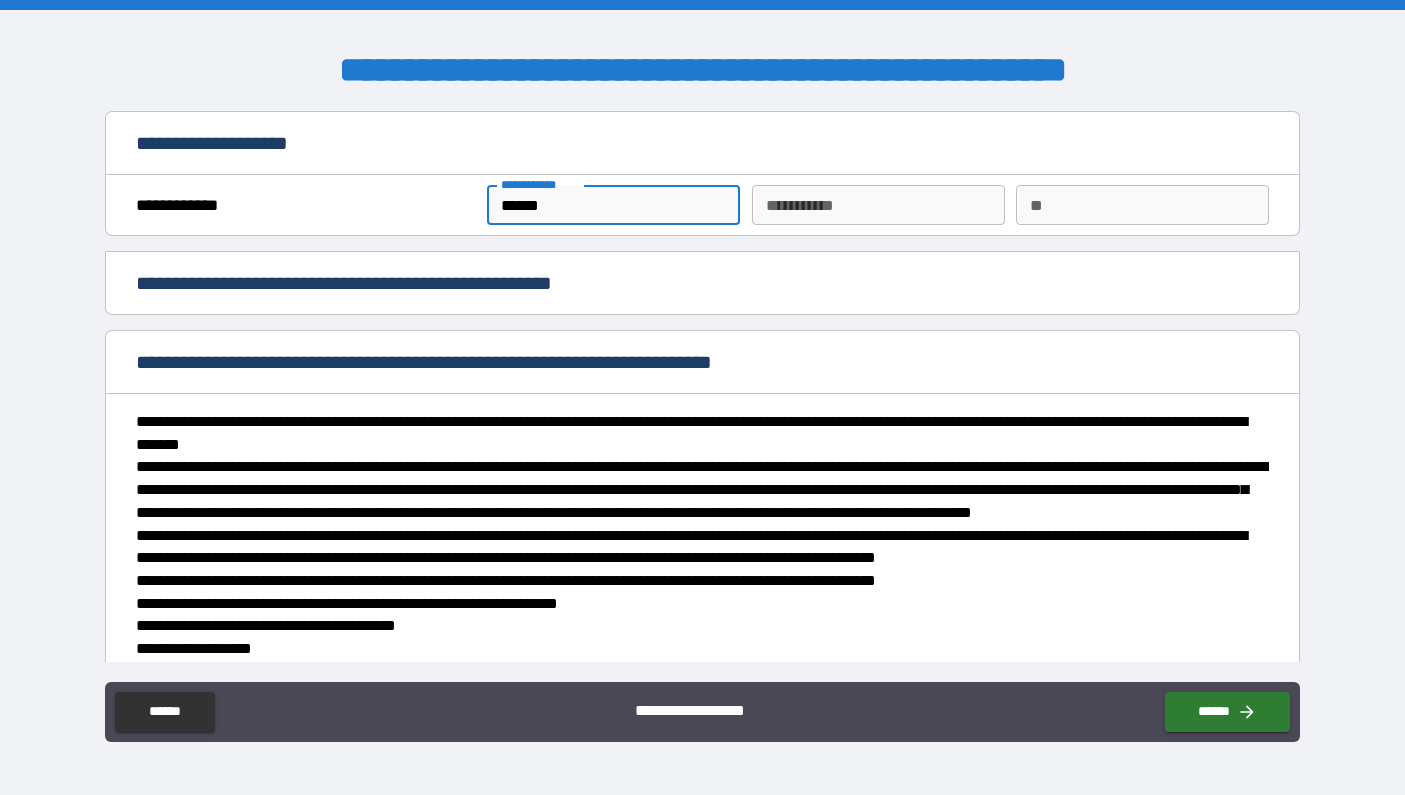type on "*******" 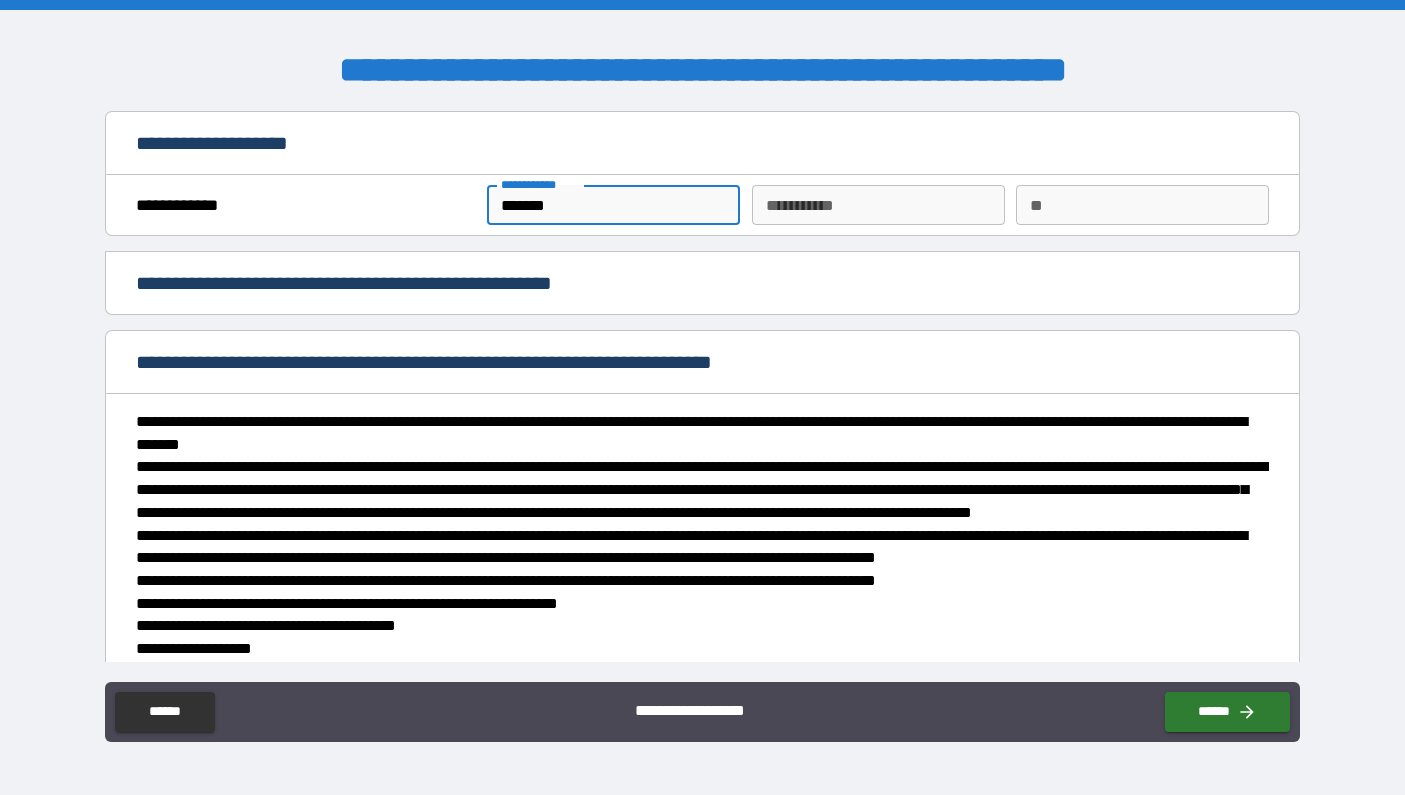 type on "*" 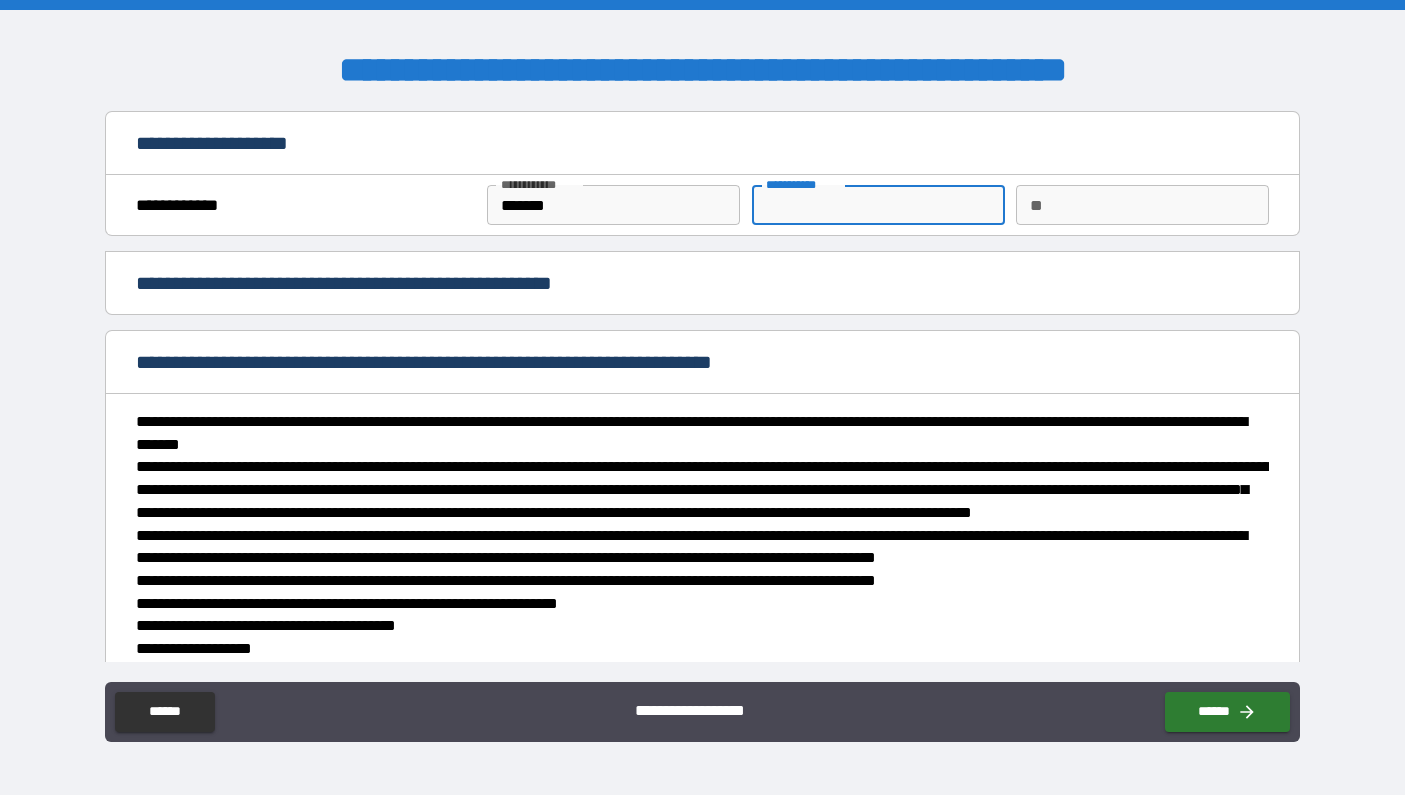 type on "*" 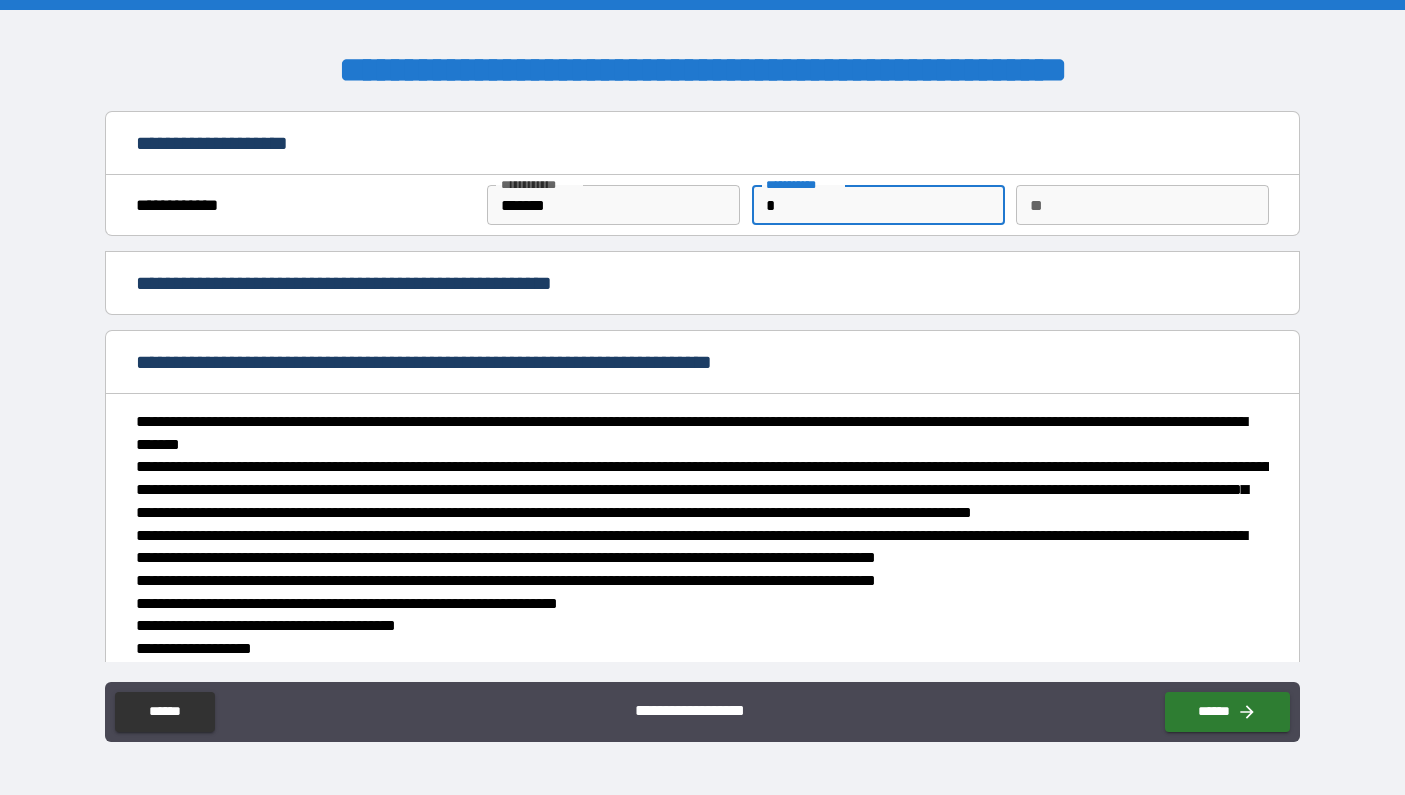 type on "**" 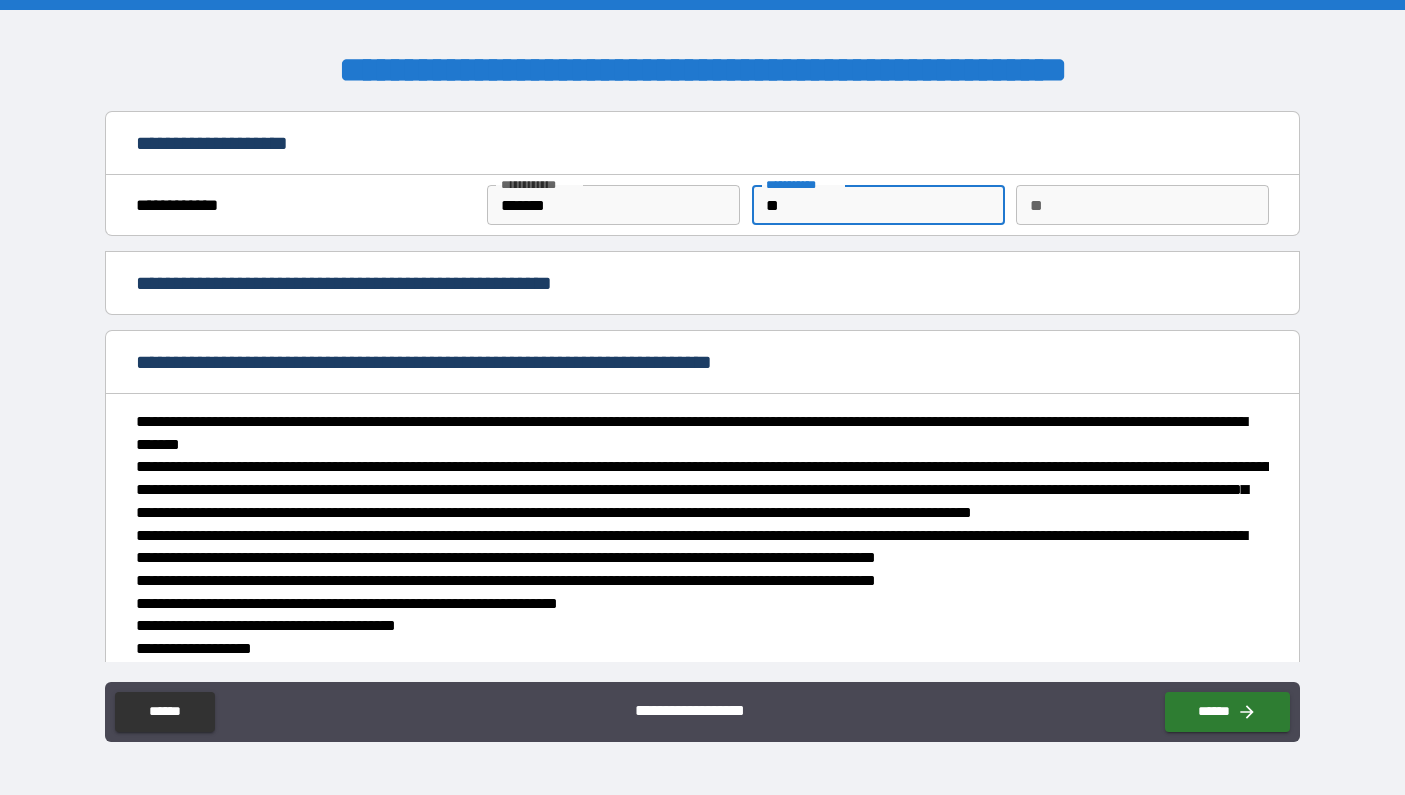 type on "***" 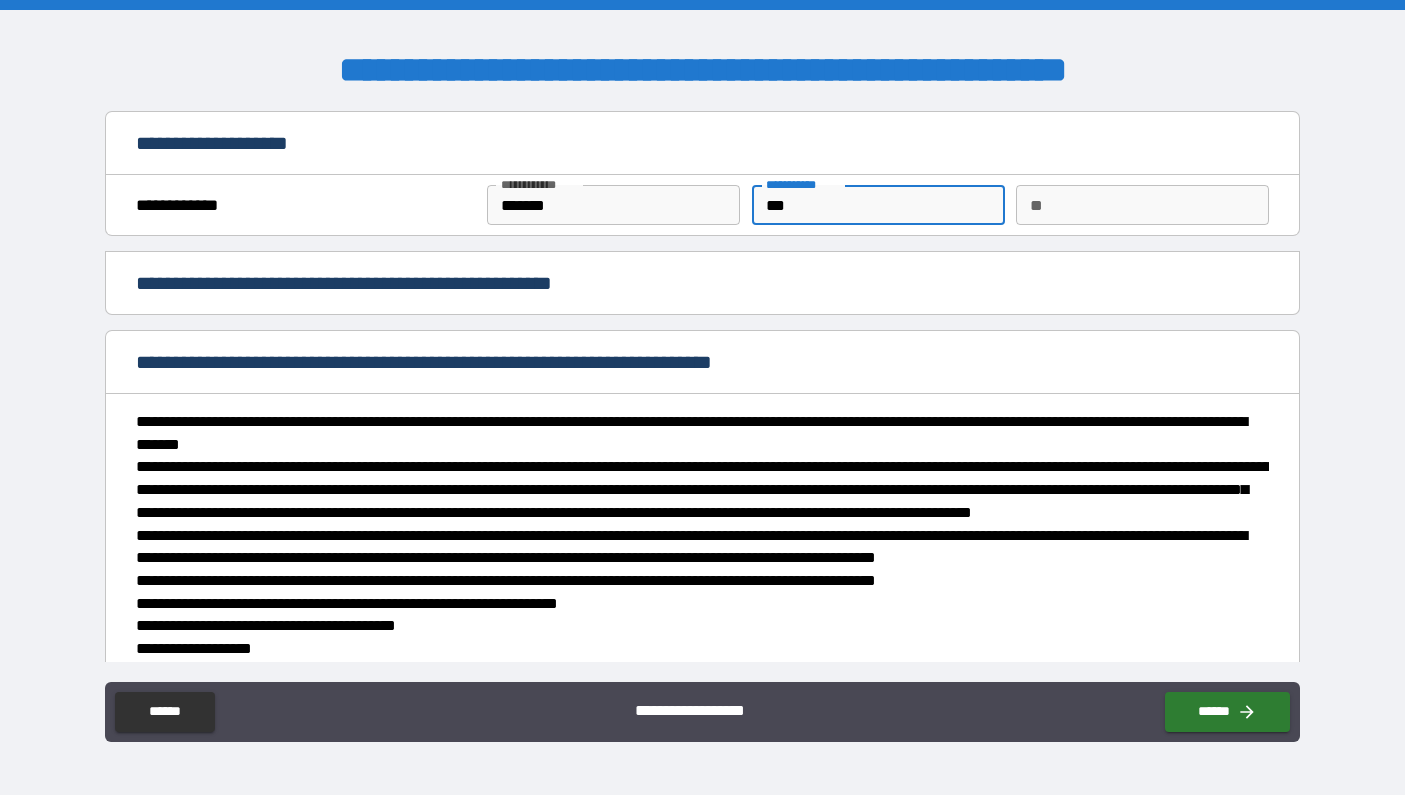 type on "*" 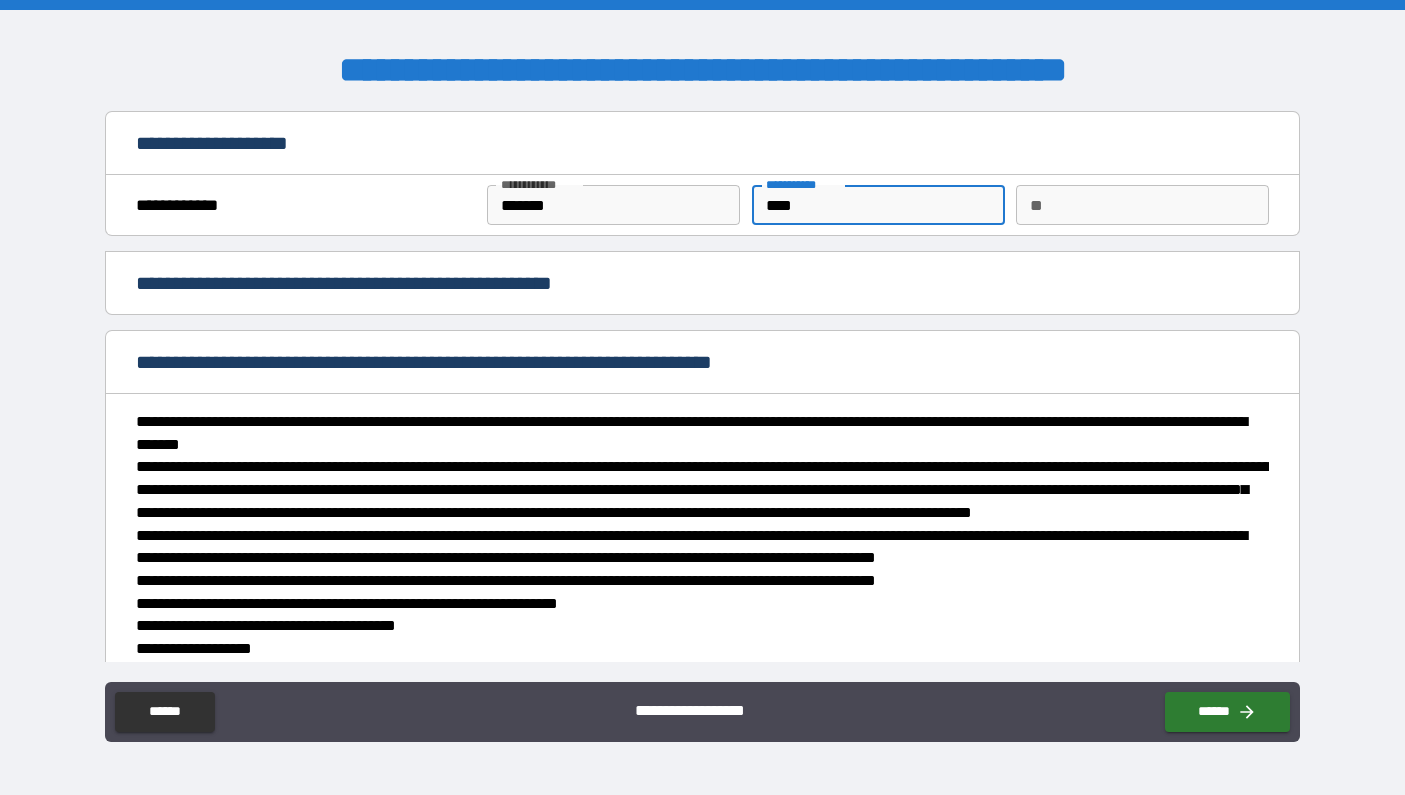 type on "*****" 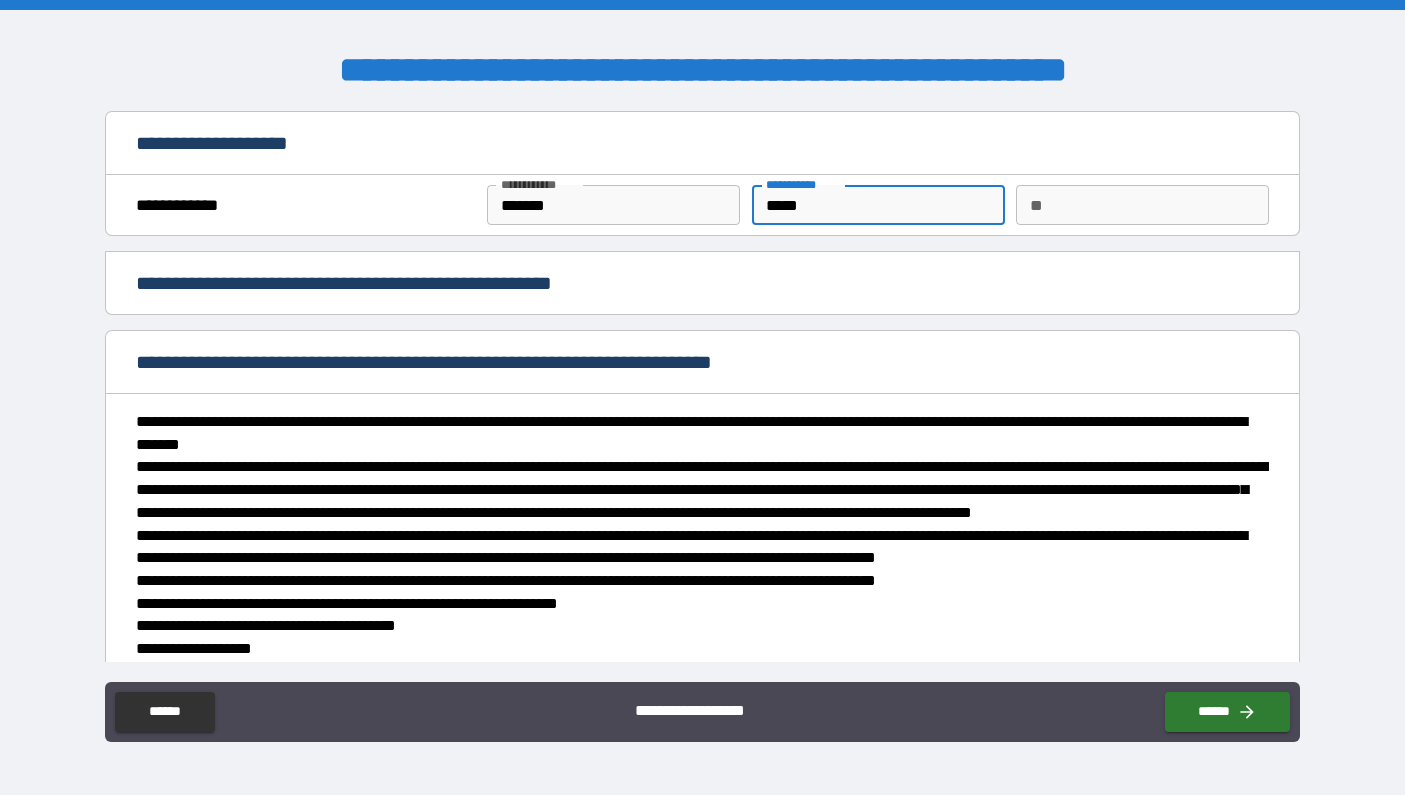 type on "******" 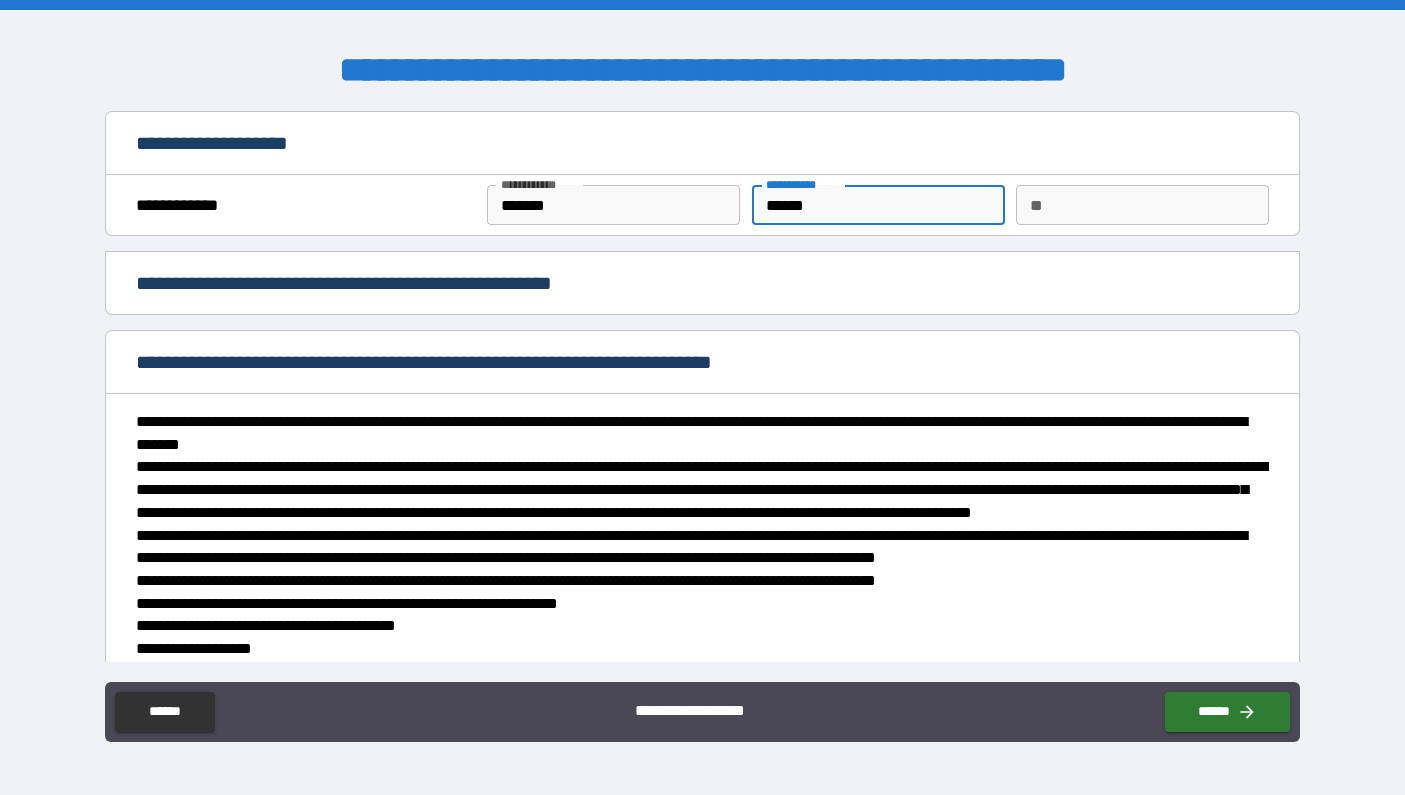 type on "******" 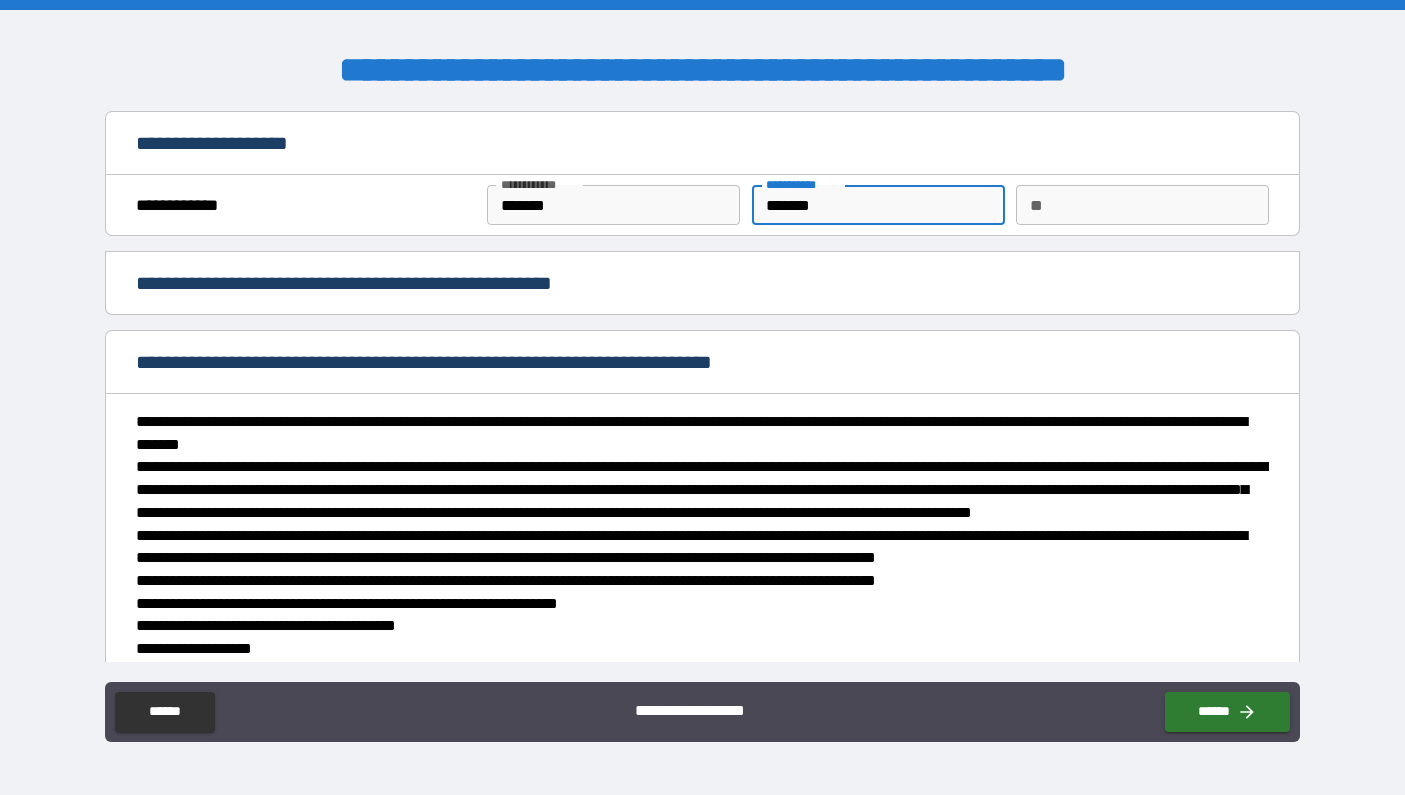 type on "*" 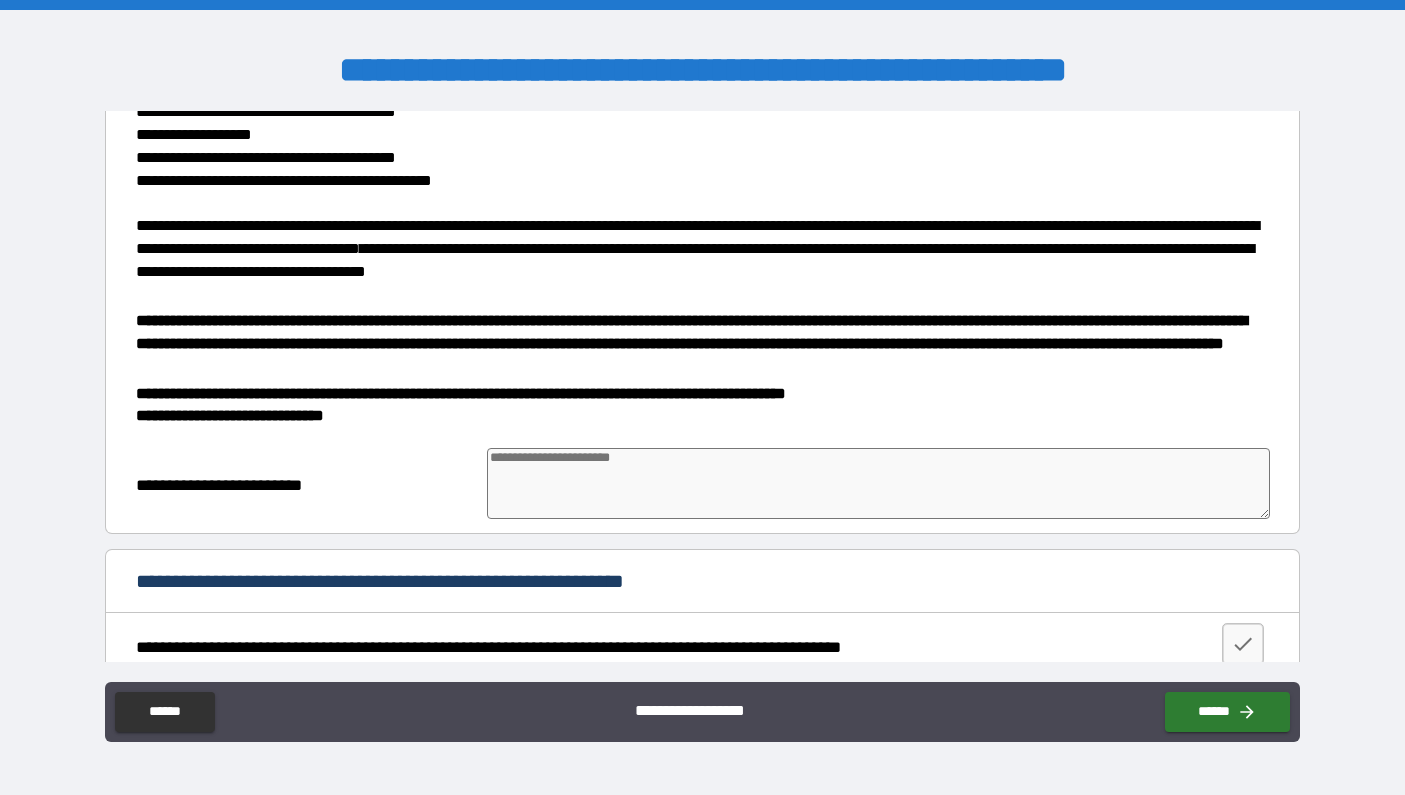 scroll, scrollTop: 540, scrollLeft: 0, axis: vertical 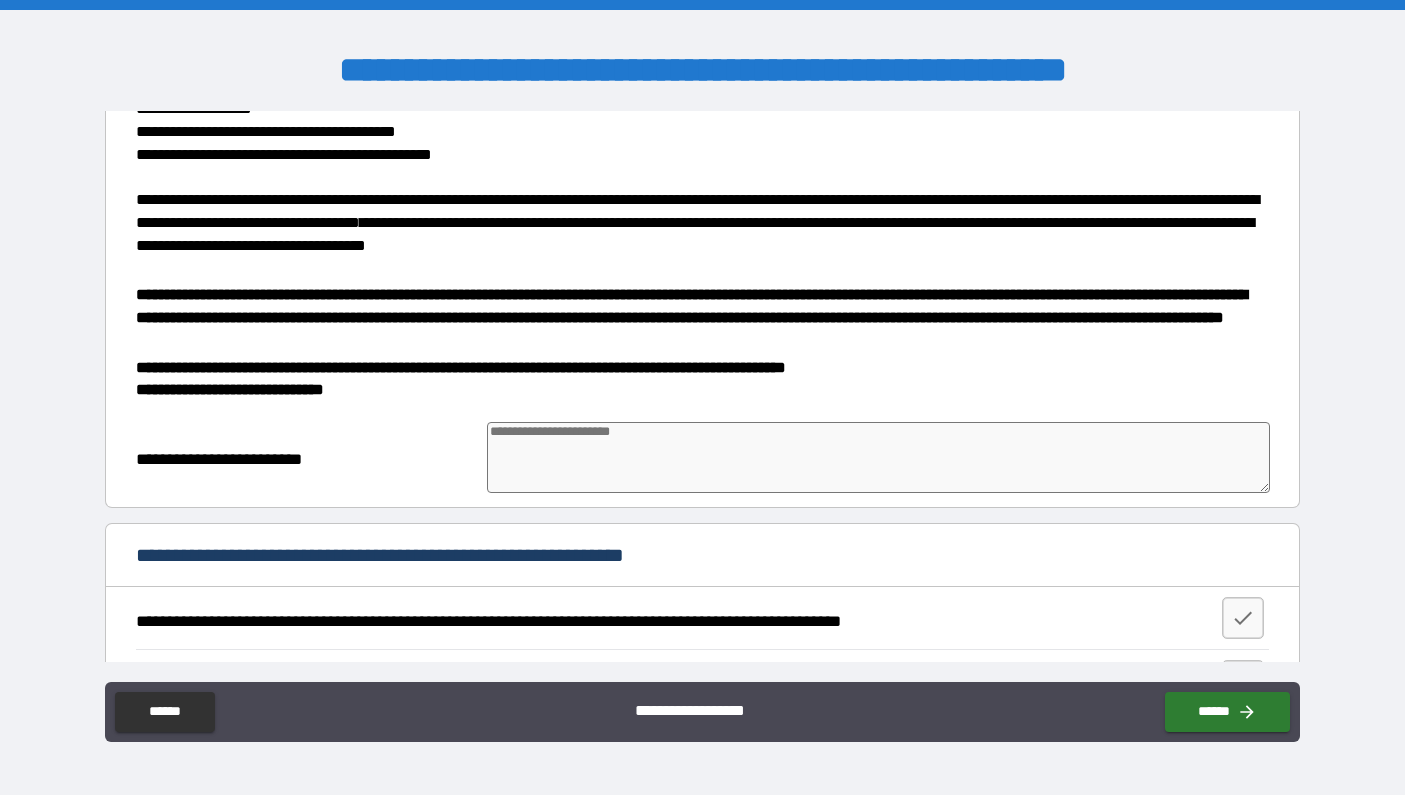 type on "******" 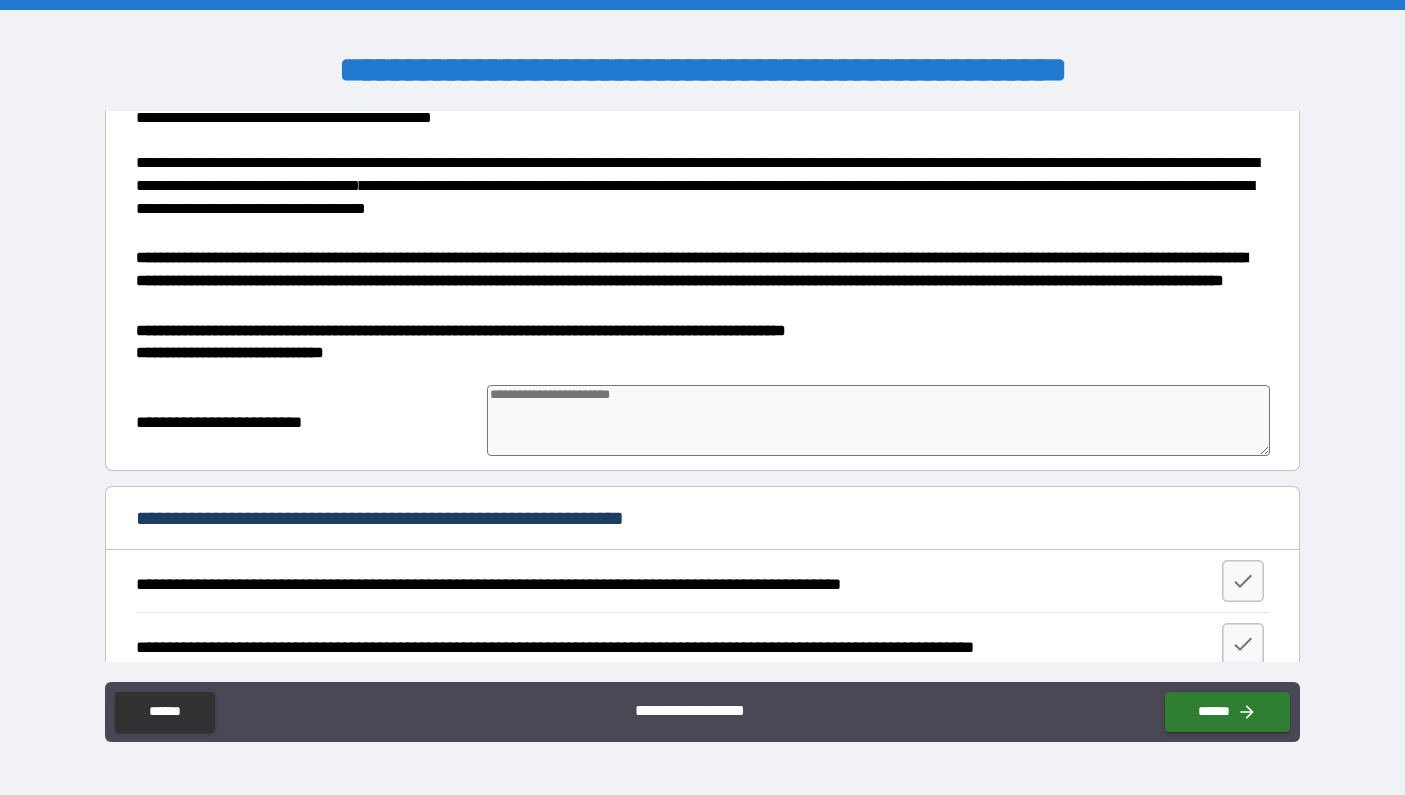 scroll, scrollTop: 592, scrollLeft: 0, axis: vertical 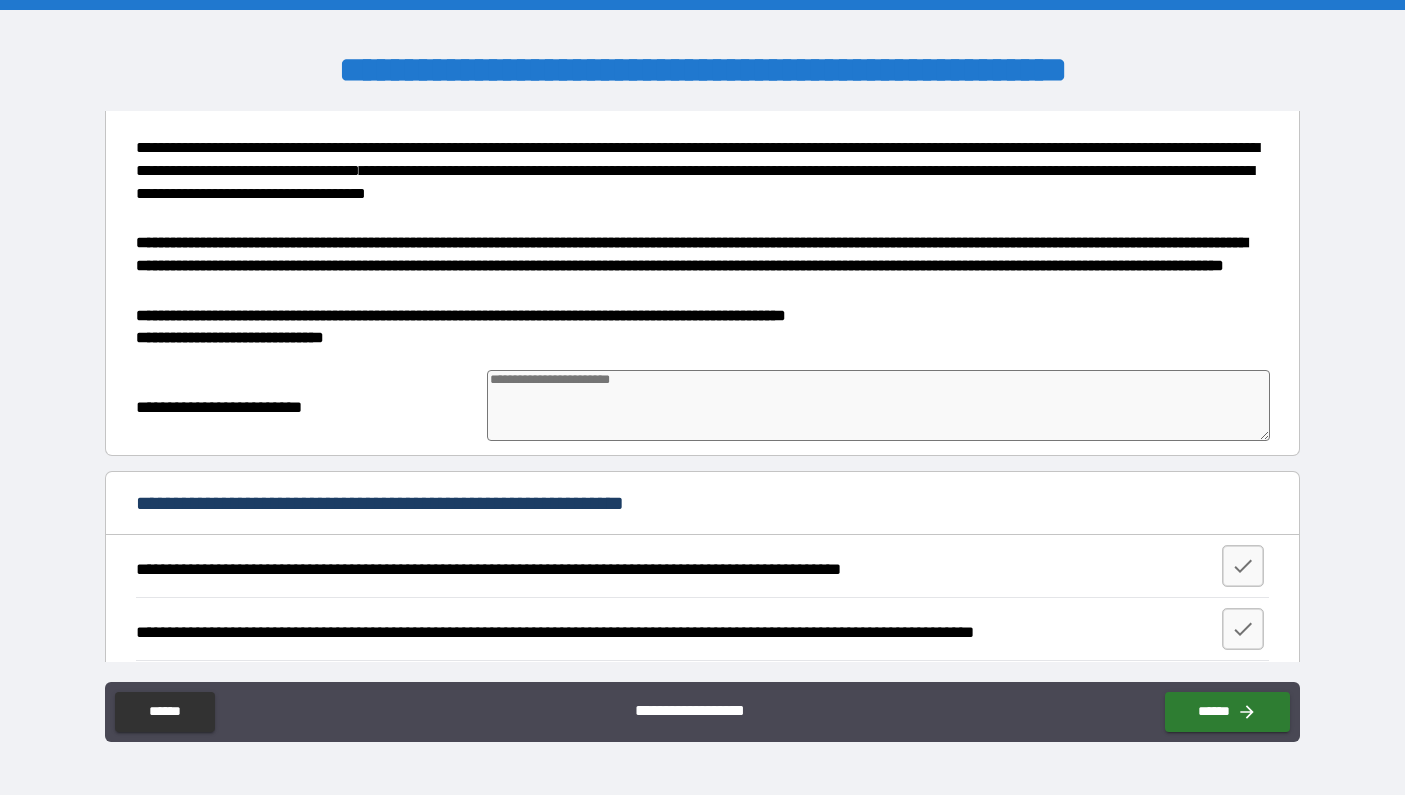 click at bounding box center (878, 405) 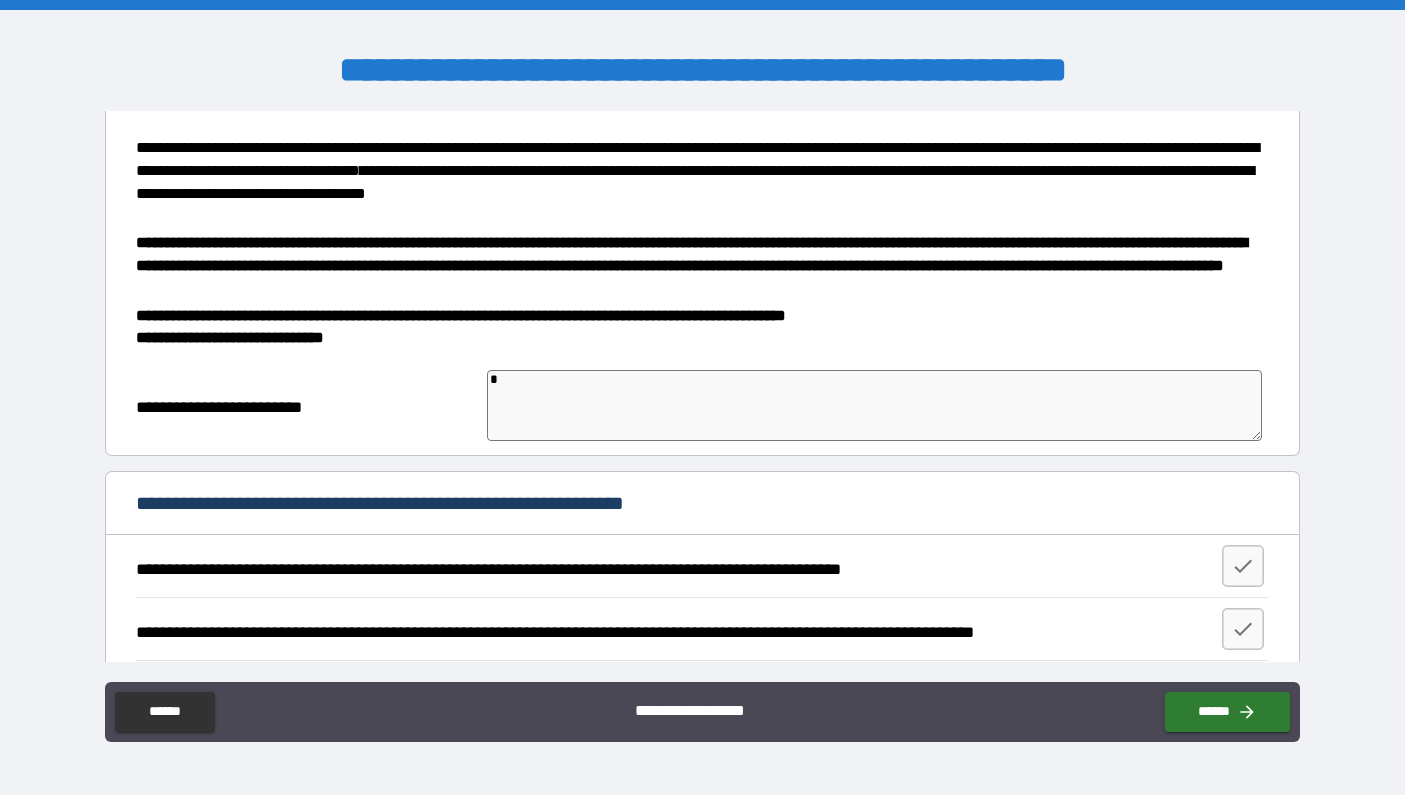 type on "**" 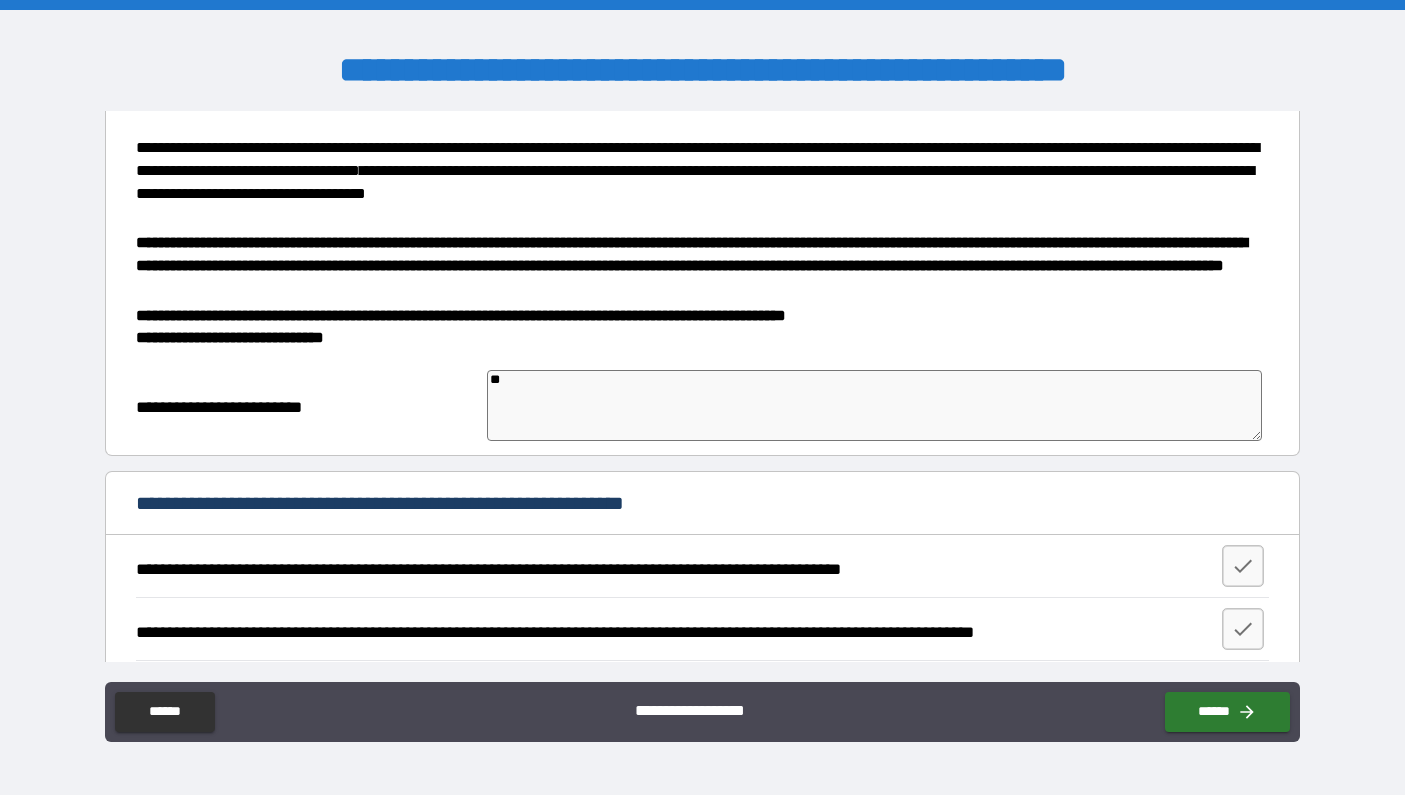 type on "***" 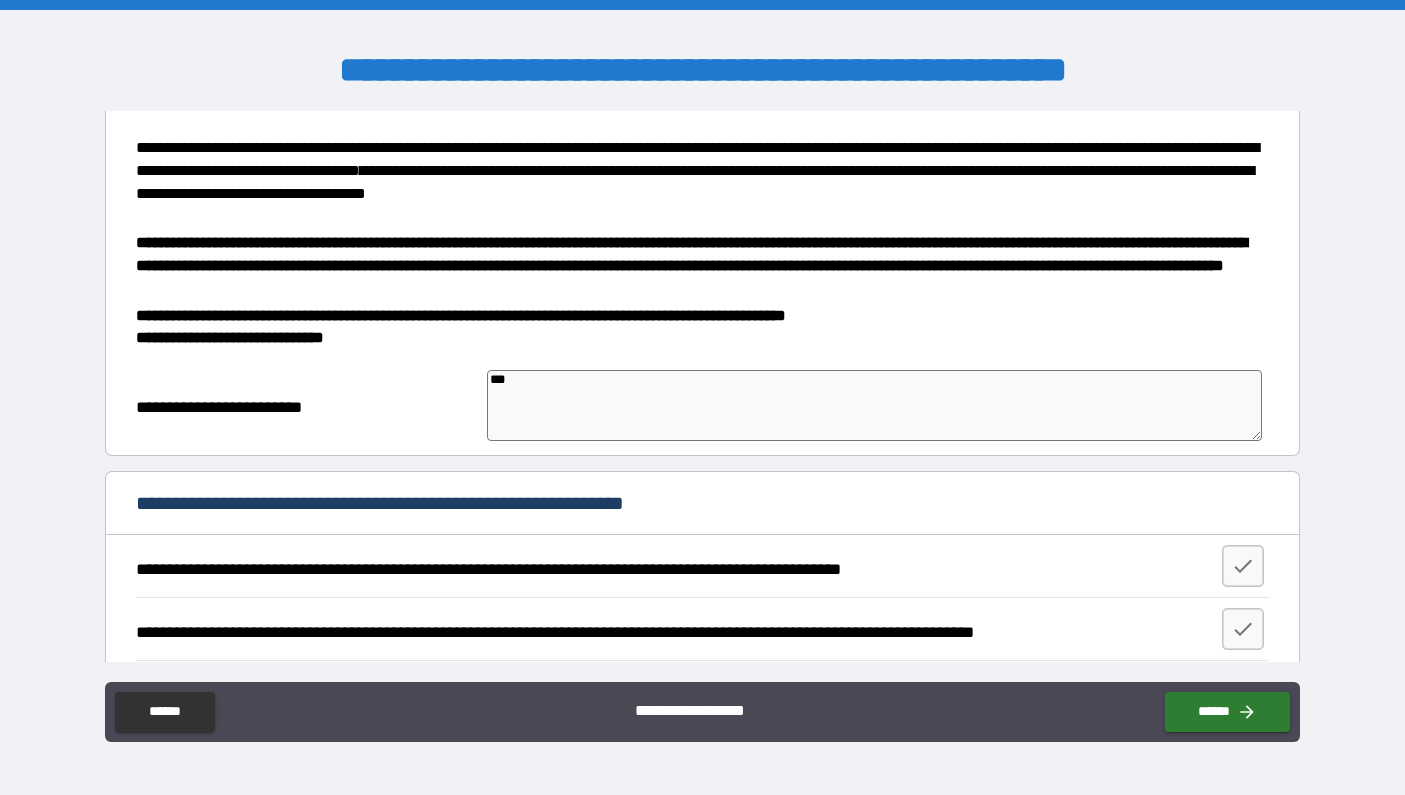 type on "*" 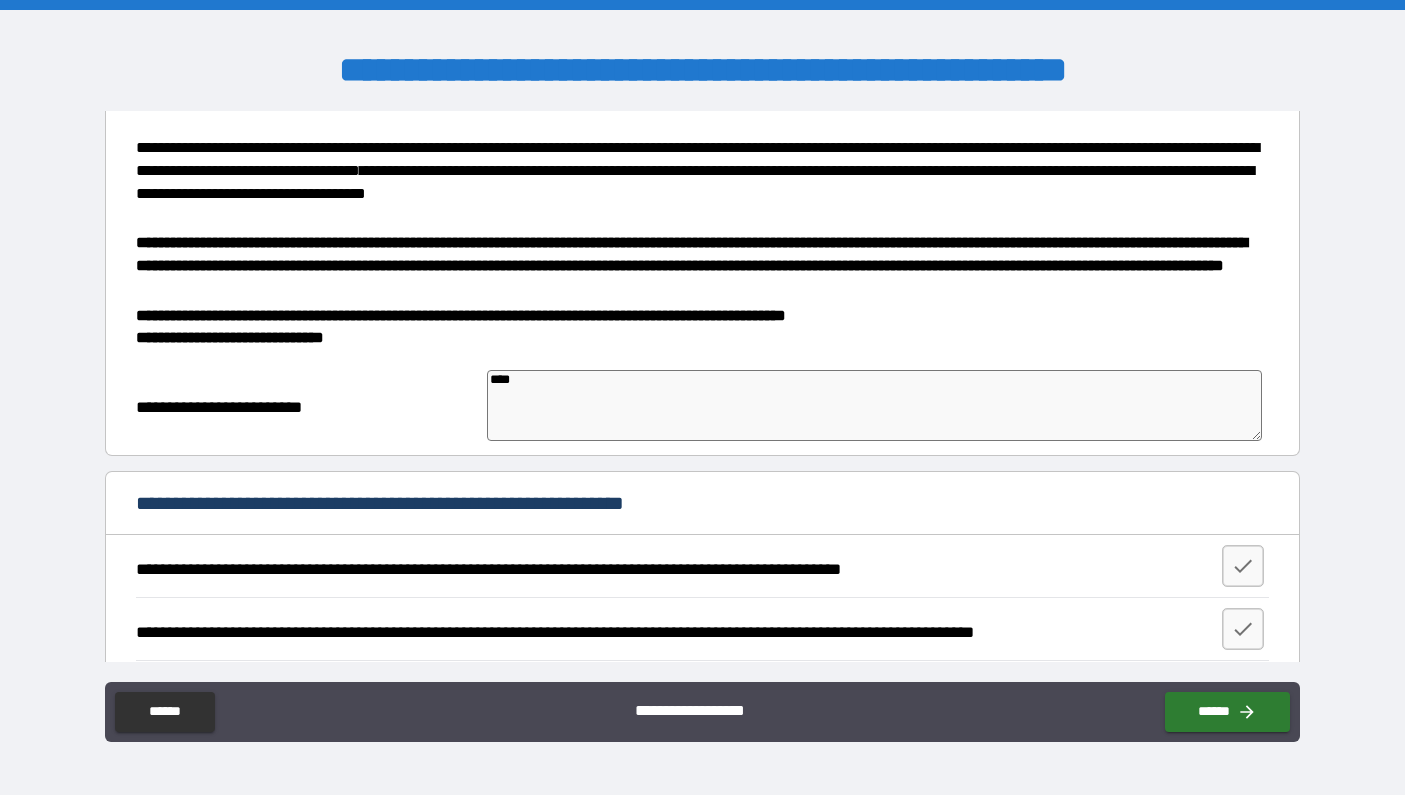 type on "*" 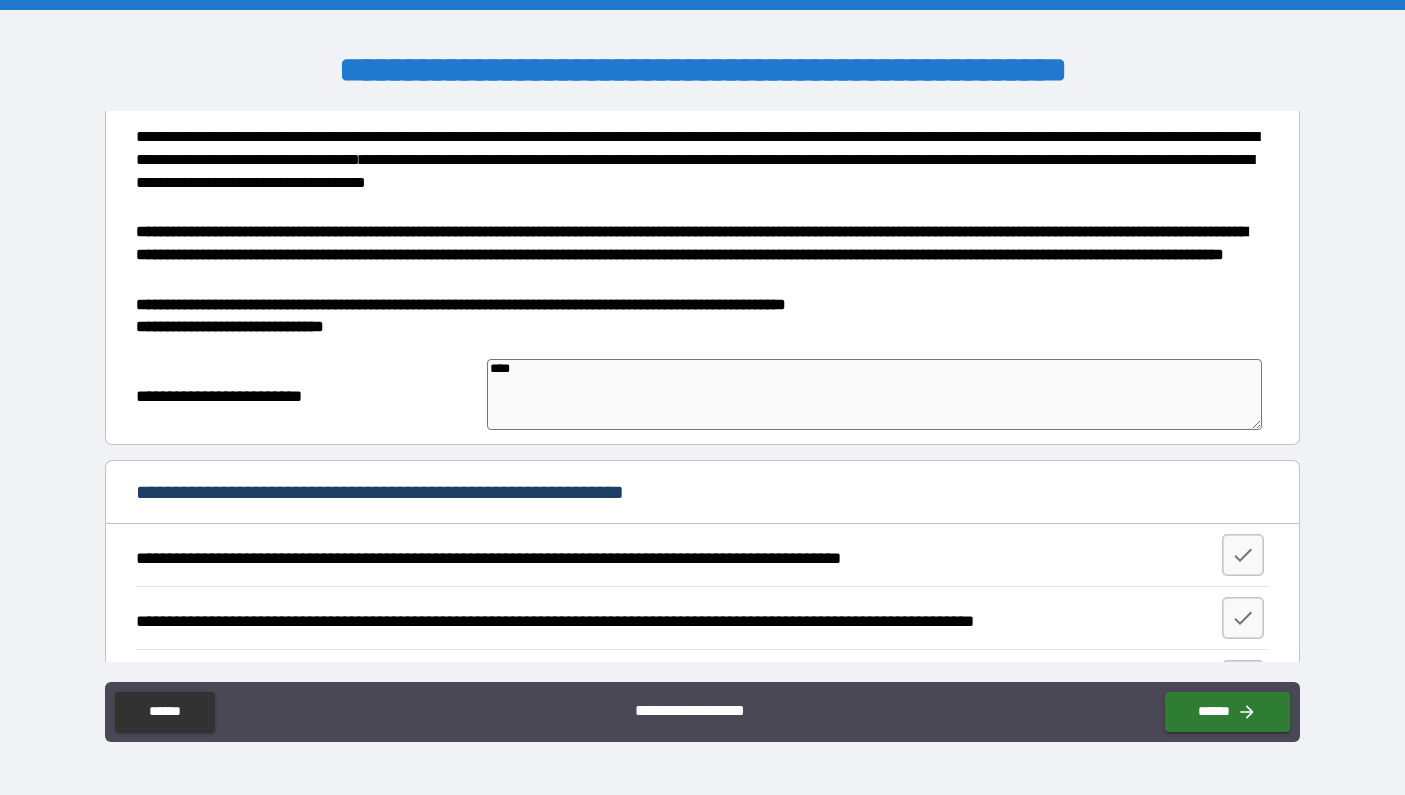 scroll, scrollTop: 805, scrollLeft: 0, axis: vertical 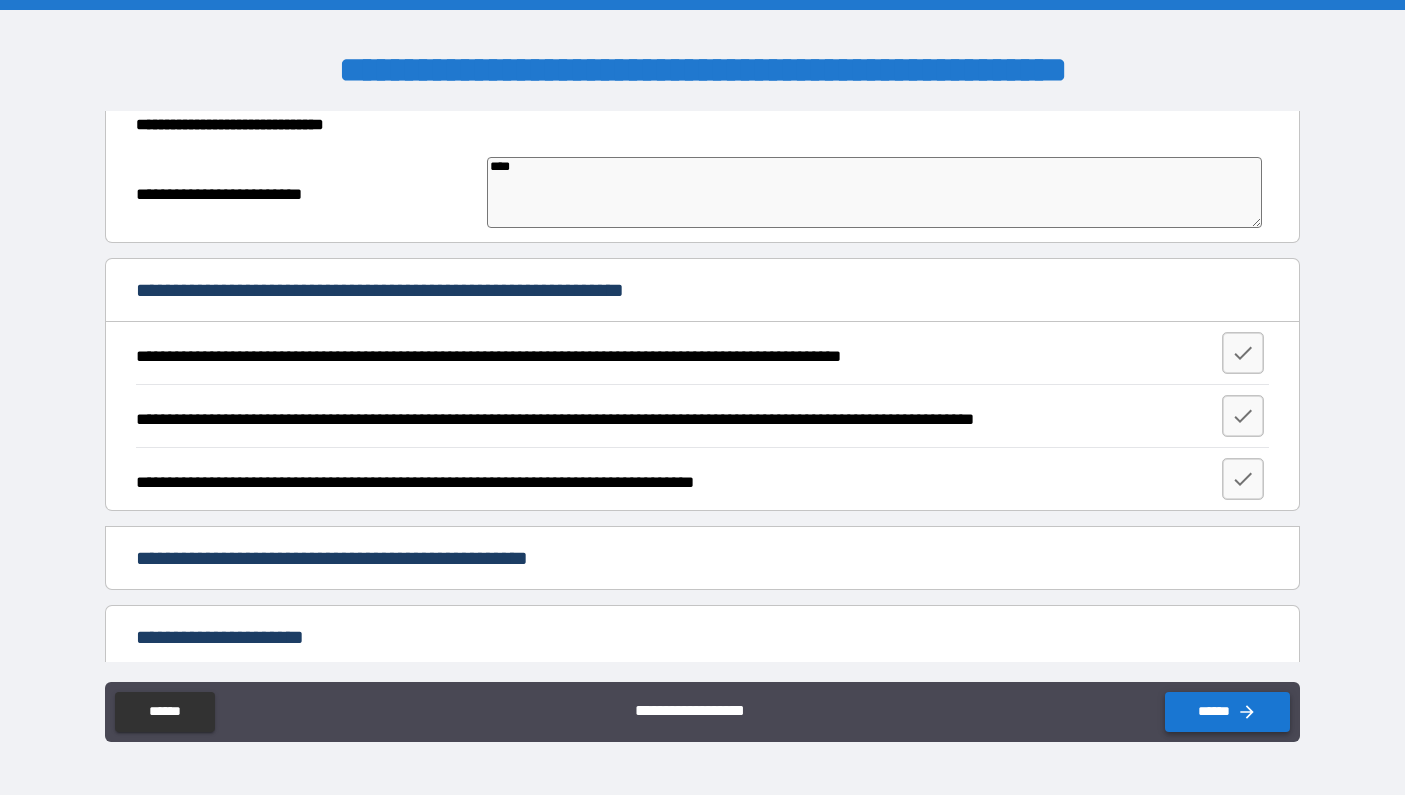 type on "****" 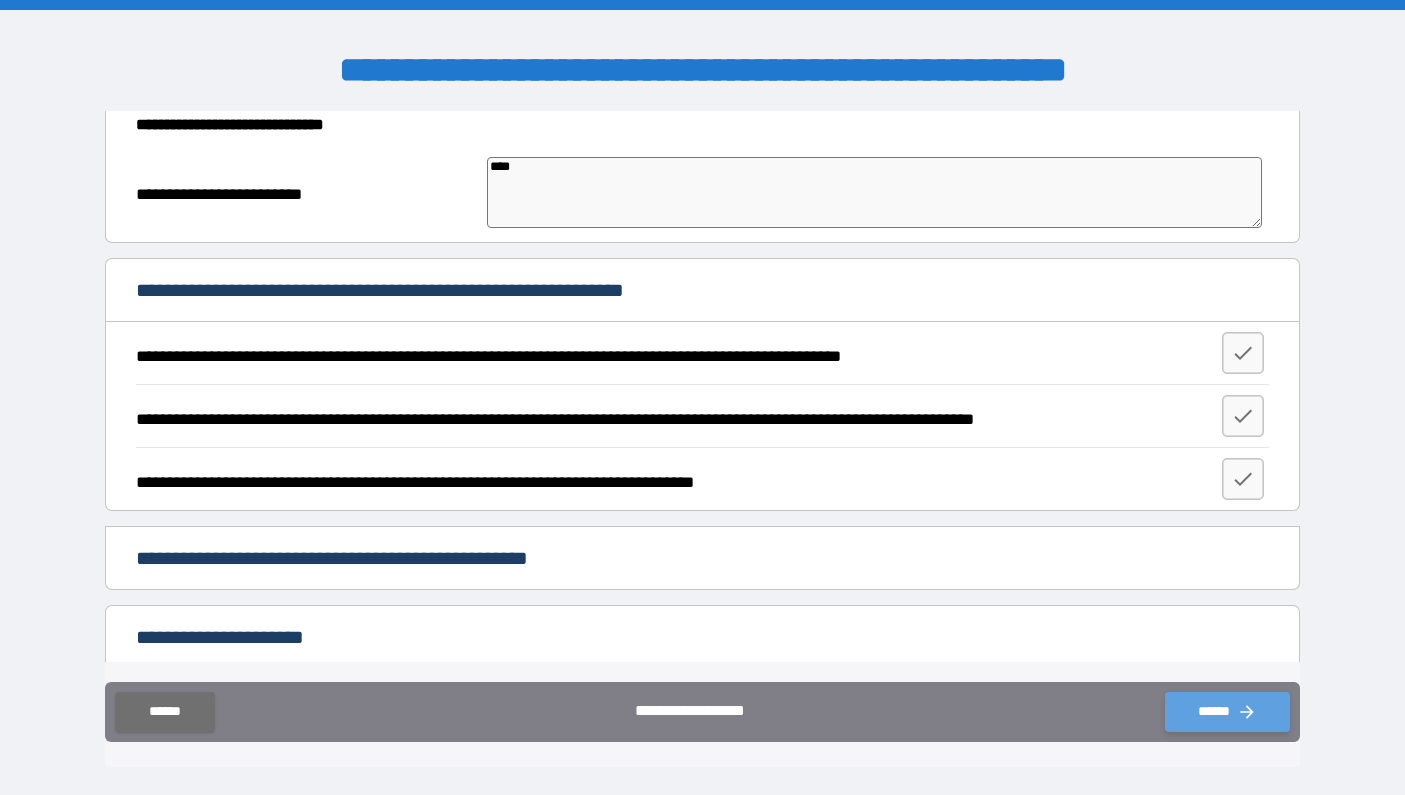 click on "******" at bounding box center (1227, 712) 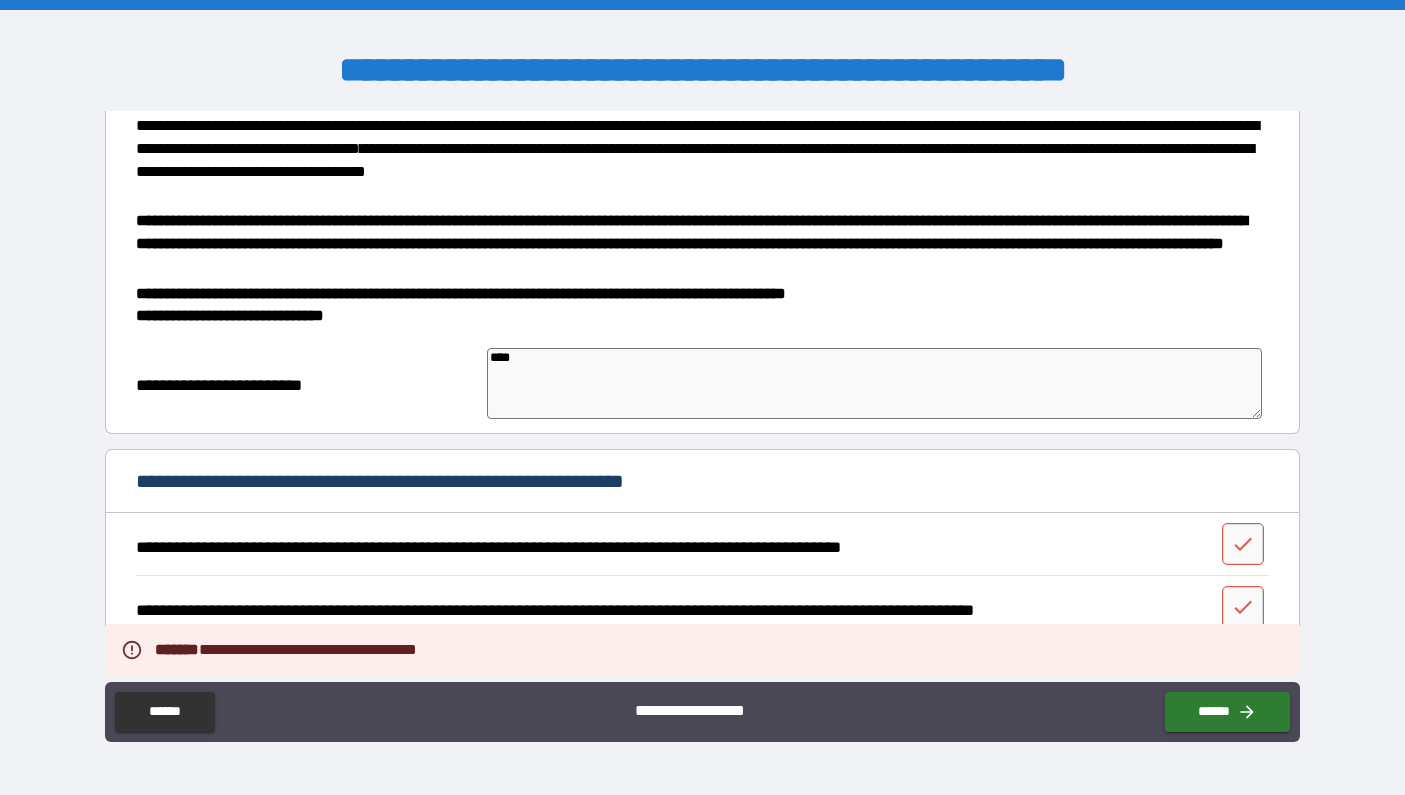 scroll, scrollTop: 608, scrollLeft: 0, axis: vertical 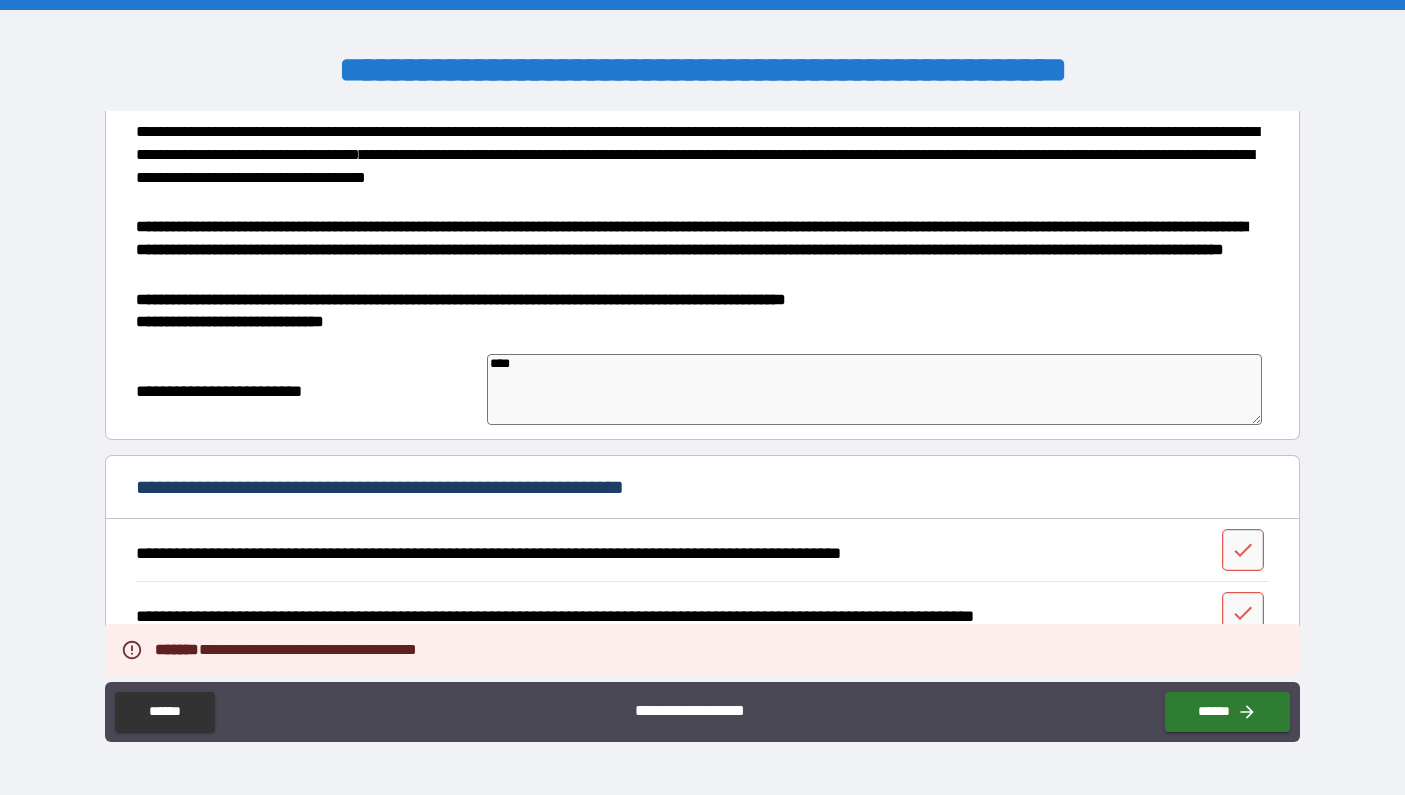 click on "**********" at bounding box center [702, 235] 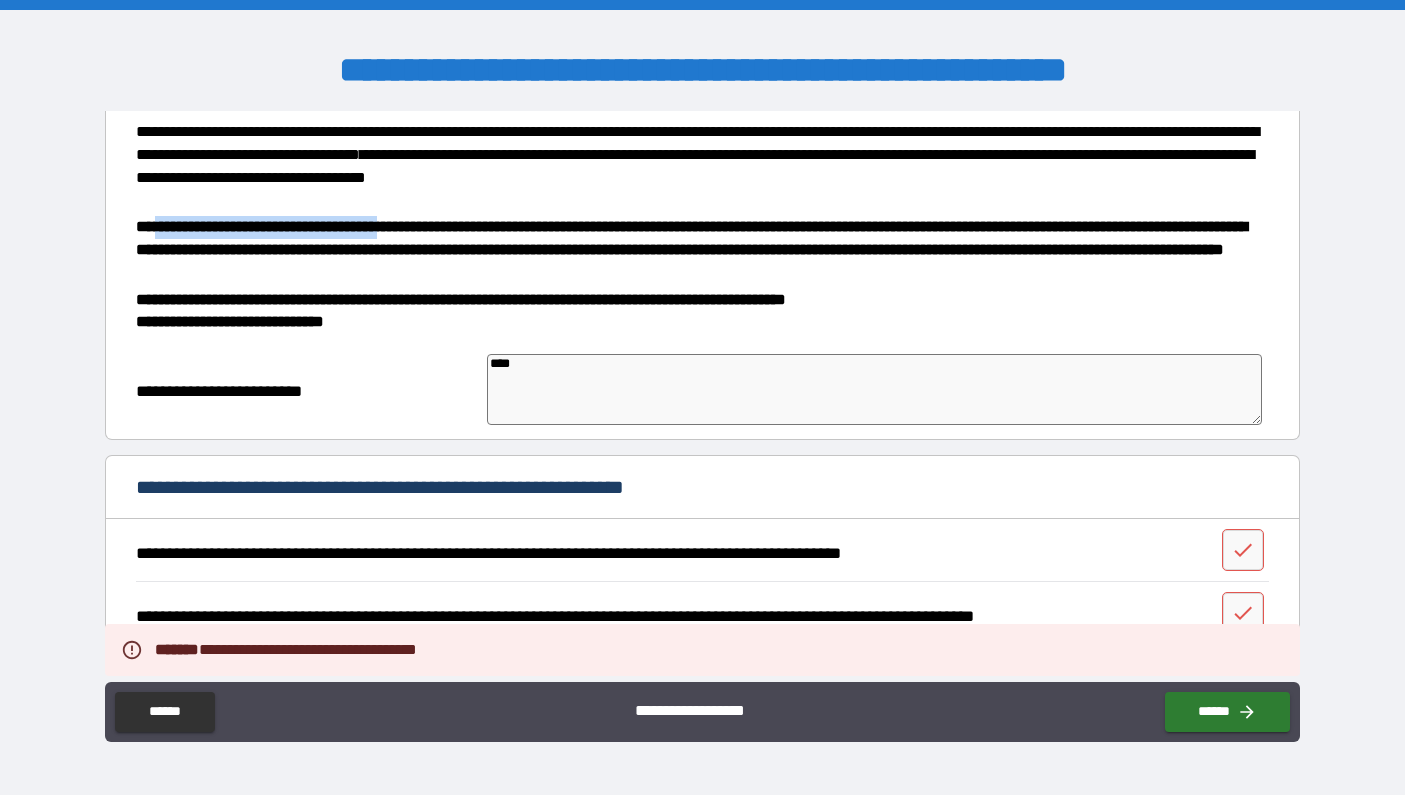 click on "**********" at bounding box center [691, 238] 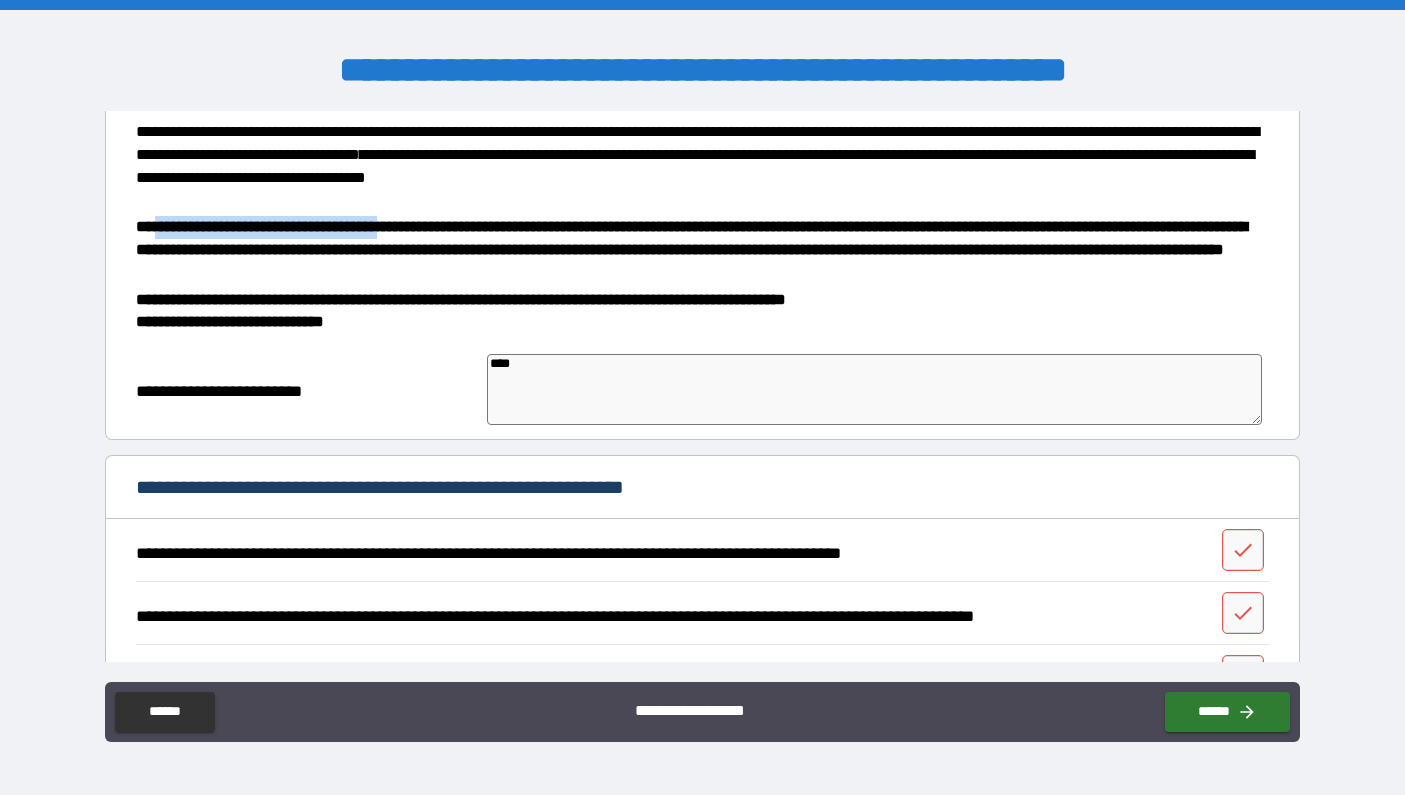 click on "**********" at bounding box center [691, 238] 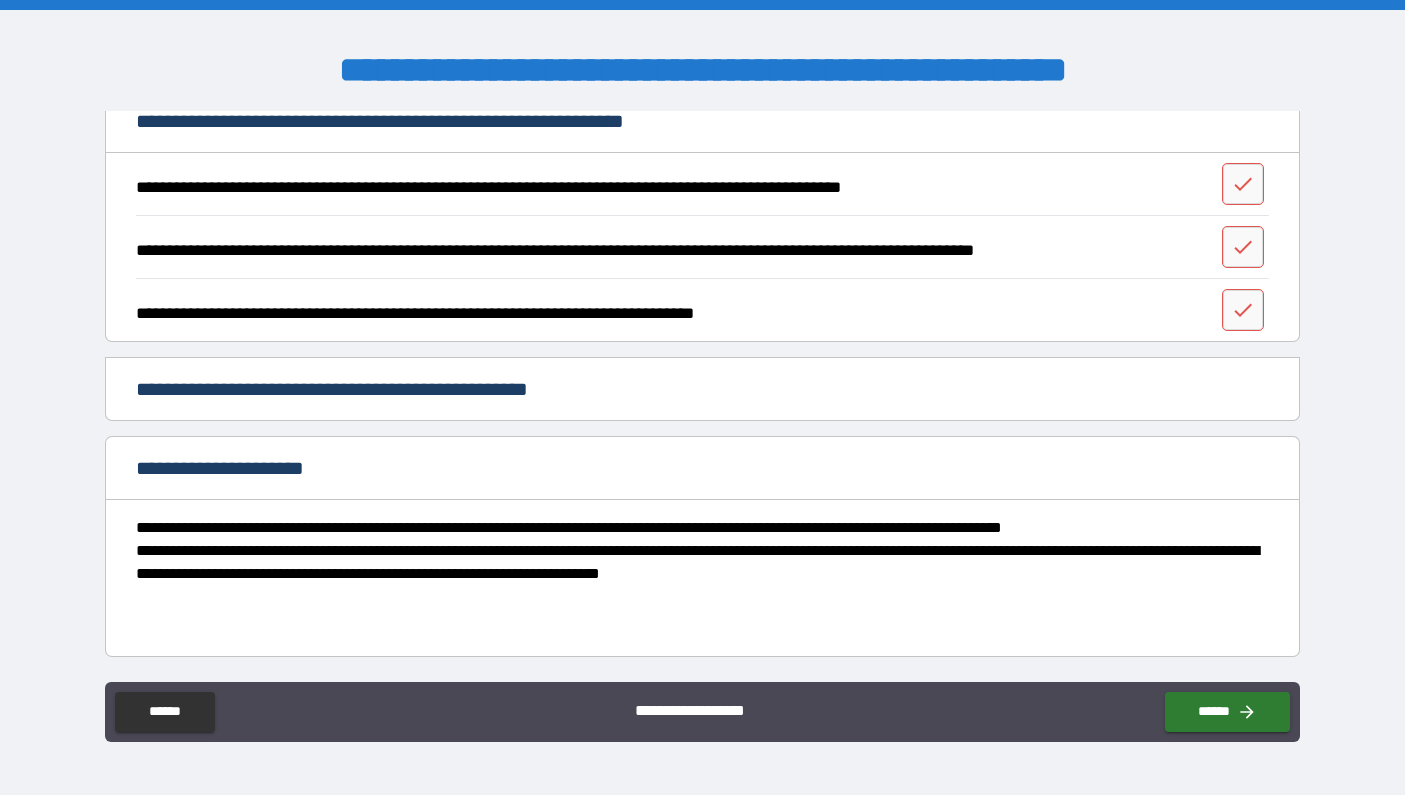 scroll, scrollTop: 999, scrollLeft: 0, axis: vertical 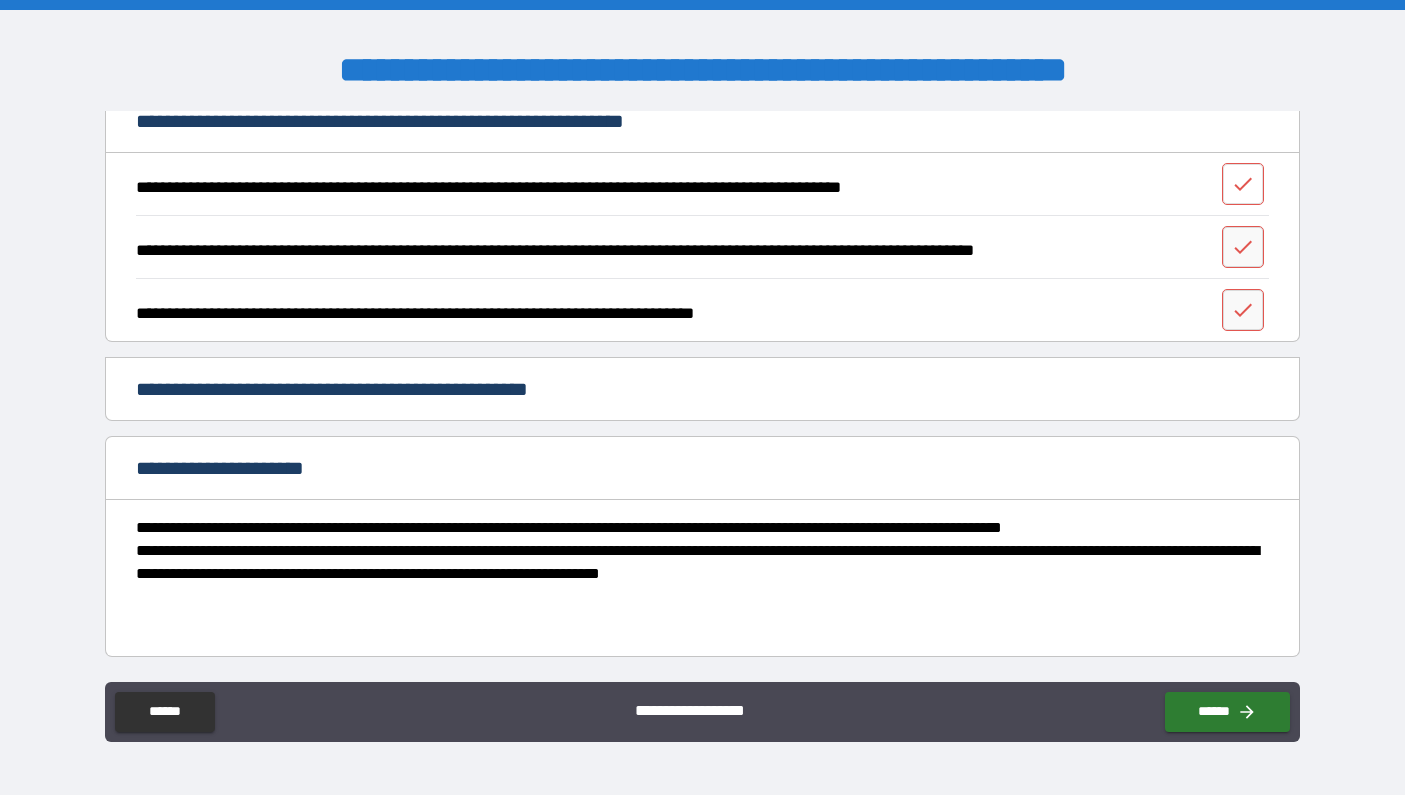 click at bounding box center [1243, 184] 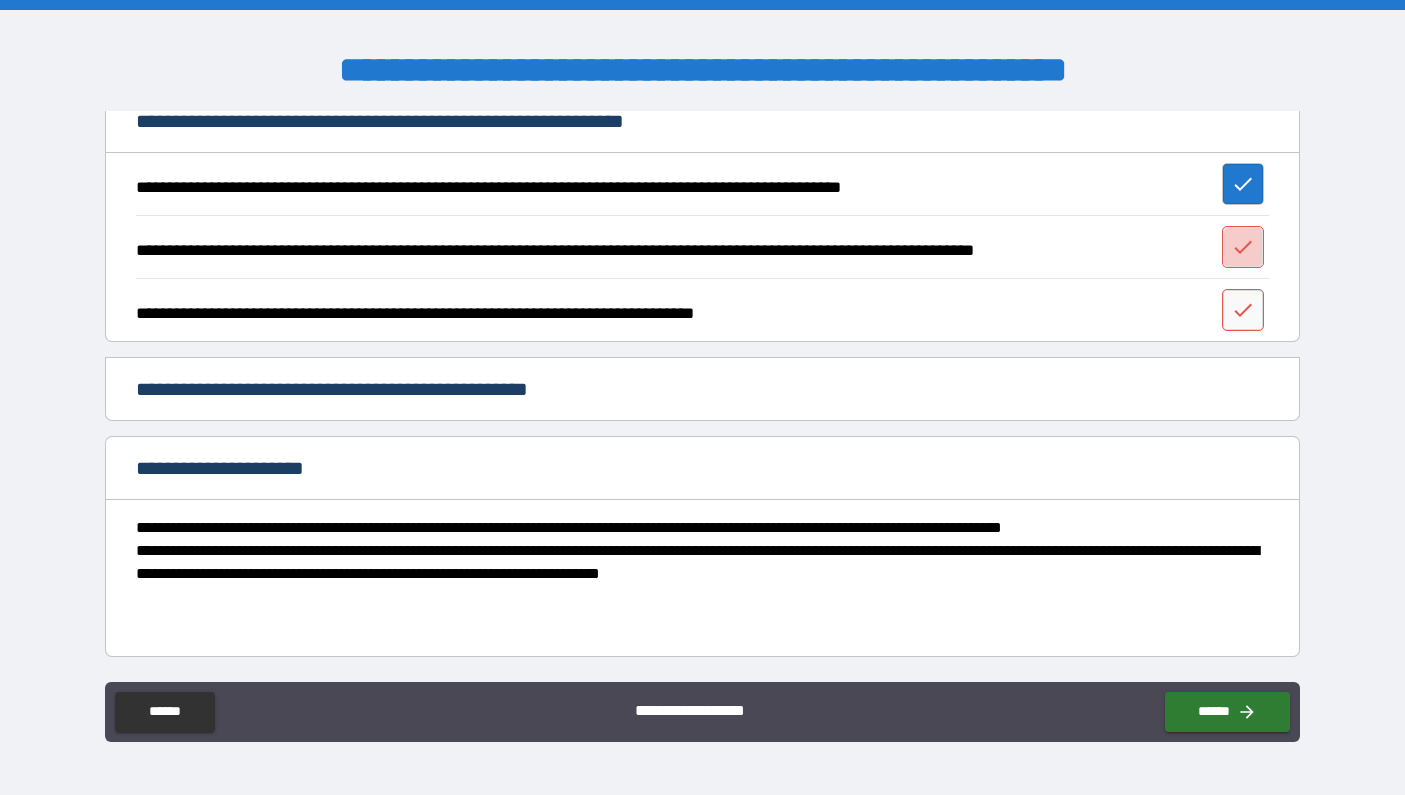 click 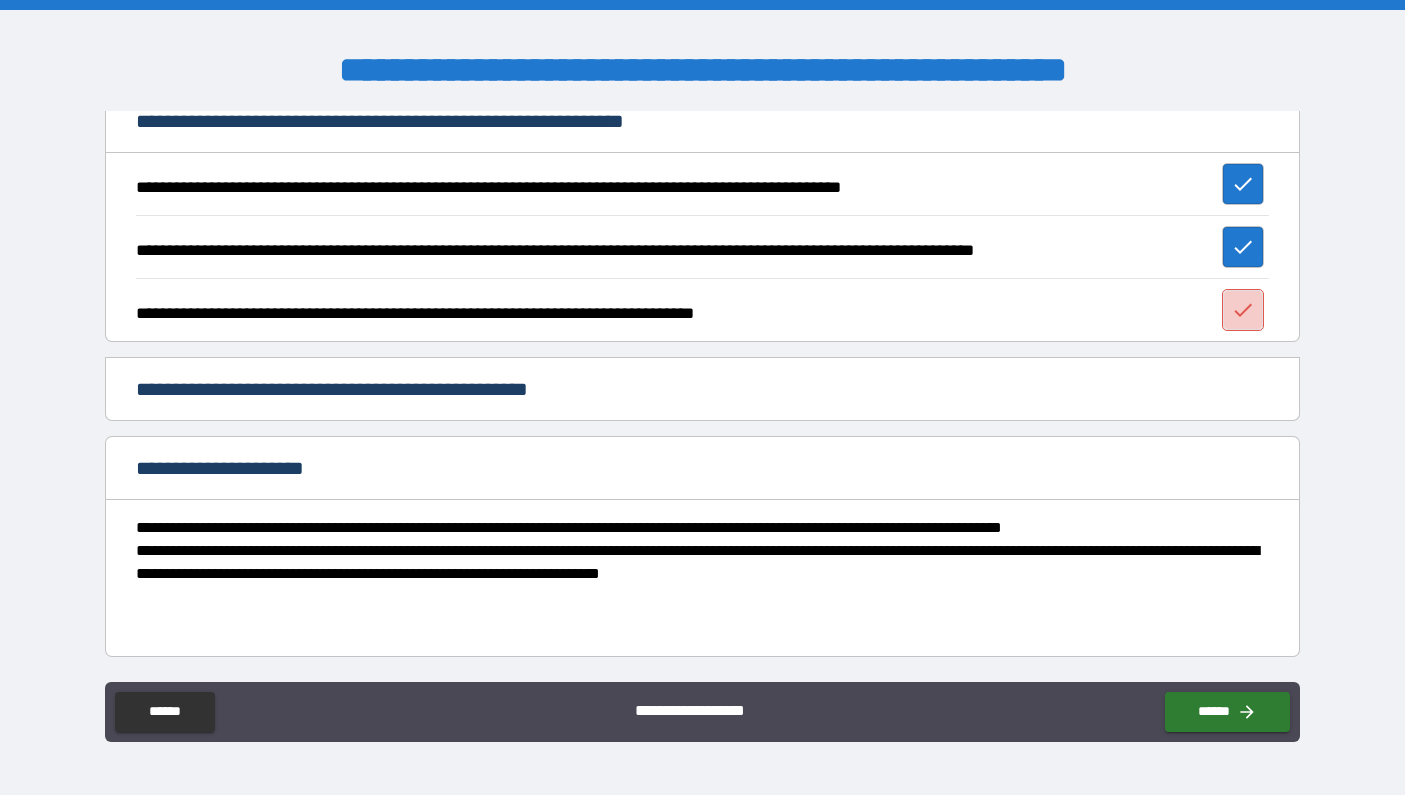 click 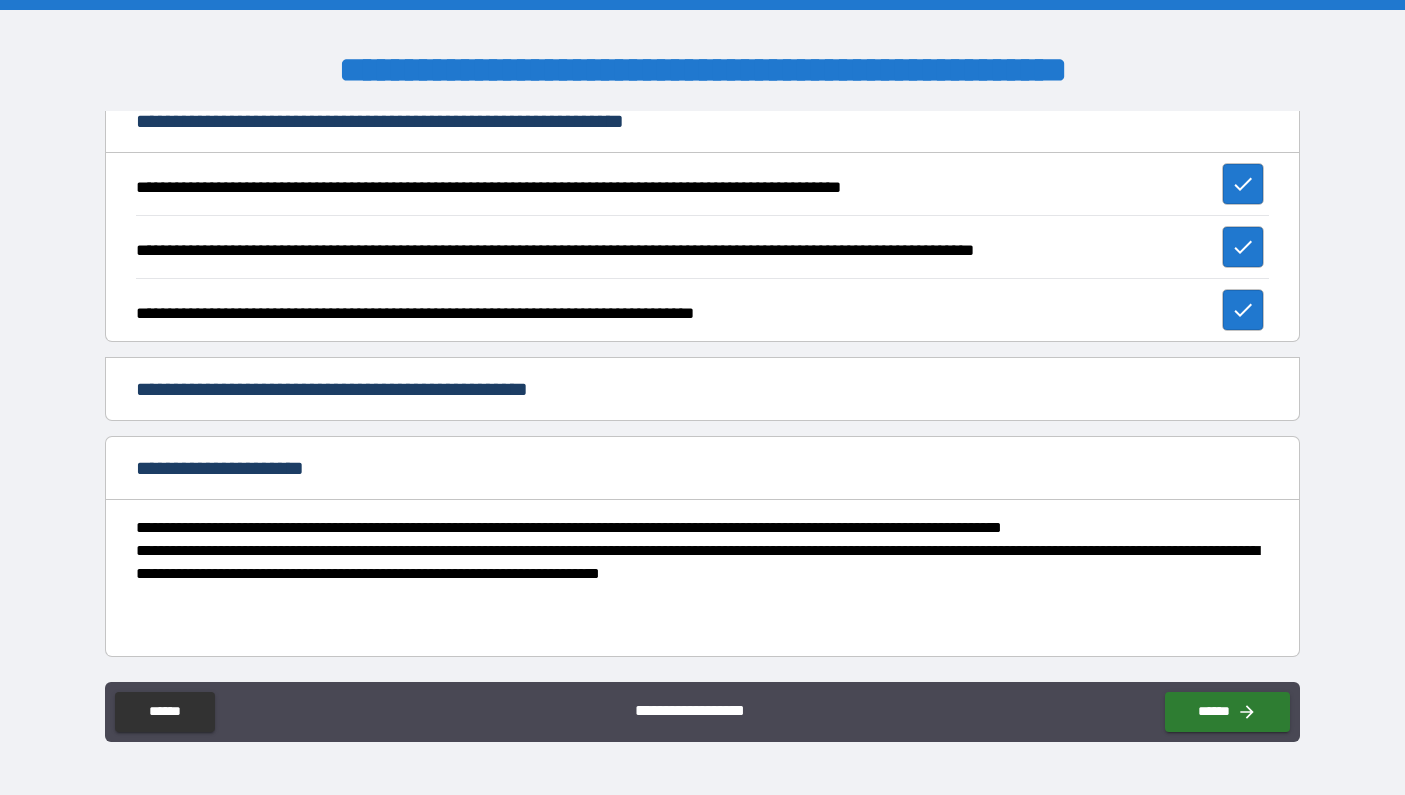 type on "*" 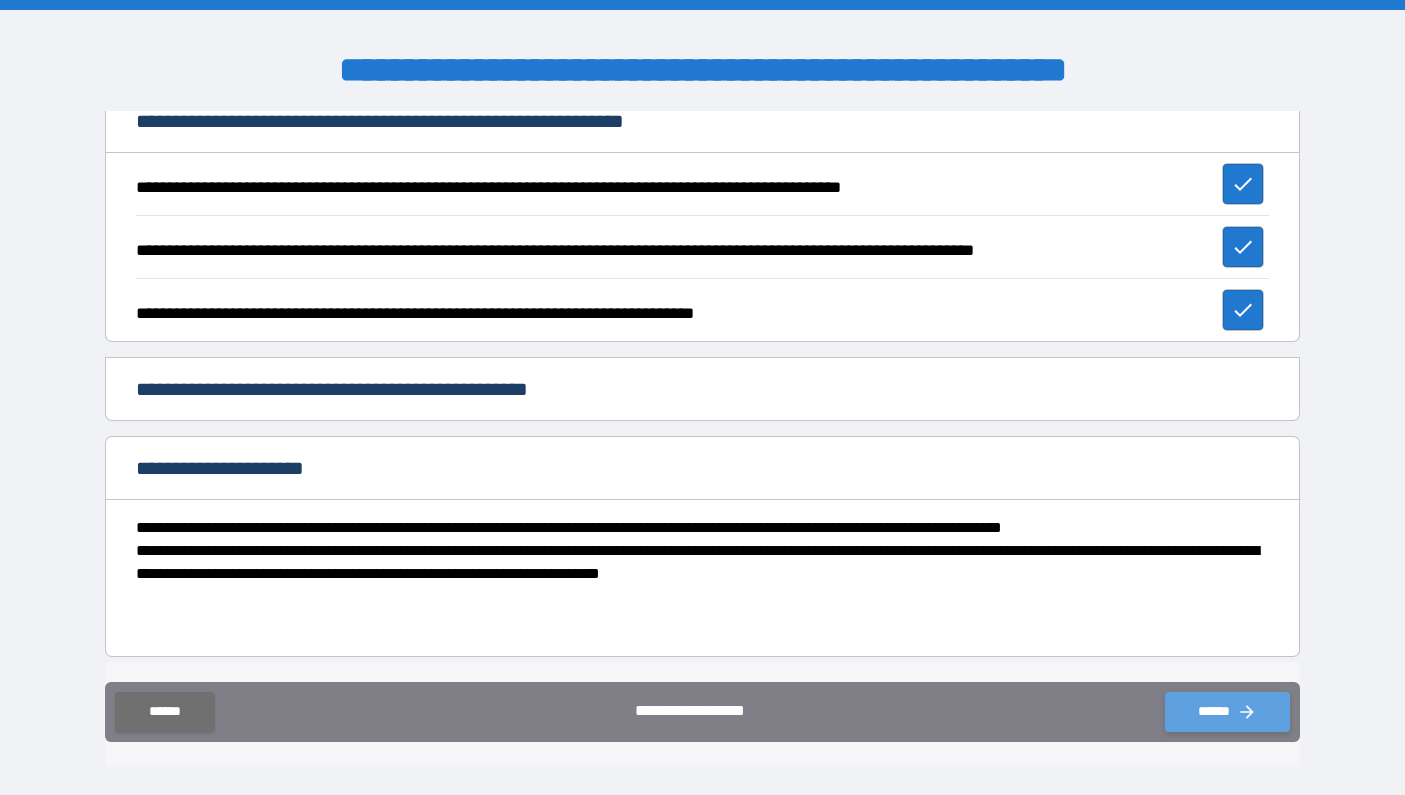 click on "******" at bounding box center [1227, 712] 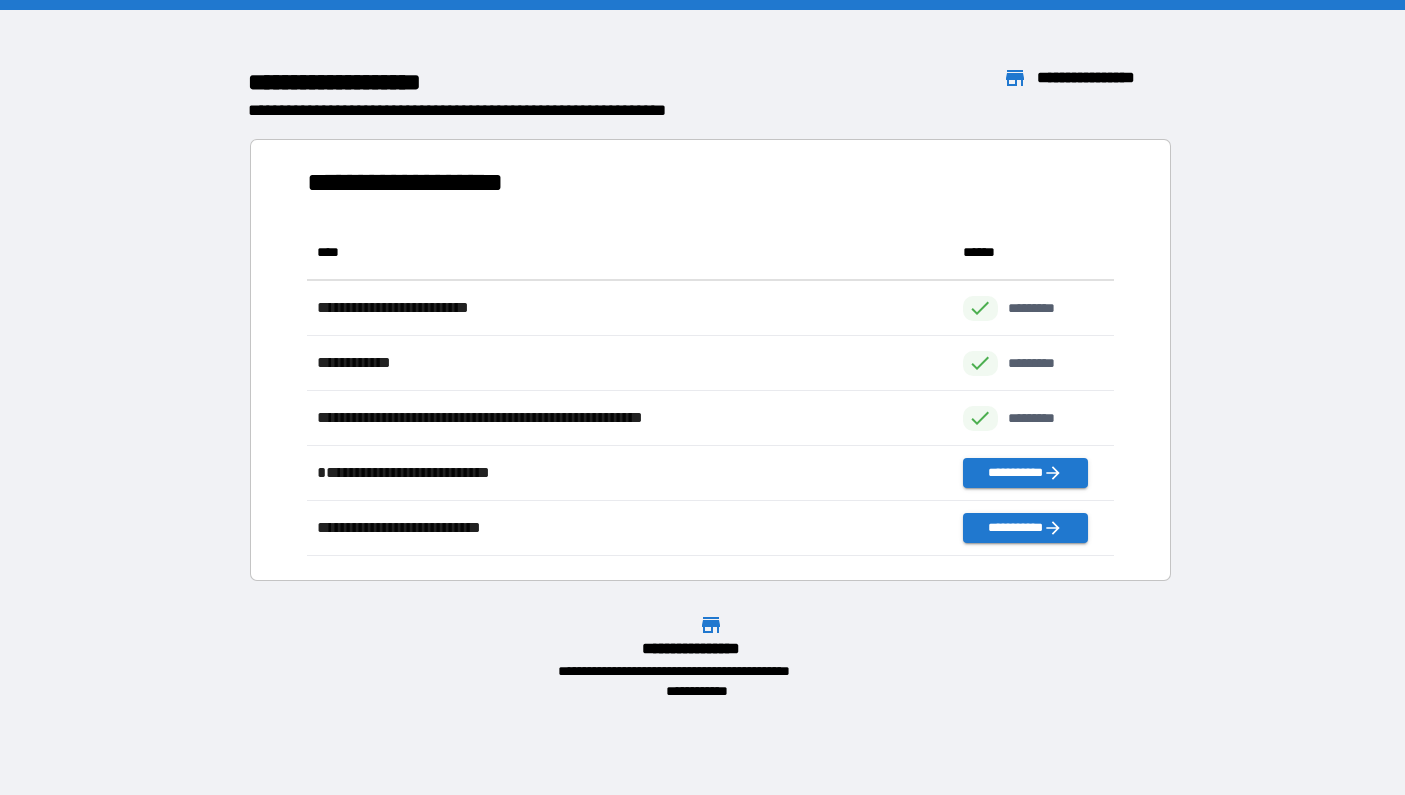 scroll, scrollTop: 1, scrollLeft: 1, axis: both 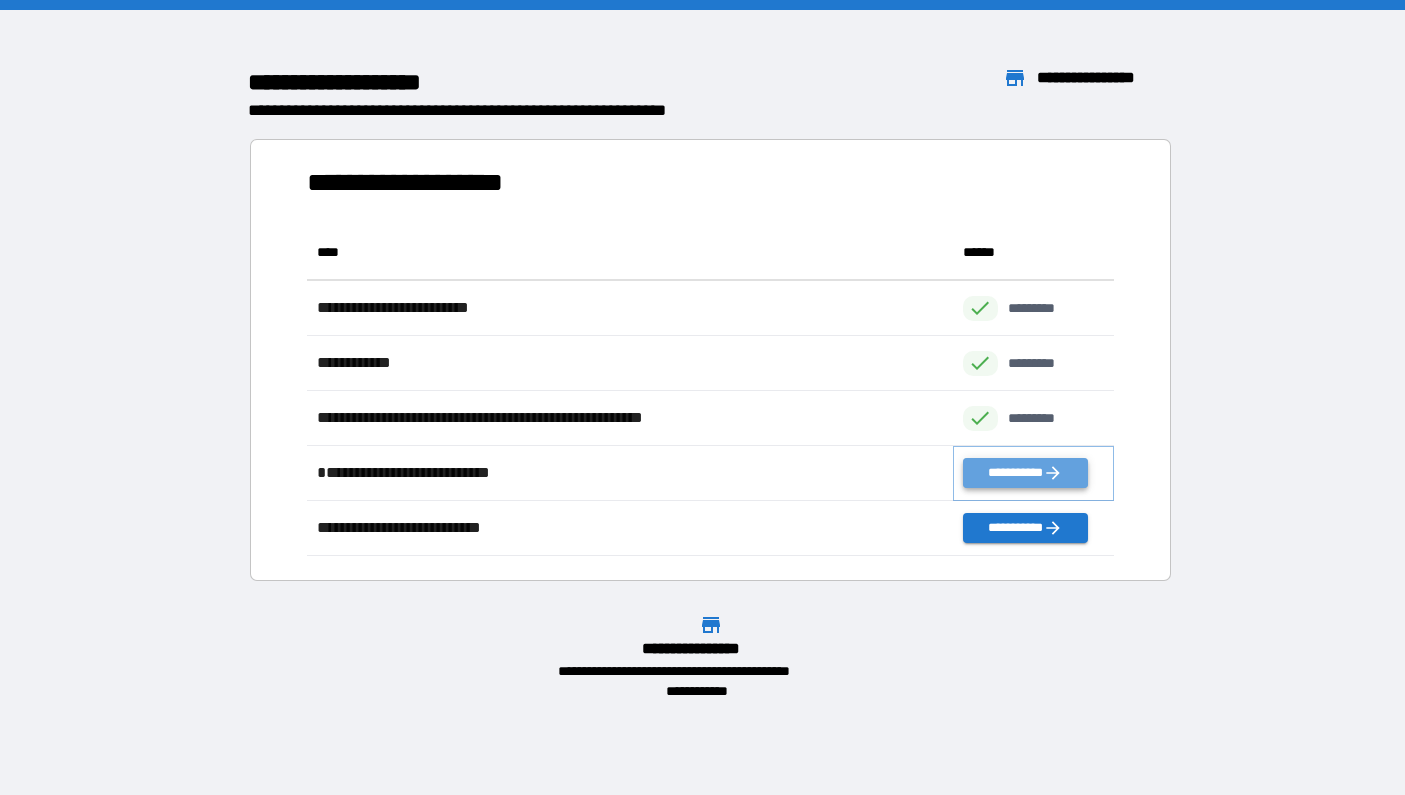 click on "**********" at bounding box center [1025, 473] 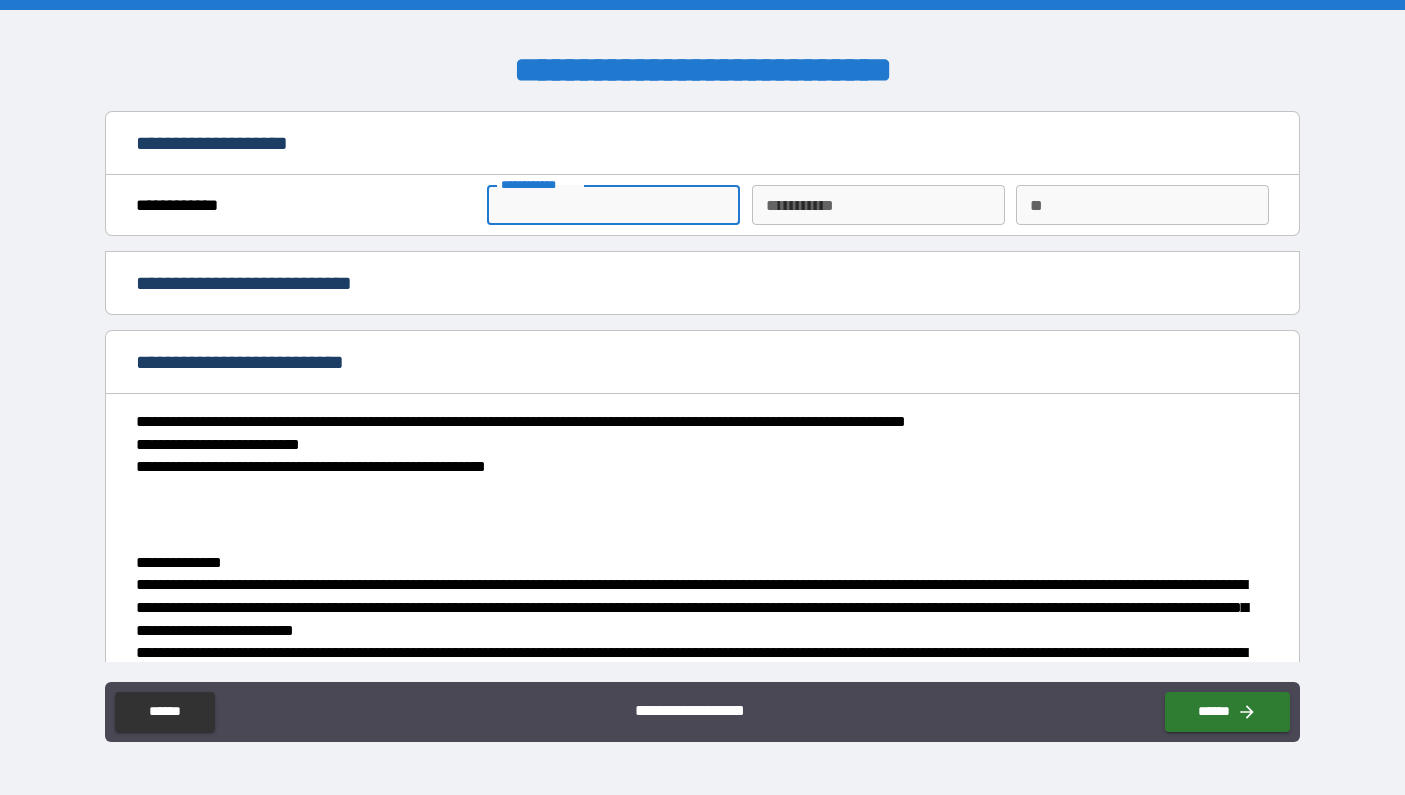 click on "**********" at bounding box center (613, 205) 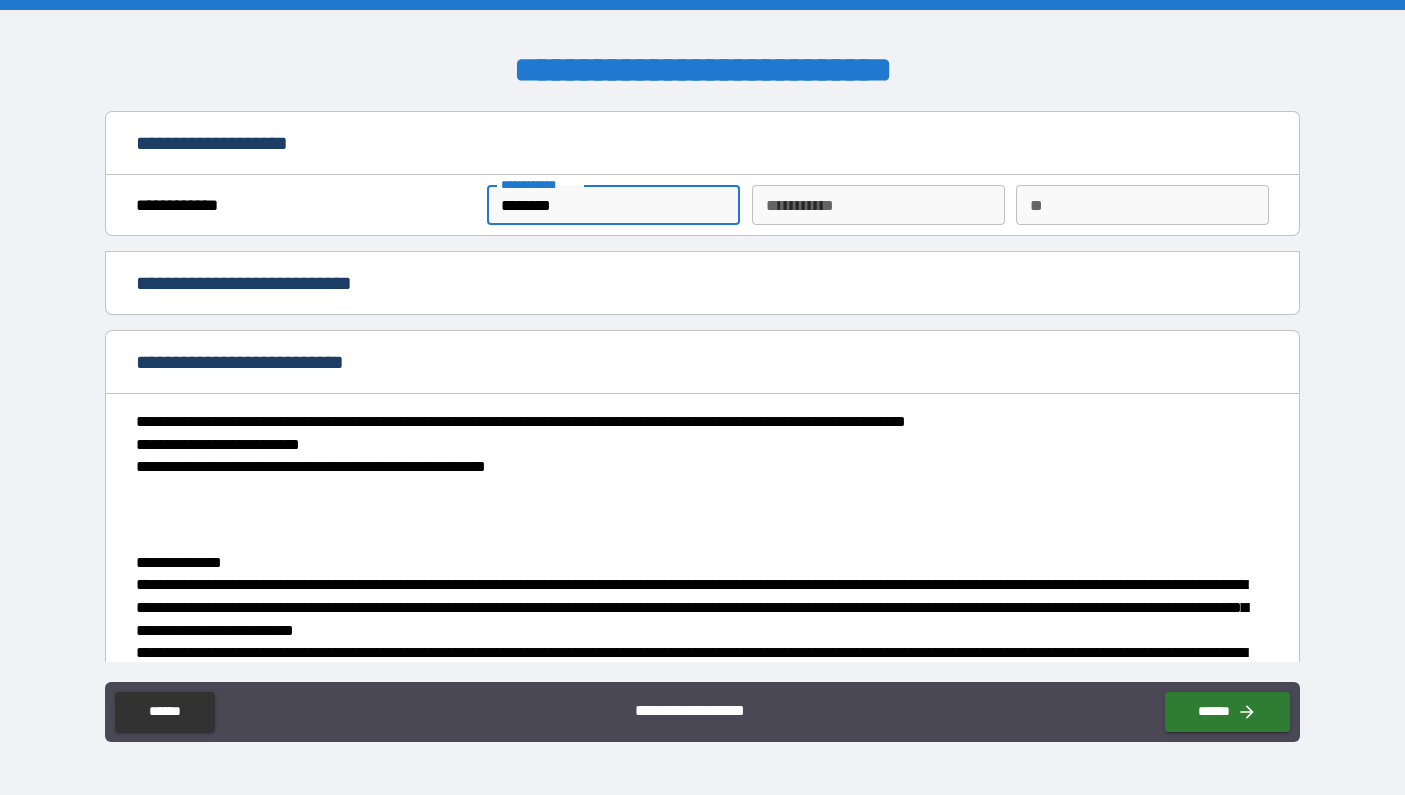 type on "*******" 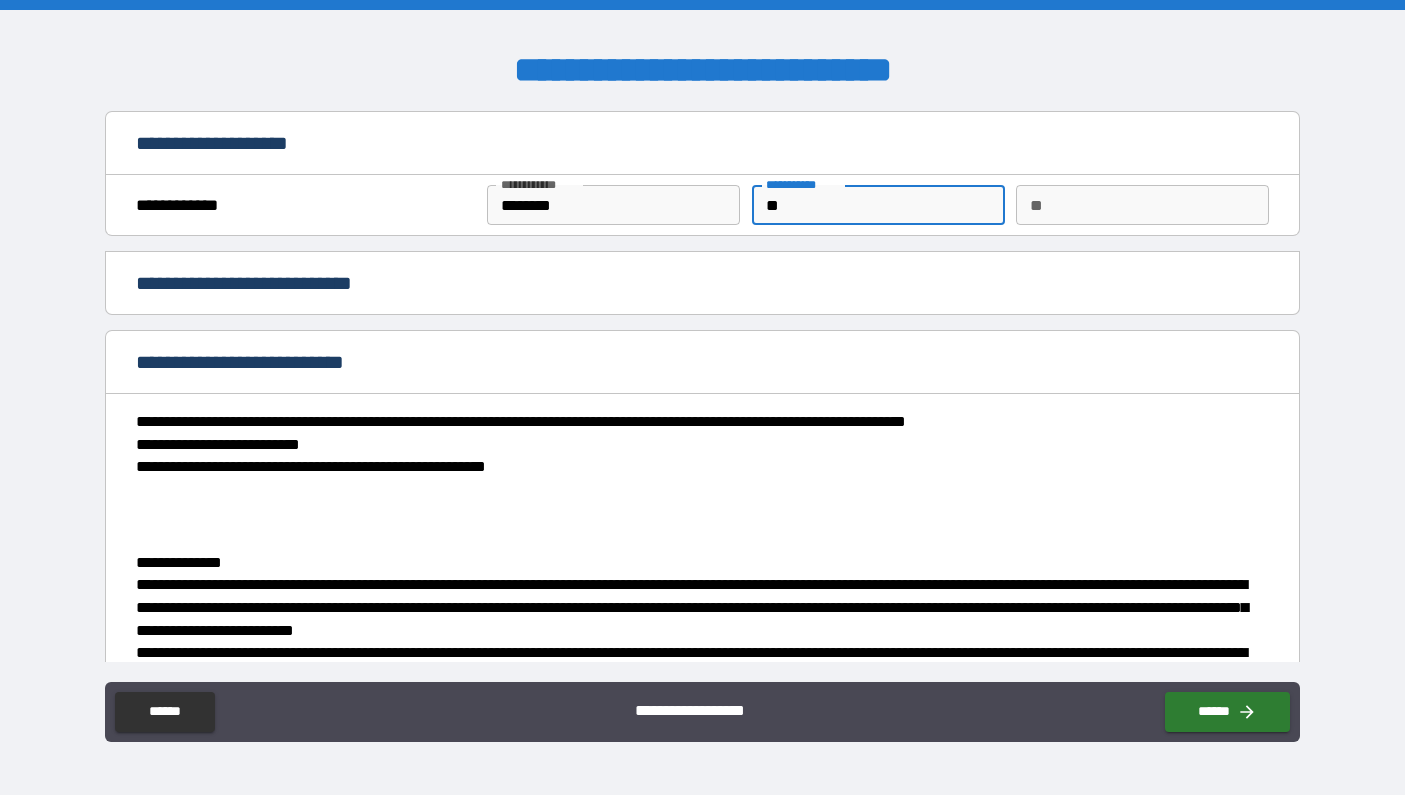 type on "*" 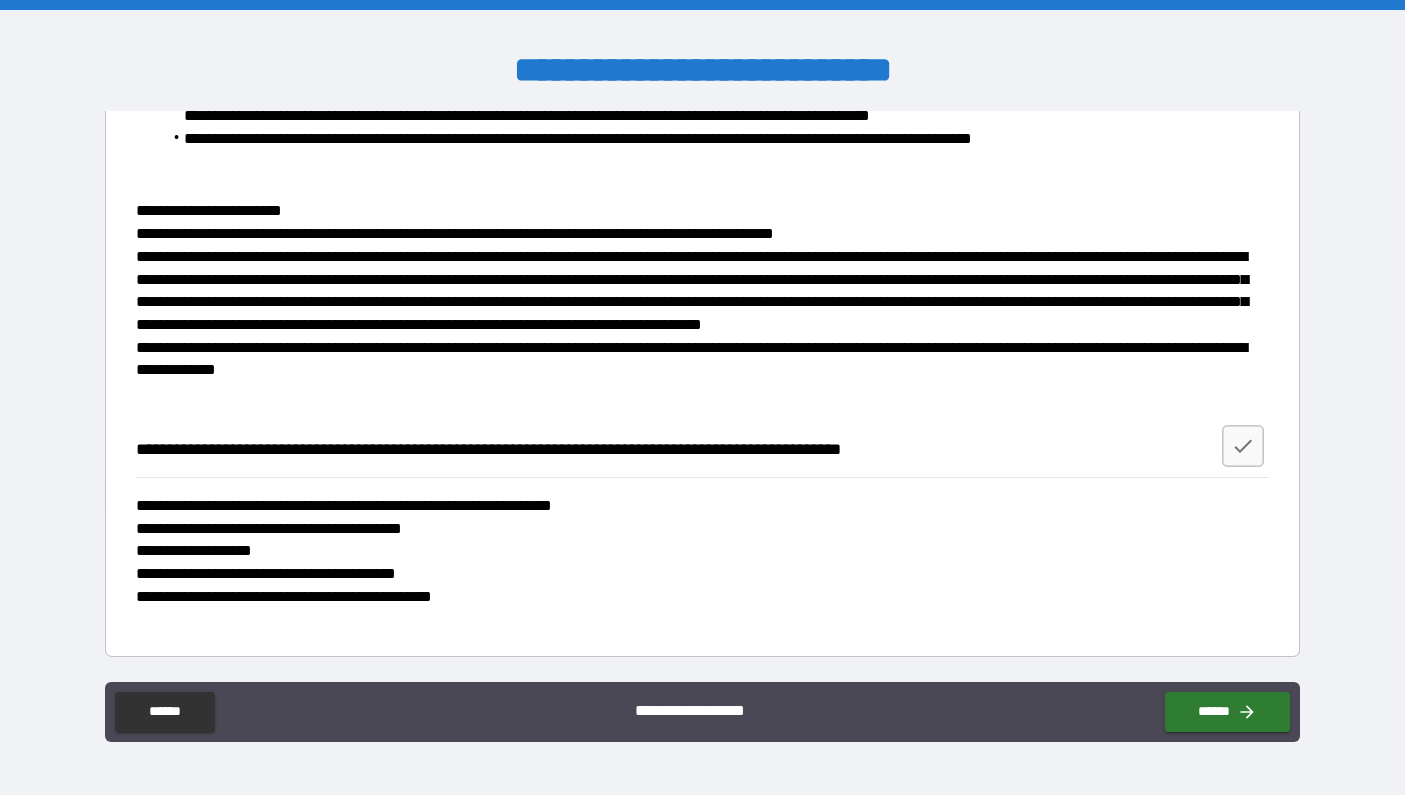 scroll, scrollTop: 2029, scrollLeft: 0, axis: vertical 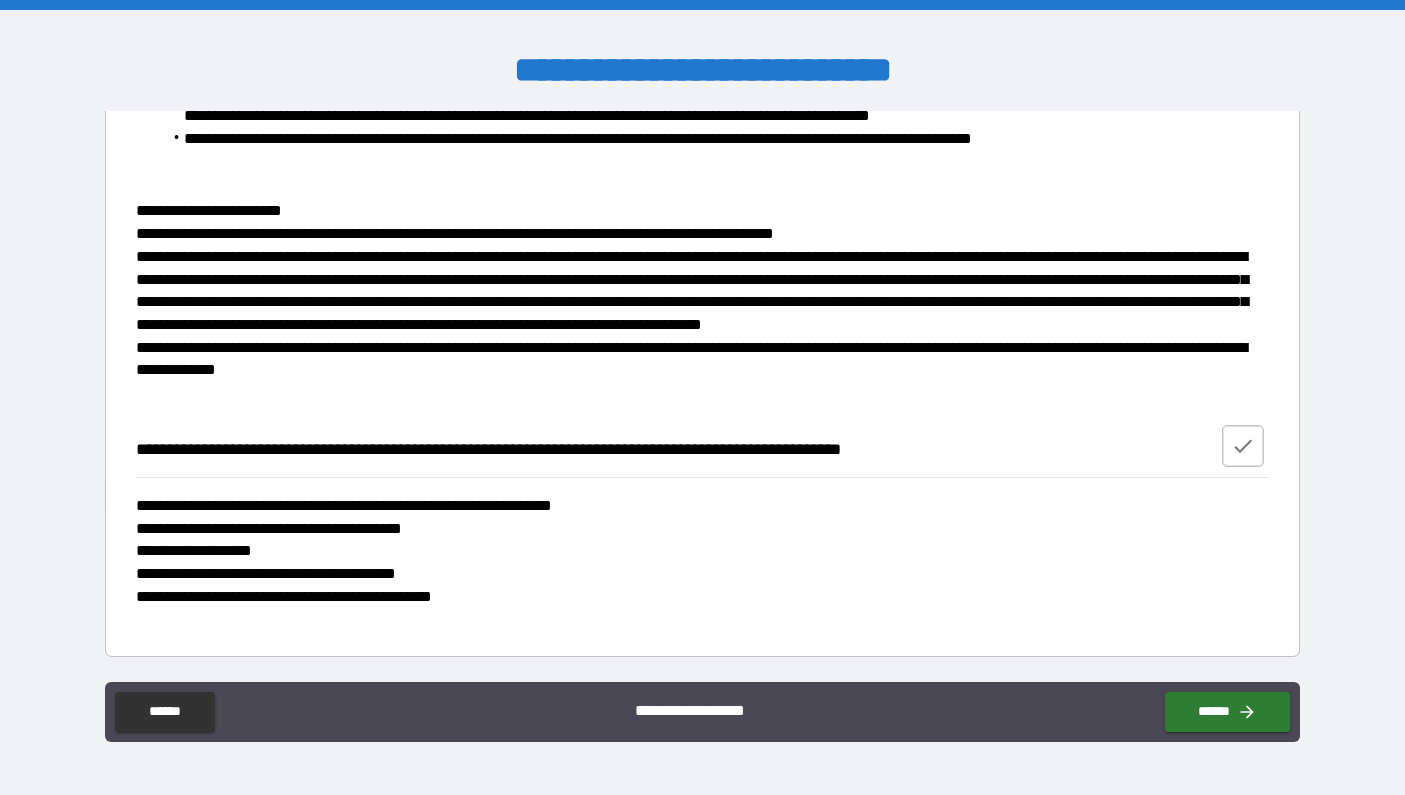 type on "******" 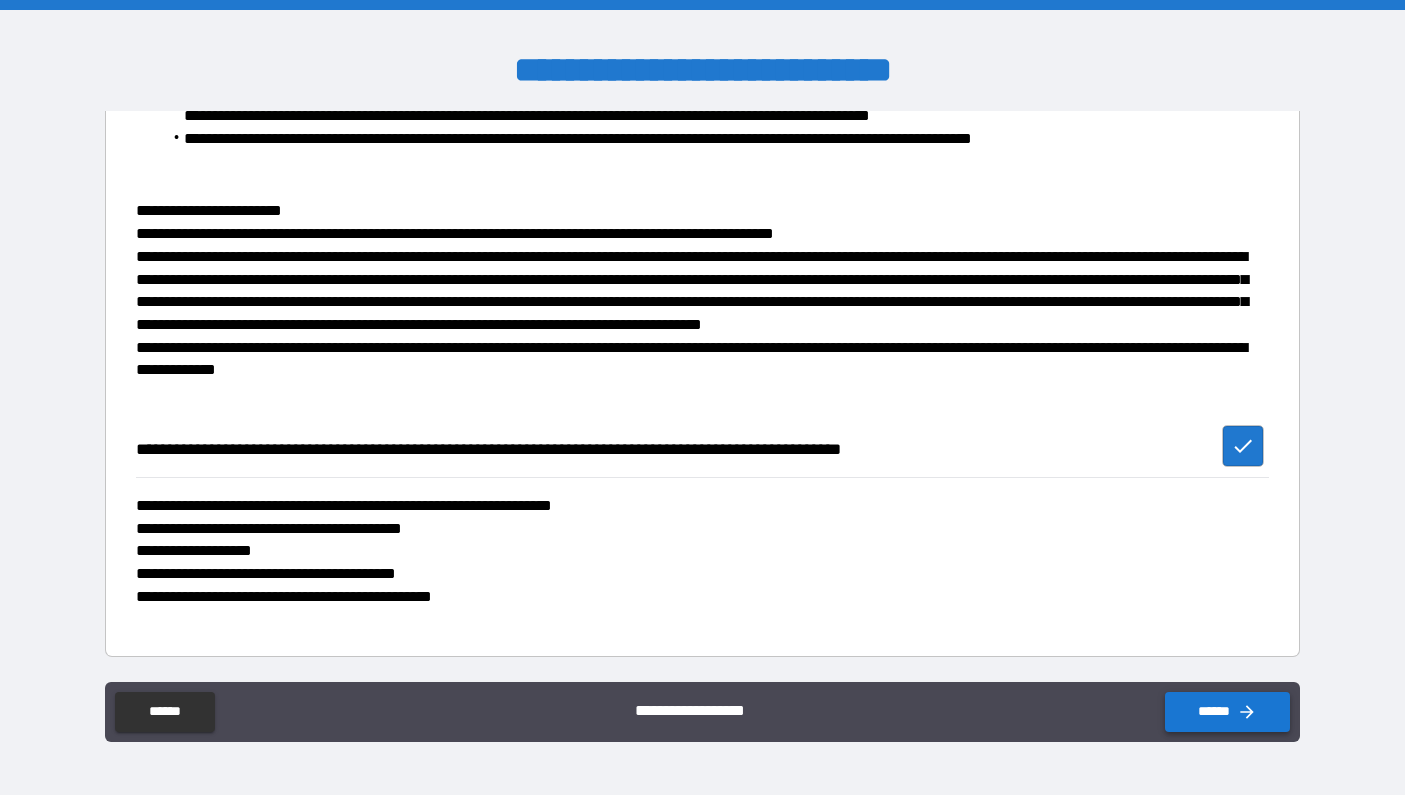 click 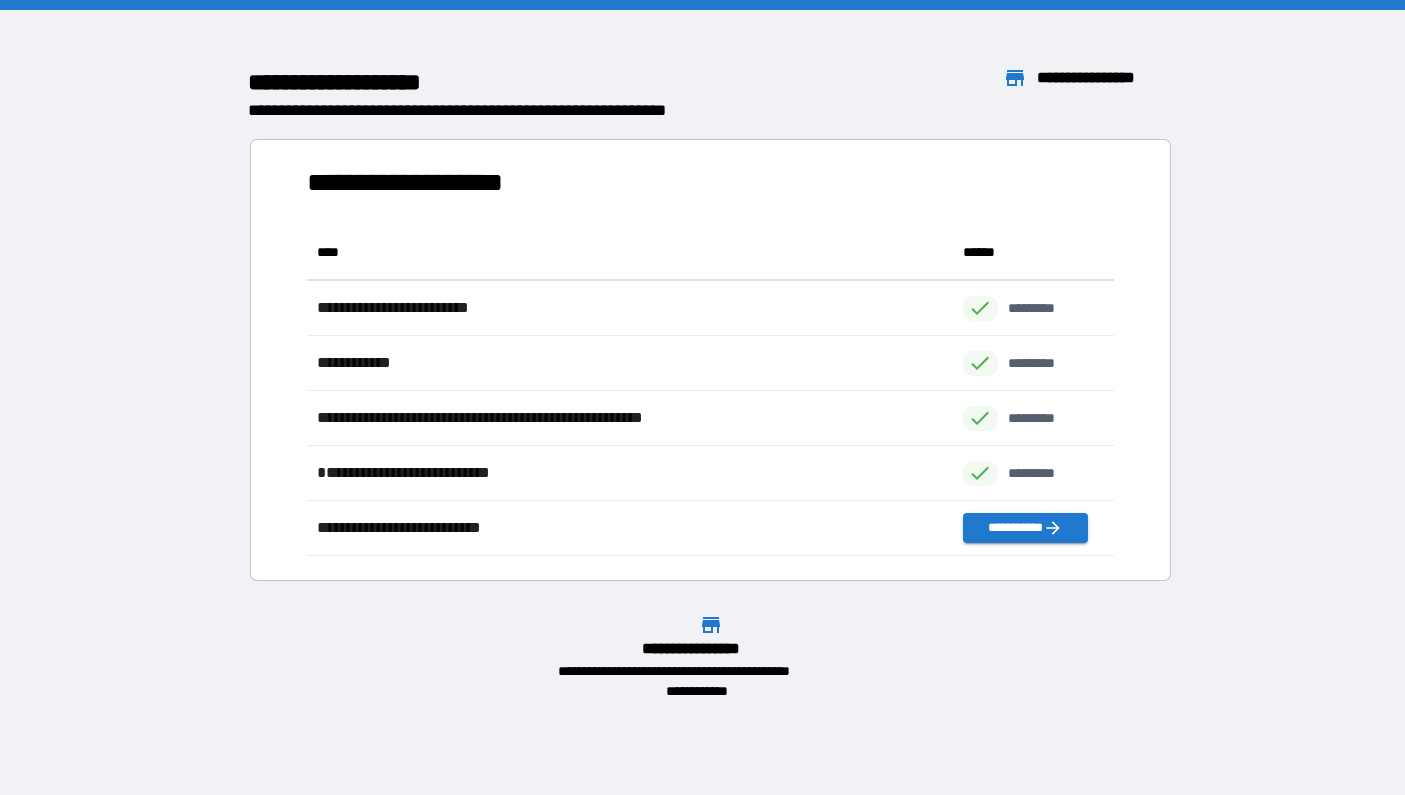 scroll, scrollTop: 331, scrollLeft: 806, axis: both 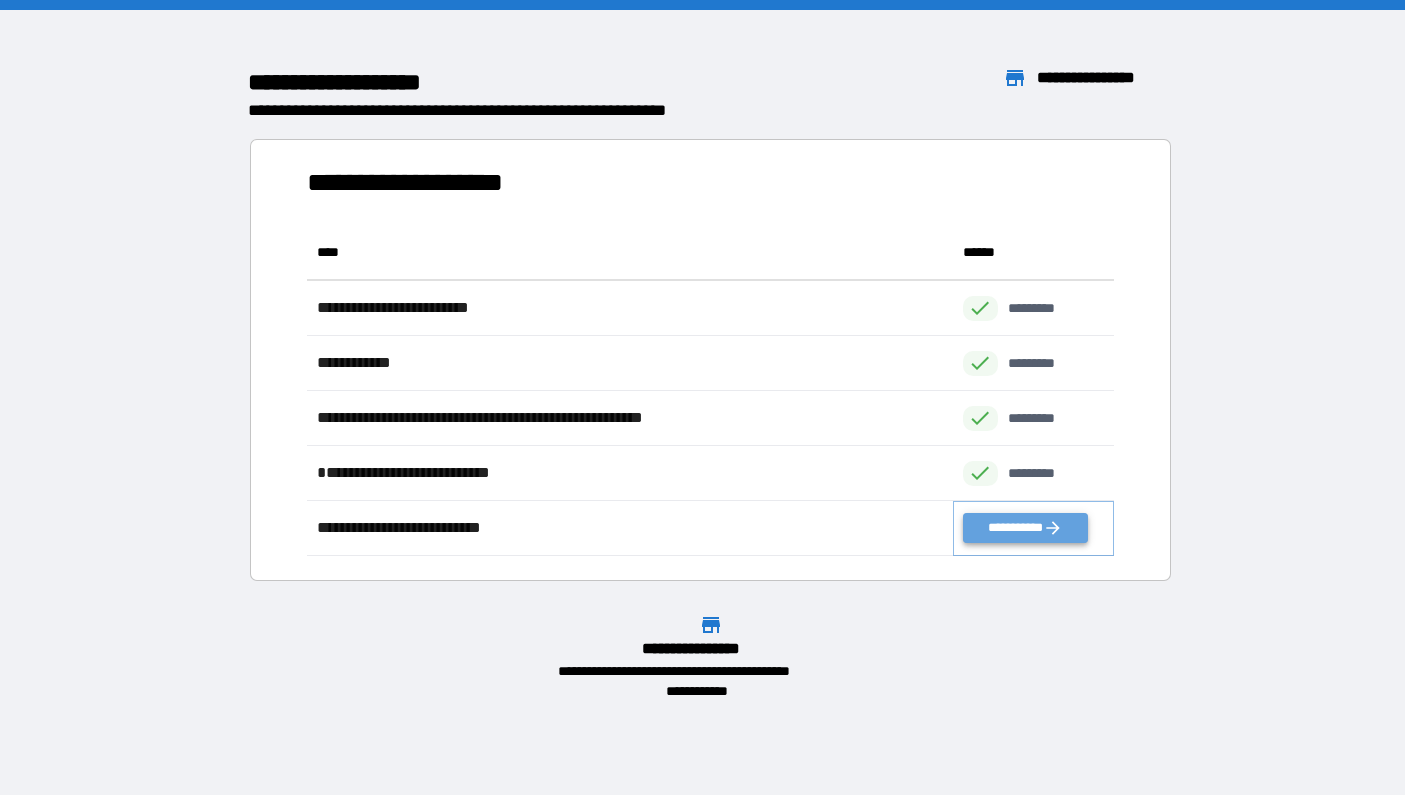 click on "**********" at bounding box center (1025, 528) 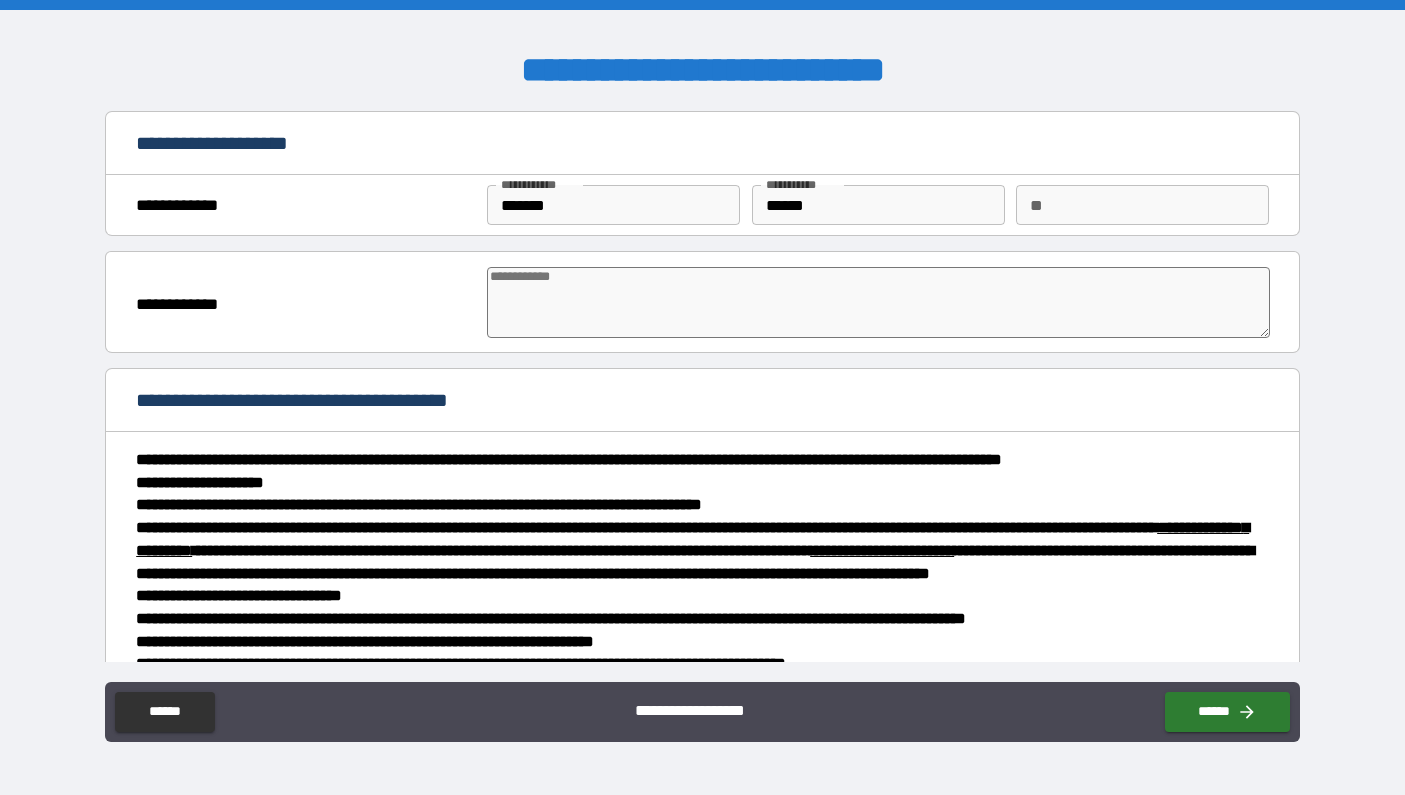 type on "*" 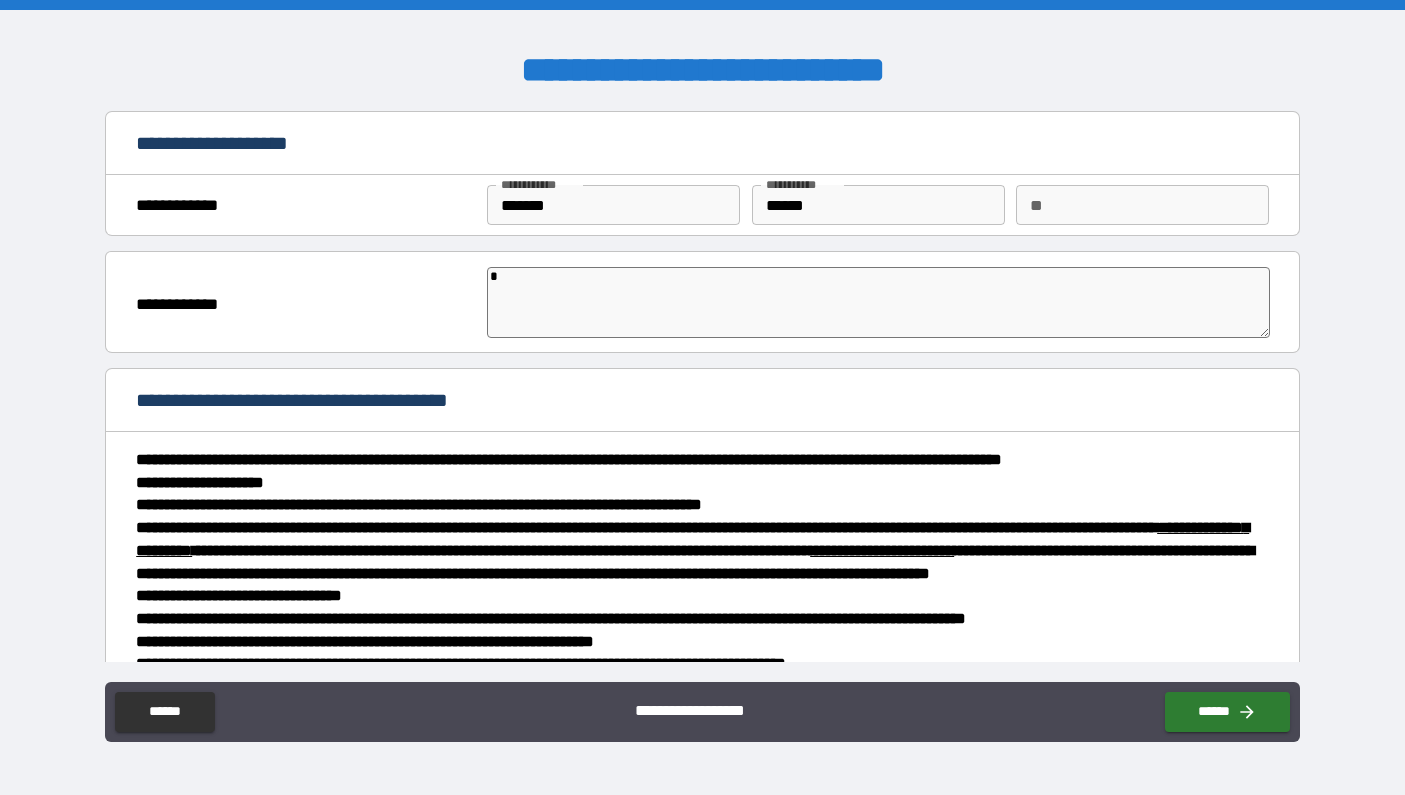 type on "*" 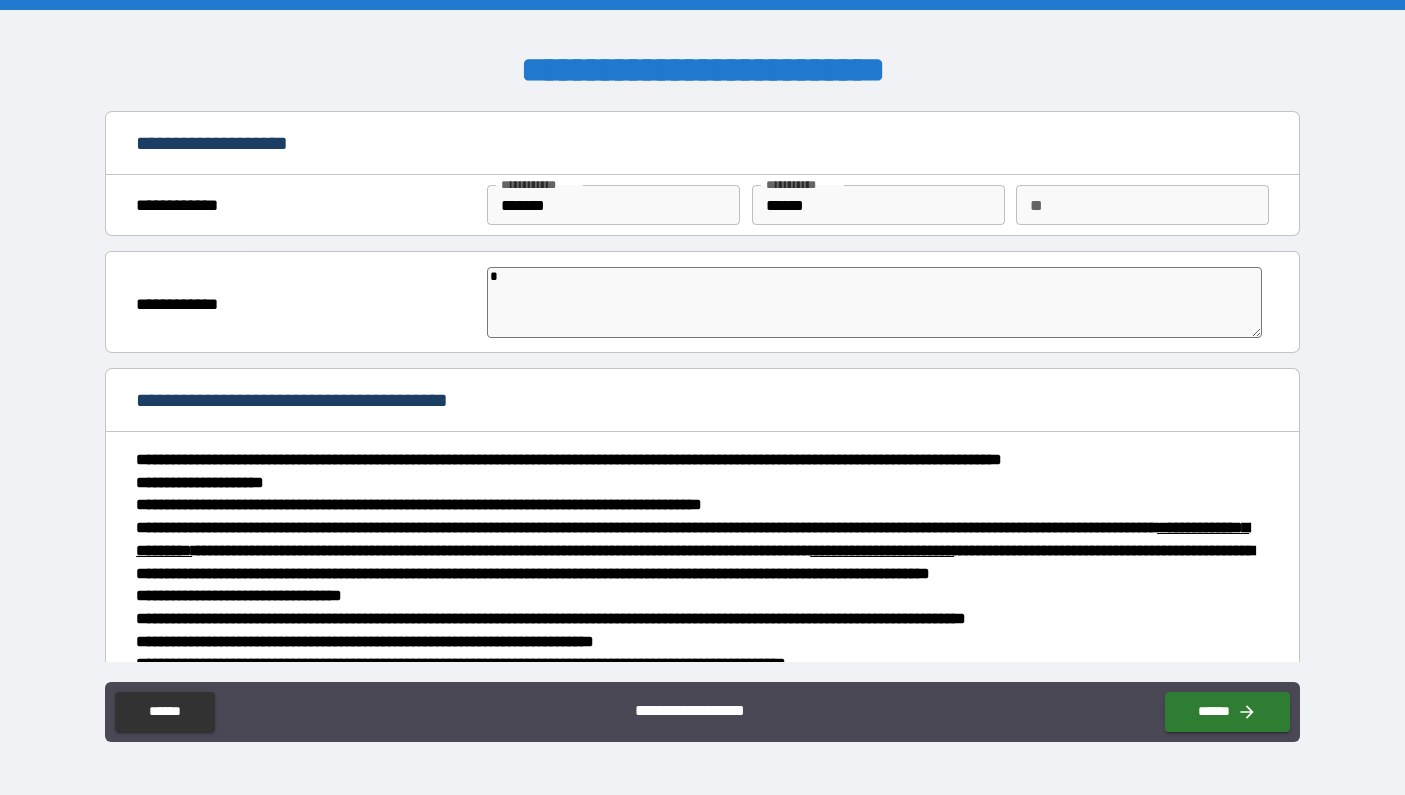 type on "*" 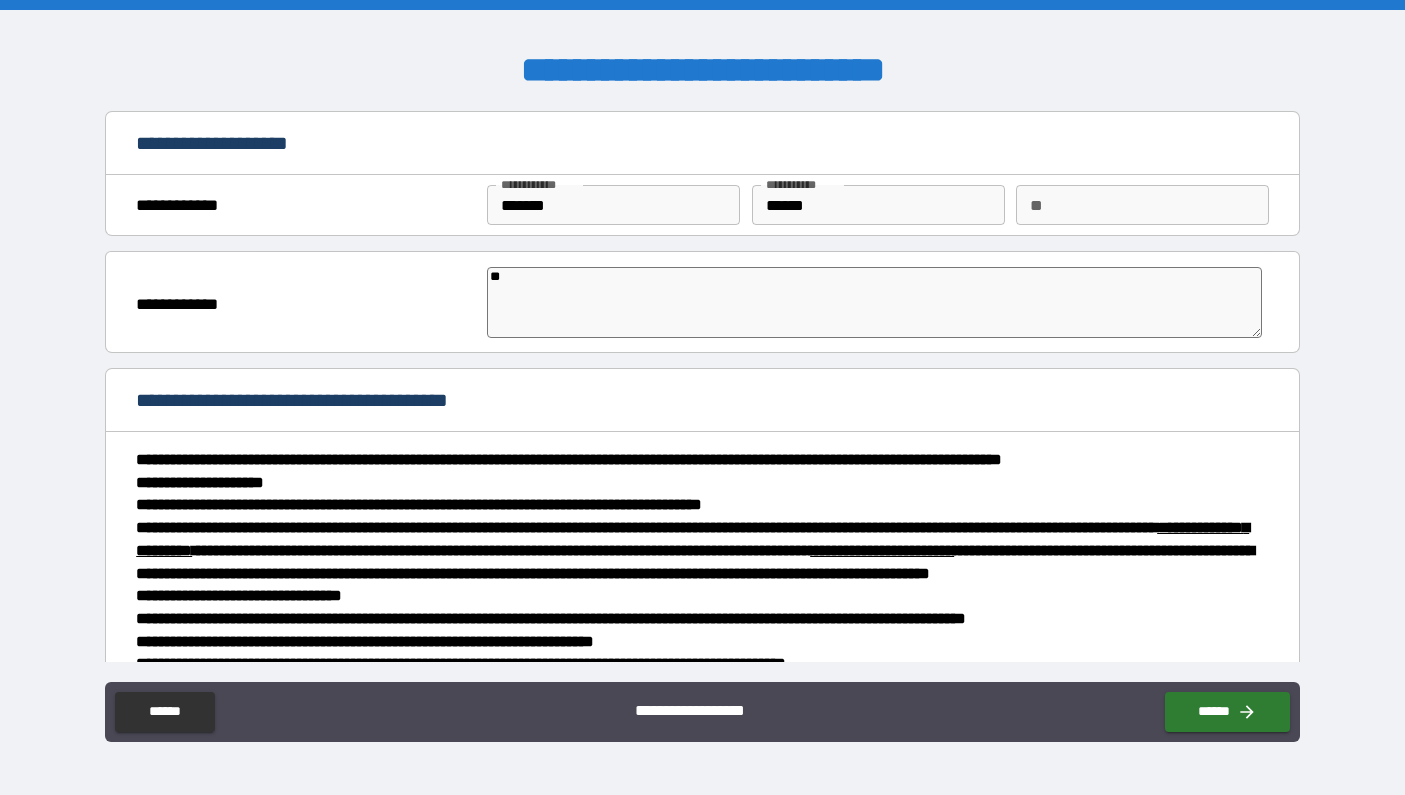 type on "*" 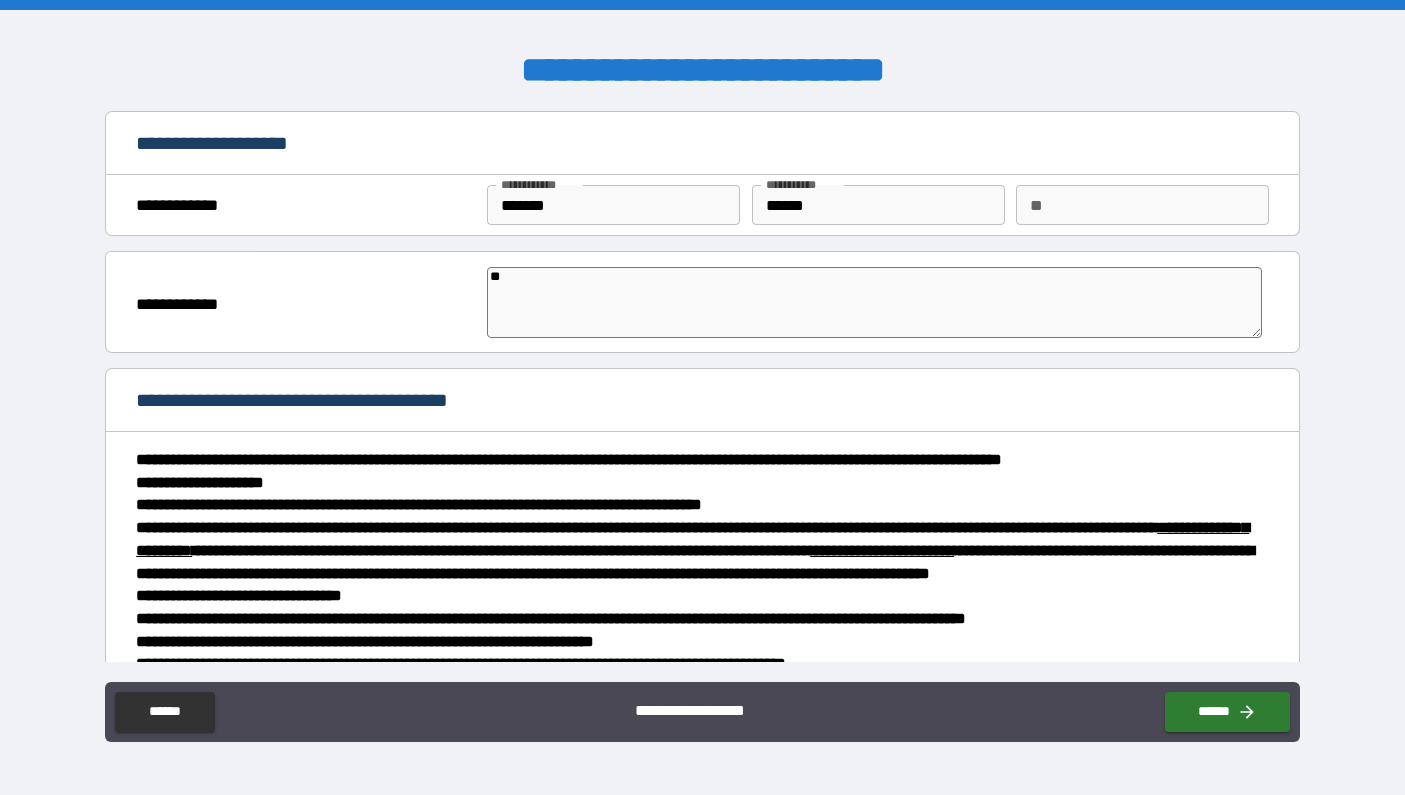 type on "***" 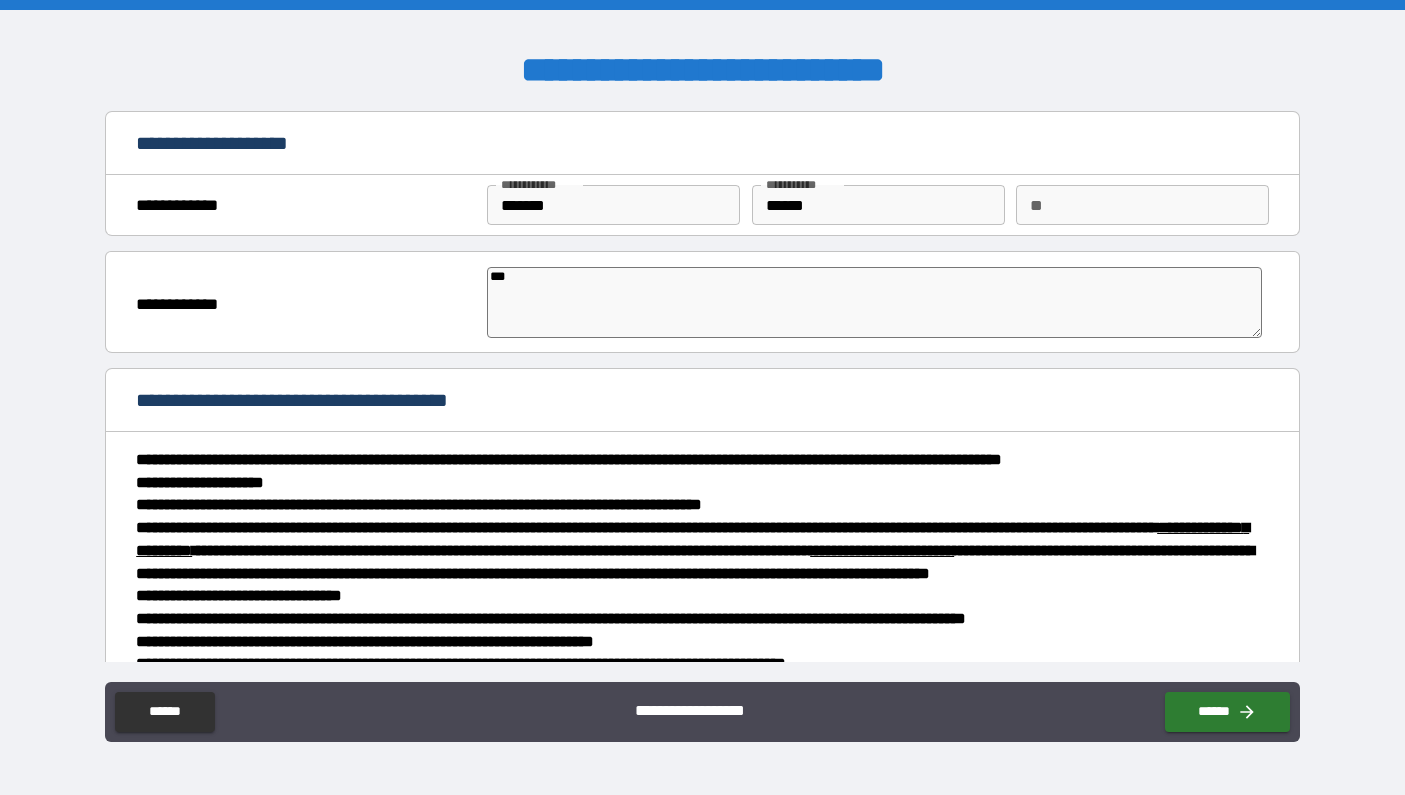 type on "****" 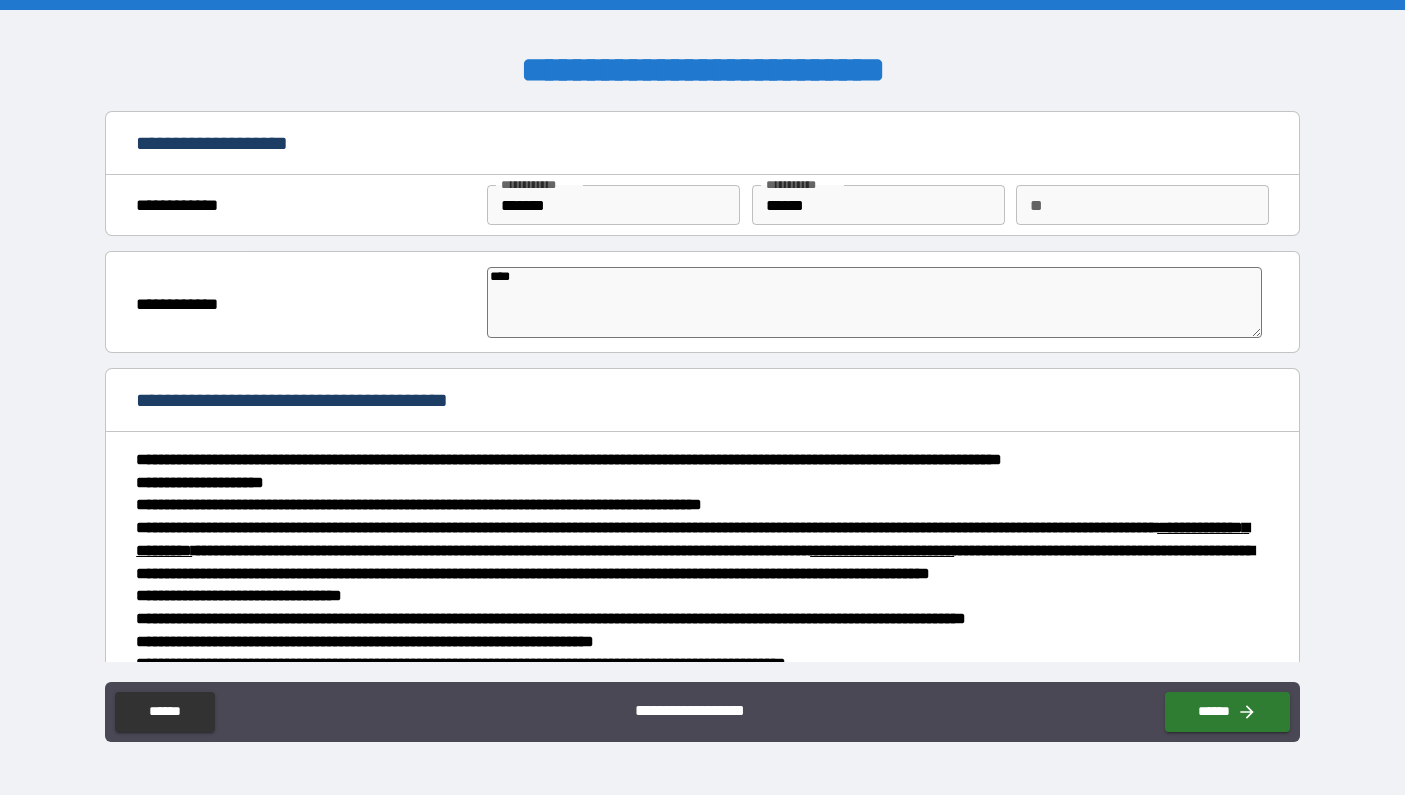 type on "*" 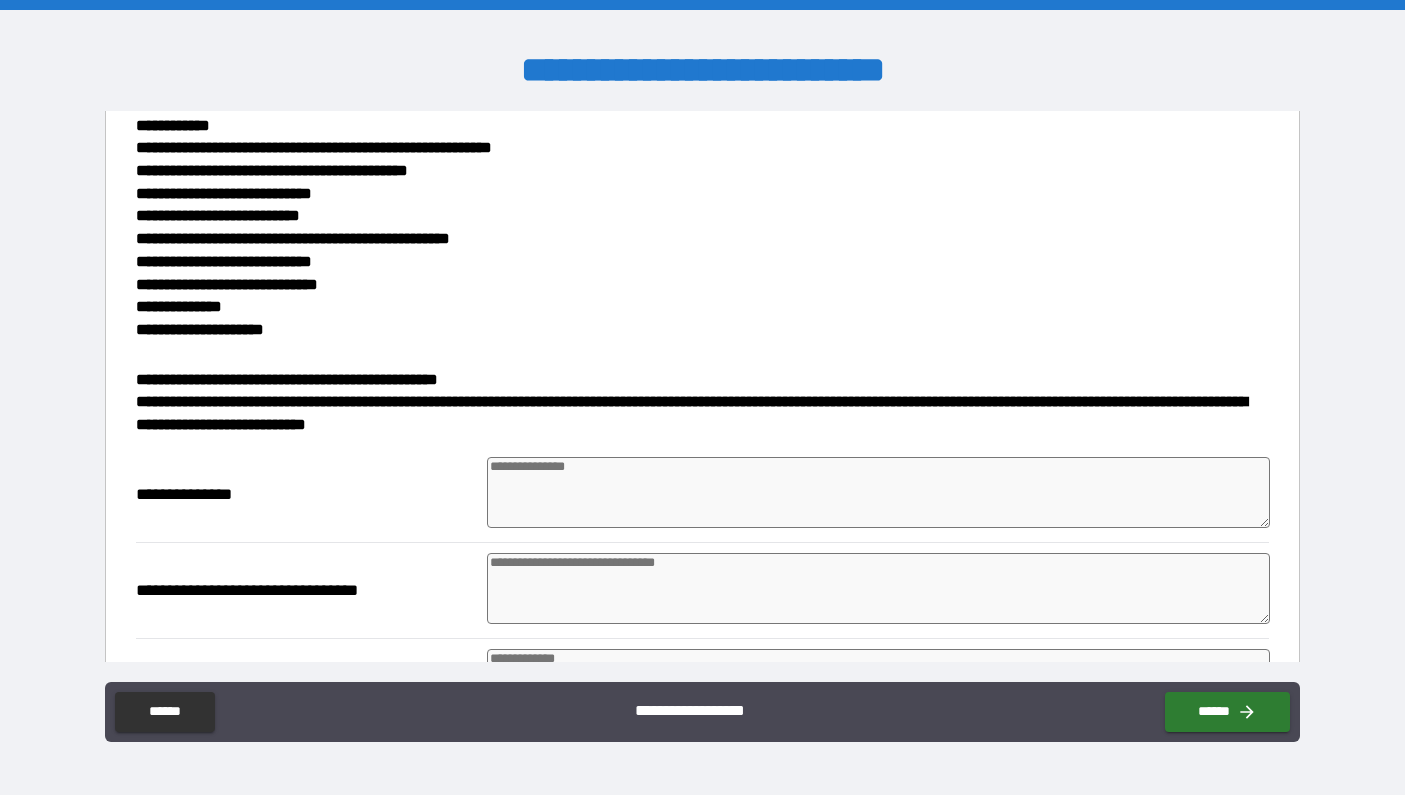 scroll, scrollTop: 705, scrollLeft: 0, axis: vertical 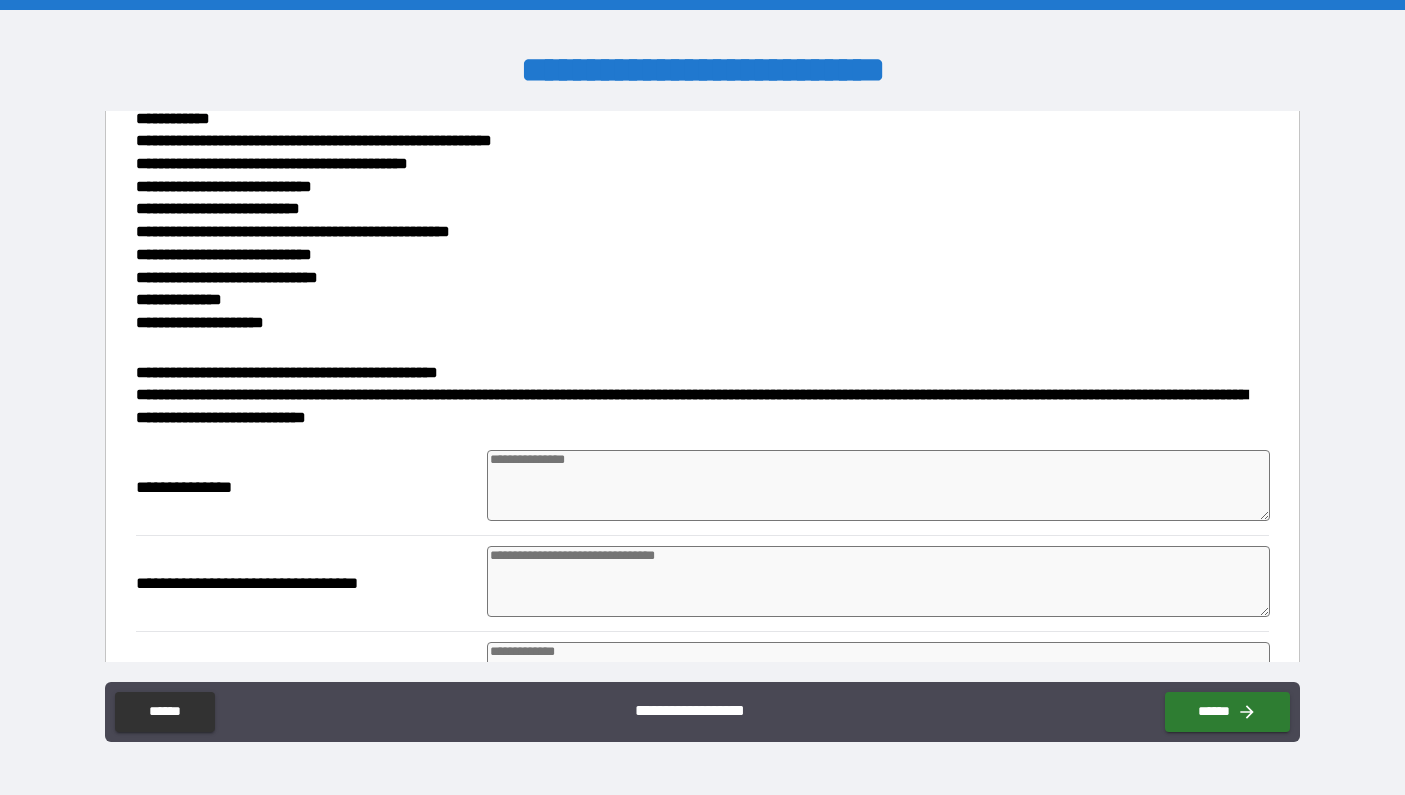 click at bounding box center (878, 485) 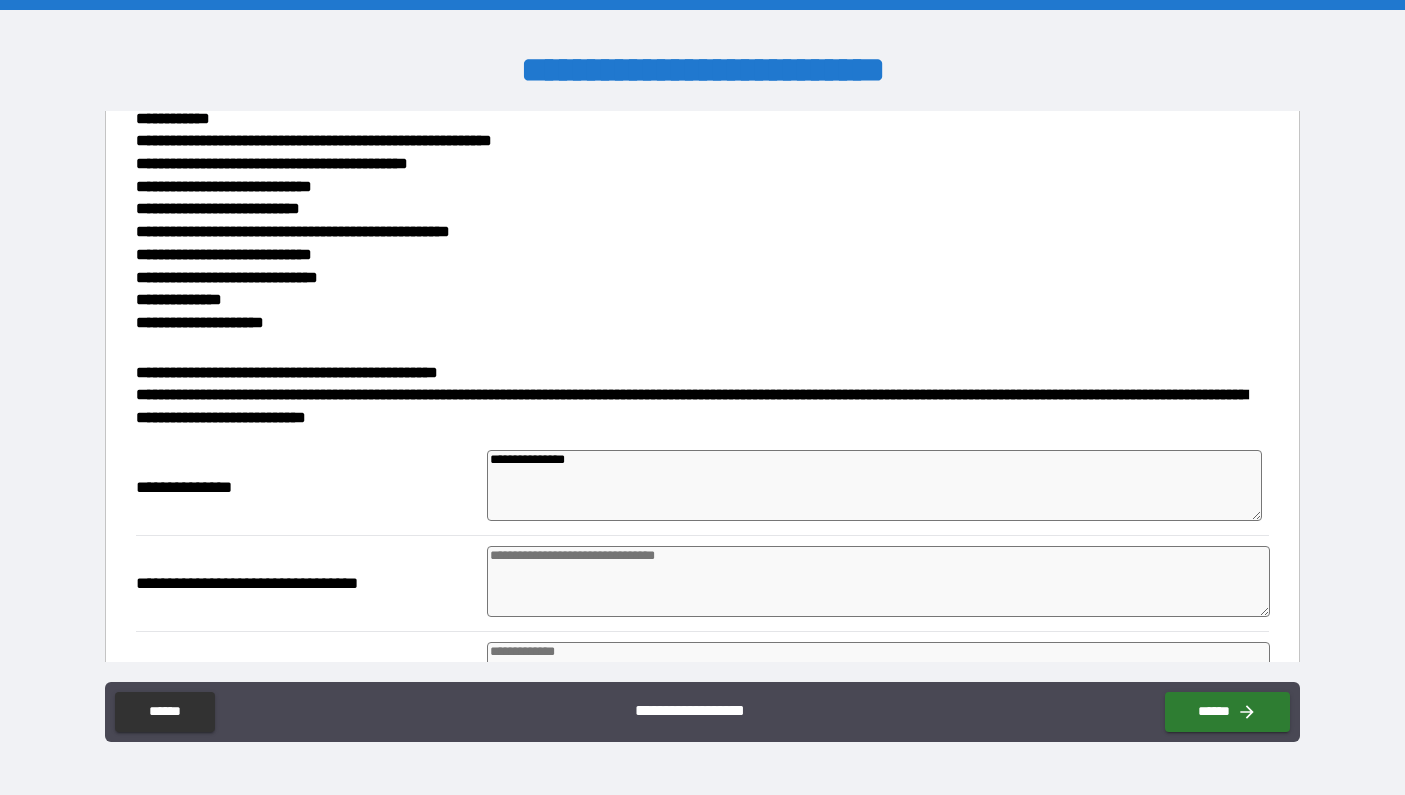 click at bounding box center (878, 581) 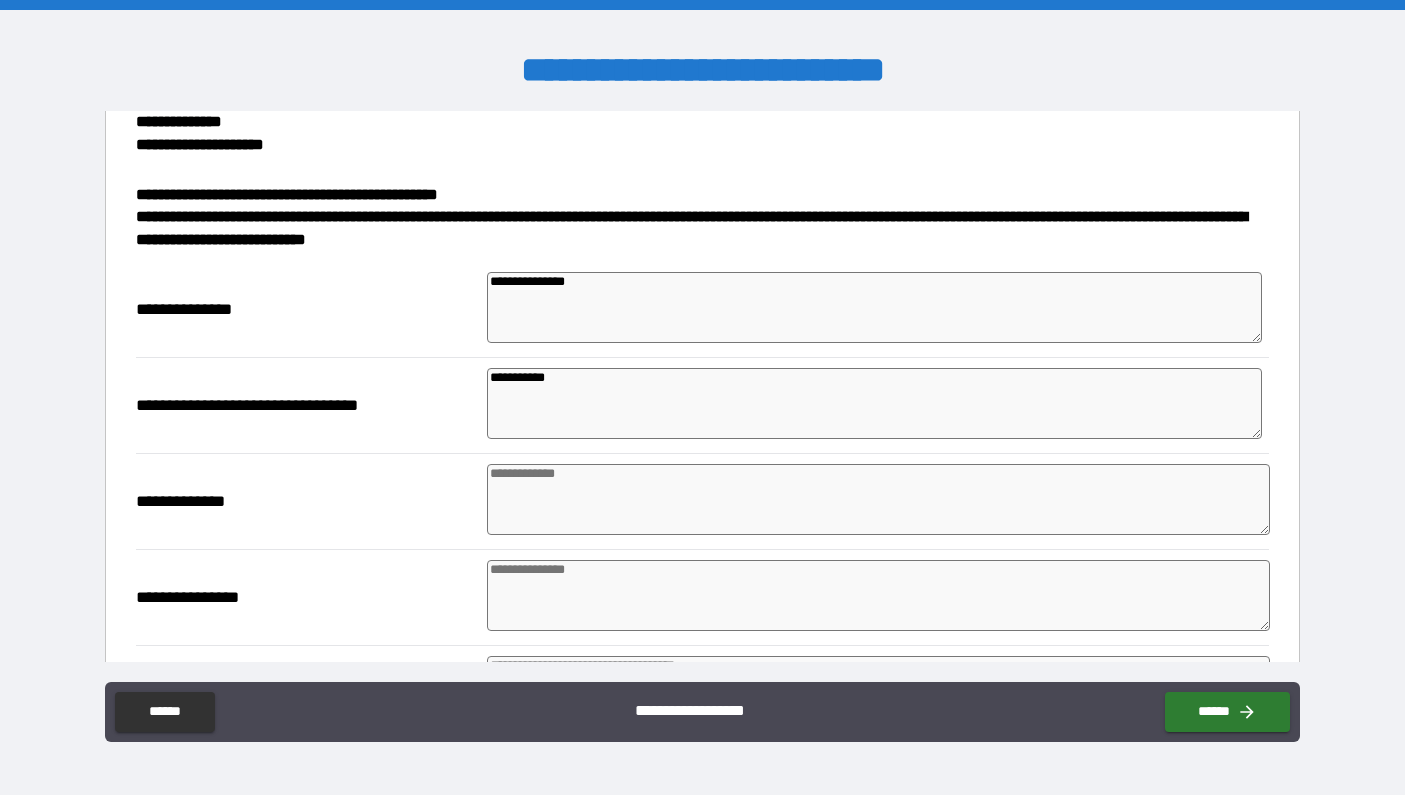 scroll, scrollTop: 892, scrollLeft: 0, axis: vertical 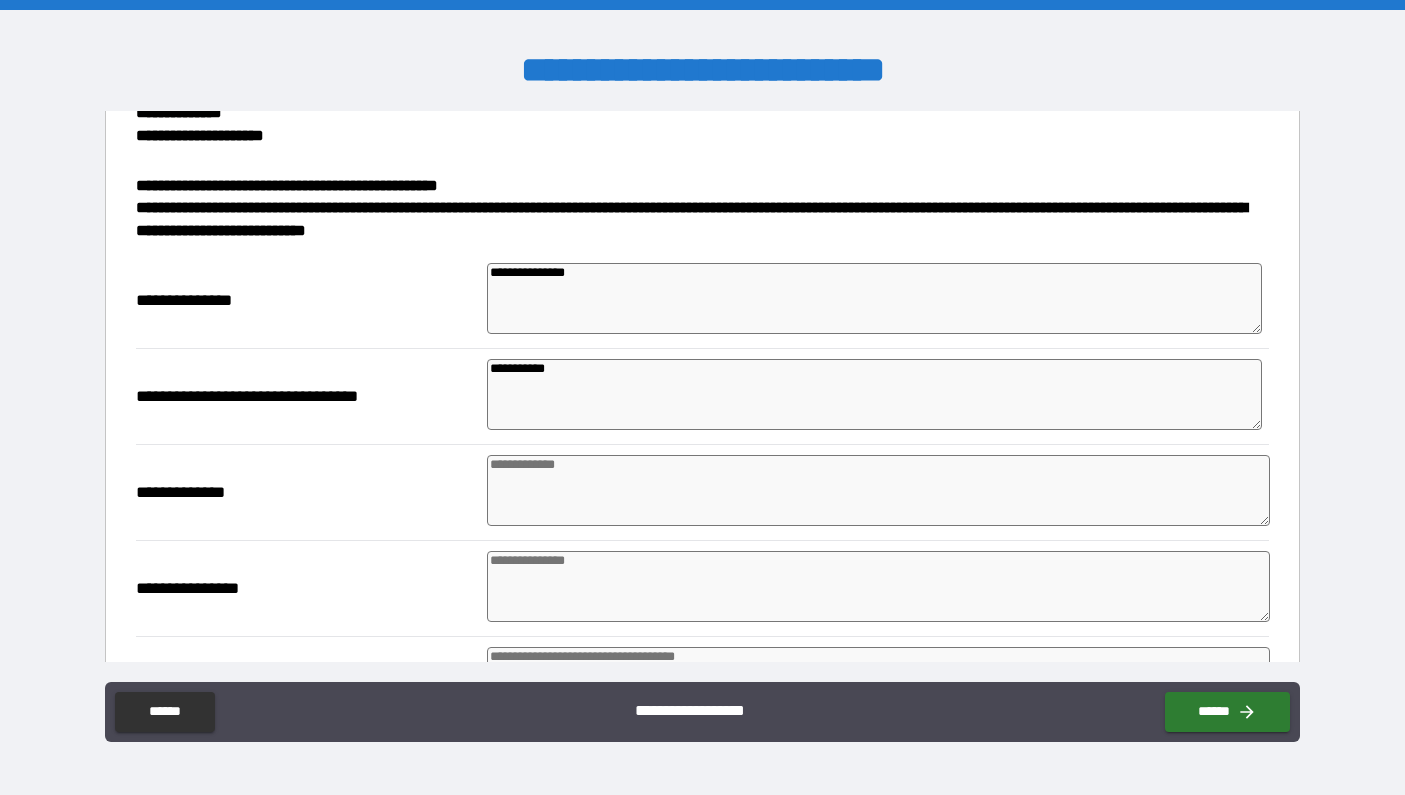 click at bounding box center [878, 490] 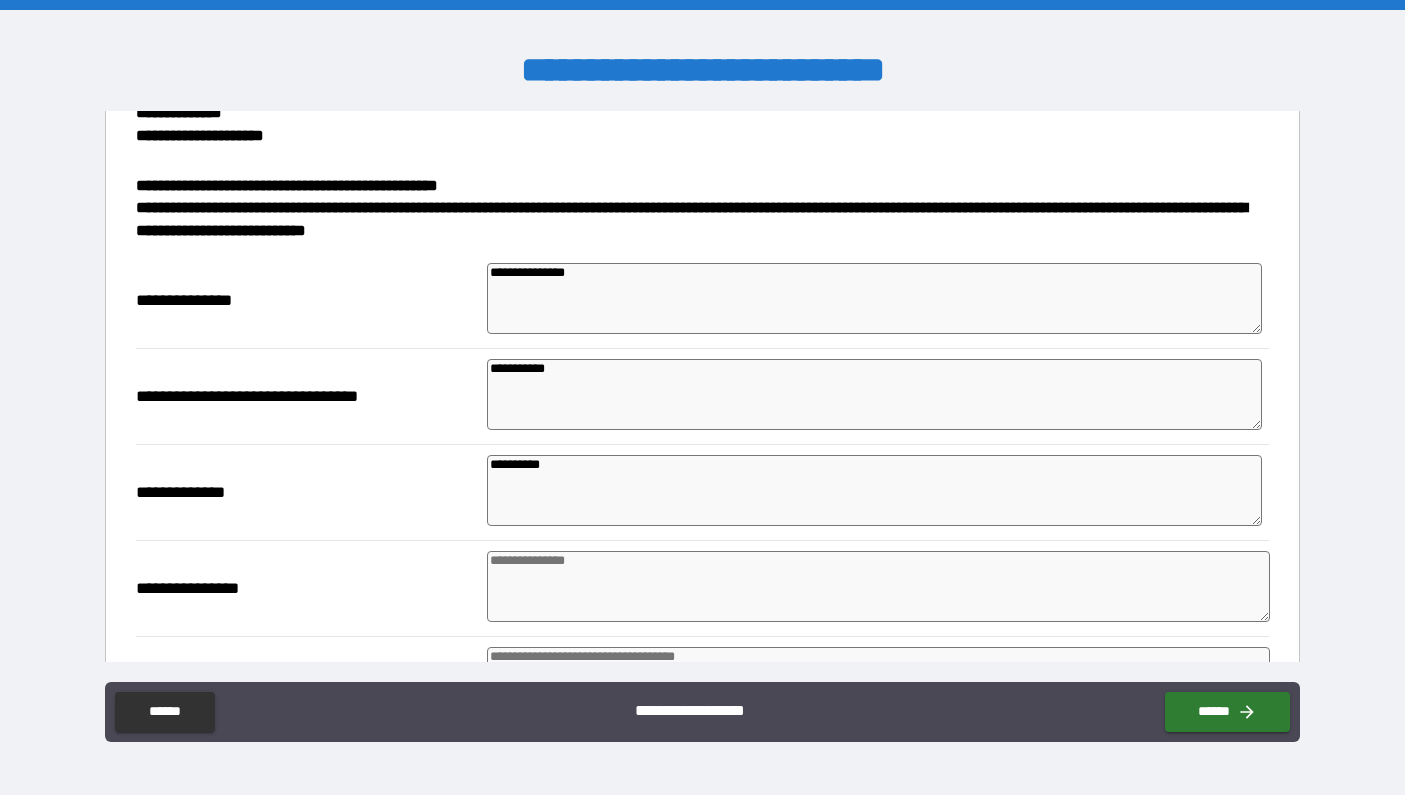 click at bounding box center (878, 586) 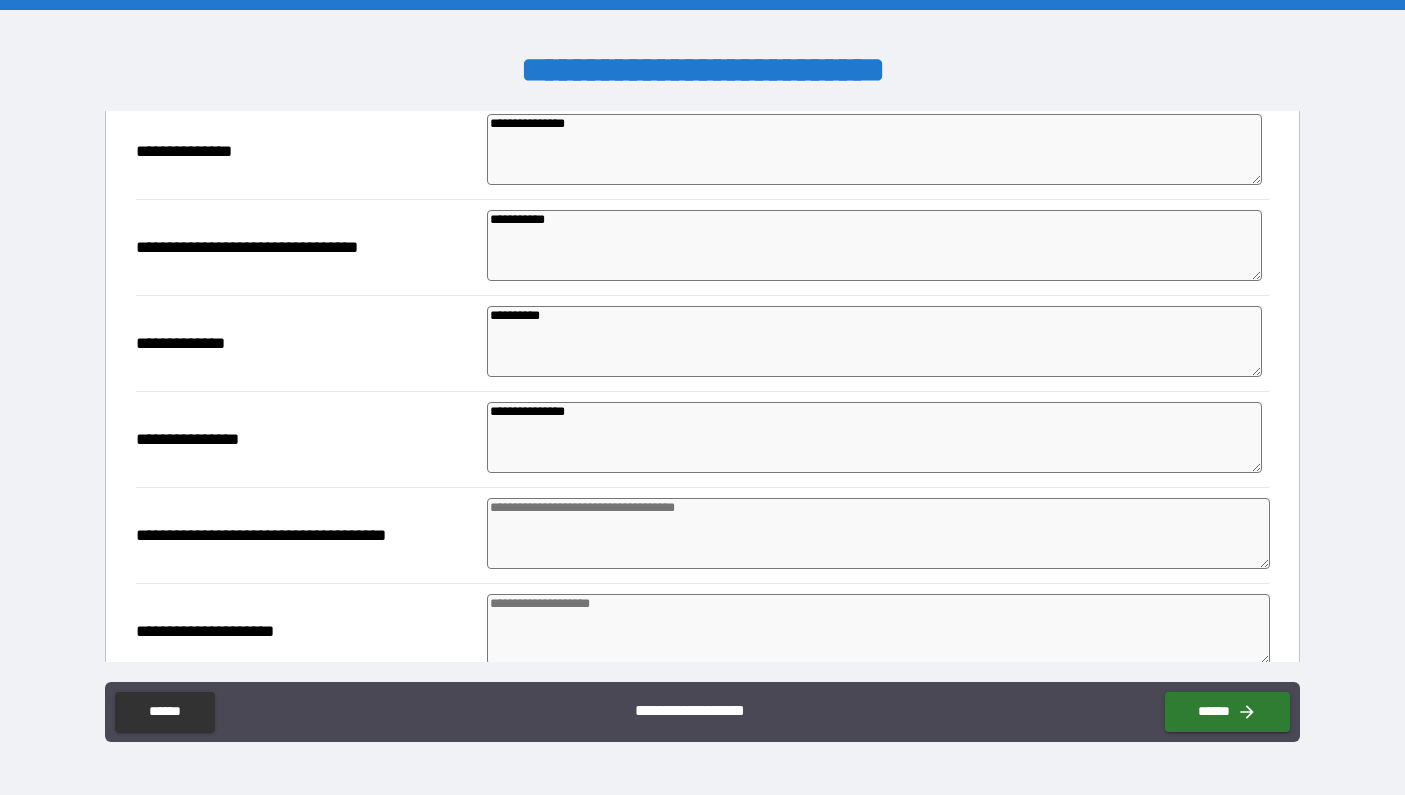 scroll, scrollTop: 1046, scrollLeft: 0, axis: vertical 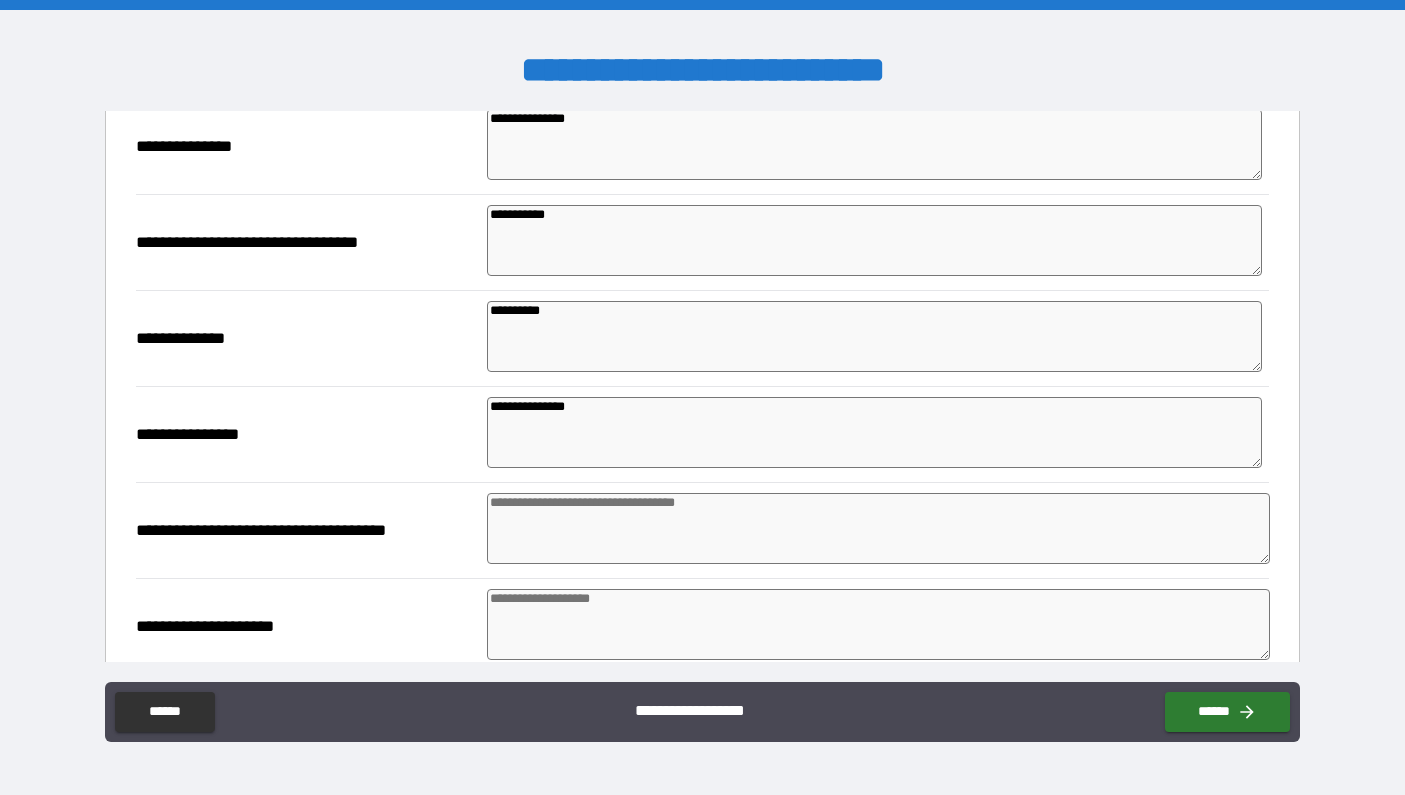 click at bounding box center [878, 528] 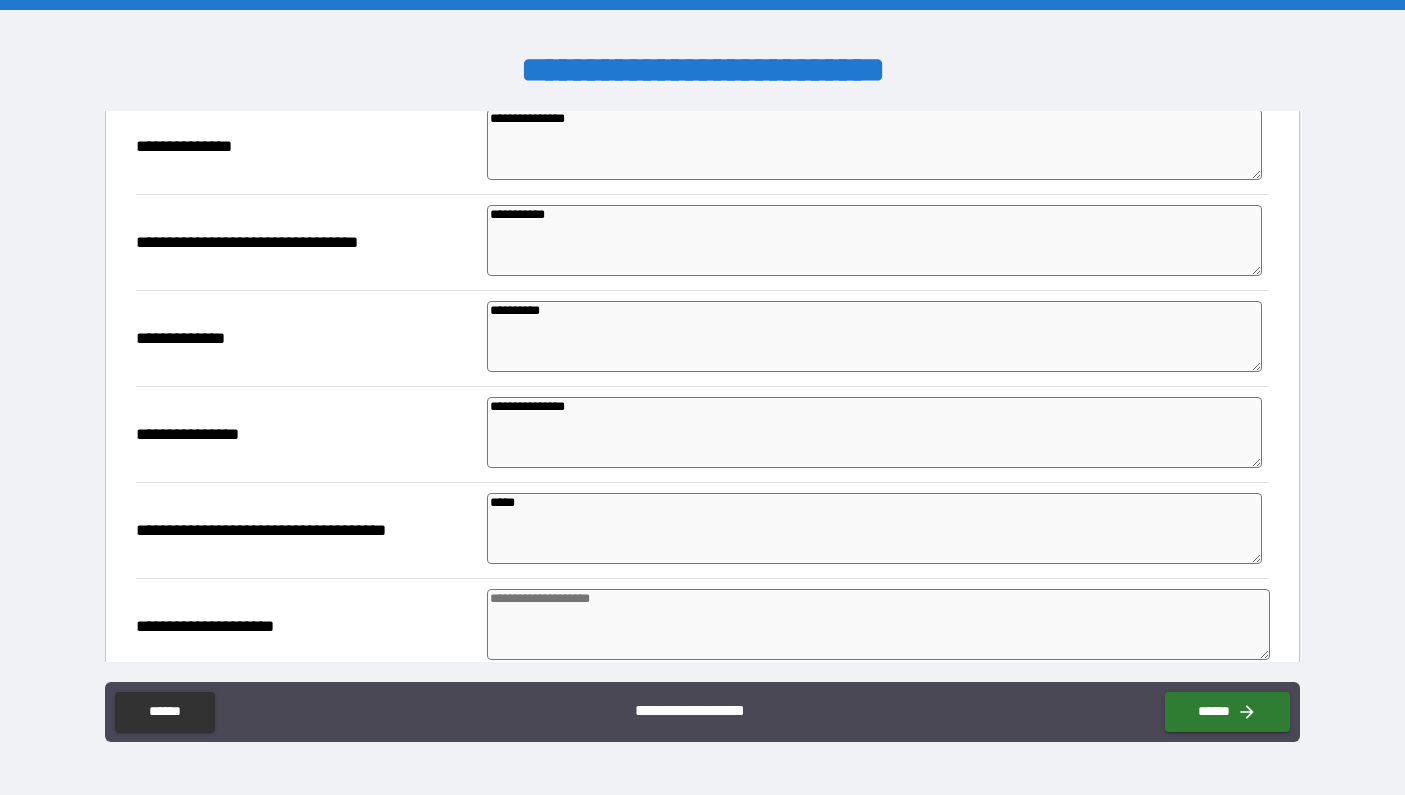 click at bounding box center [878, 624] 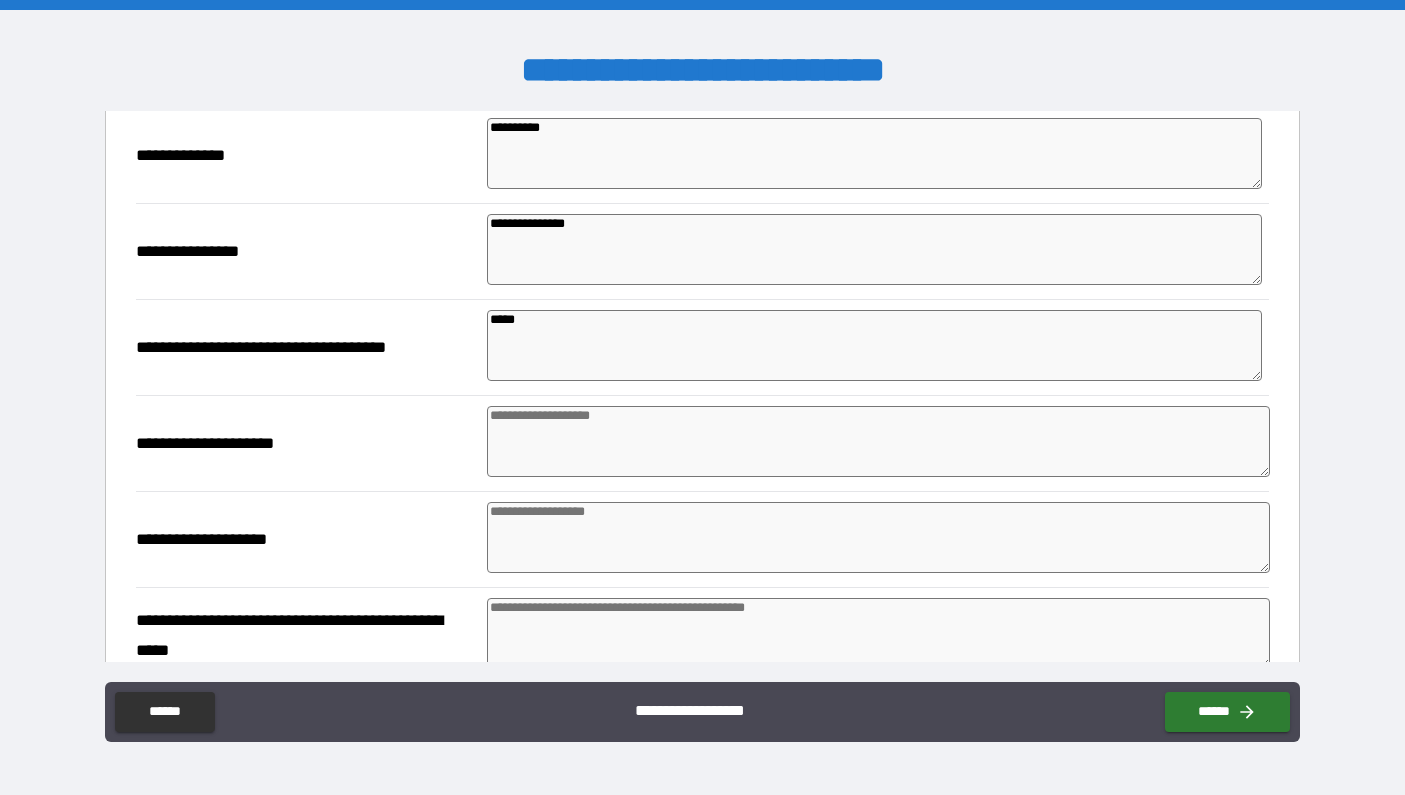 scroll, scrollTop: 1249, scrollLeft: 0, axis: vertical 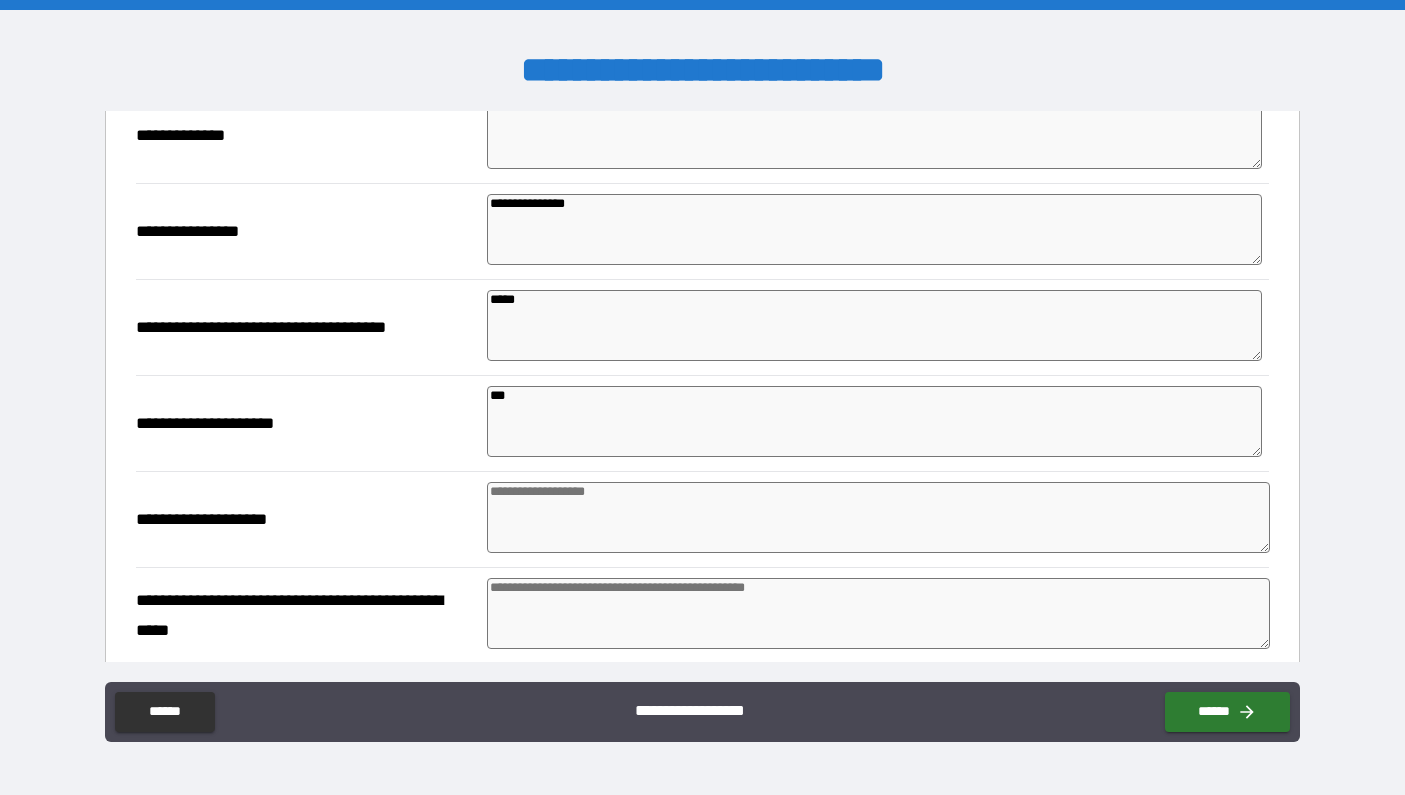 click at bounding box center [878, 517] 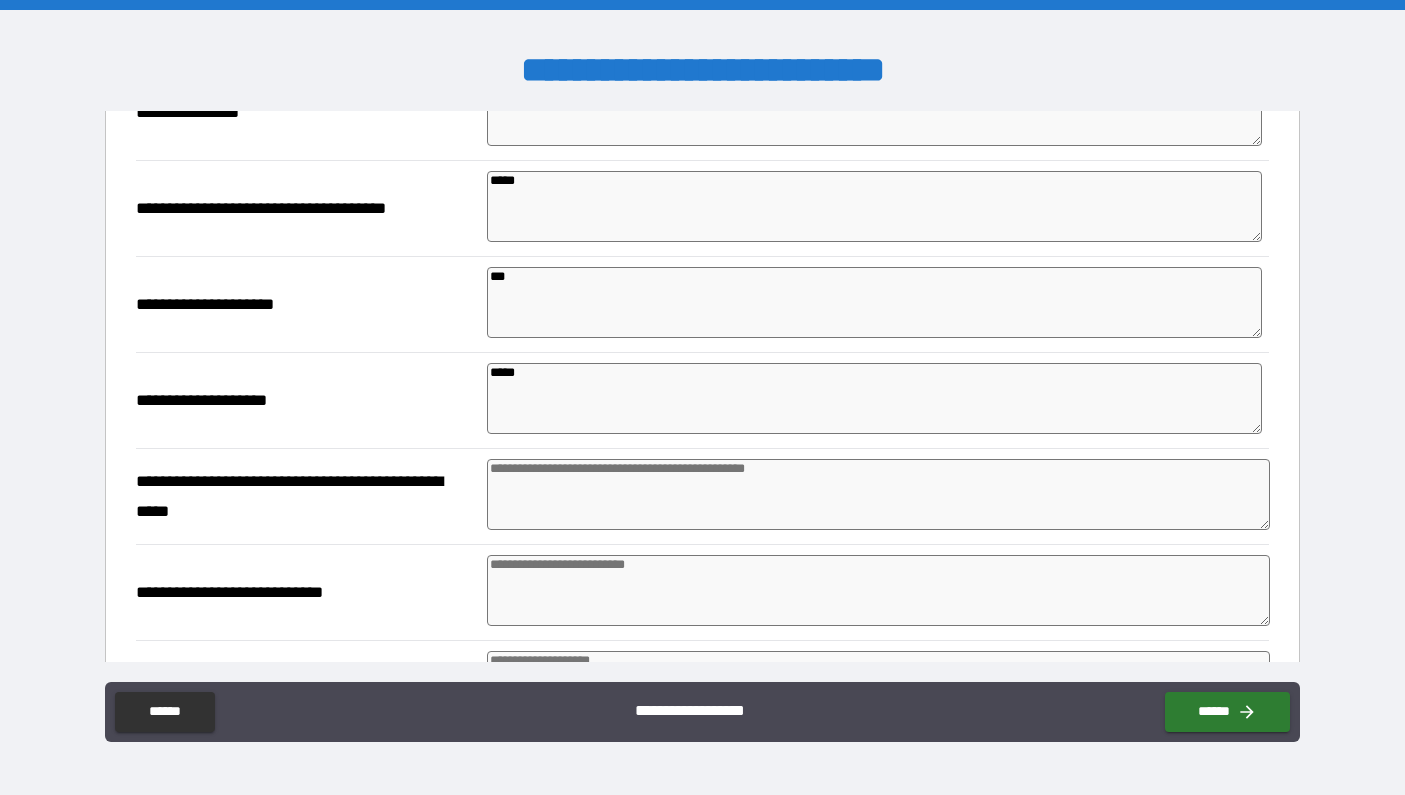 scroll, scrollTop: 1380, scrollLeft: 0, axis: vertical 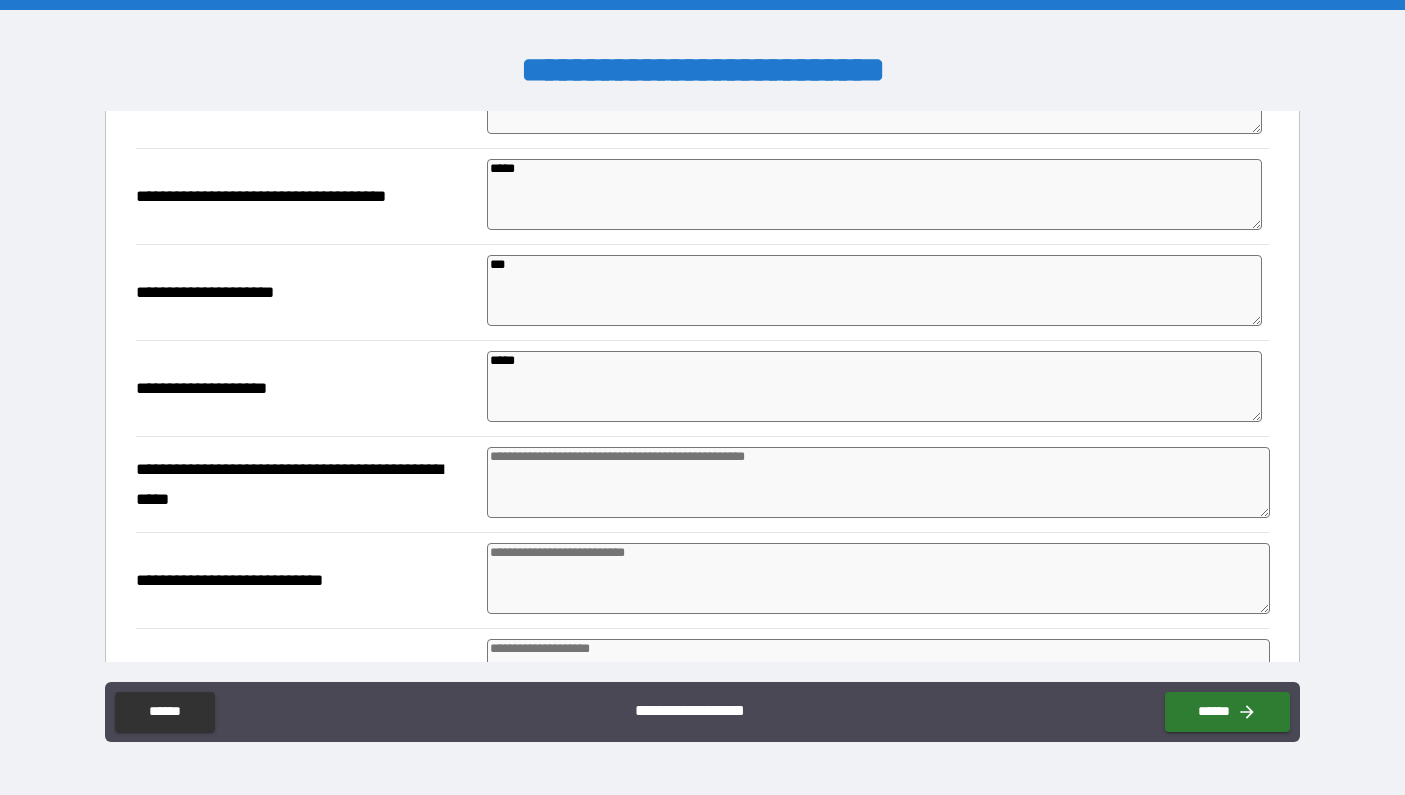 click at bounding box center (878, 482) 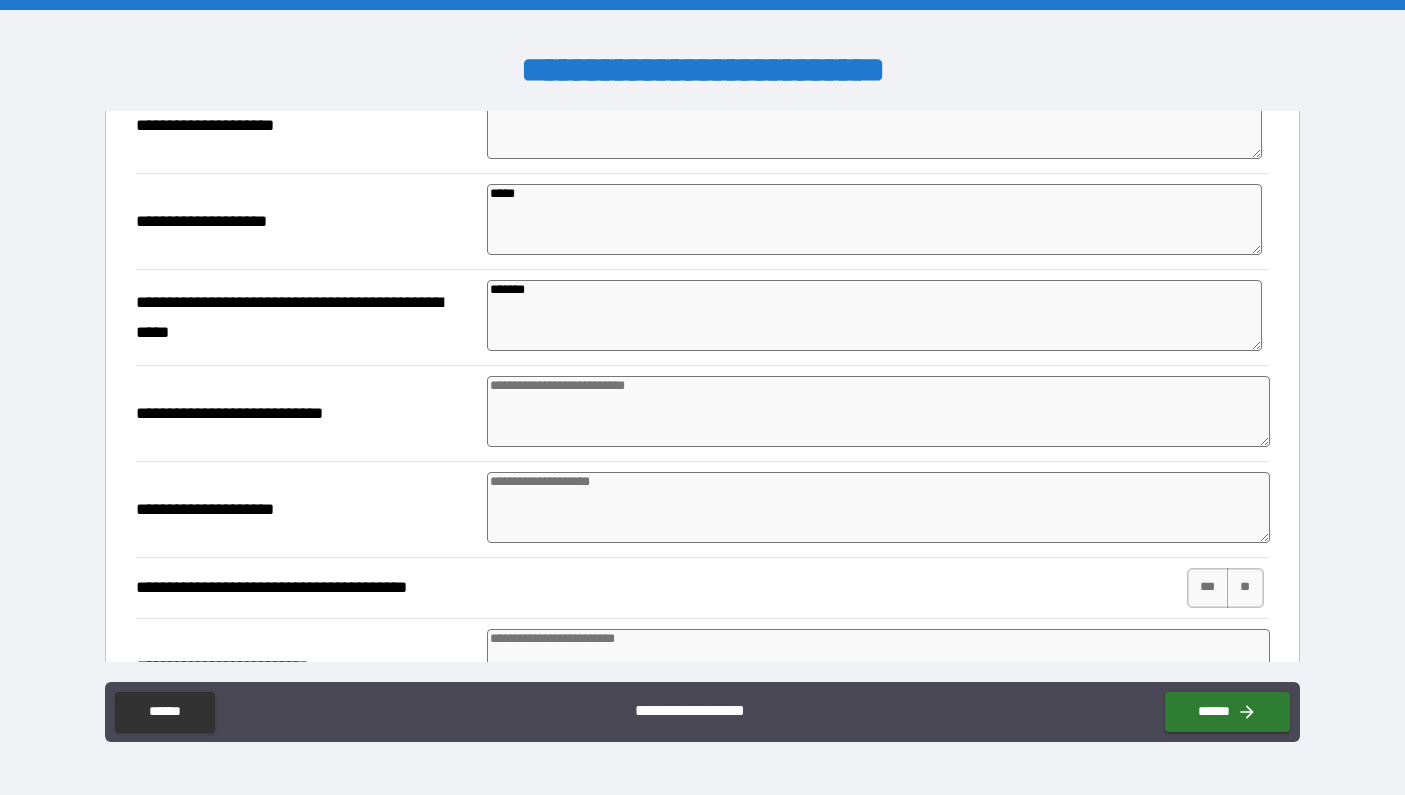 scroll, scrollTop: 1529, scrollLeft: 0, axis: vertical 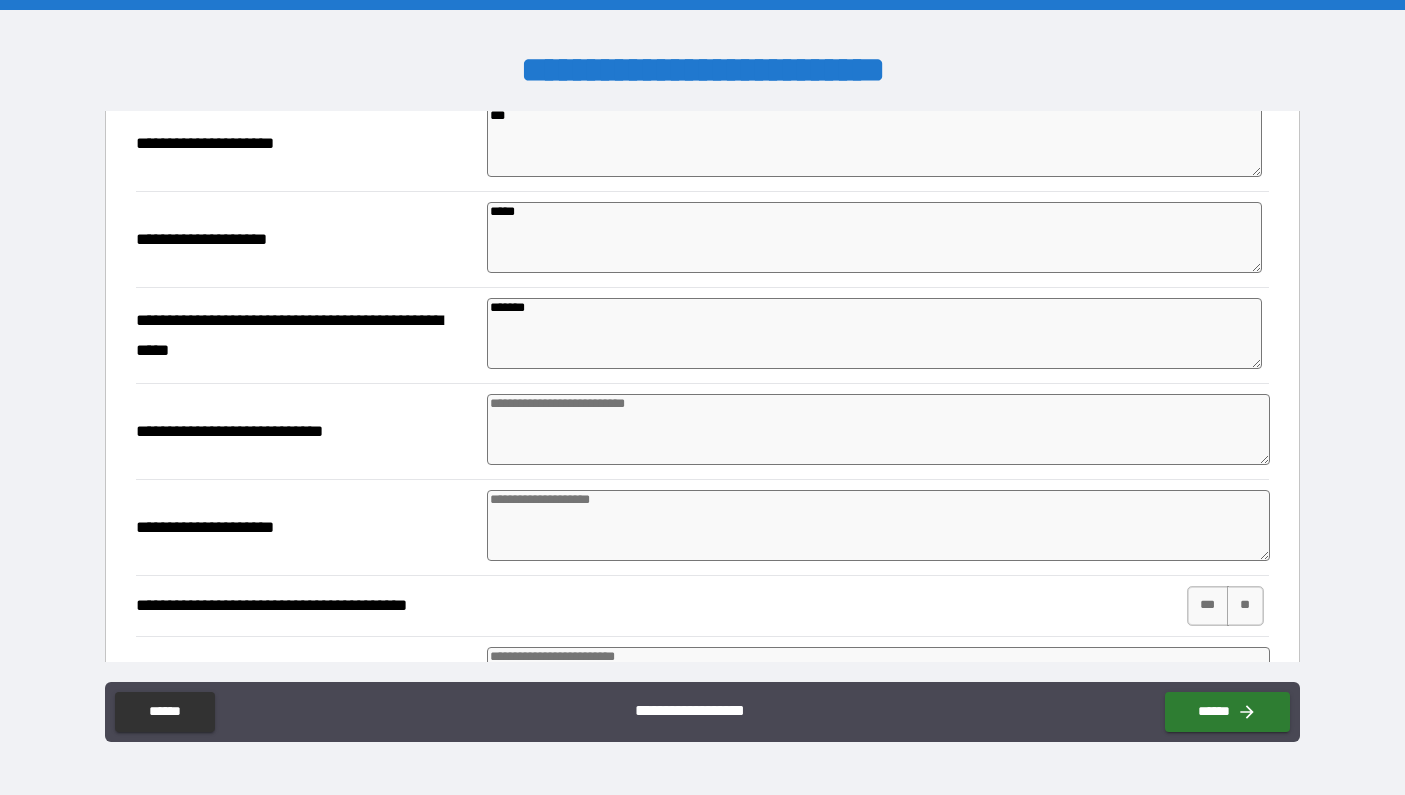 click at bounding box center (878, 429) 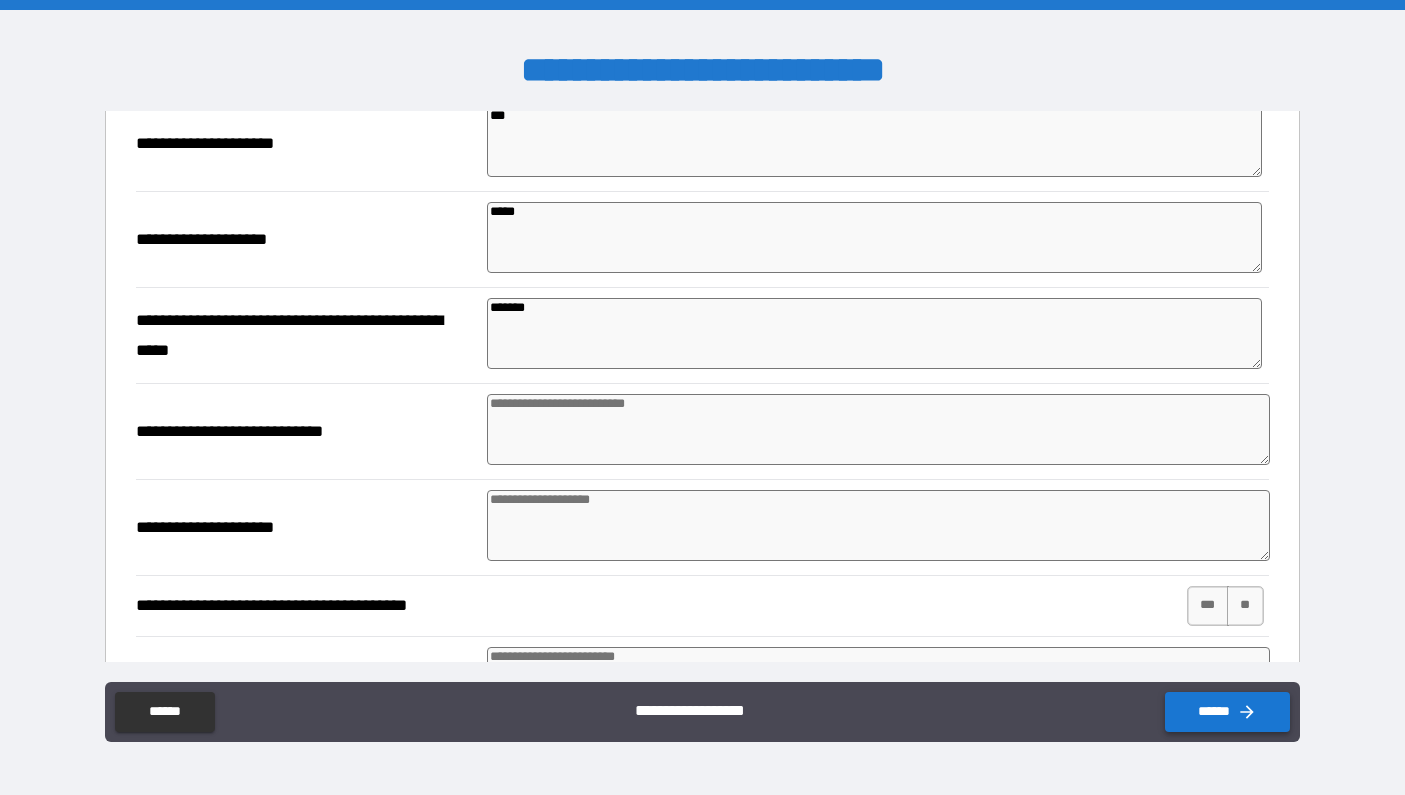 click on "******" at bounding box center (1227, 712) 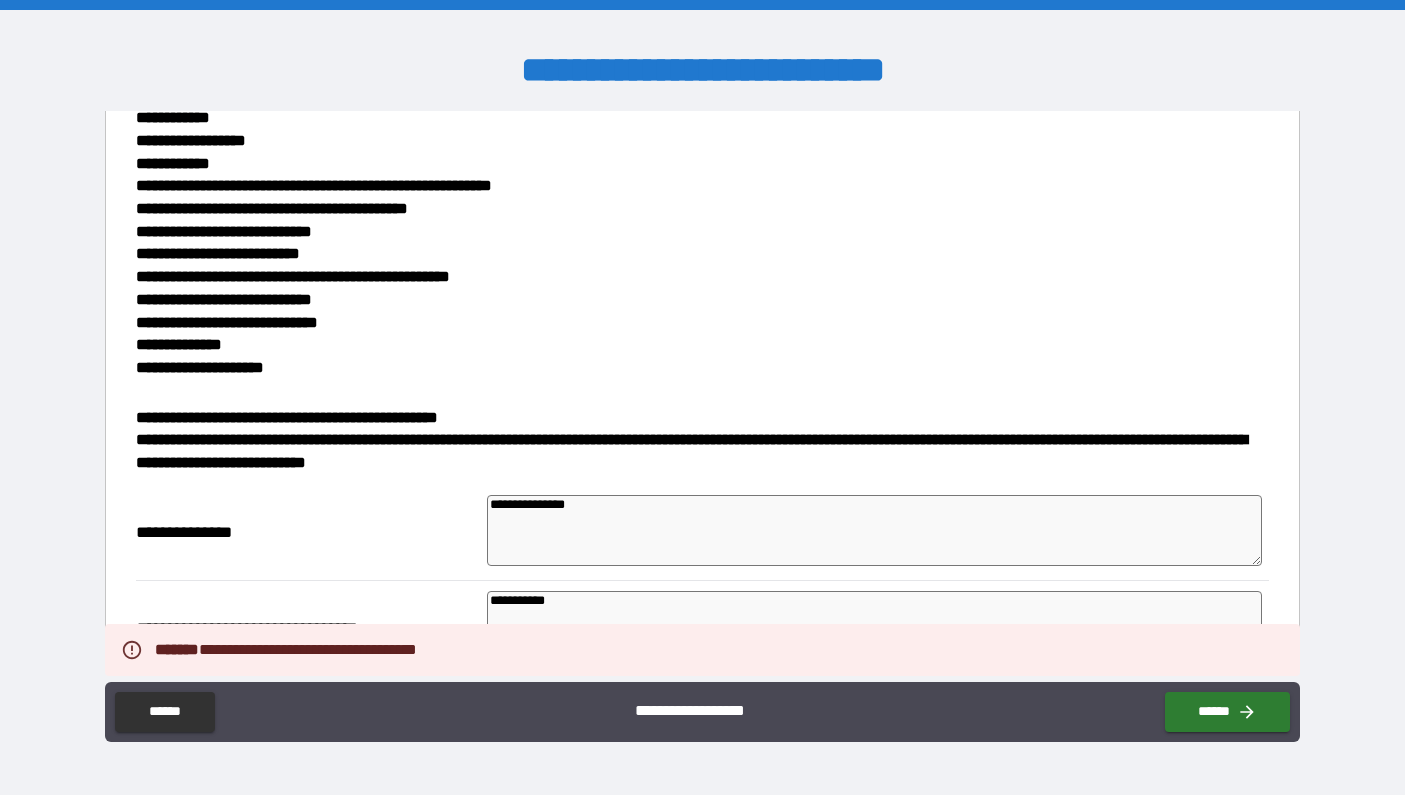 scroll, scrollTop: 116, scrollLeft: 0, axis: vertical 